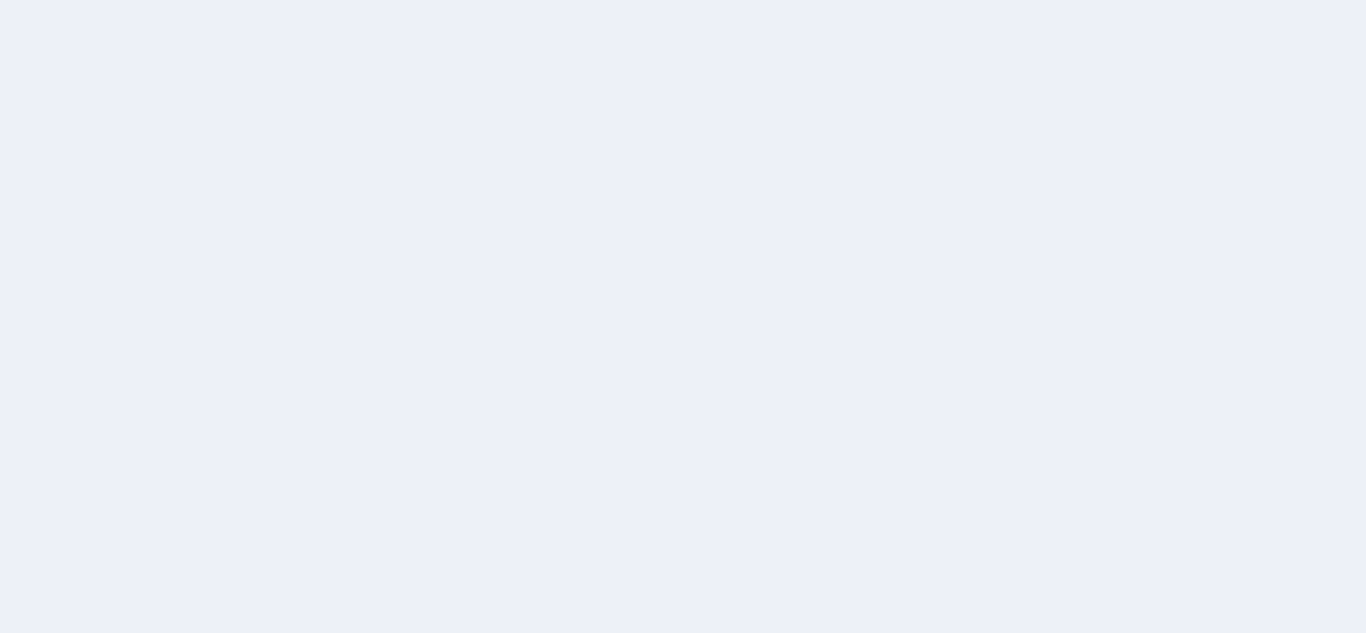 scroll, scrollTop: 0, scrollLeft: 0, axis: both 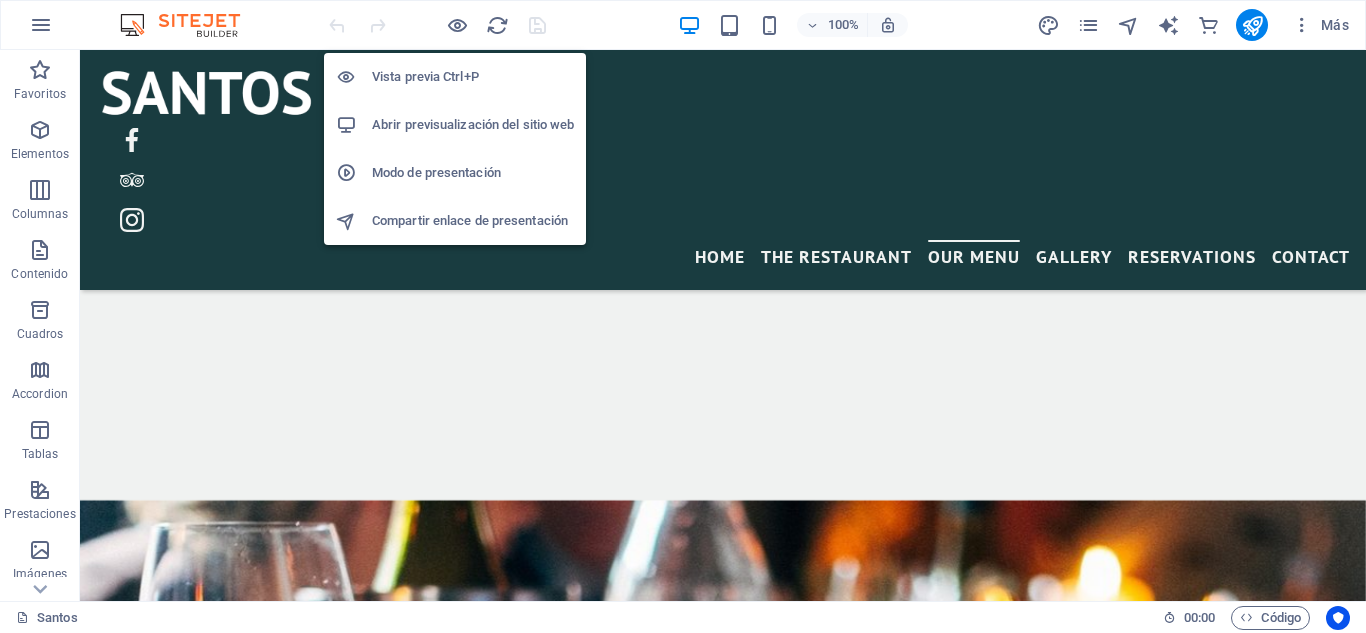 click on "Abrir previsualización del sitio web" at bounding box center [473, 125] 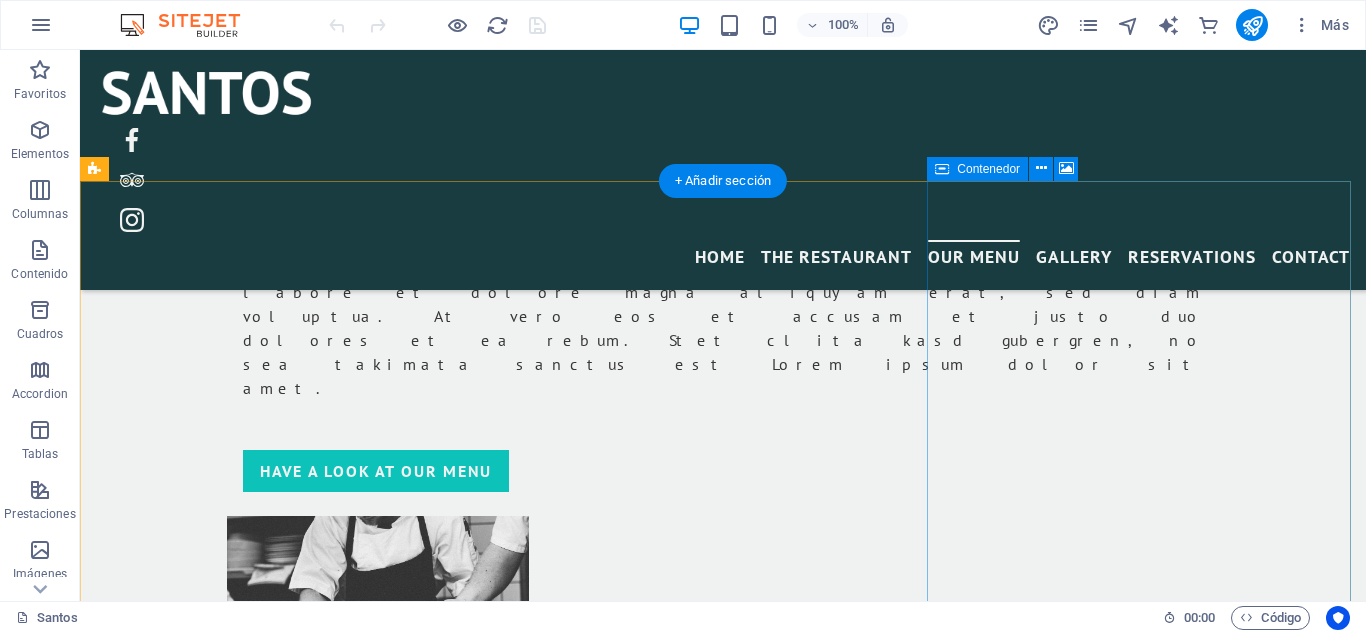 scroll, scrollTop: 1243, scrollLeft: 0, axis: vertical 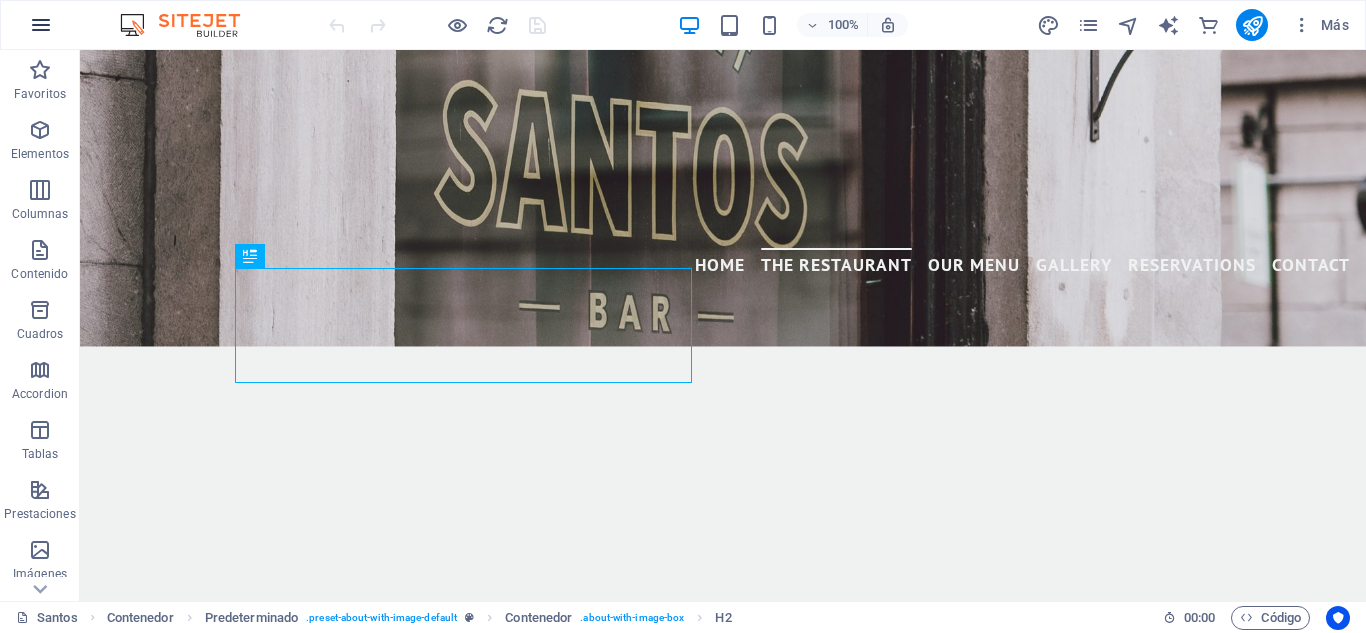 click at bounding box center [41, 25] 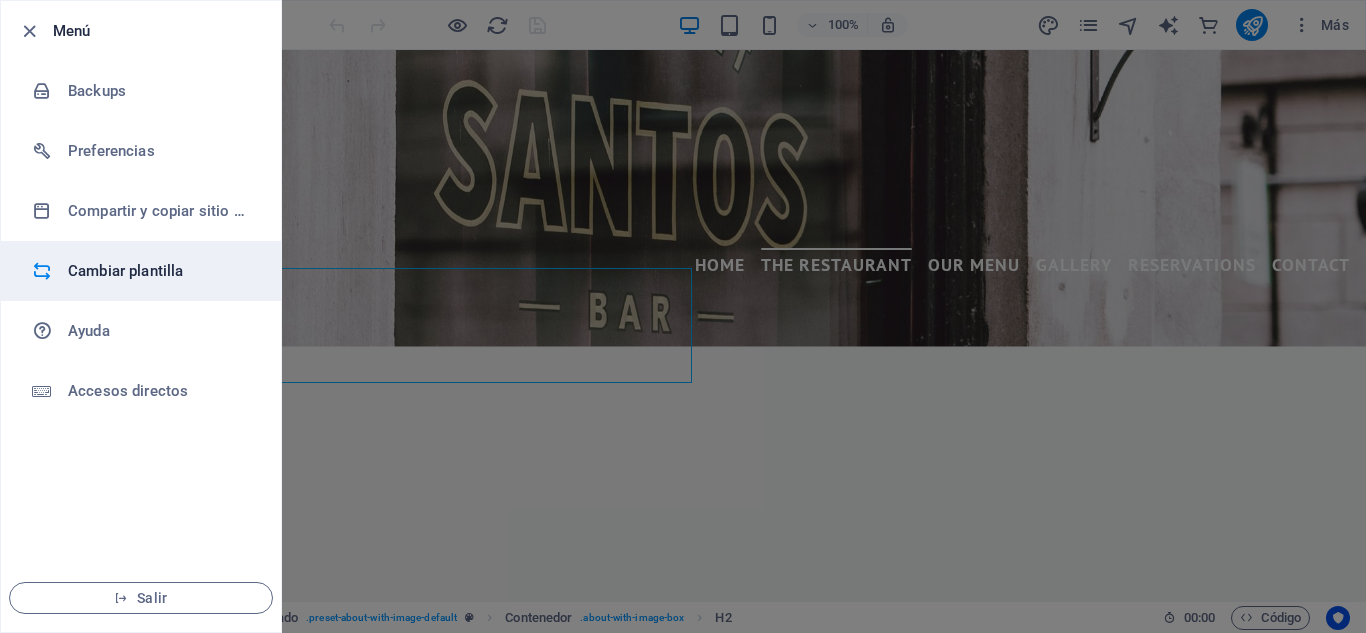 click on "Cambiar plantilla" at bounding box center [160, 271] 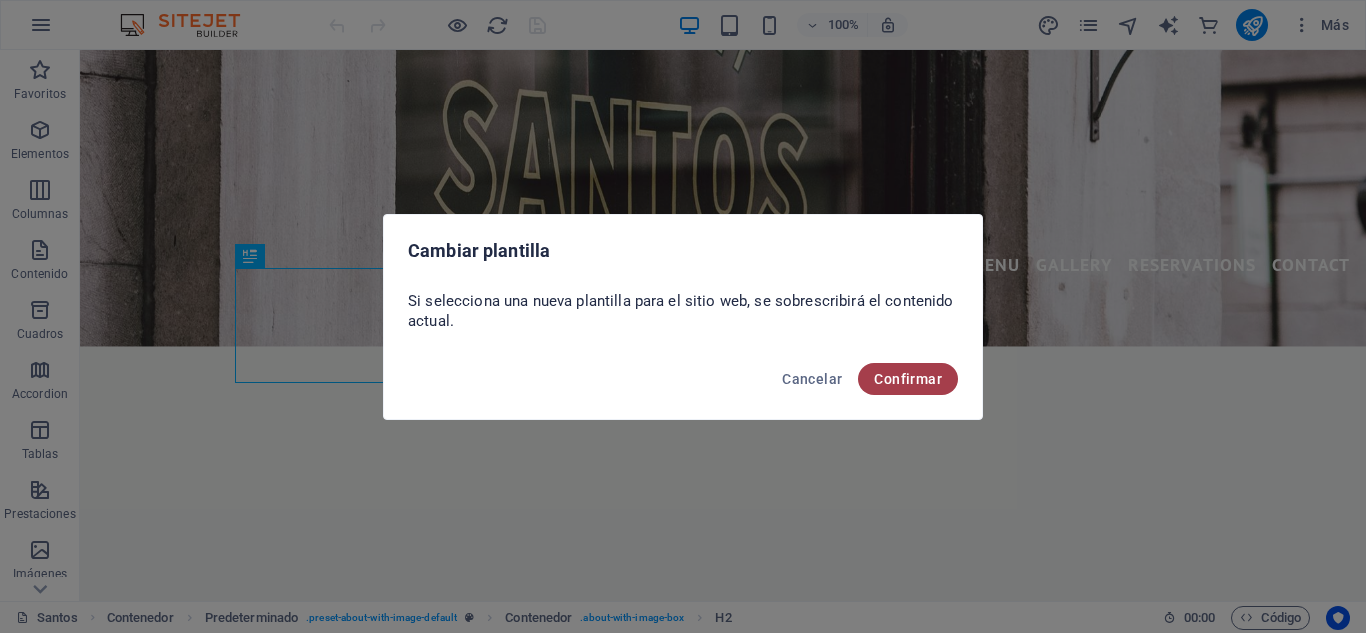 click on "Confirmar" at bounding box center [908, 379] 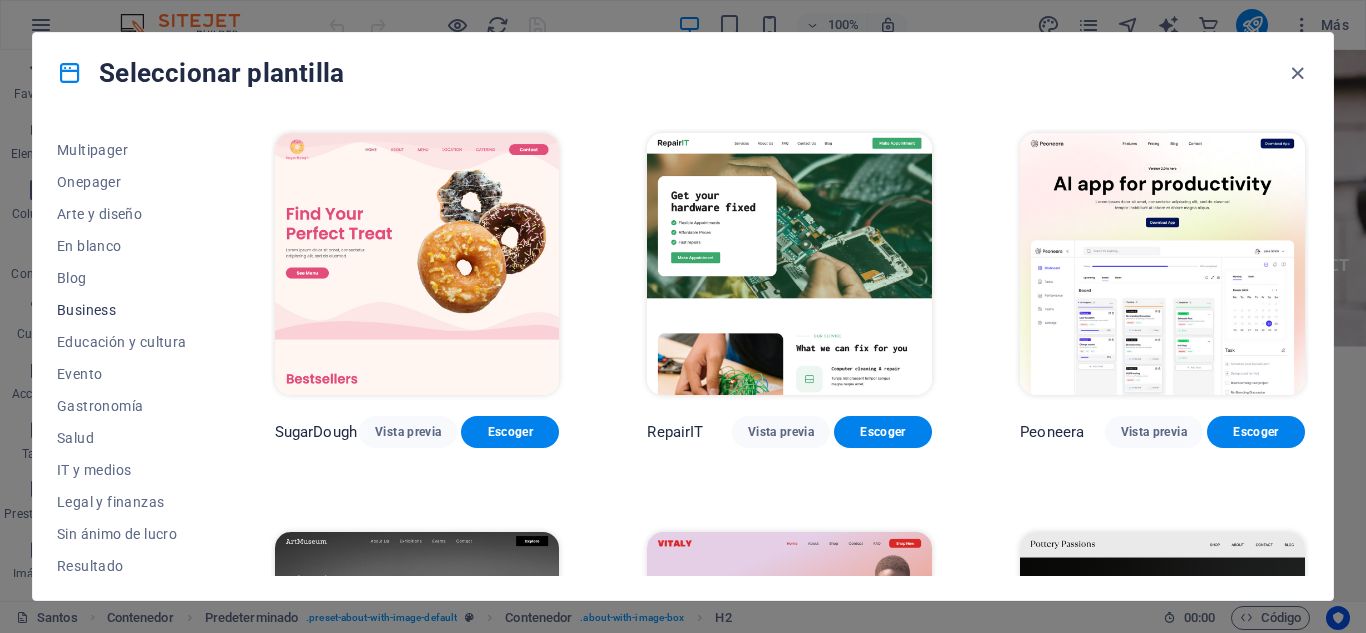 scroll, scrollTop: 162, scrollLeft: 0, axis: vertical 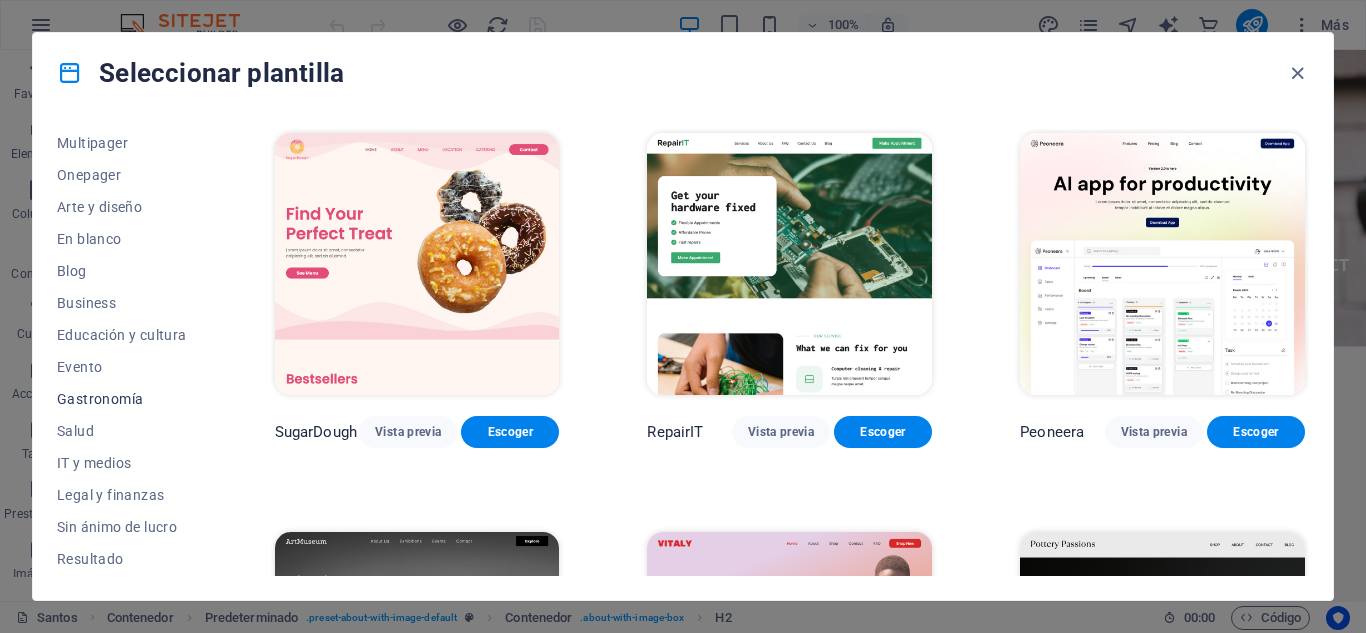 click on "Gastronomía" at bounding box center (122, 399) 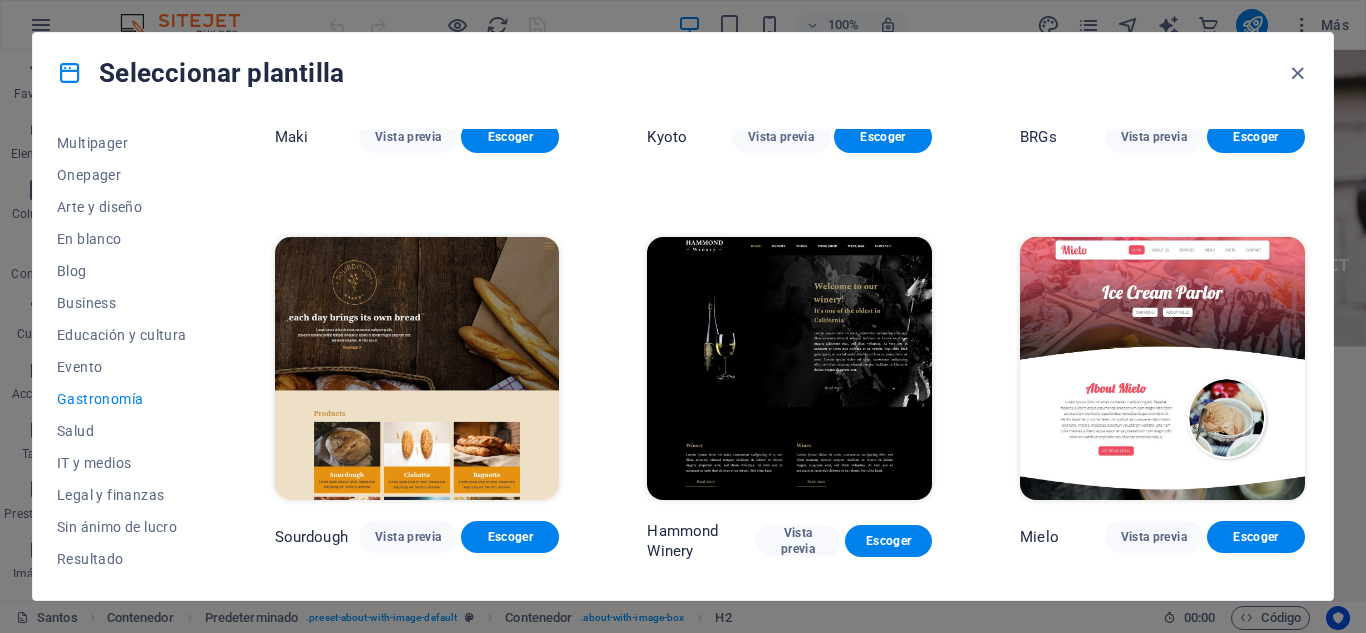 scroll, scrollTop: 1131, scrollLeft: 0, axis: vertical 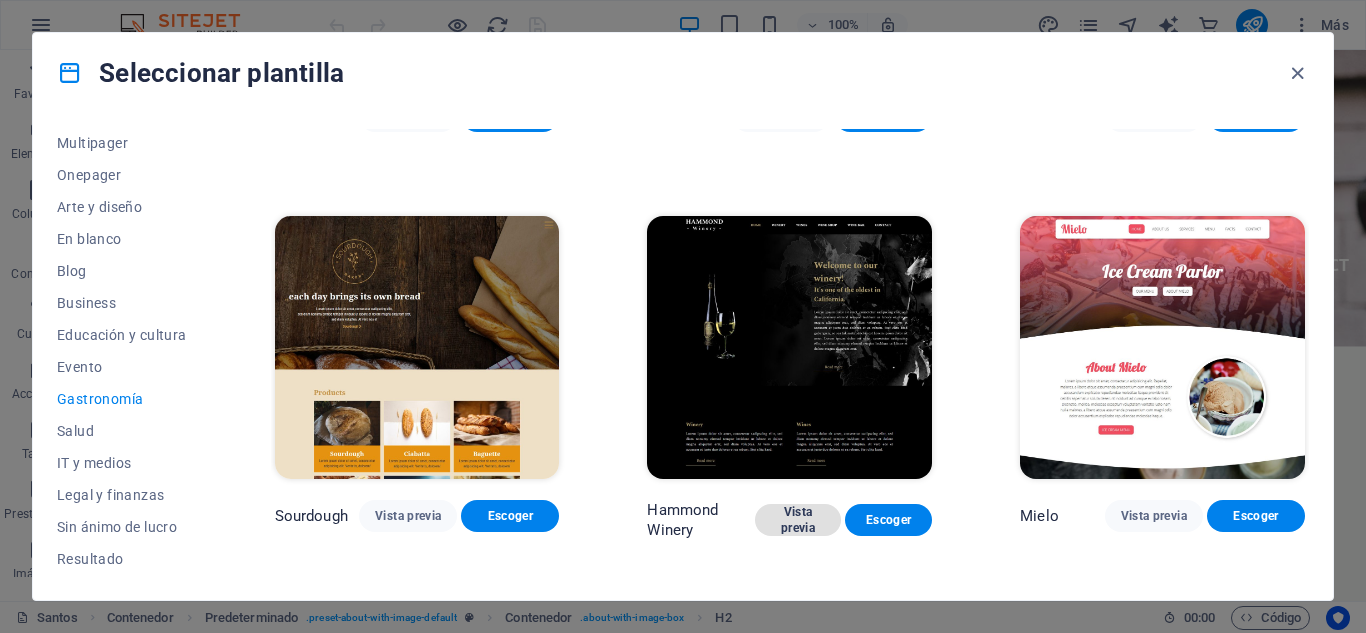 click on "Vista previa" at bounding box center (798, 520) 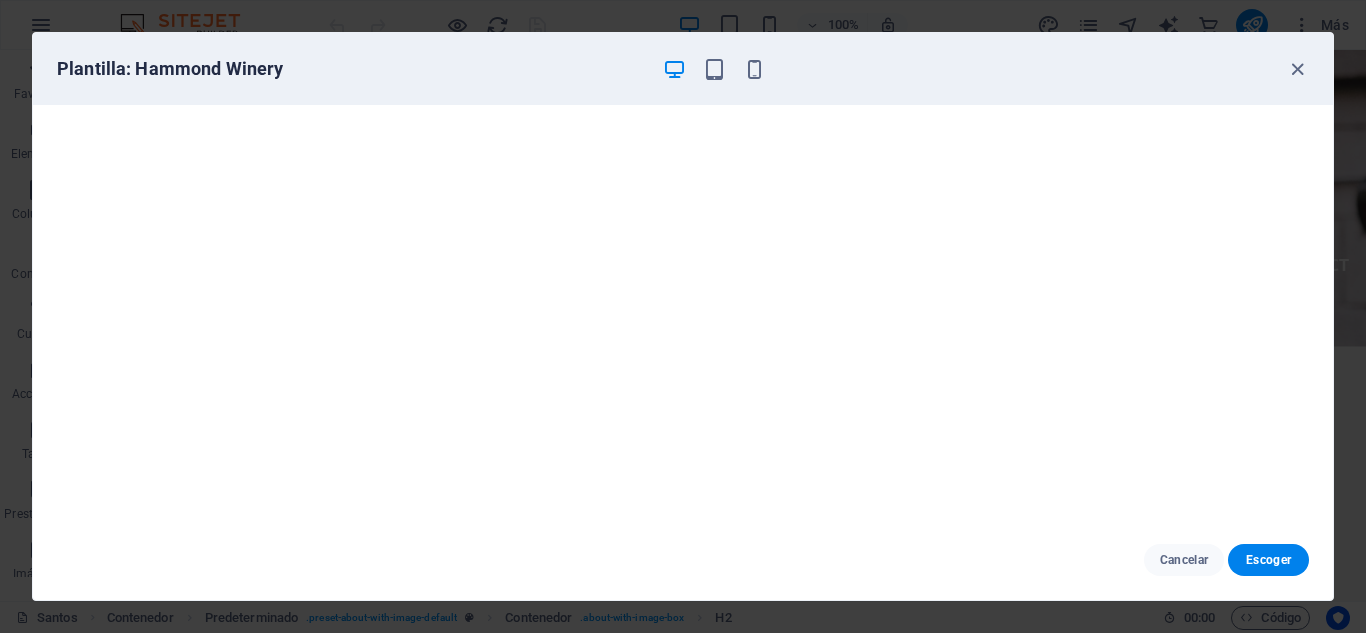 scroll, scrollTop: 5, scrollLeft: 0, axis: vertical 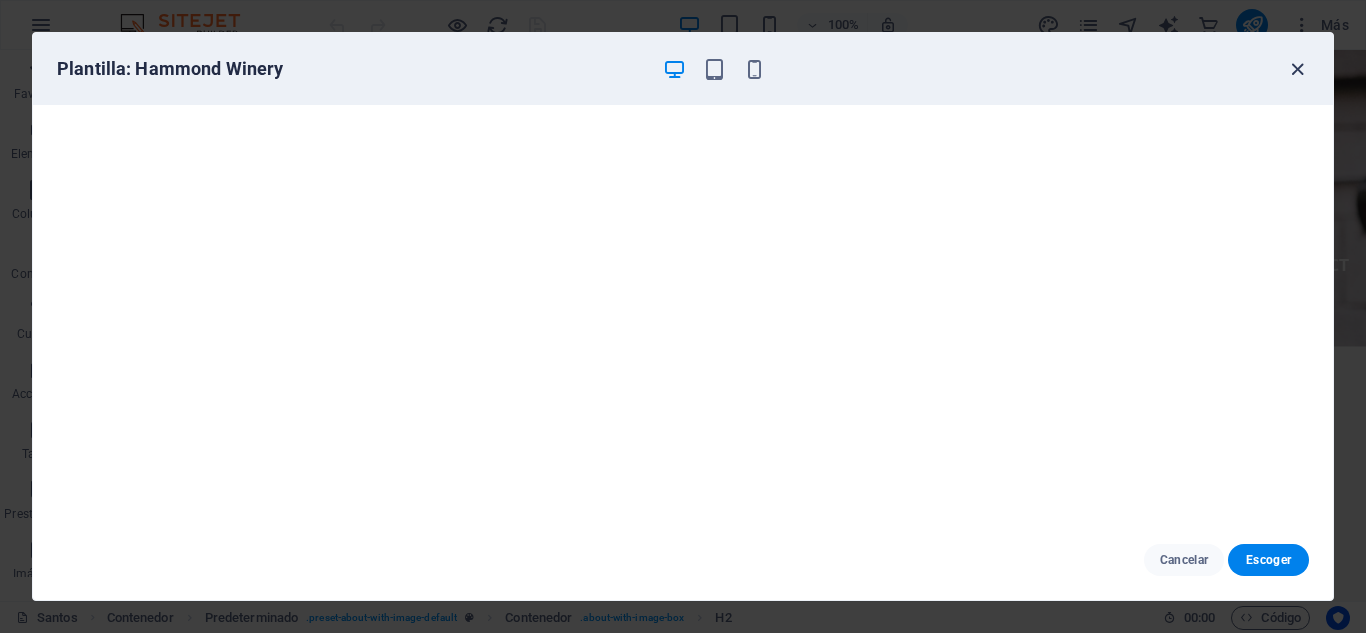 click at bounding box center (1297, 69) 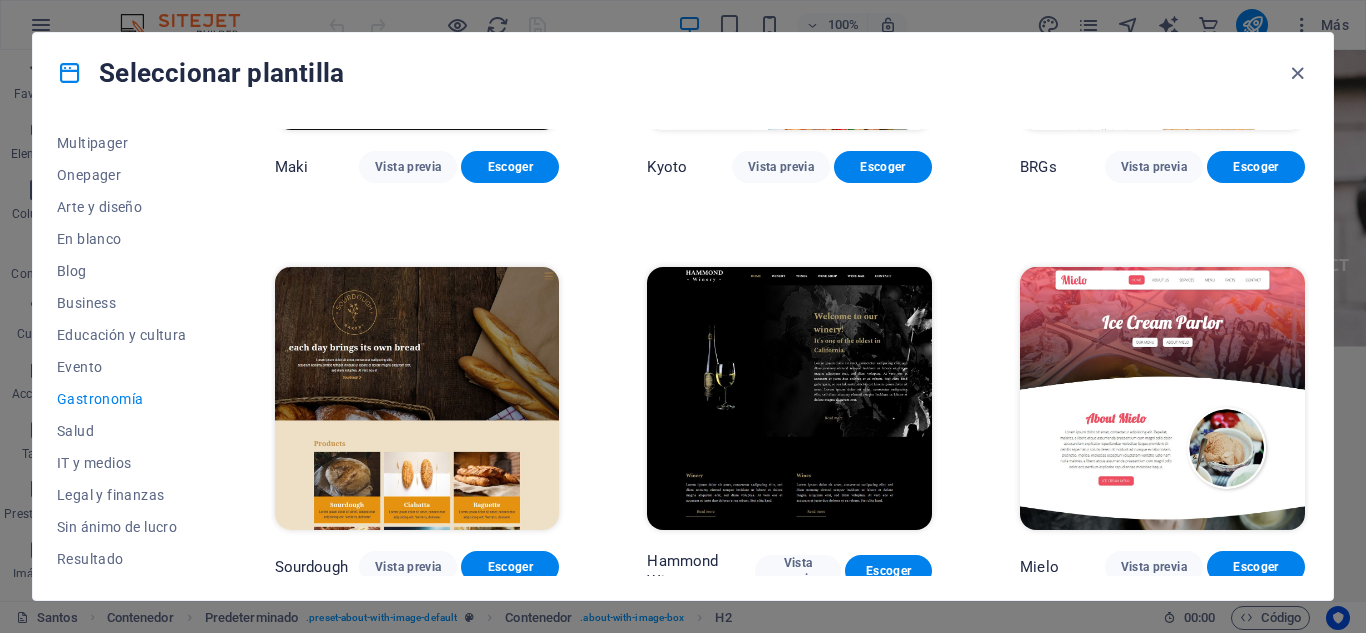 scroll, scrollTop: 1079, scrollLeft: 0, axis: vertical 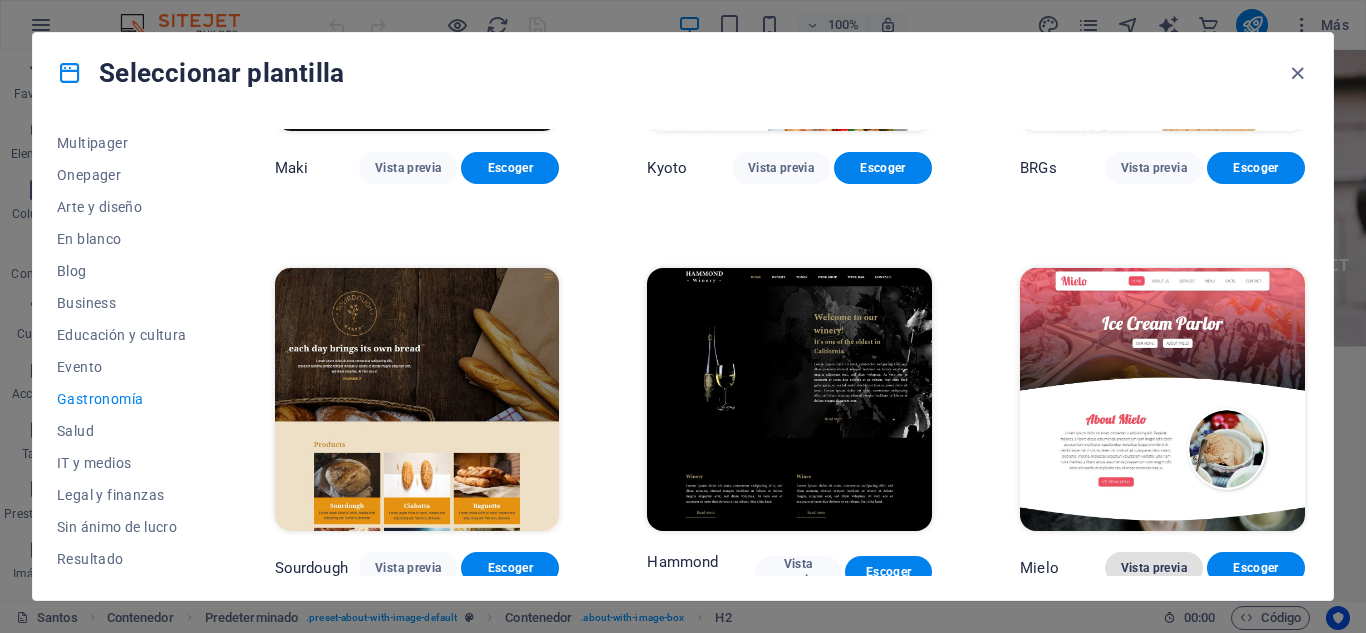 click on "Vista previa" at bounding box center [1154, 568] 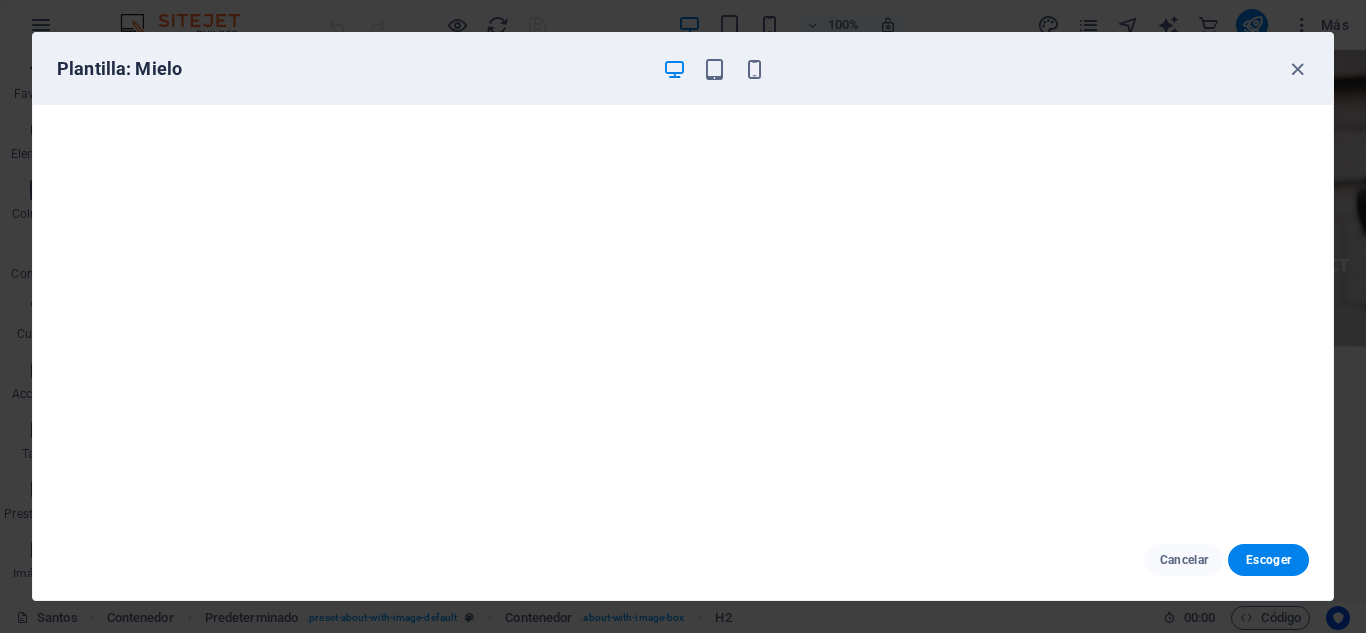 scroll, scrollTop: 0, scrollLeft: 0, axis: both 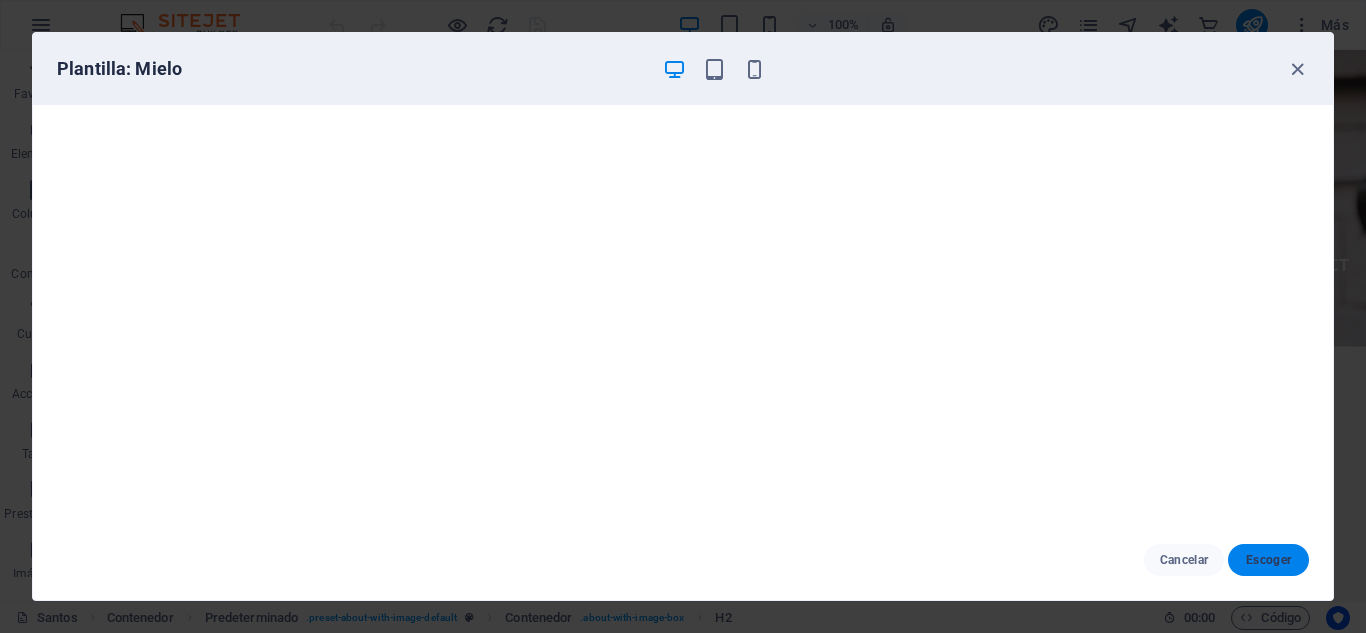 click on "Escoger" at bounding box center (1268, 560) 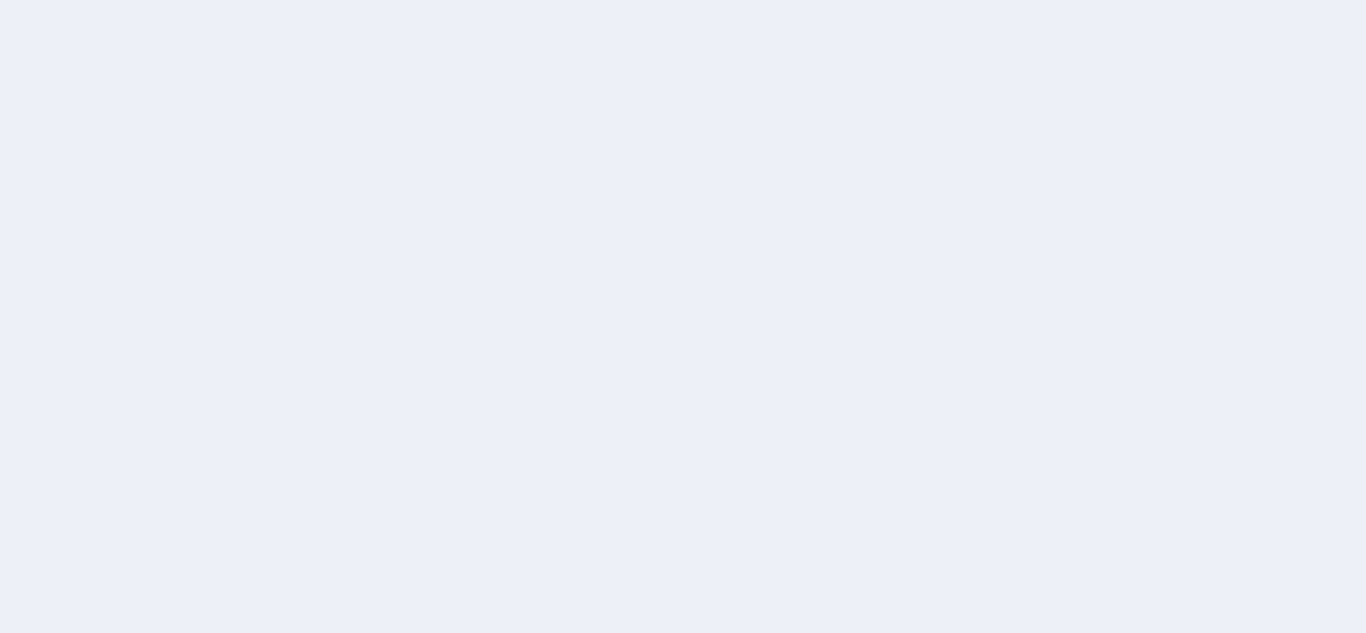 scroll, scrollTop: 0, scrollLeft: 0, axis: both 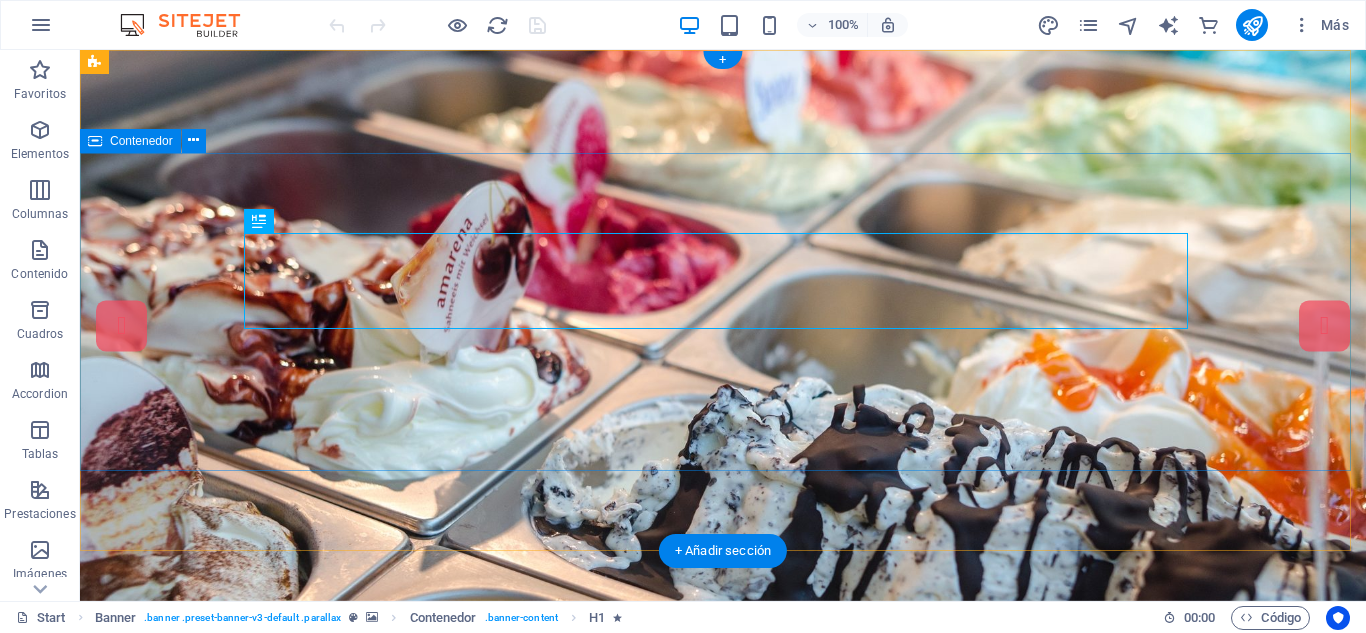 click on "Ice Cream Parlor Our Menu About  lima405.com" at bounding box center (723, 919) 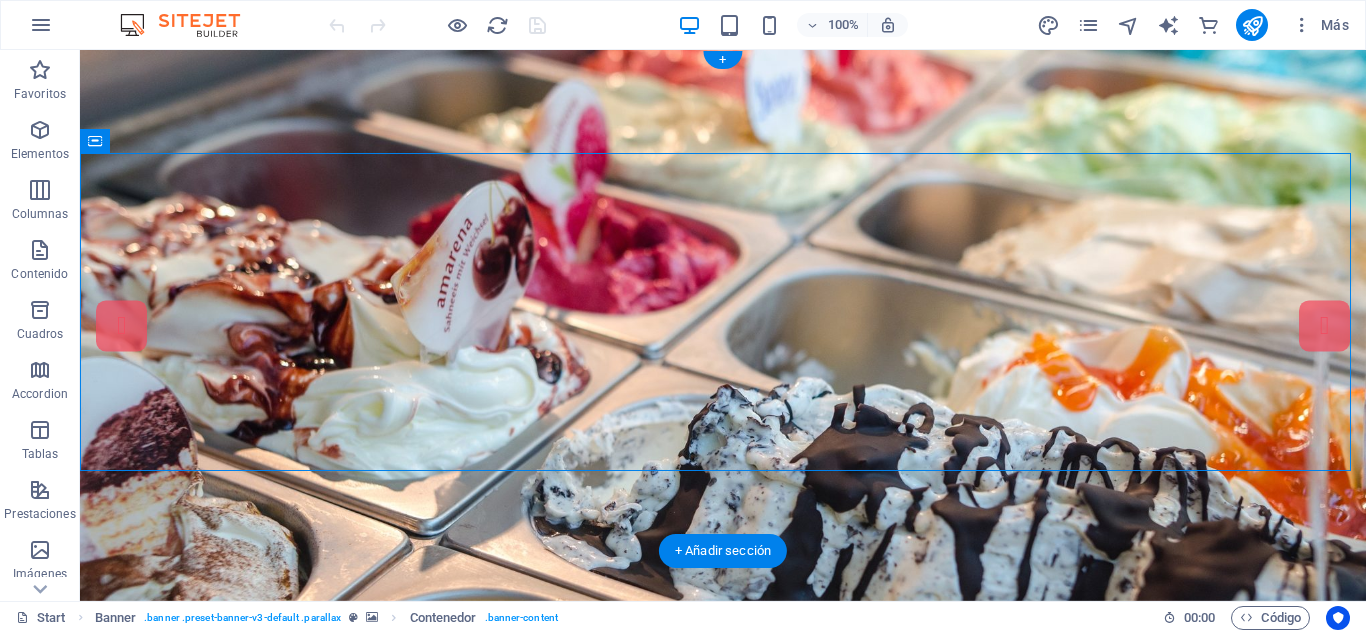 click at bounding box center [723, 325] 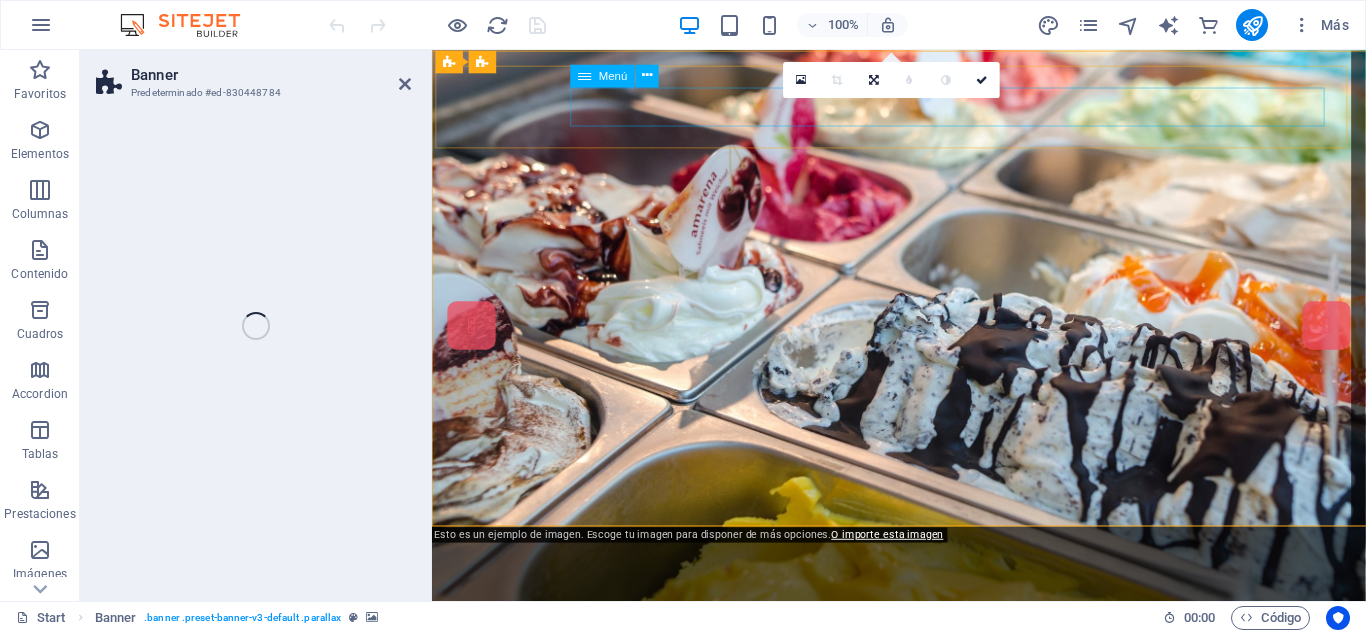 select on "vh" 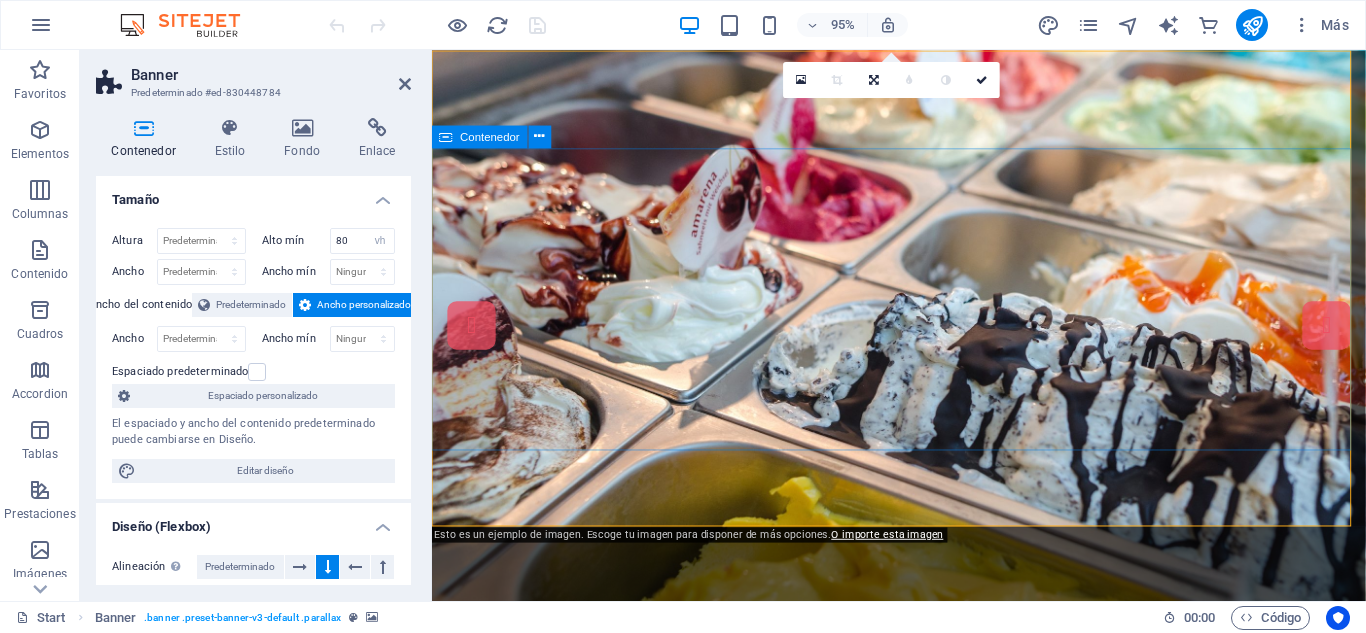 click on "Ice Cream Parlor Our Menu About  lima405.com" at bounding box center (923, 919) 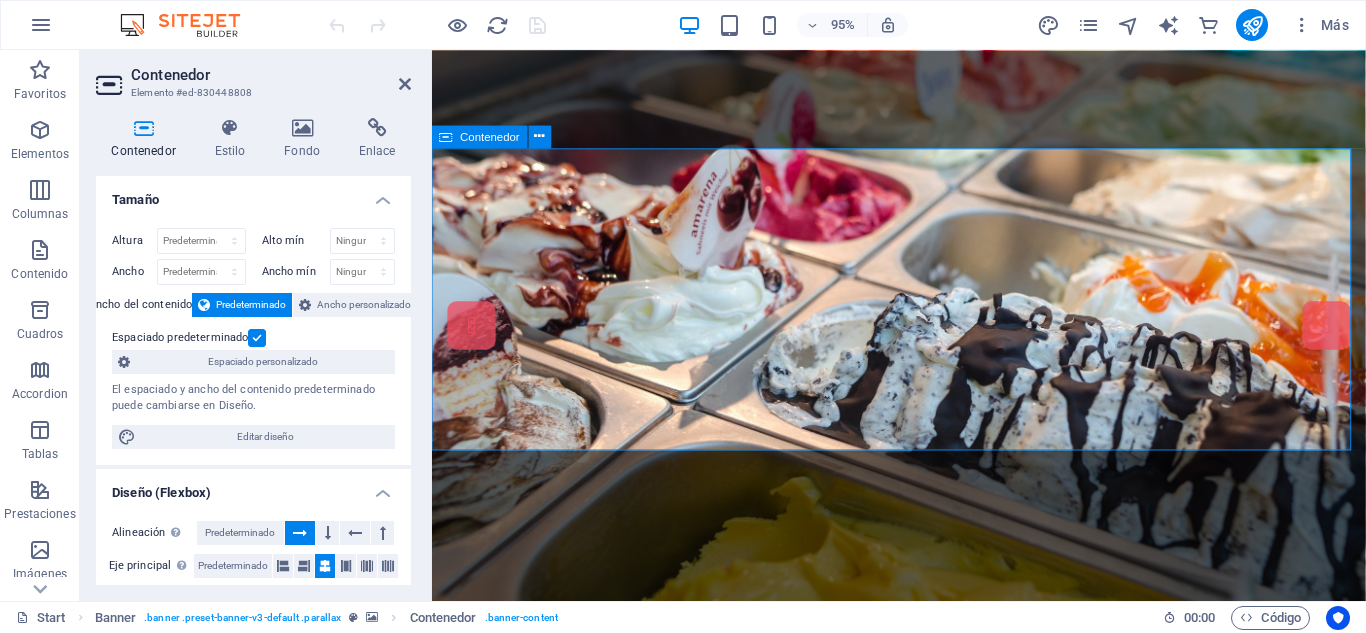 click on "Ice Cream Parlor Our Menu About  lima405.com" at bounding box center [923, 919] 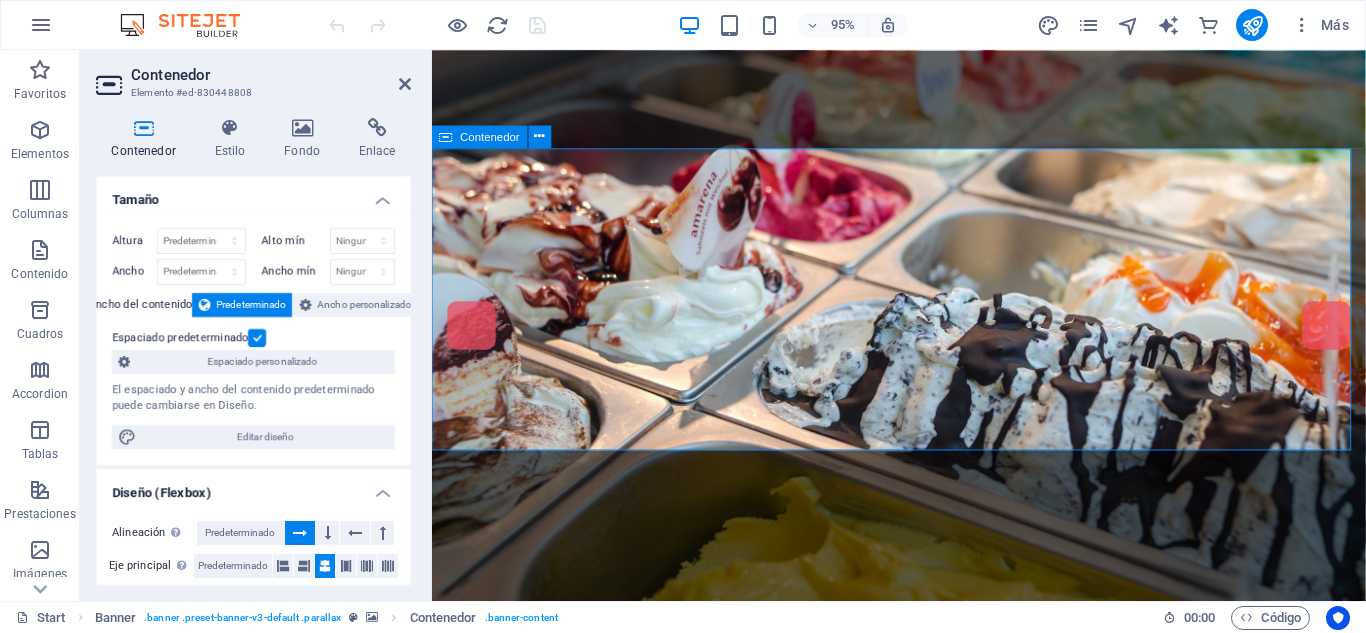 click on "Ice Cream Parlor Our Menu About  lima405.com" at bounding box center [923, 919] 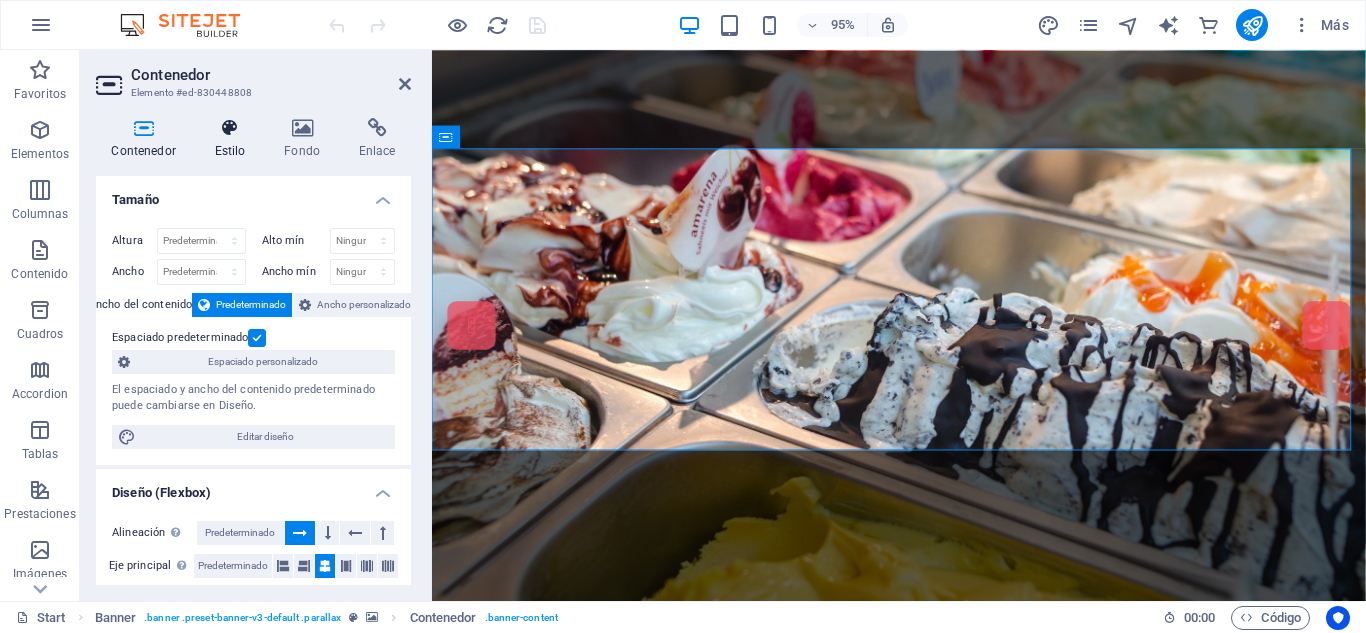 click on "Estilo" at bounding box center [234, 139] 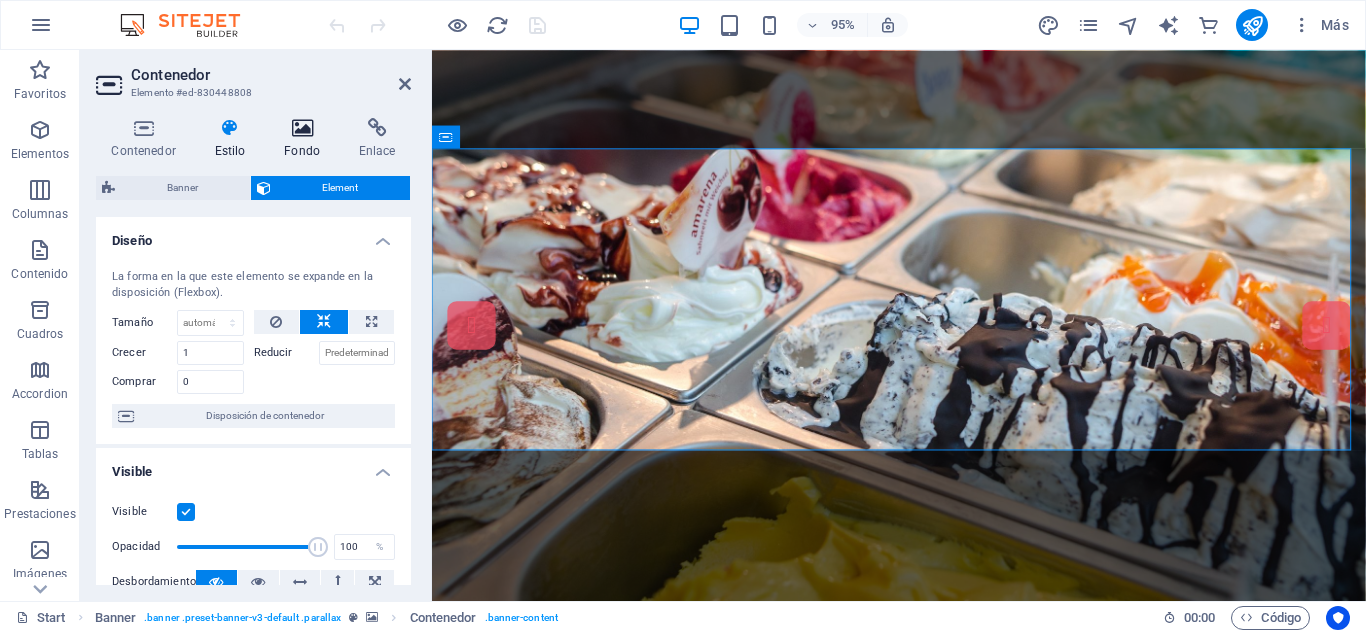 click on "Fondo" at bounding box center (306, 139) 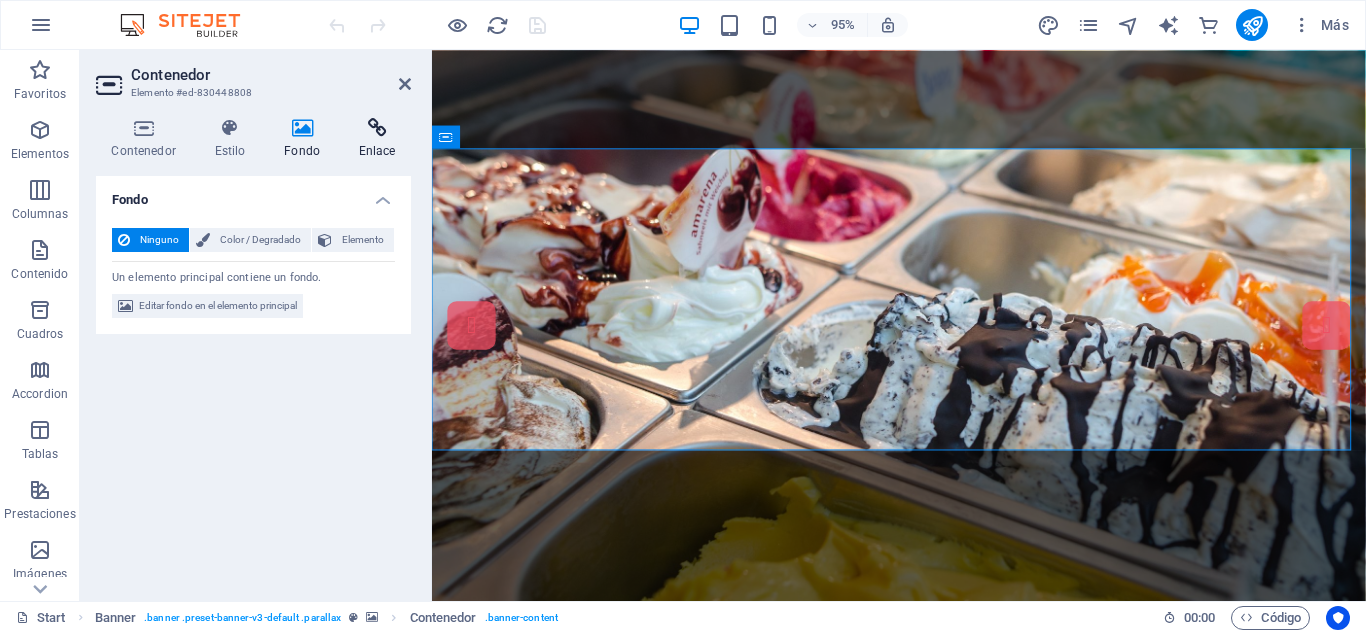 click on "Enlace" at bounding box center (377, 139) 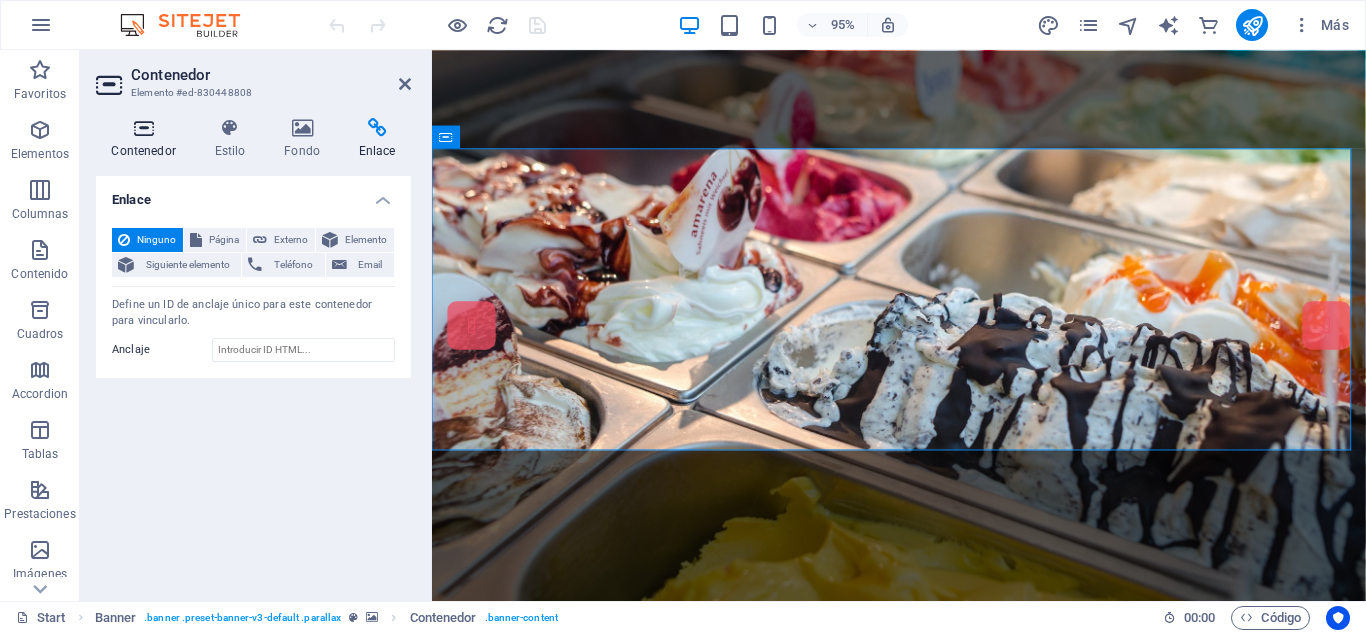 click on "Contenedor" at bounding box center (147, 139) 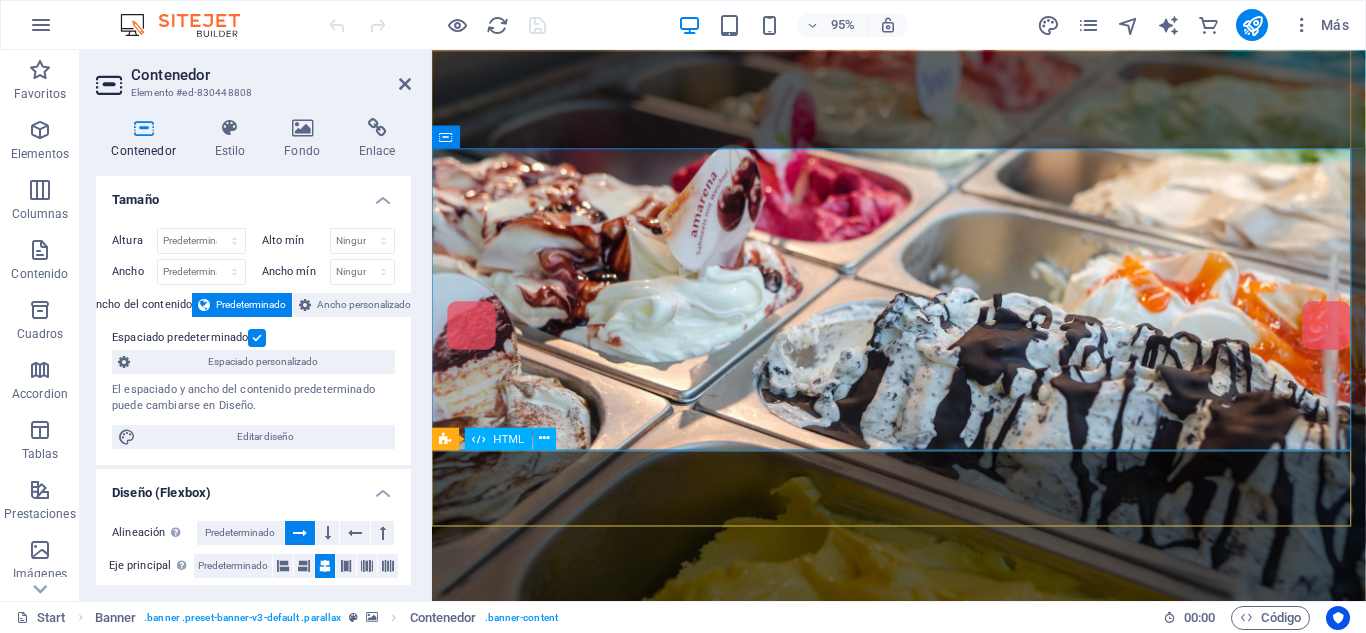 click at bounding box center (923, 1145) 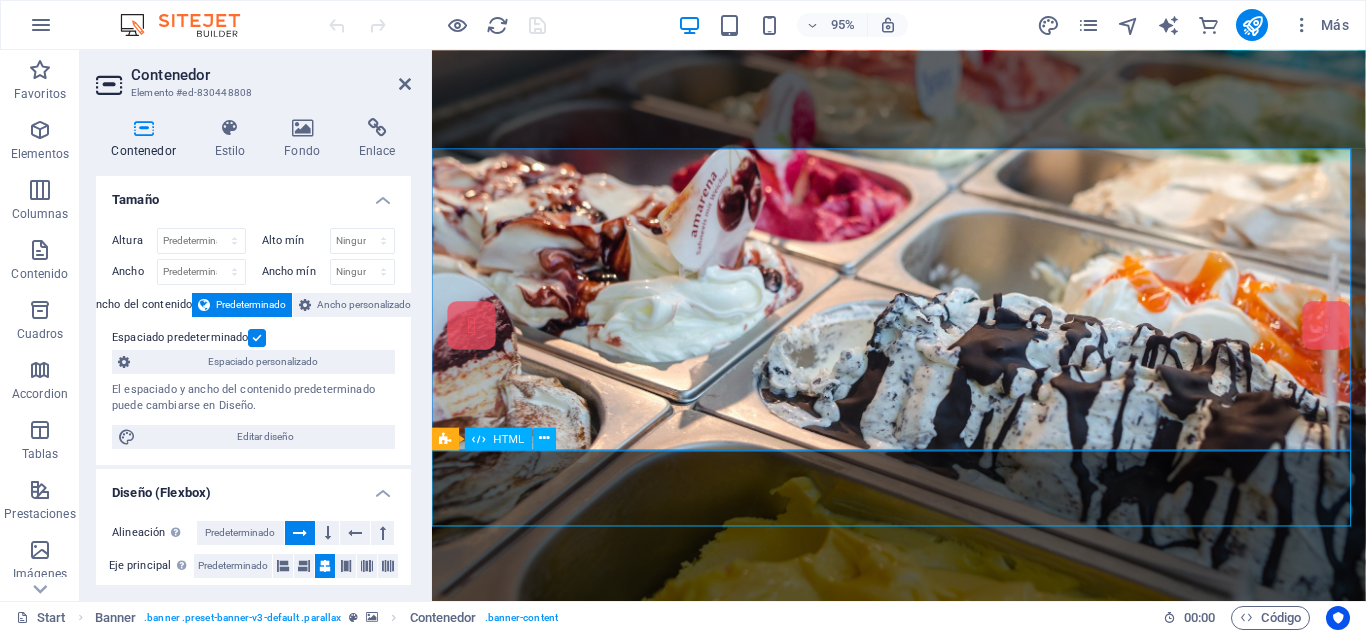 click at bounding box center [923, 1145] 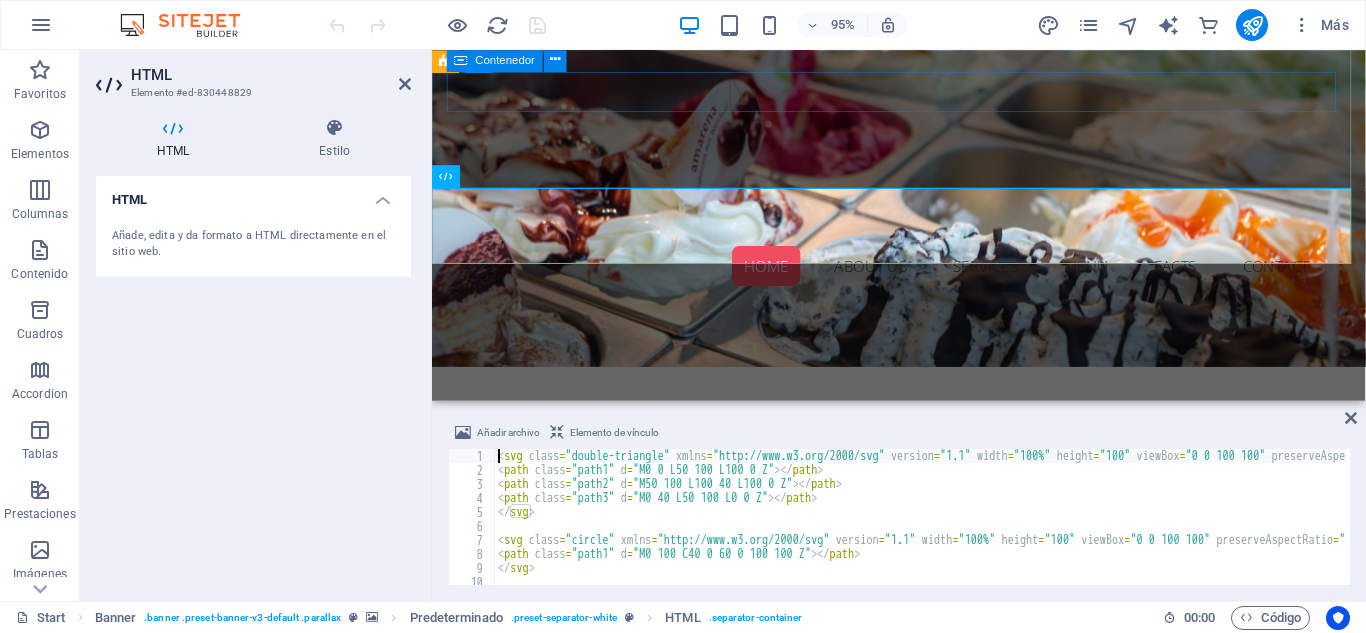 click on "Our Menu About  lima405.com" at bounding box center [924, 564] 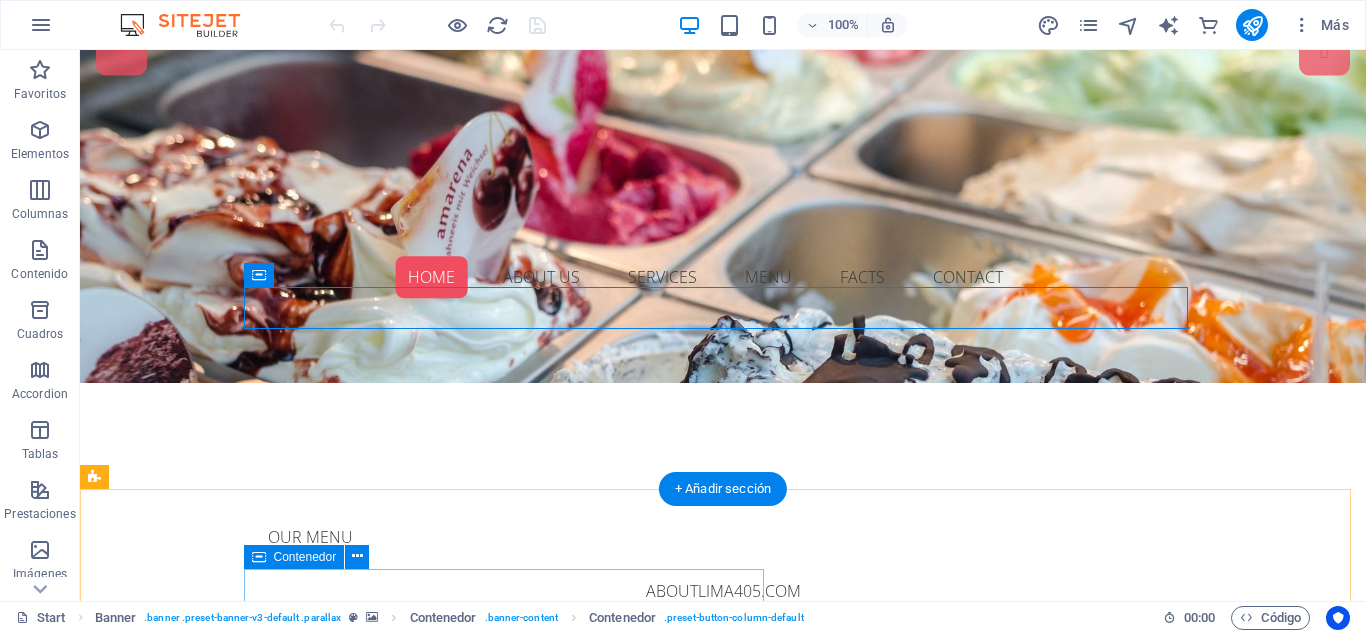 scroll, scrollTop: 0, scrollLeft: 0, axis: both 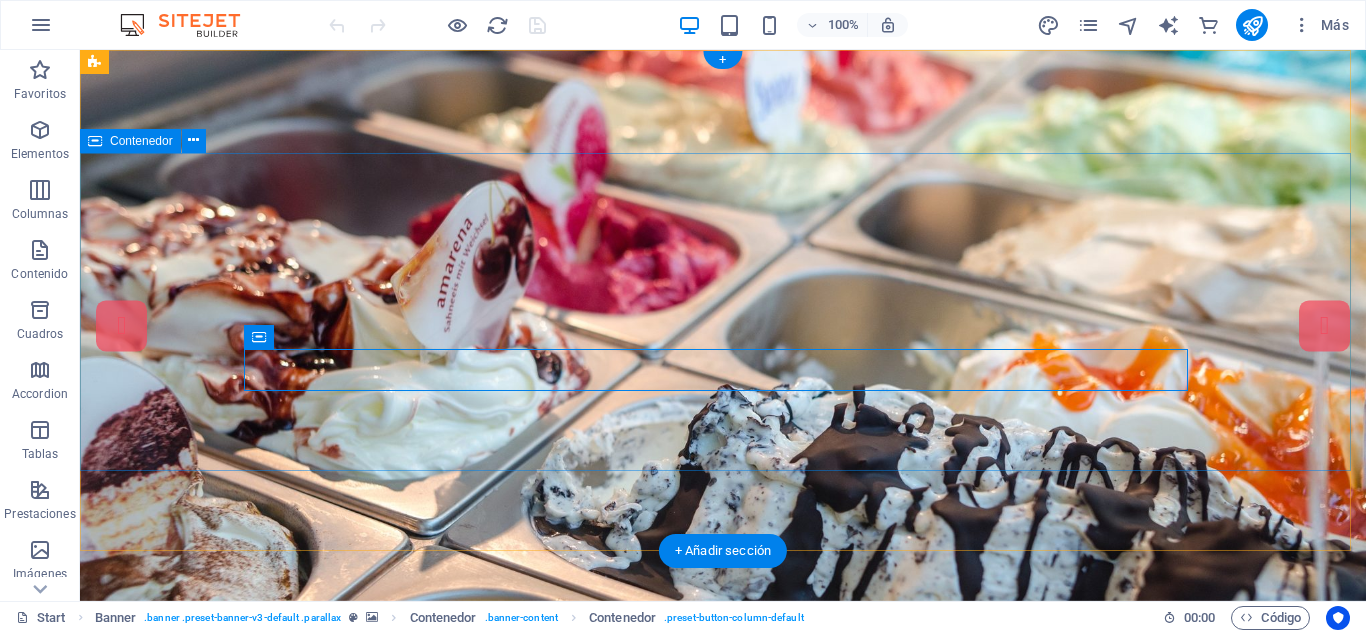 click on "Ice Cream Parlor Our Menu About  lima405.com" at bounding box center (723, 919) 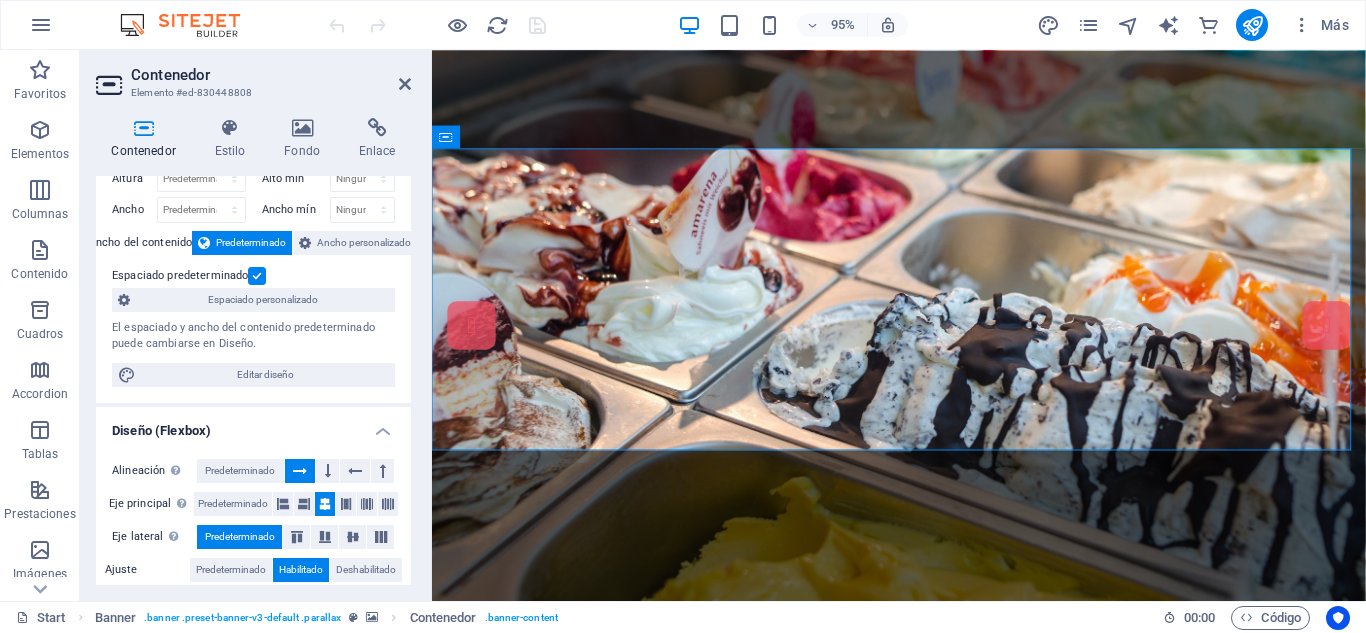 scroll, scrollTop: 69, scrollLeft: 0, axis: vertical 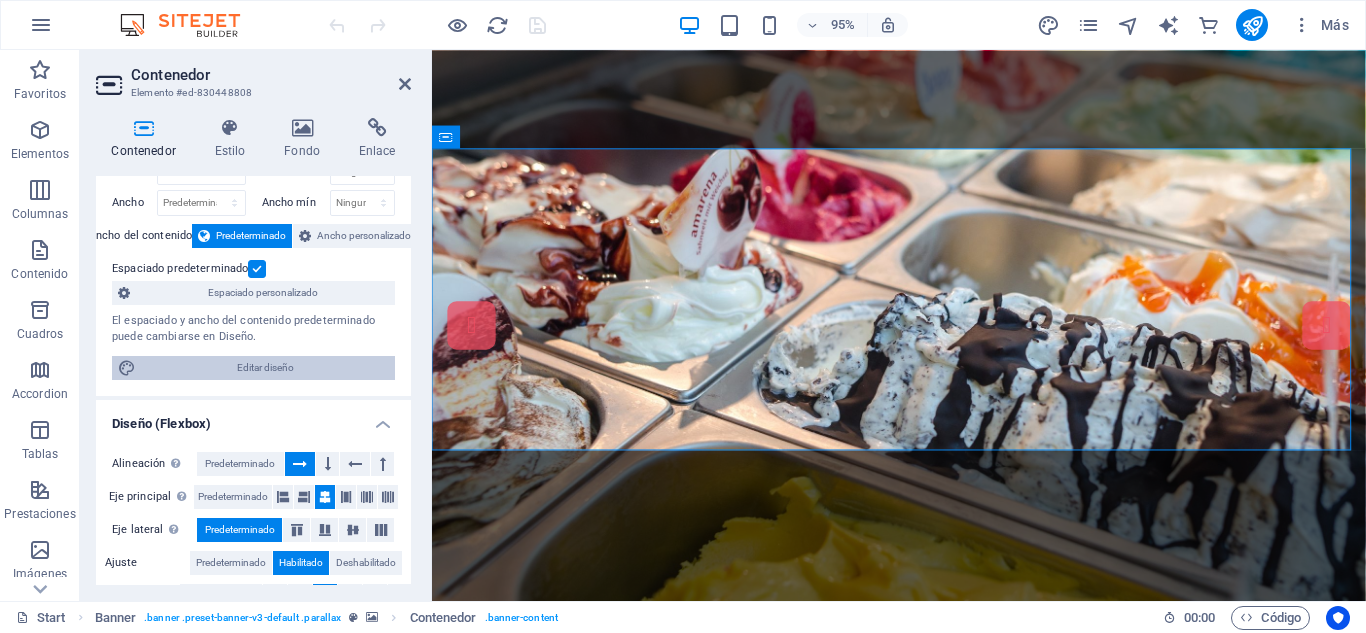click on "Editar diseño" at bounding box center (265, 368) 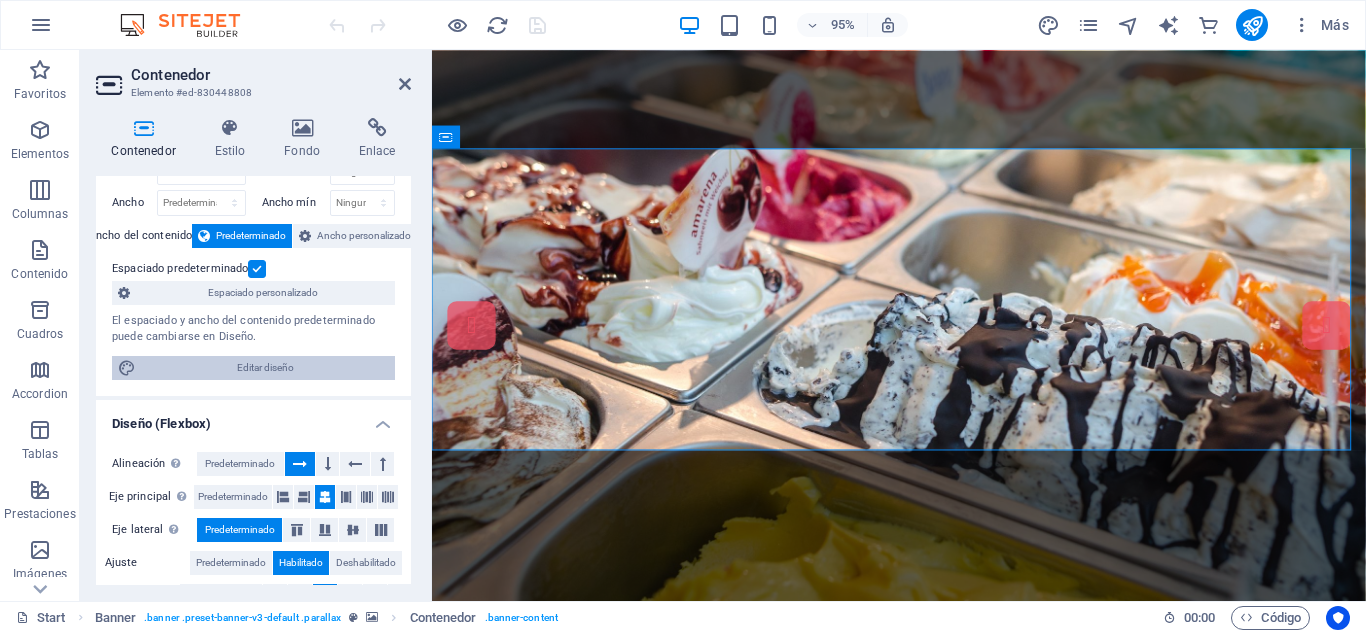 select on "px" 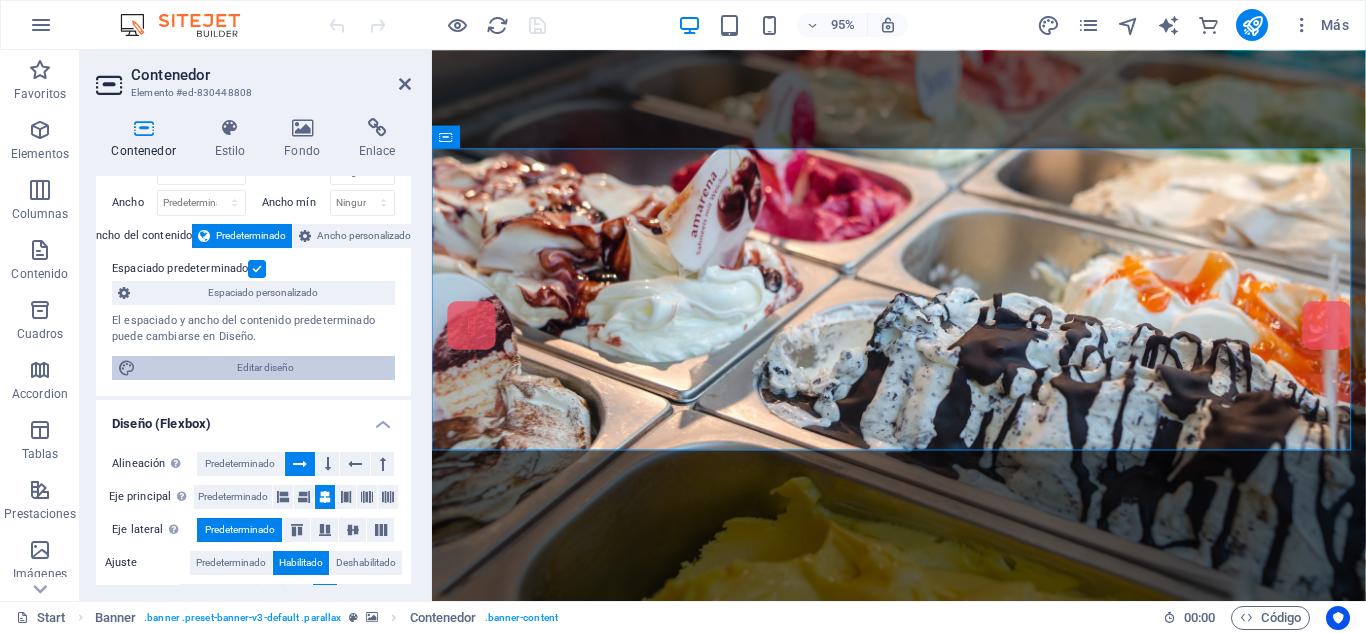 select on "300" 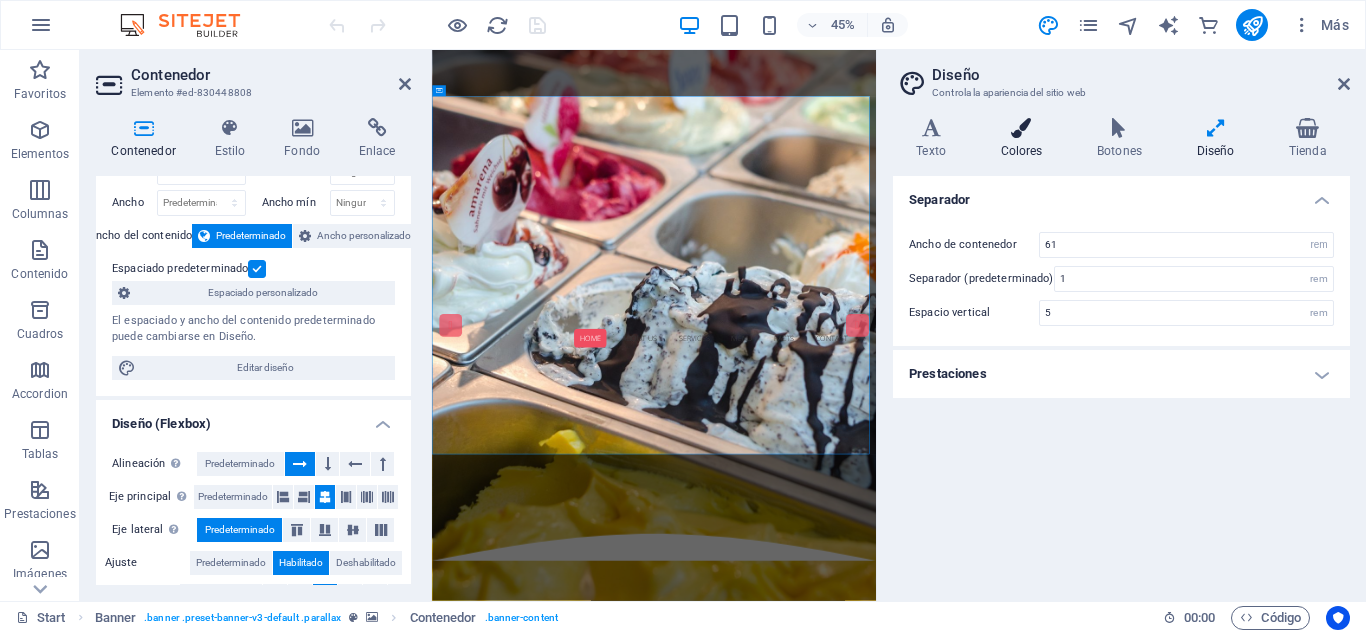 click on "Colores" at bounding box center [1025, 139] 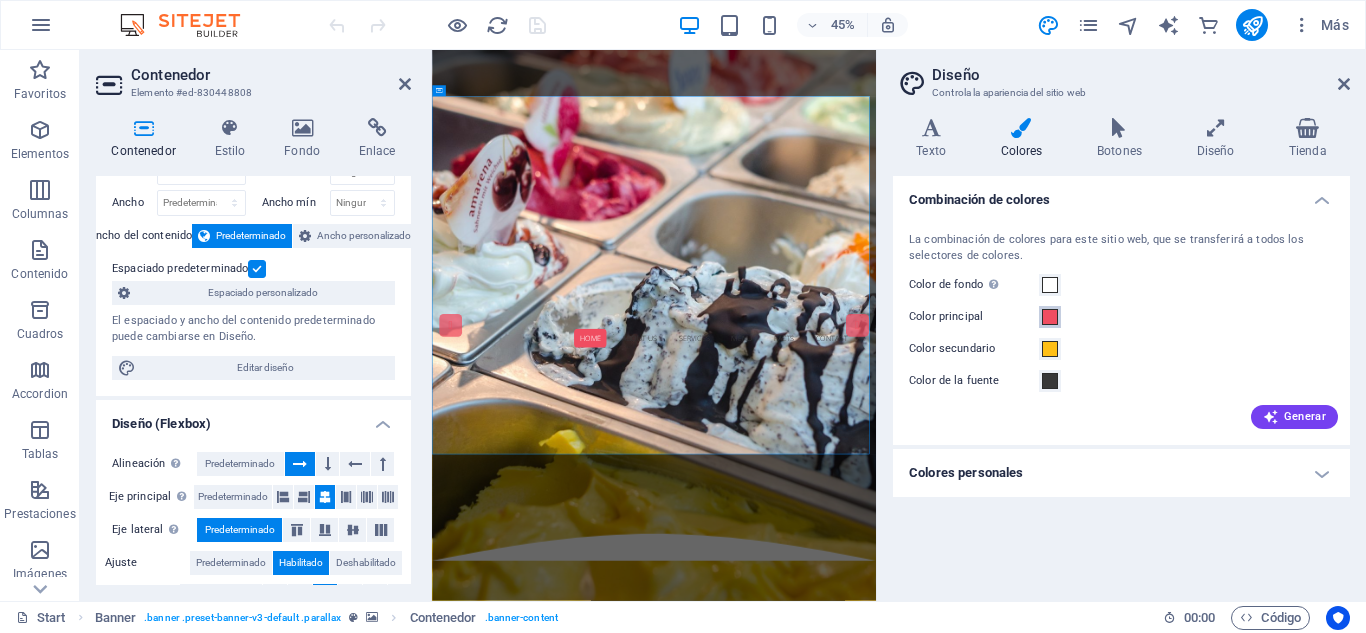 click at bounding box center [1050, 317] 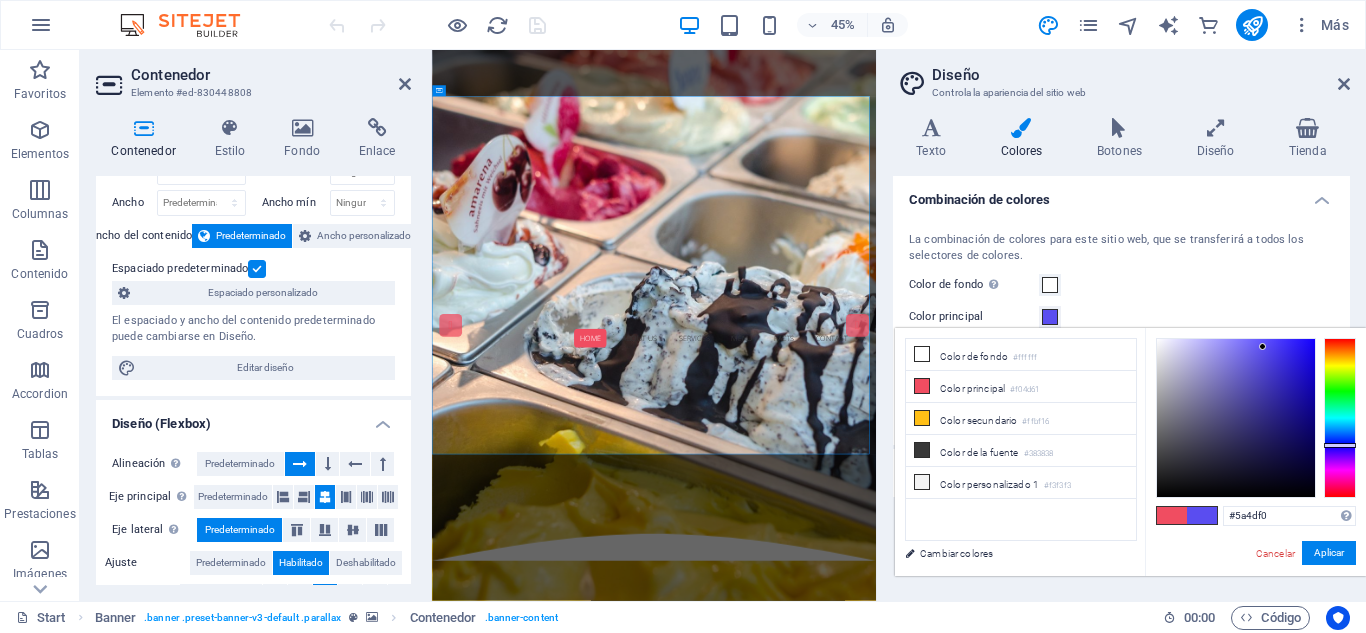 click at bounding box center [1340, 418] 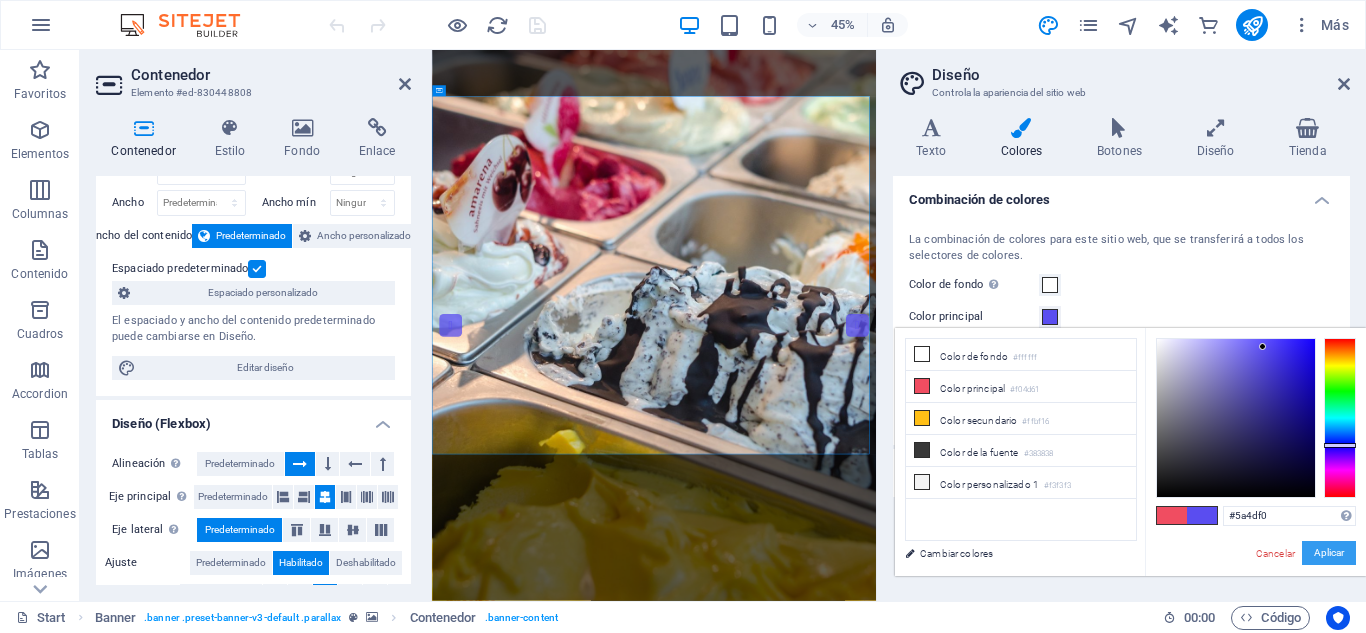 click on "Aplicar" at bounding box center [1329, 553] 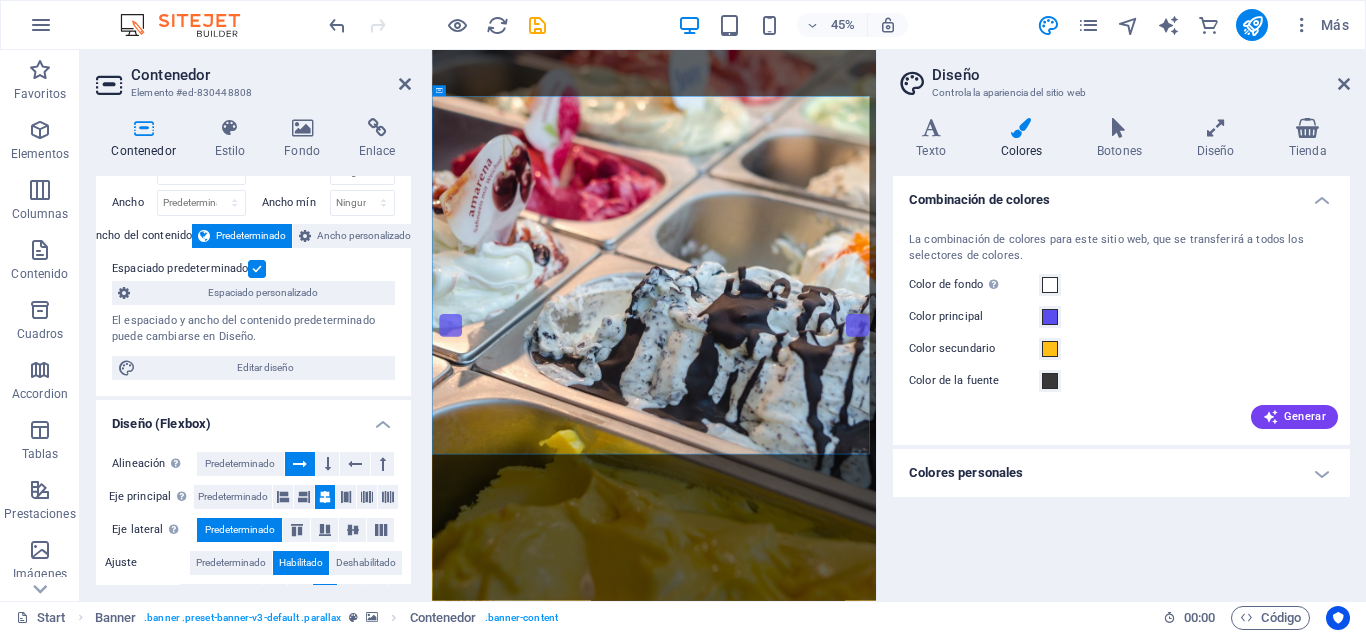 click on "Combinación de colores La combinación de colores para este sitio web, que se transferirá a todos los selectores de colores. Color de fondo Solo visible si no se encuentra cubierto por otros fondos. Color principal Color secundario Color de la fuente Generar Colores personales Color personalizado 1 Color personalizado 2 Color personalizado 3 Color personalizado 4 Color personalizado 5" at bounding box center (1121, 380) 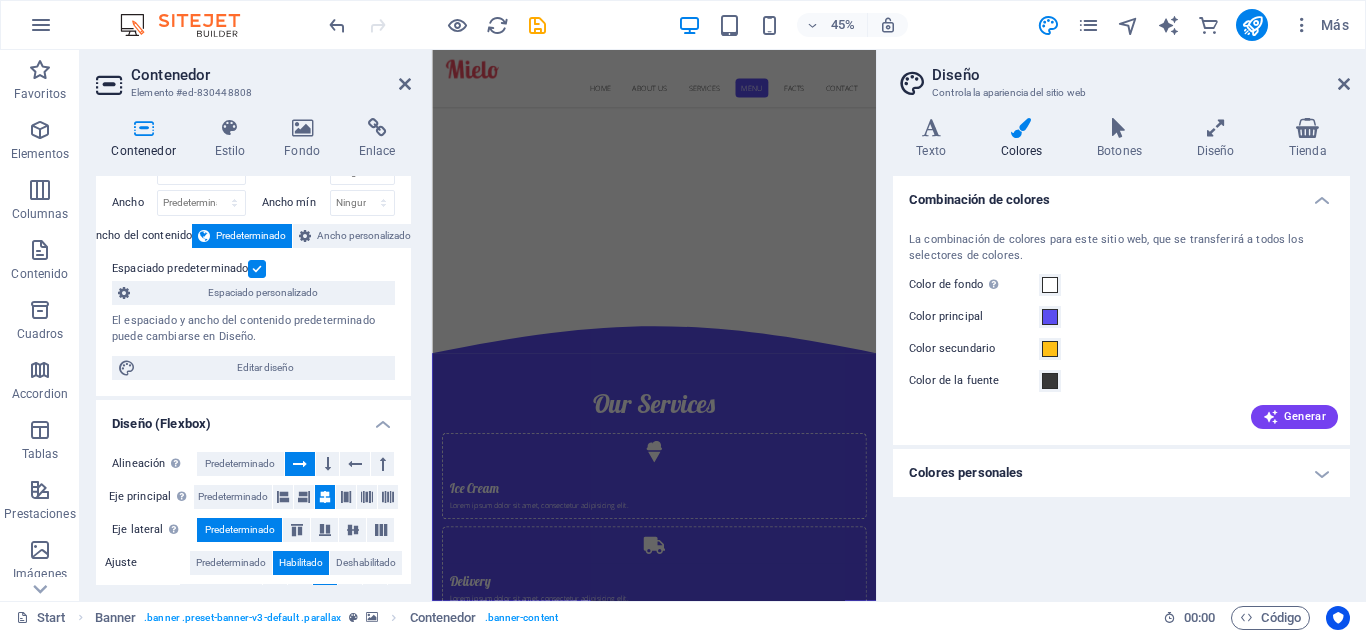 scroll, scrollTop: 4308, scrollLeft: 0, axis: vertical 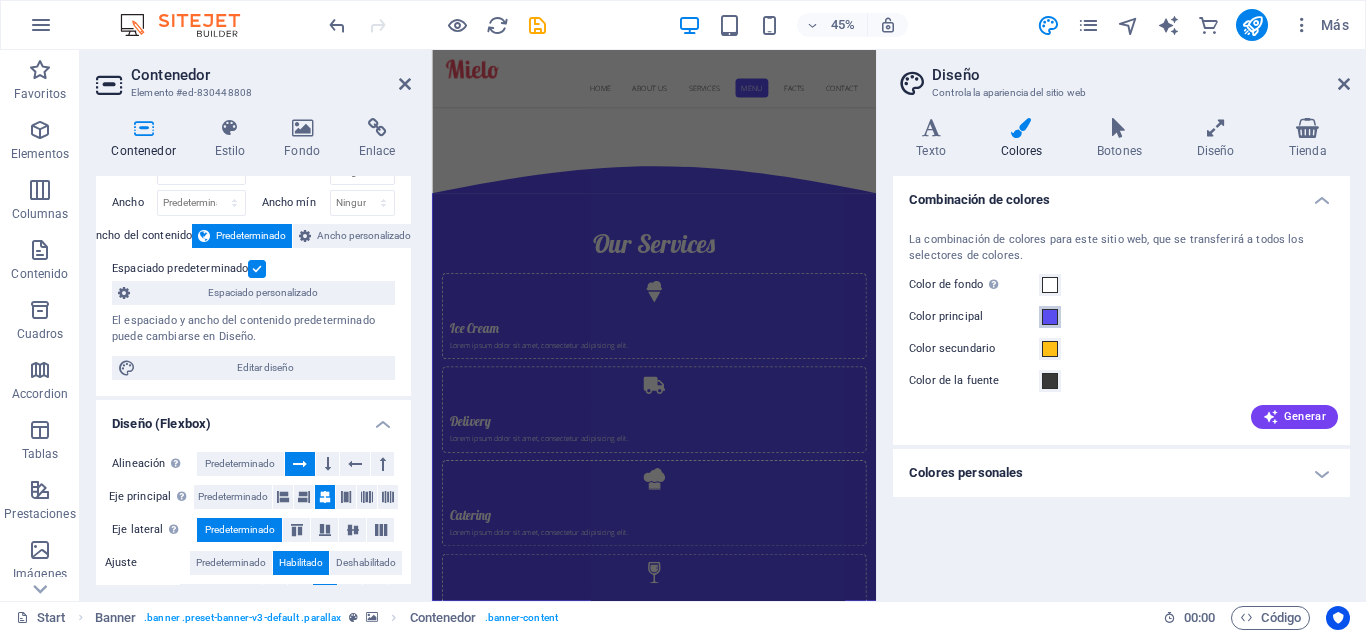 click at bounding box center [1050, 317] 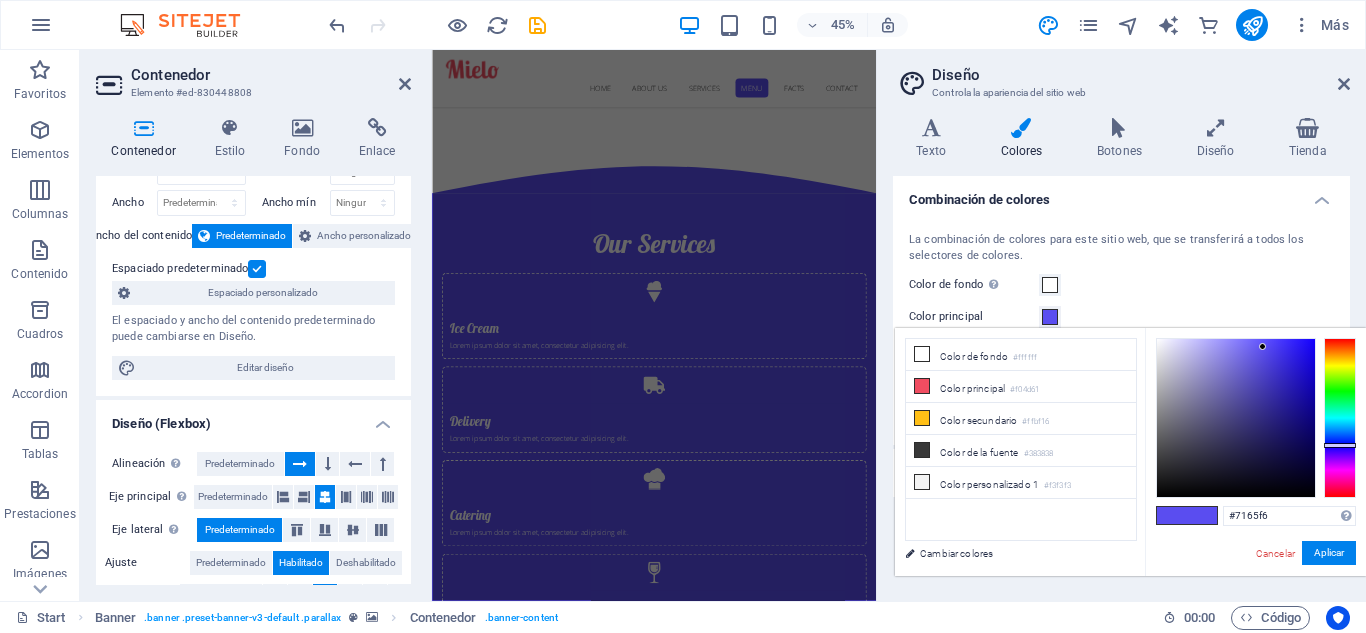 click at bounding box center [1236, 418] 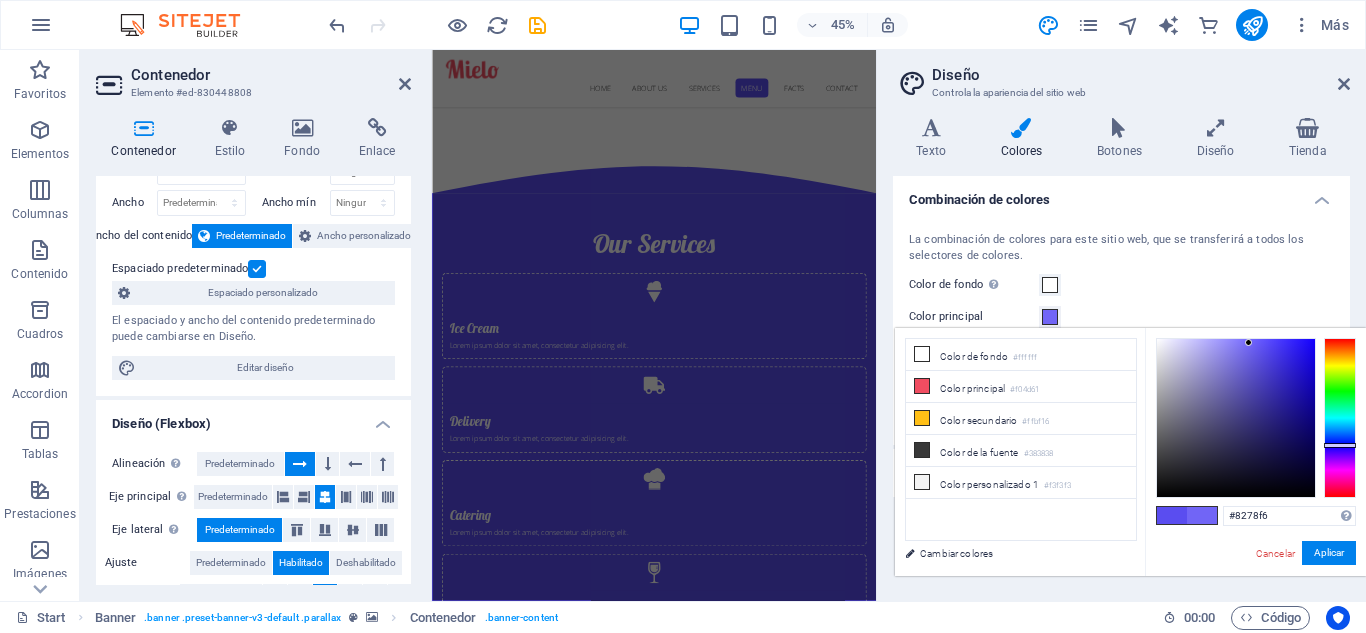 click at bounding box center (1236, 418) 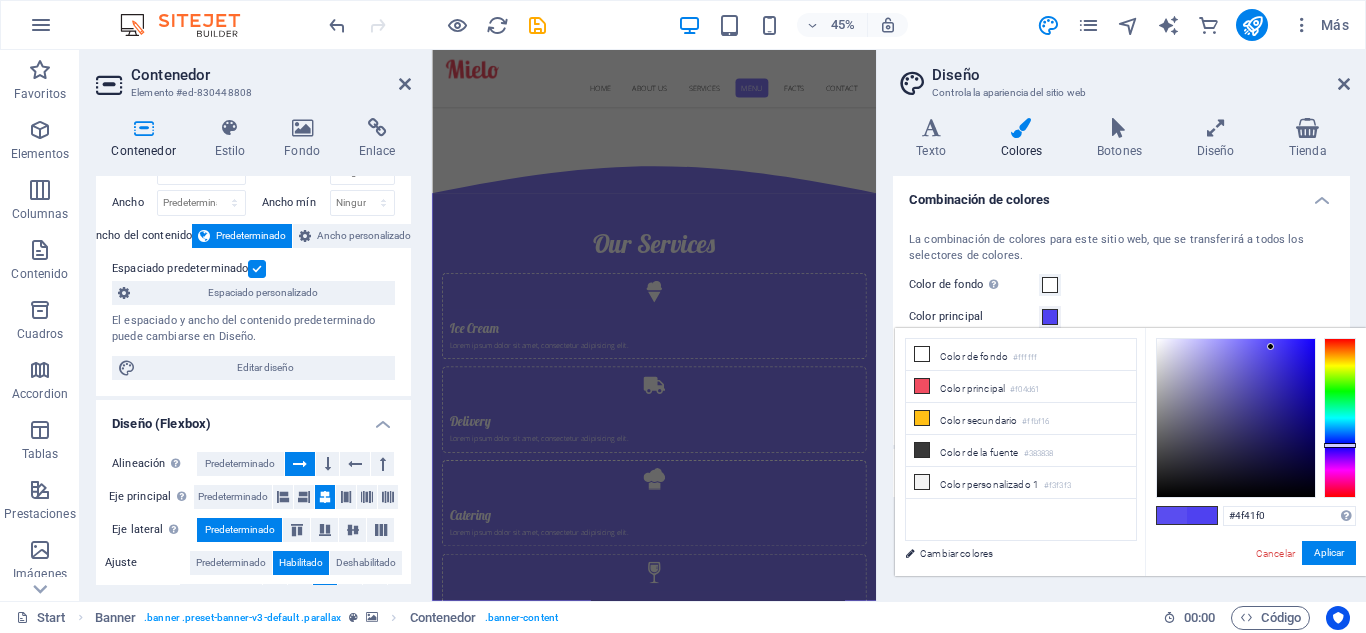 type on "#4e40f0" 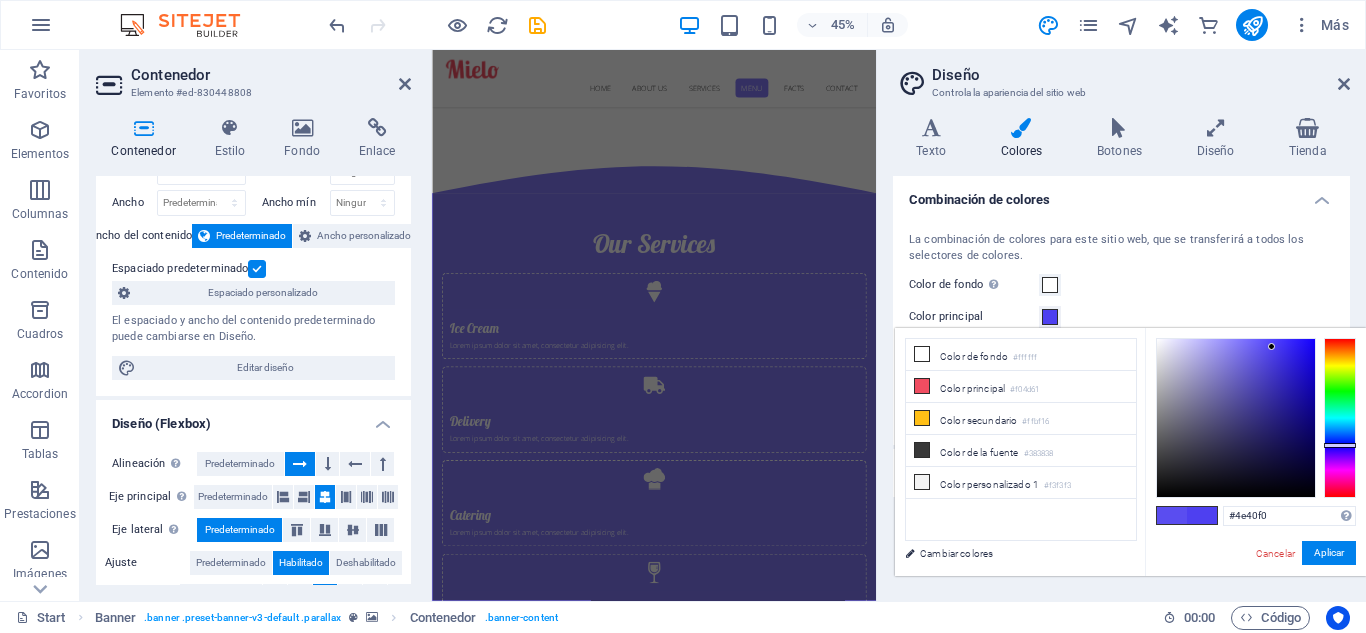 drag, startPoint x: 1233, startPoint y: 343, endPoint x: 1272, endPoint y: 347, distance: 39.20459 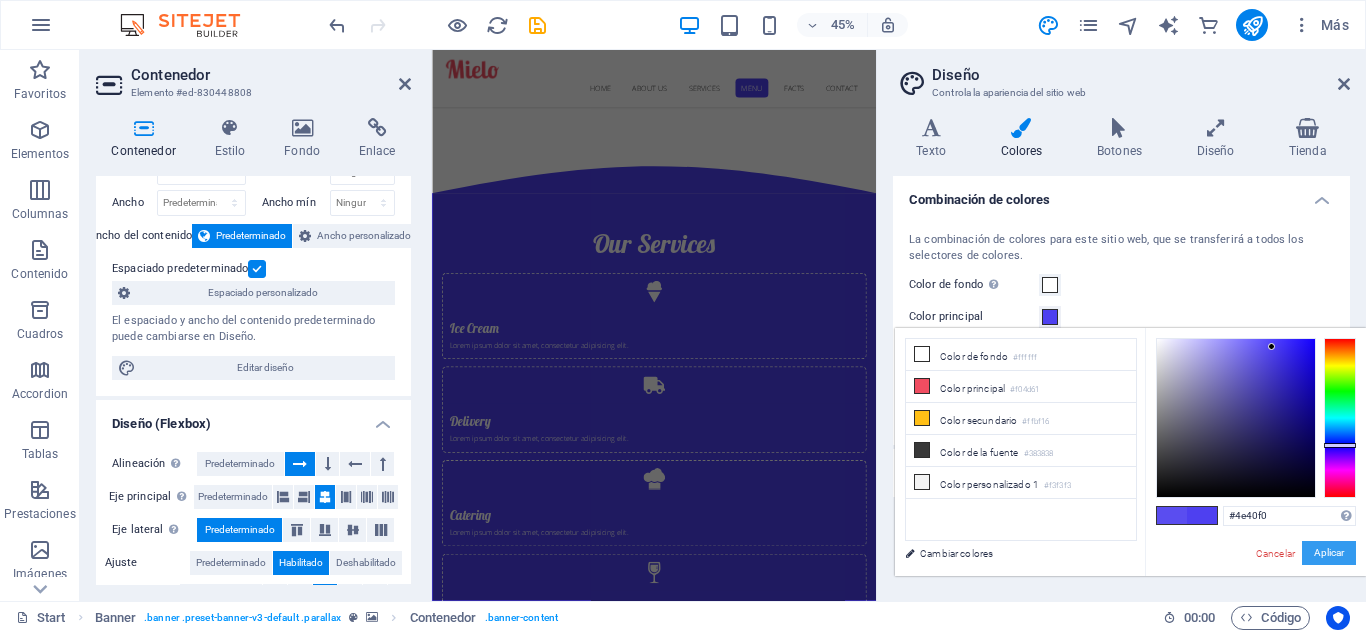 click on "Aplicar" at bounding box center [1329, 553] 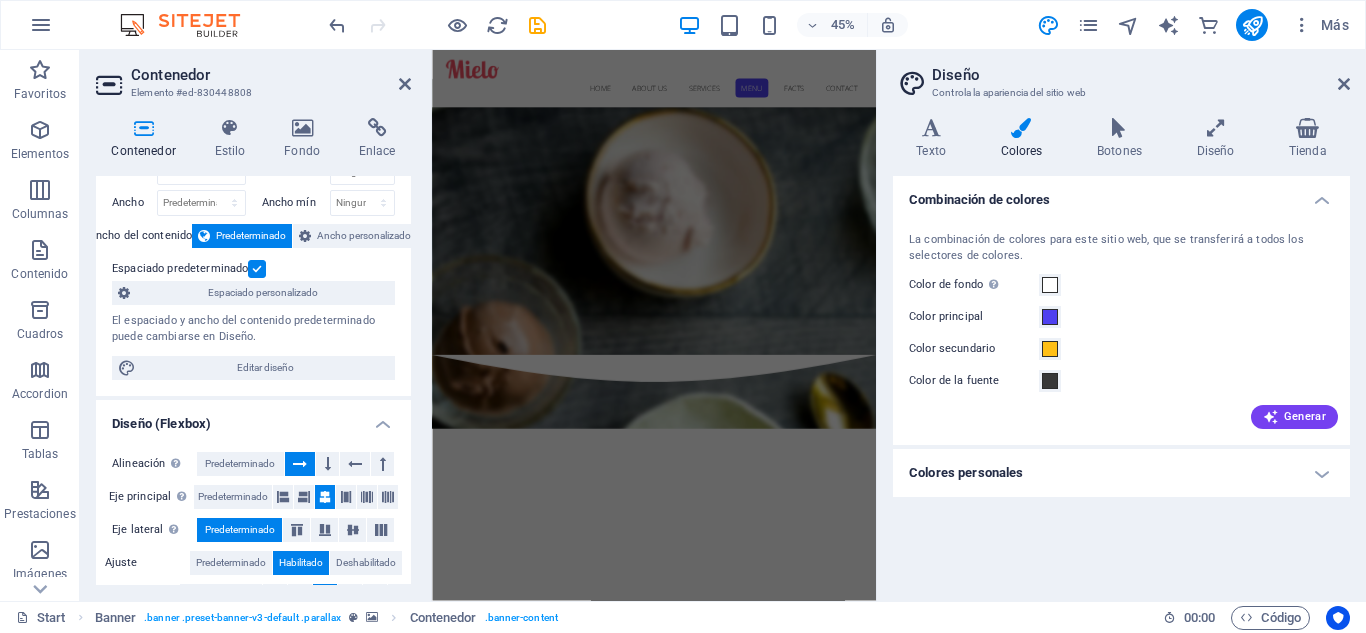 scroll, scrollTop: 2868, scrollLeft: 0, axis: vertical 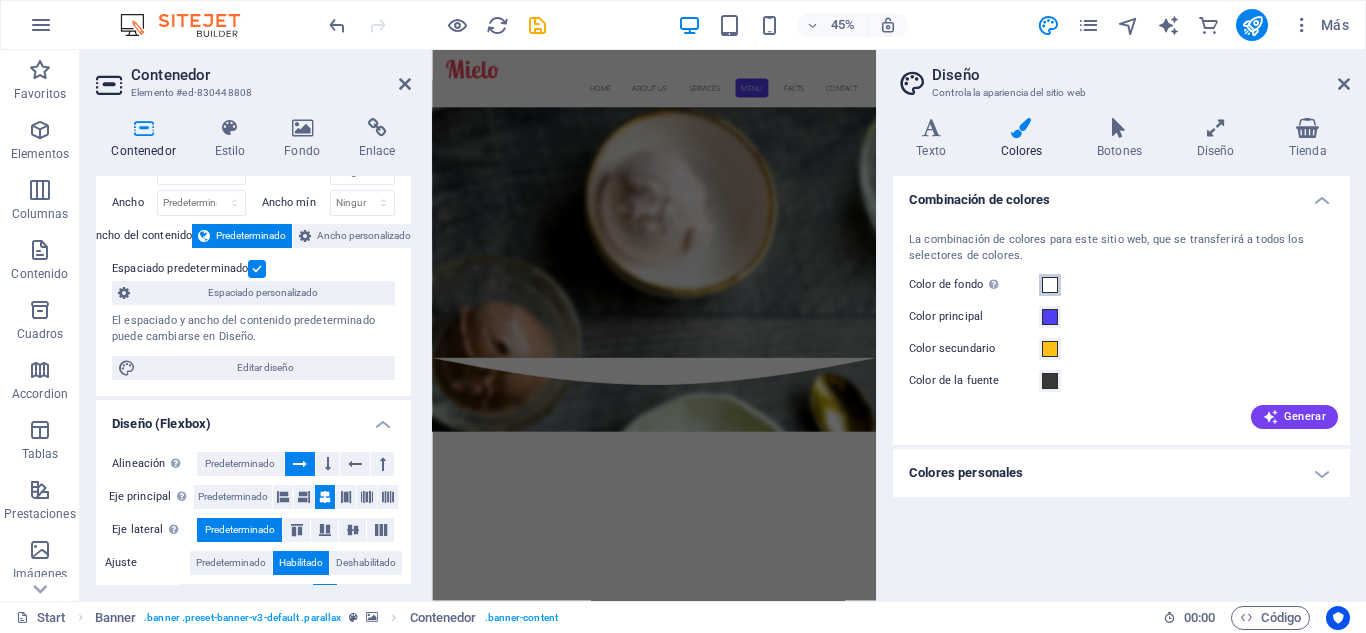 click at bounding box center (1050, 285) 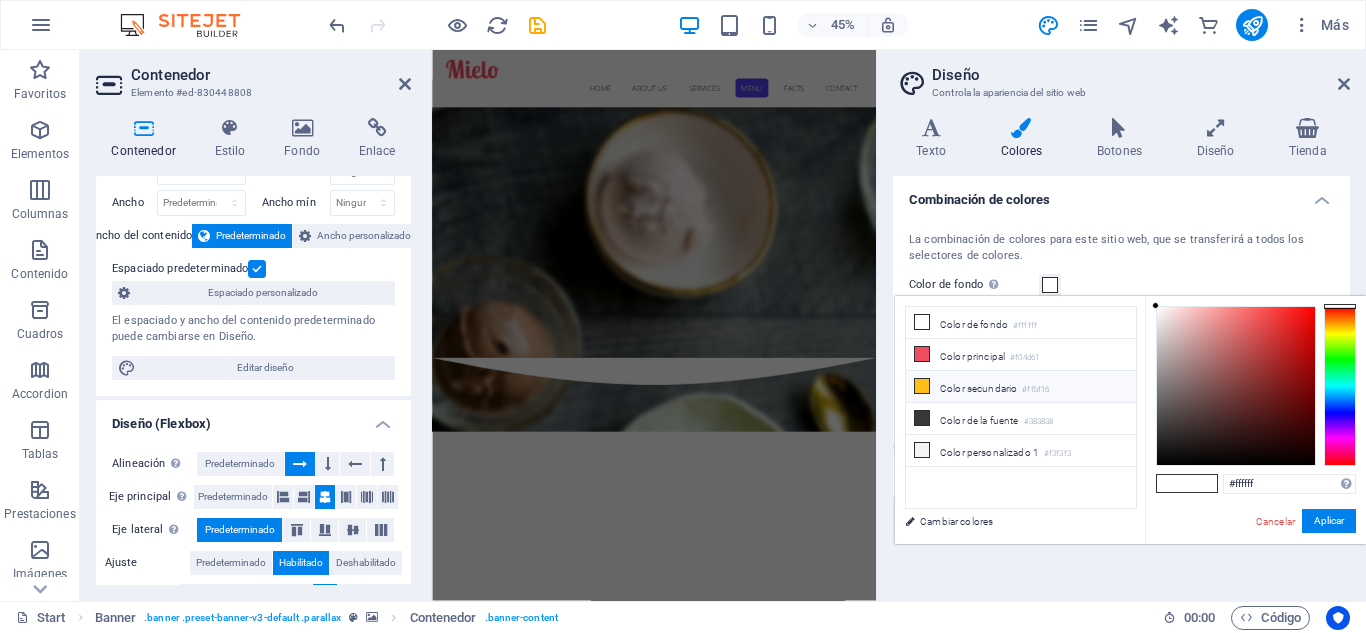 click on "Color secundario
#ffbf16" at bounding box center [1021, 387] 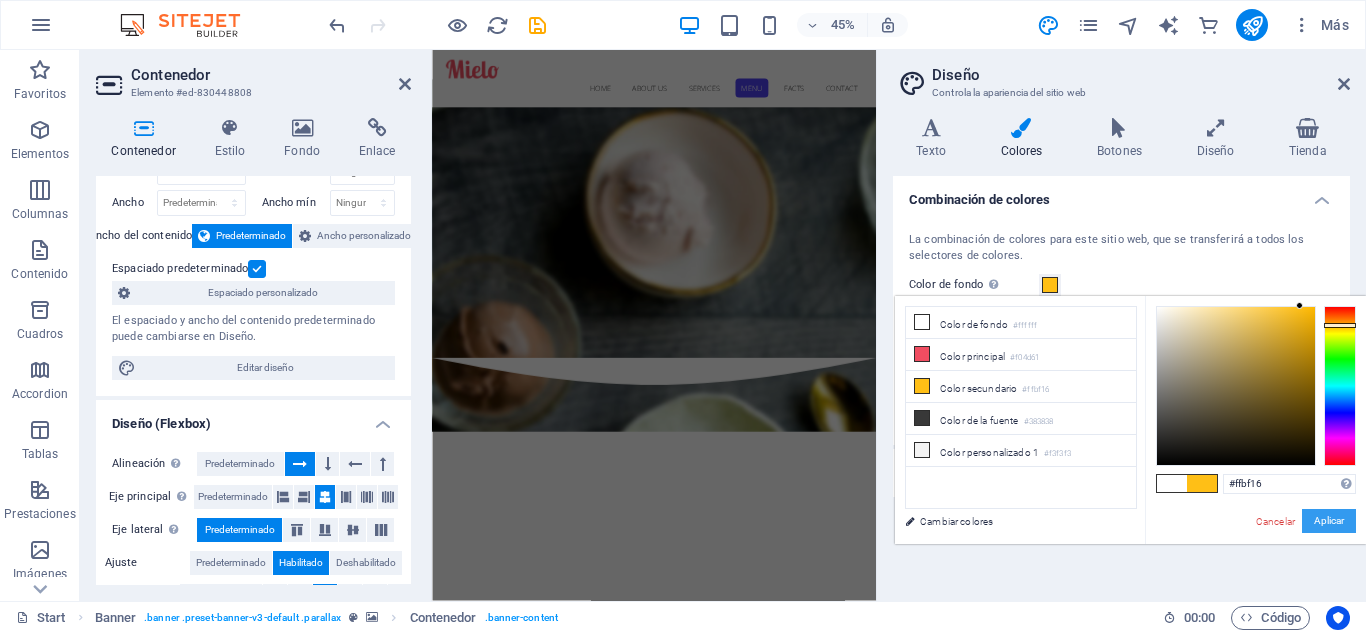 click on "Aplicar" at bounding box center (1329, 521) 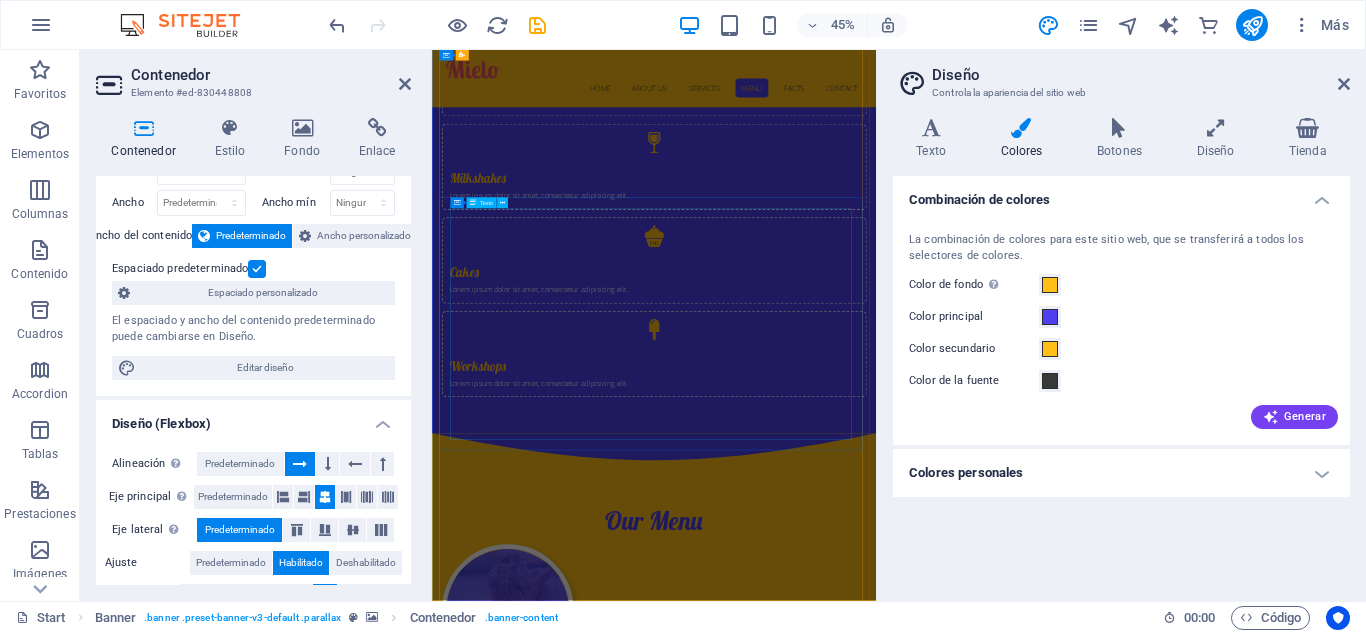 scroll, scrollTop: 4751, scrollLeft: 0, axis: vertical 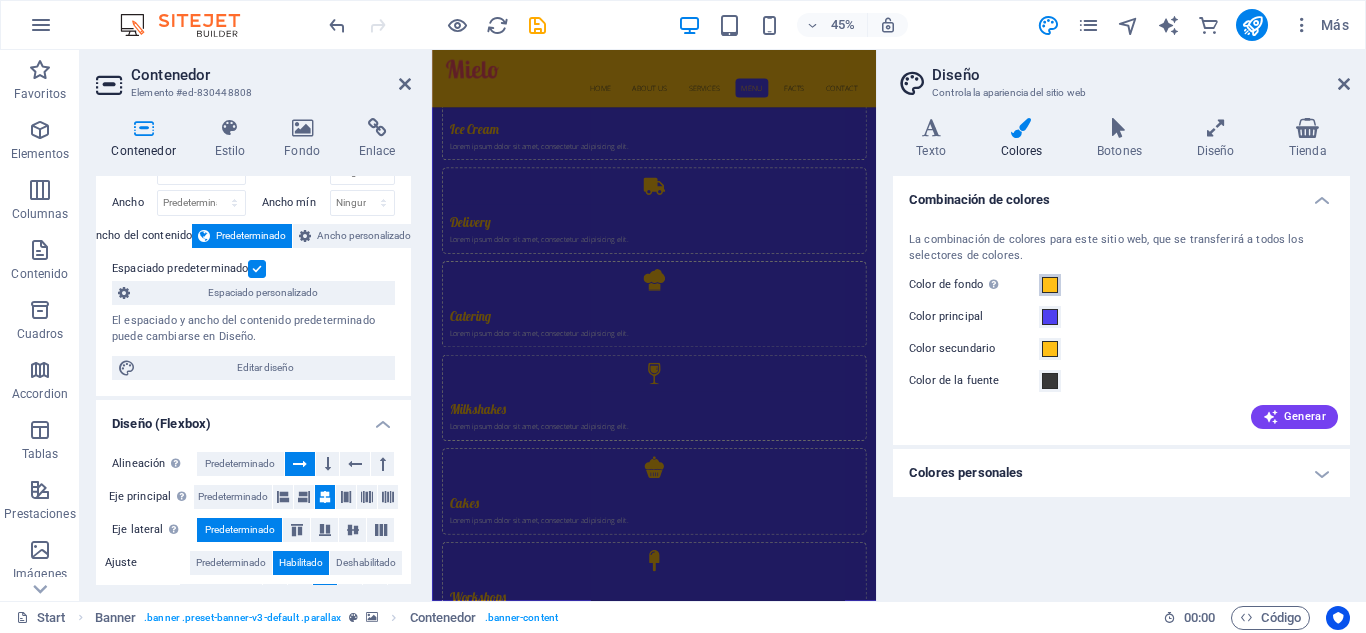 click at bounding box center [1050, 285] 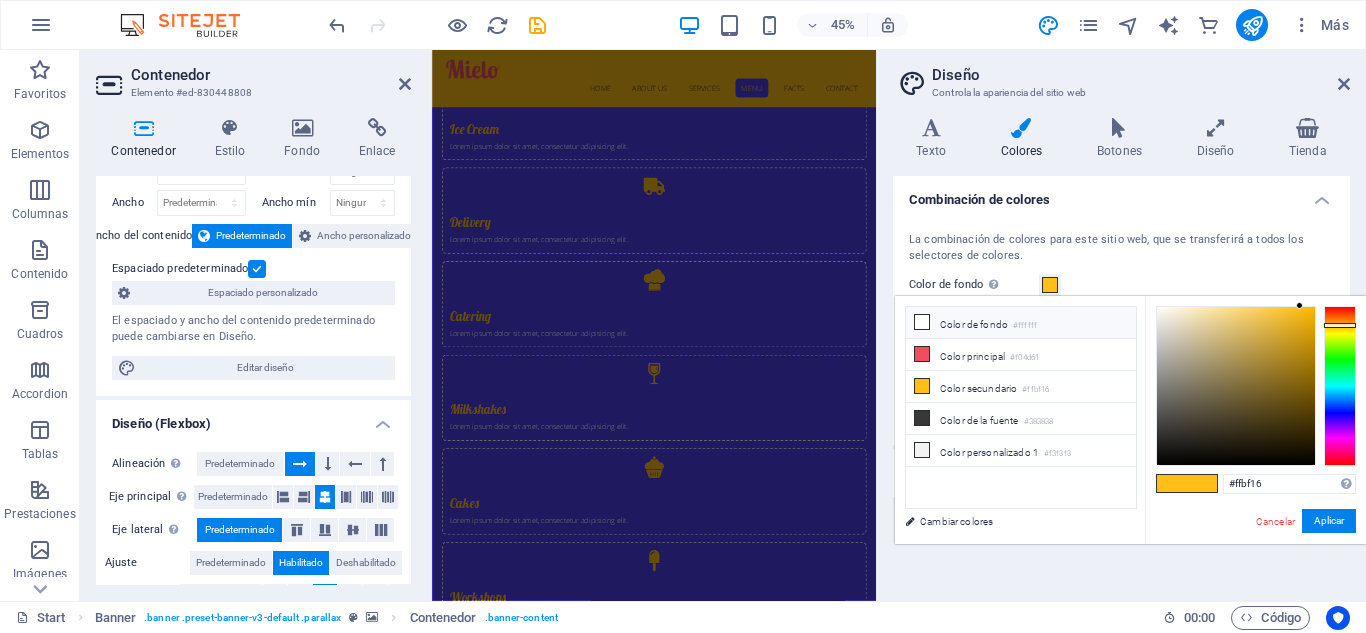 click on "Color de fondo
#ffffff" at bounding box center (1021, 323) 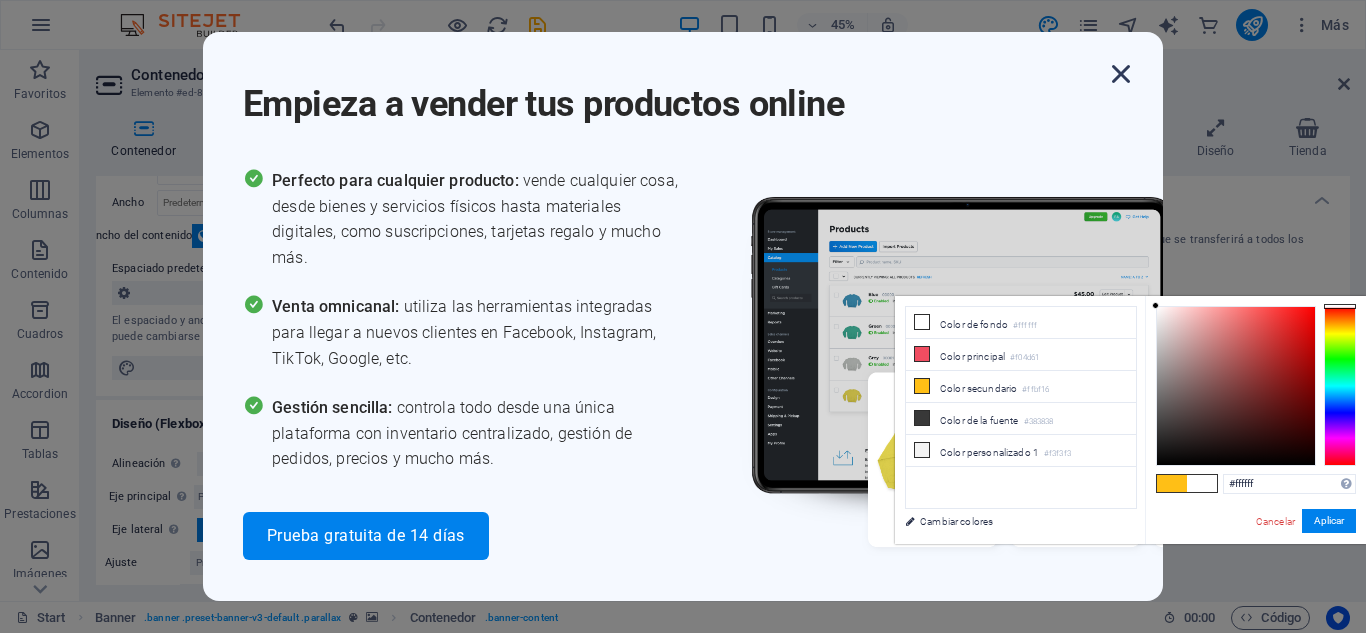 click at bounding box center (1121, 74) 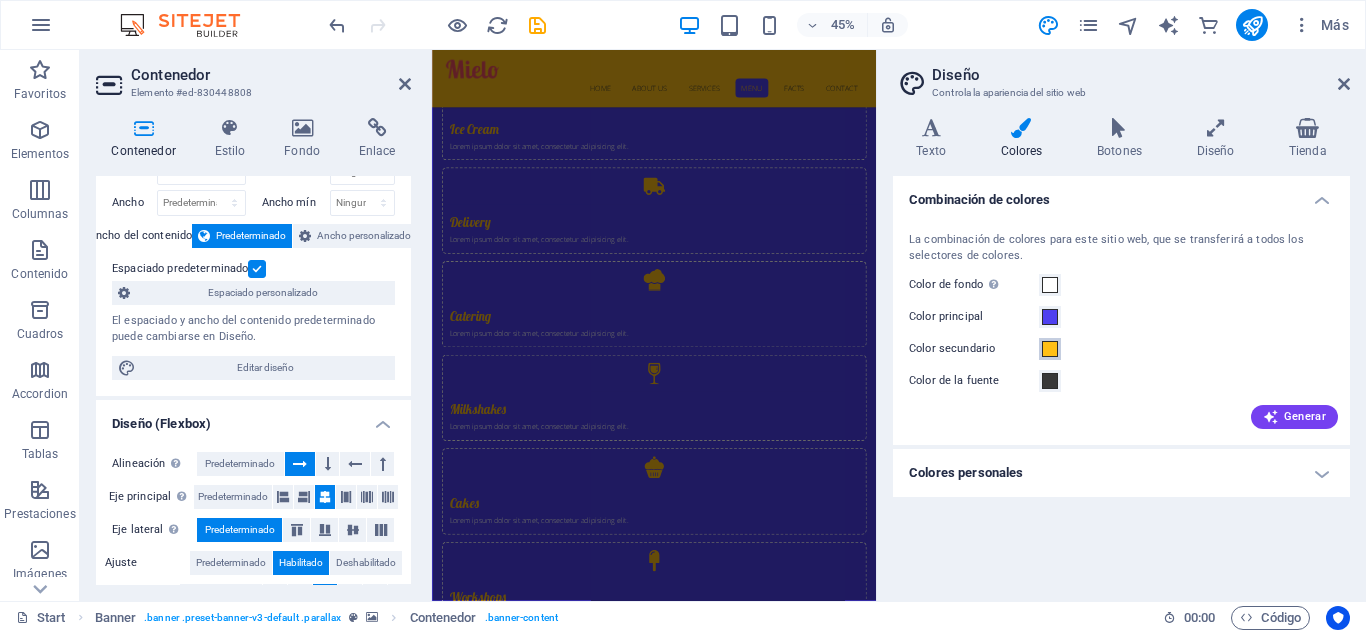 click at bounding box center (1050, 349) 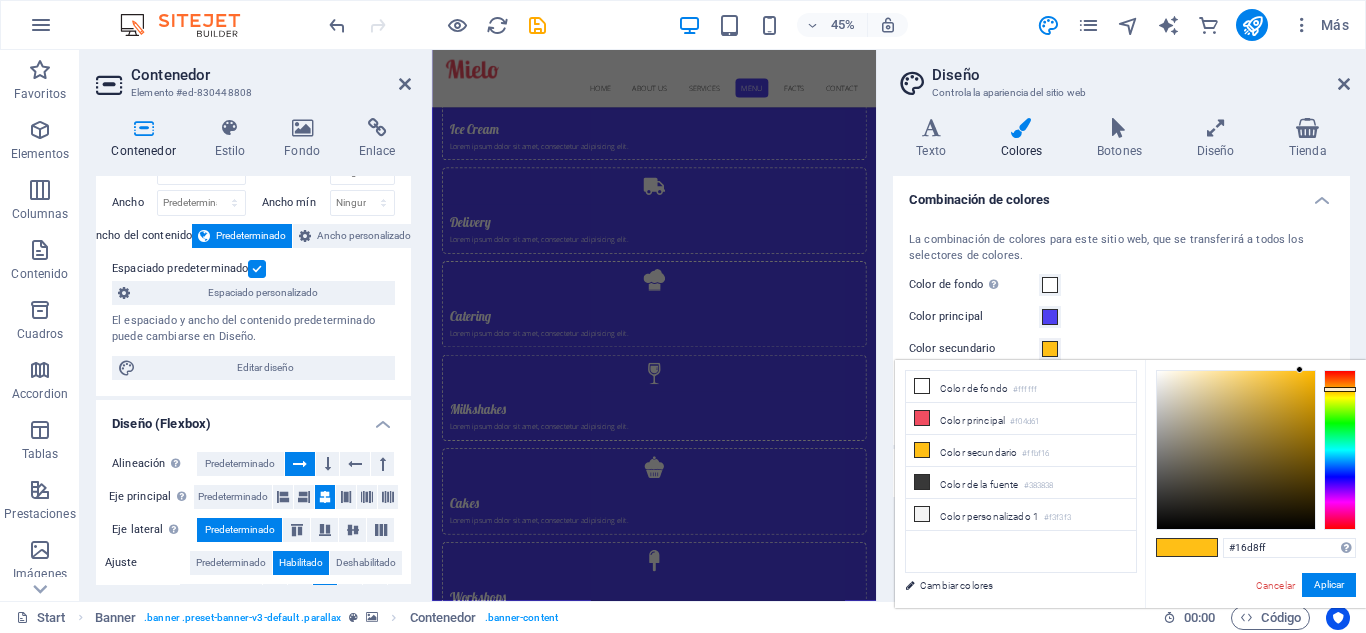 click at bounding box center [1340, 450] 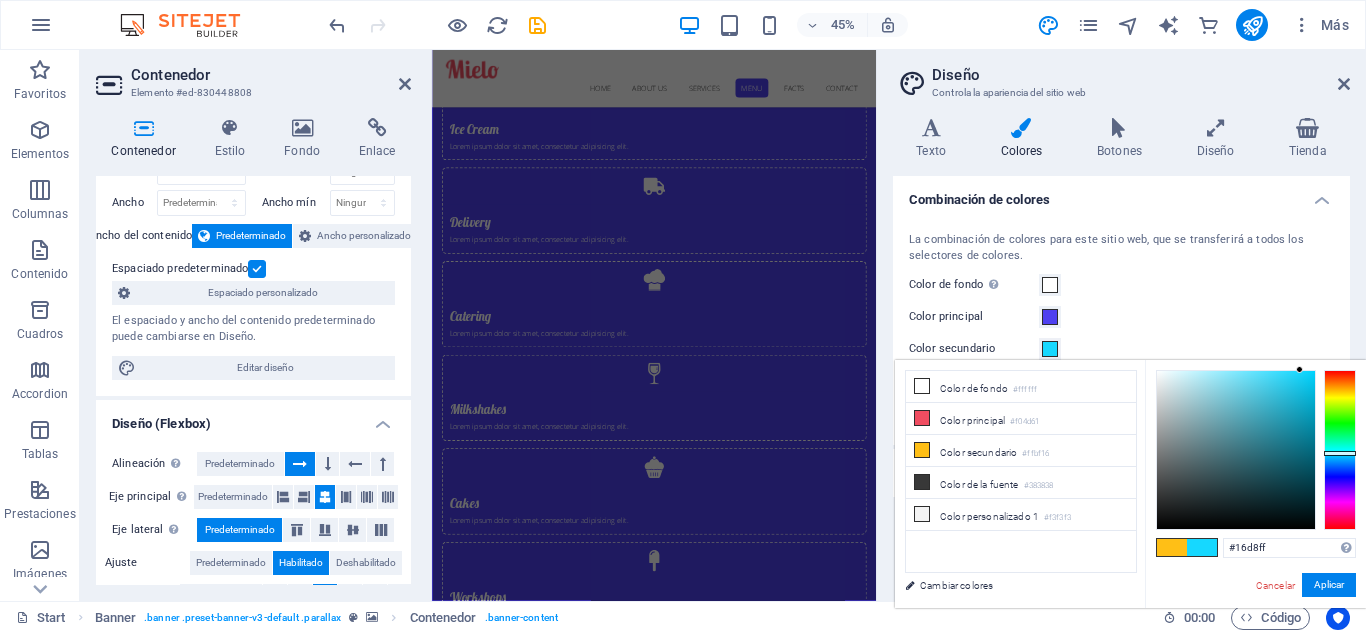 type on "#1642ff" 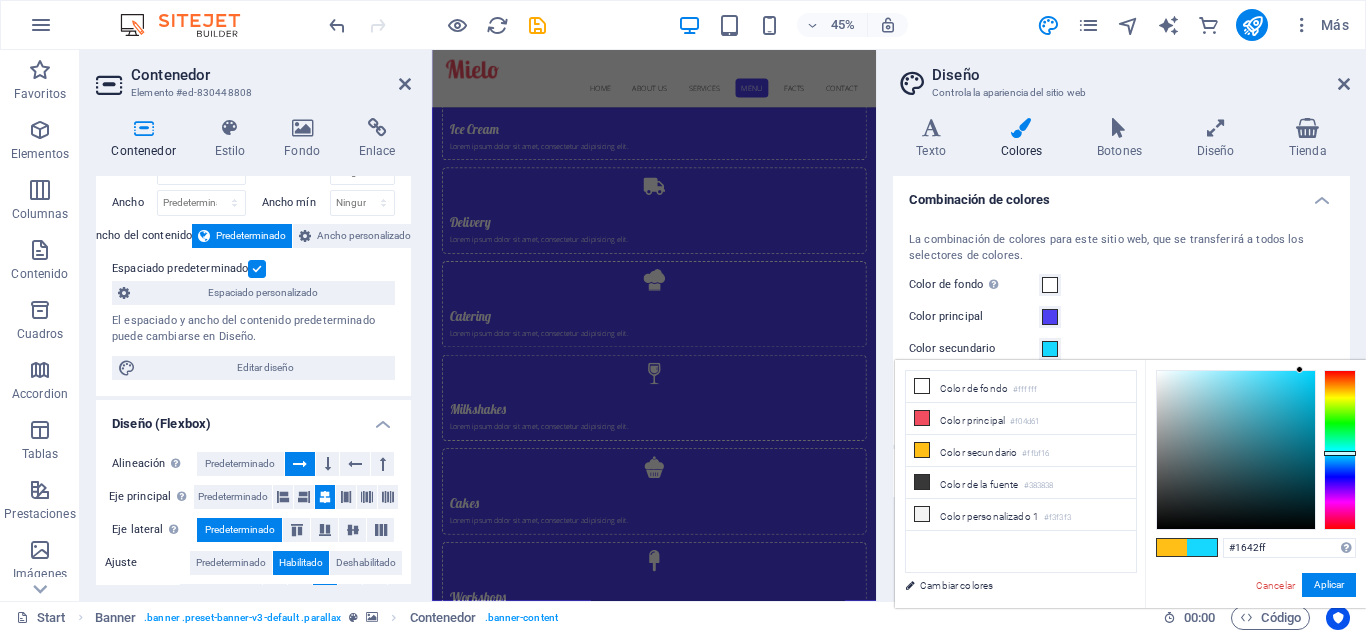 click at bounding box center (1340, 450) 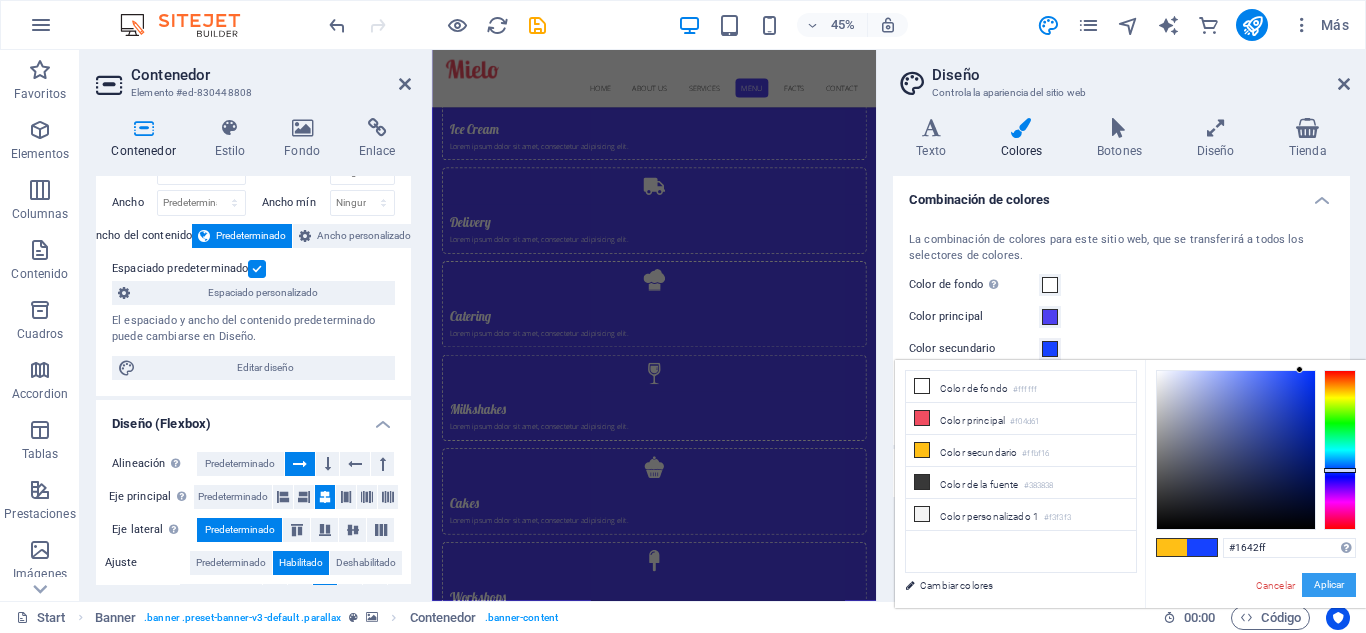 click on "Aplicar" at bounding box center (1329, 585) 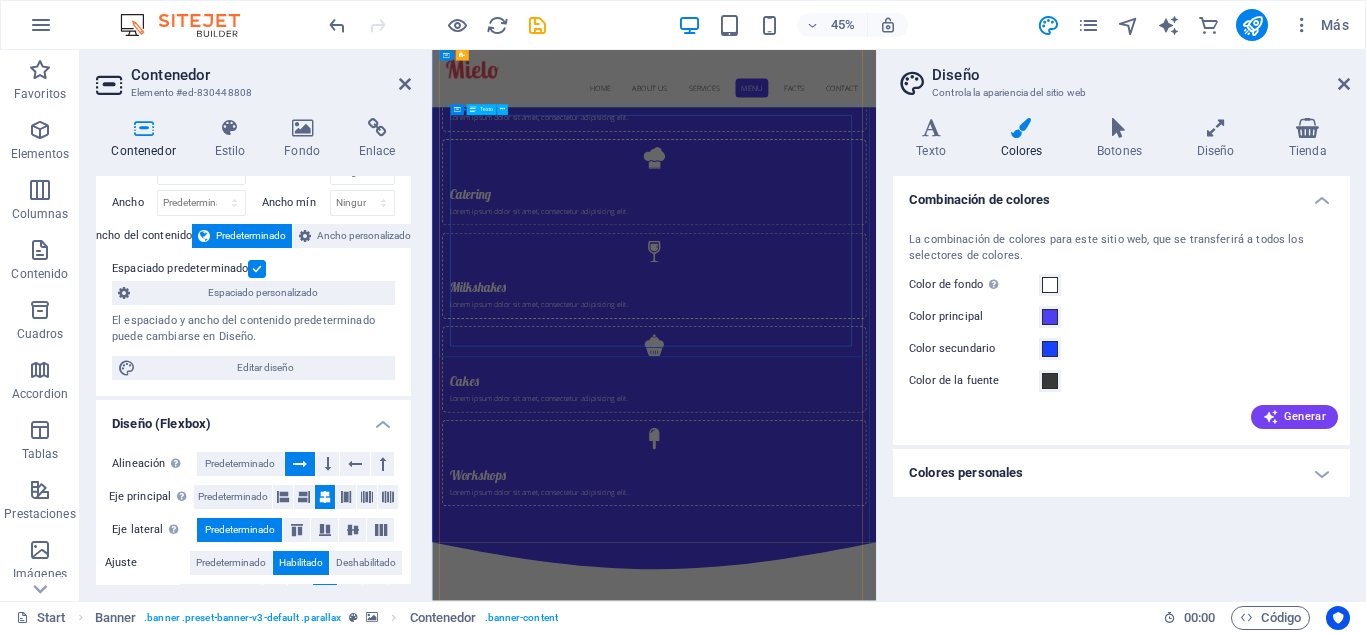 scroll, scrollTop: 5110, scrollLeft: 0, axis: vertical 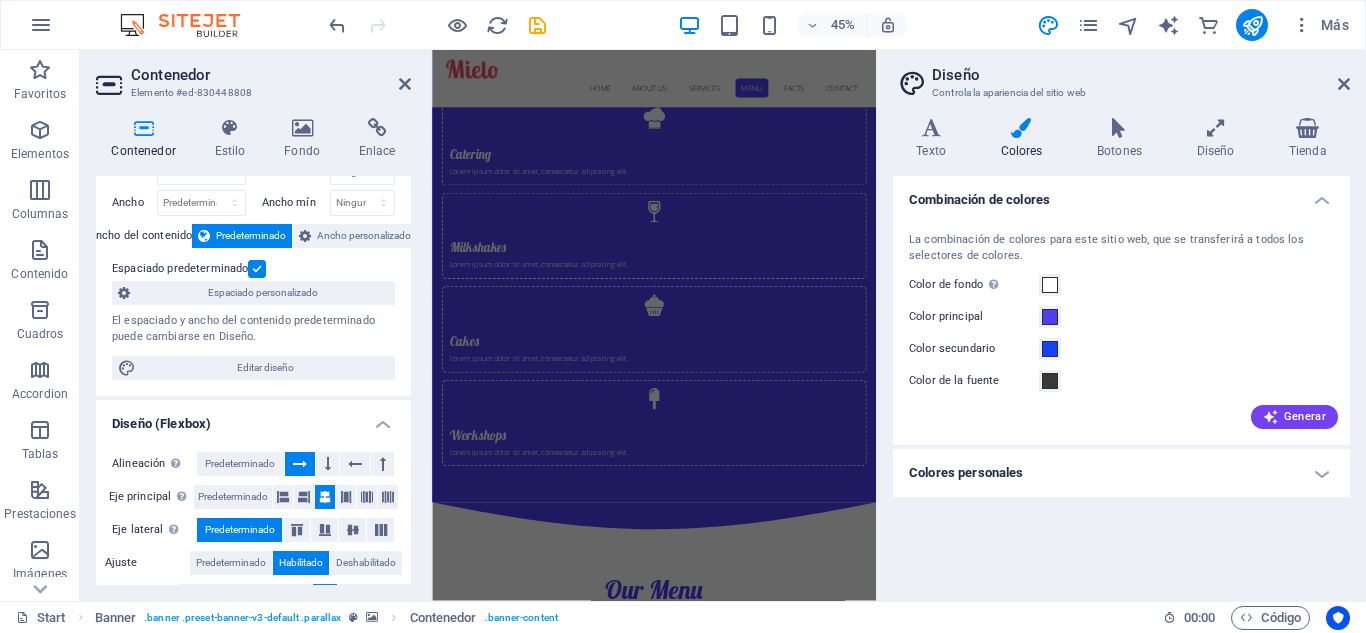 click on "Diseño Controla la apariencia del sitio web Variantes  Texto  Colores  Botones  Diseño  Tienda Texto Standard Bold Links Color de la fuente Fuente Open Sans Tamaño de la fuente 16 rem px Alto de línea 1.65 Espesor de la fuente Para mostrar el espesor de la fuente correctamente, puede que deba activarse.  Gestionar fuentes Fino, 100 Extra delgado, 200 Delgado, 300 Normal, 400 Medio, 500 Seminegrita, 600 Negrita, 700 Extra negrita, 800 Negro, 900 Espaciado entre caracteres 0 rem px Estilo de fuente Transformación del texto Tt TT tt Alineación del texto Espesor de la fuente Para mostrar el espesor de la fuente correctamente, puede que deba activarse.  Gestionar fuentes Fino, 100 Extra delgado, 200 Delgado, 300 Normal, 400 Medio, 500 Seminegrita, 600 Negrita, 700 Extra negrita, 800 Negro, 900 Default Hover / Active Color de la fuente Color de la fuente Decoración Ninguno Decoración Ninguno Duración de la transición 0.3 s Función de la transición Lentitud Entrada lenta Salida lenta Entrada/salida lenta" at bounding box center [1121, 325] 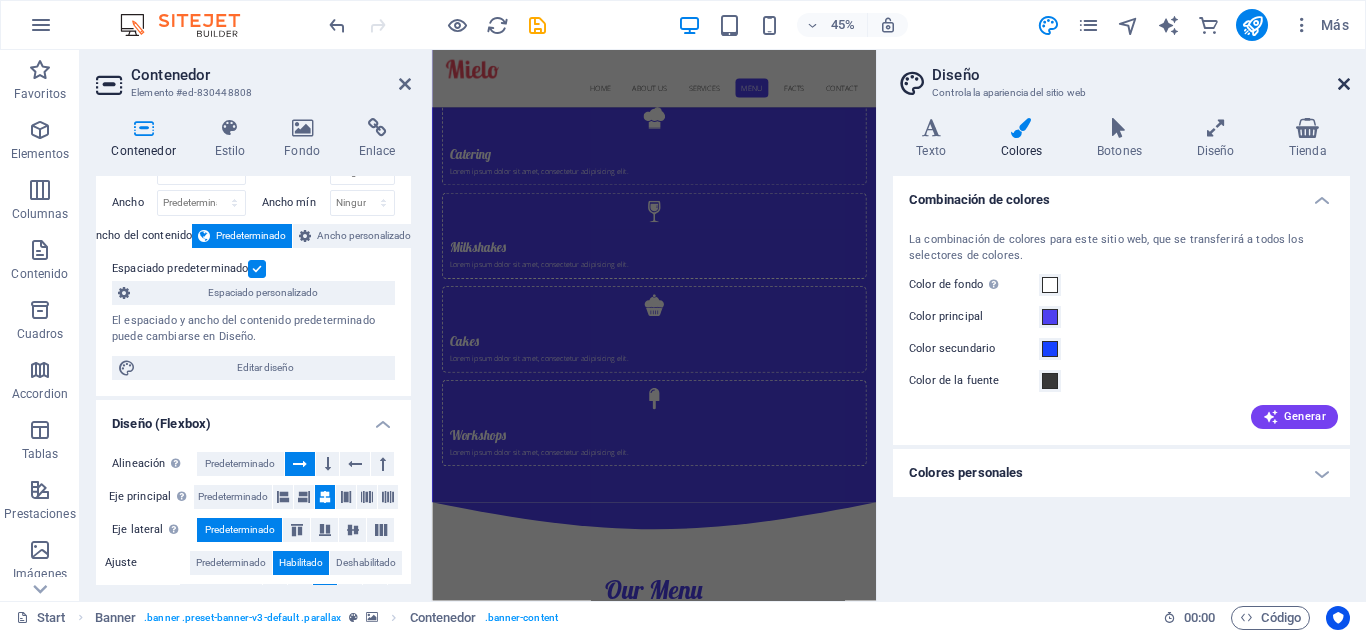 click at bounding box center [1344, 84] 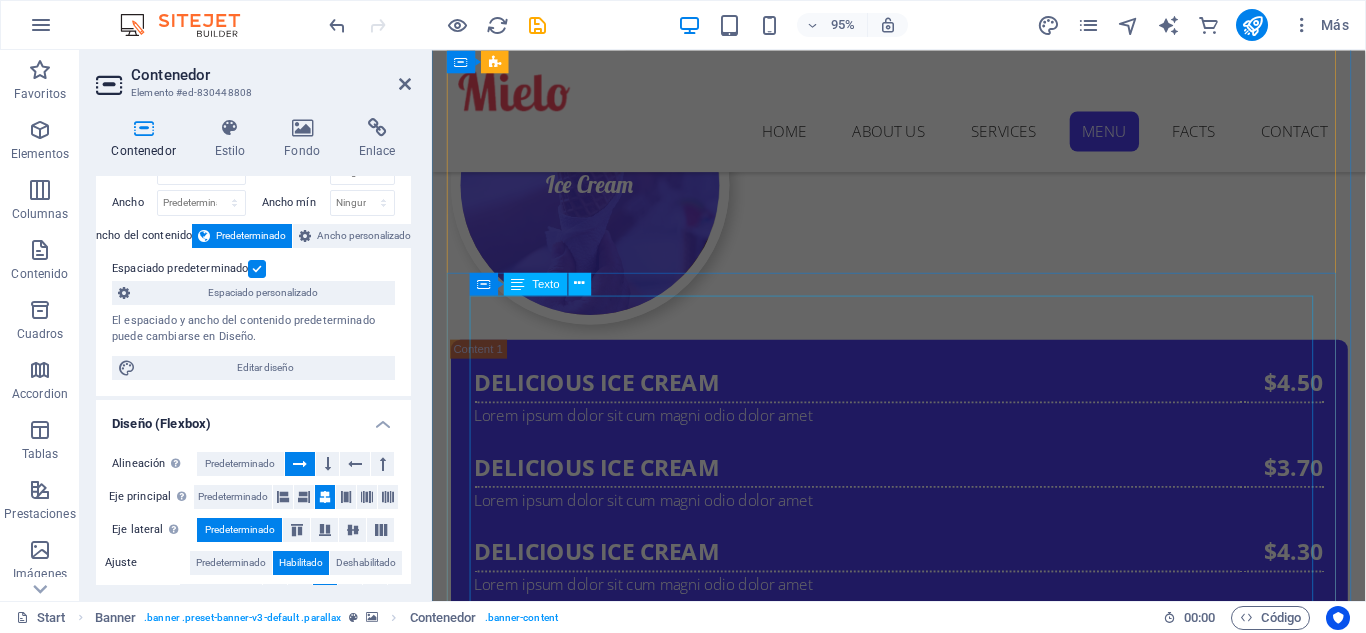 scroll, scrollTop: 5284, scrollLeft: 0, axis: vertical 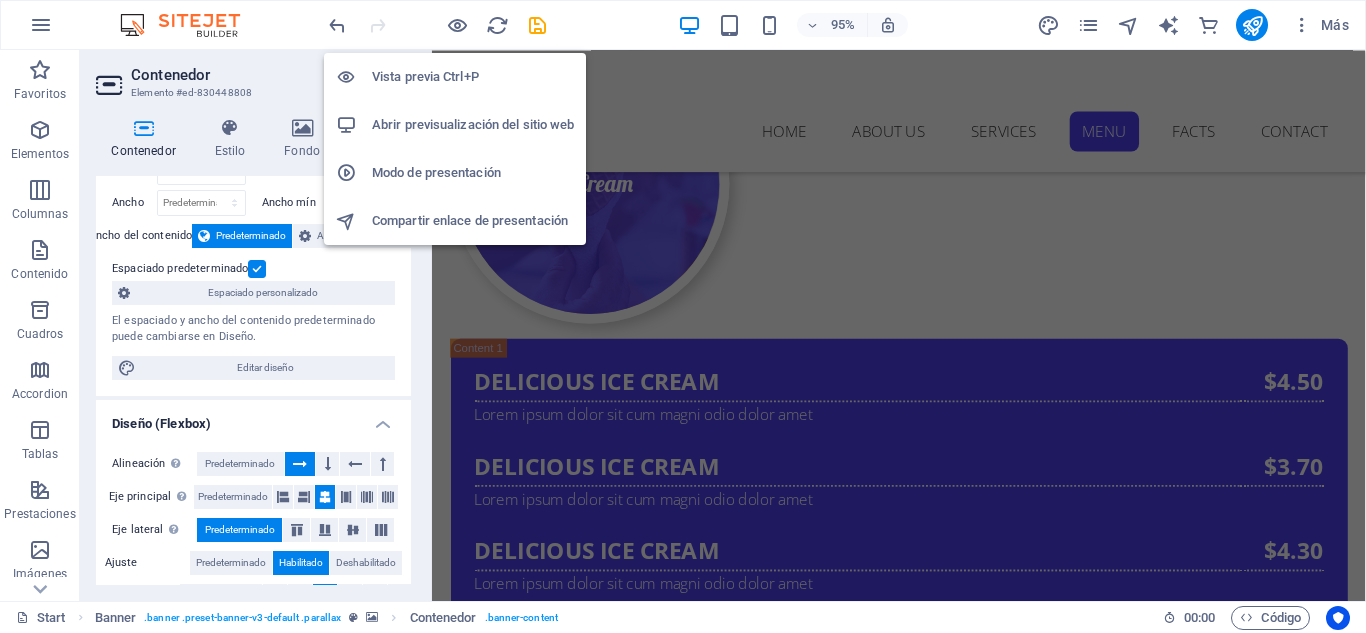 click on "Abrir previsualización del sitio web" at bounding box center (473, 125) 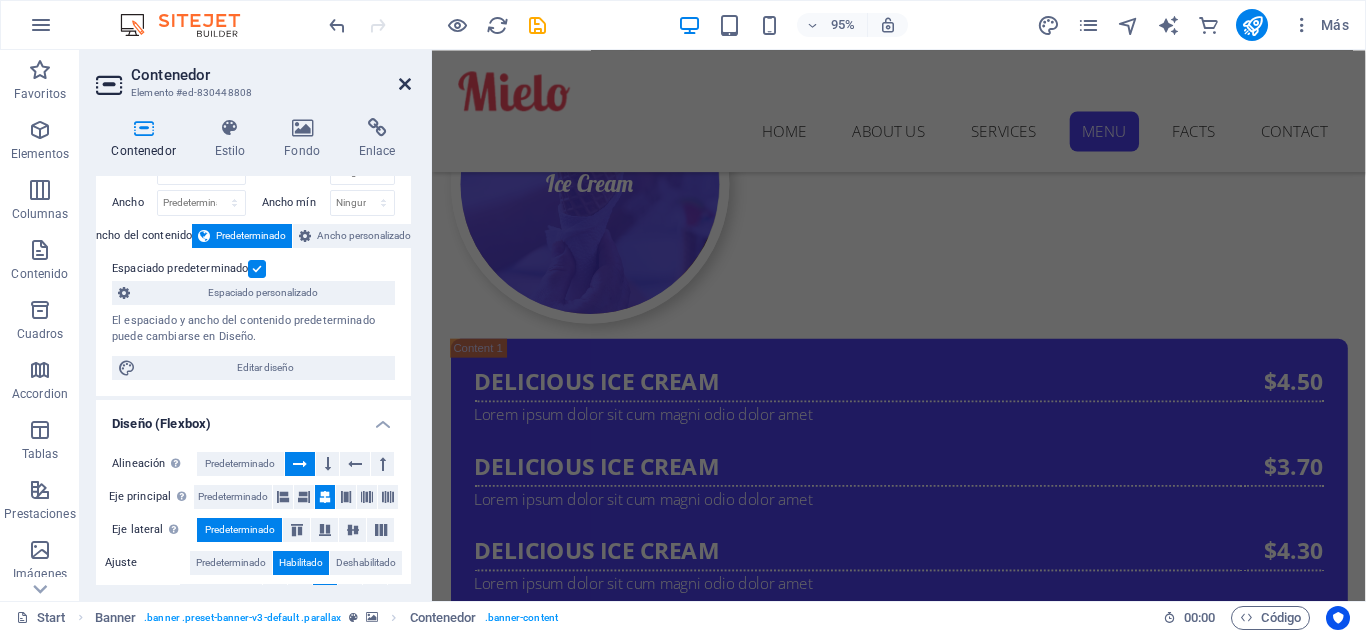 click at bounding box center [405, 84] 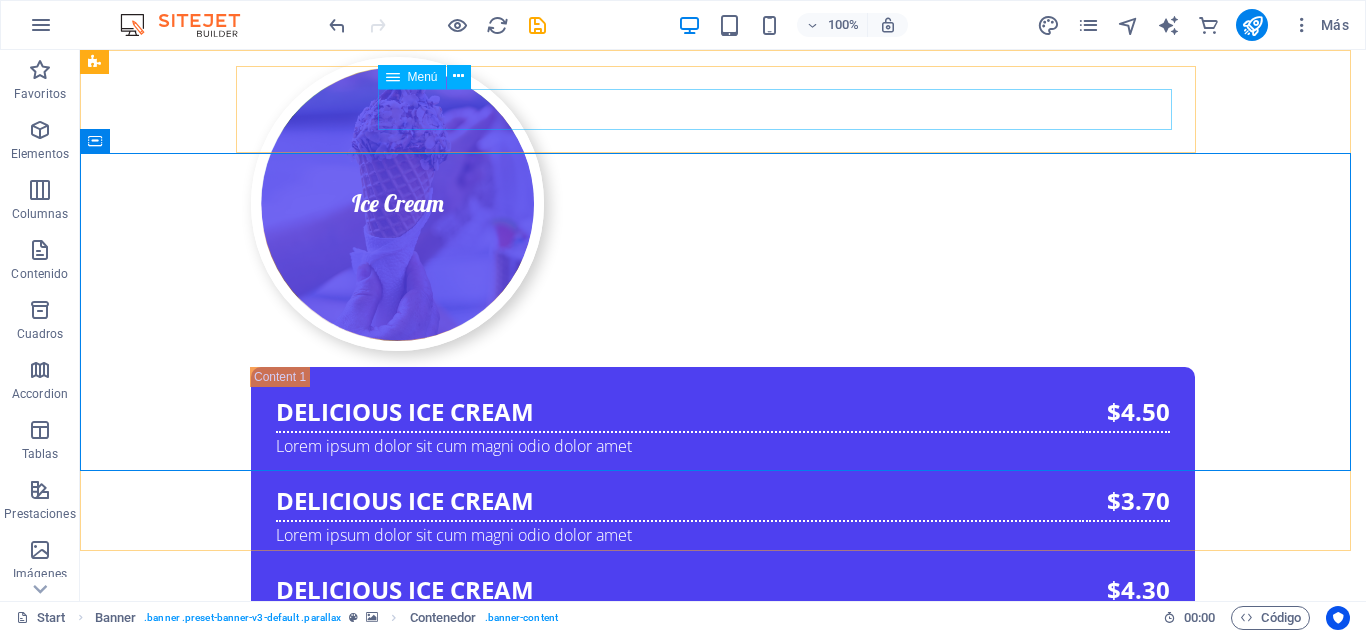 scroll, scrollTop: 0, scrollLeft: 0, axis: both 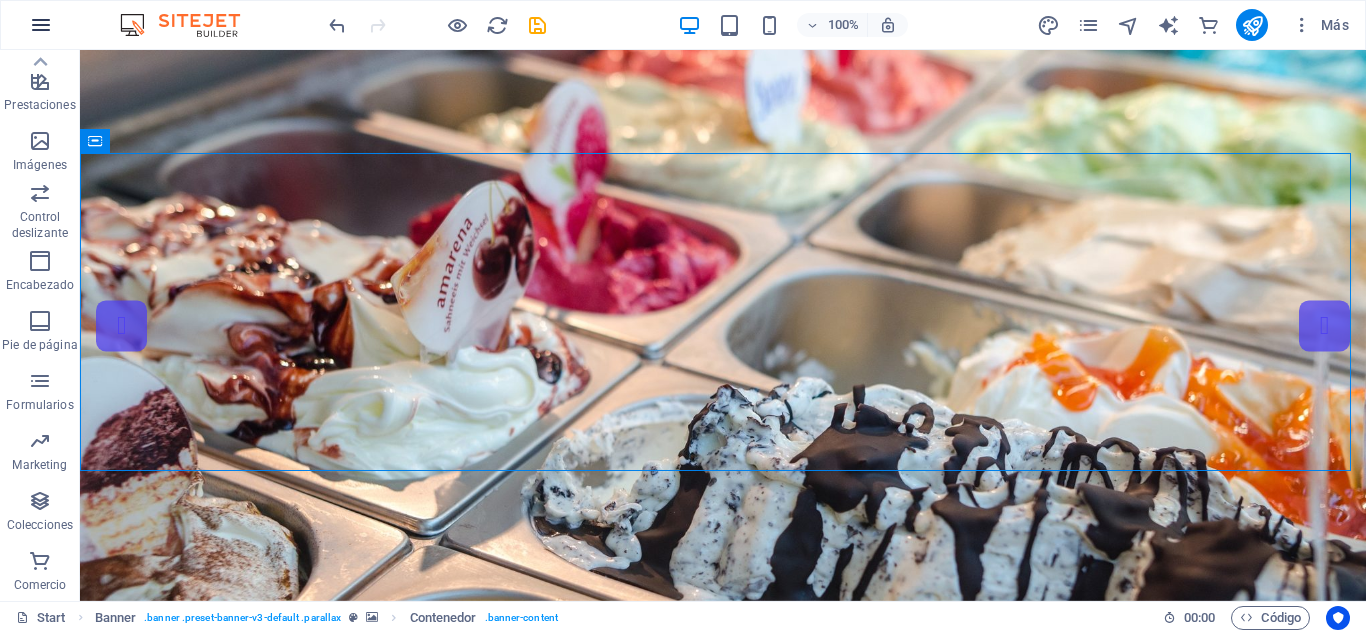 click at bounding box center [41, 25] 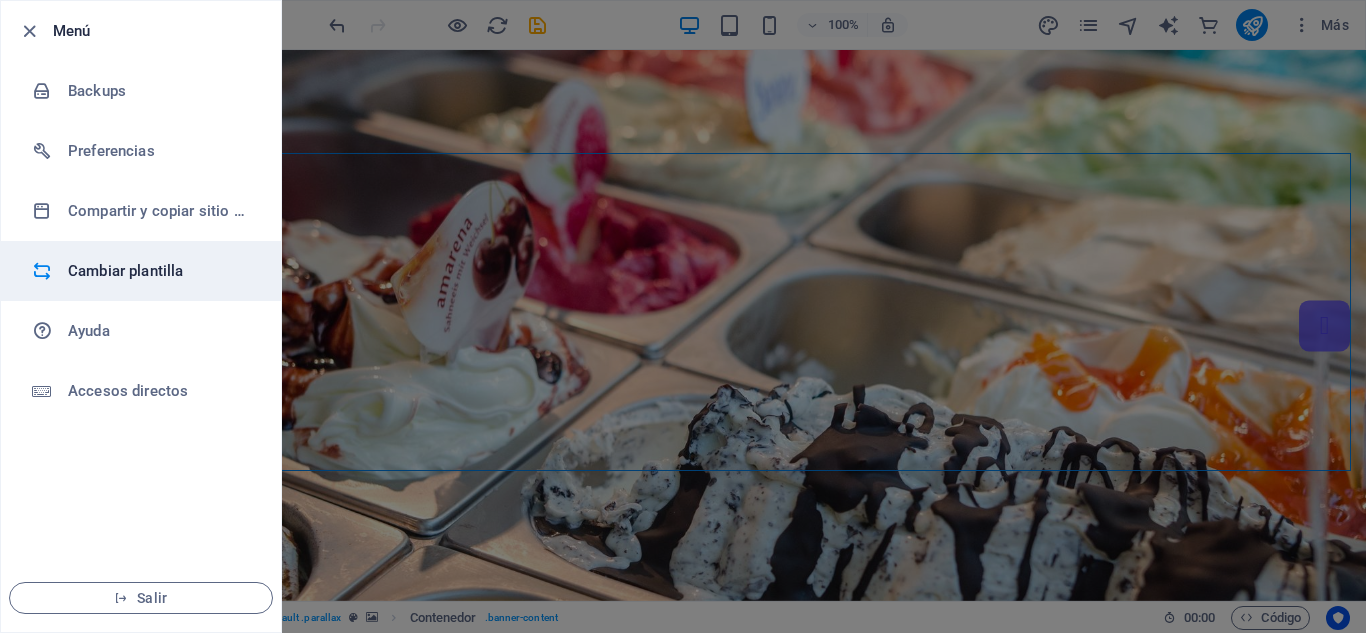 click on "Cambiar plantilla" at bounding box center [160, 271] 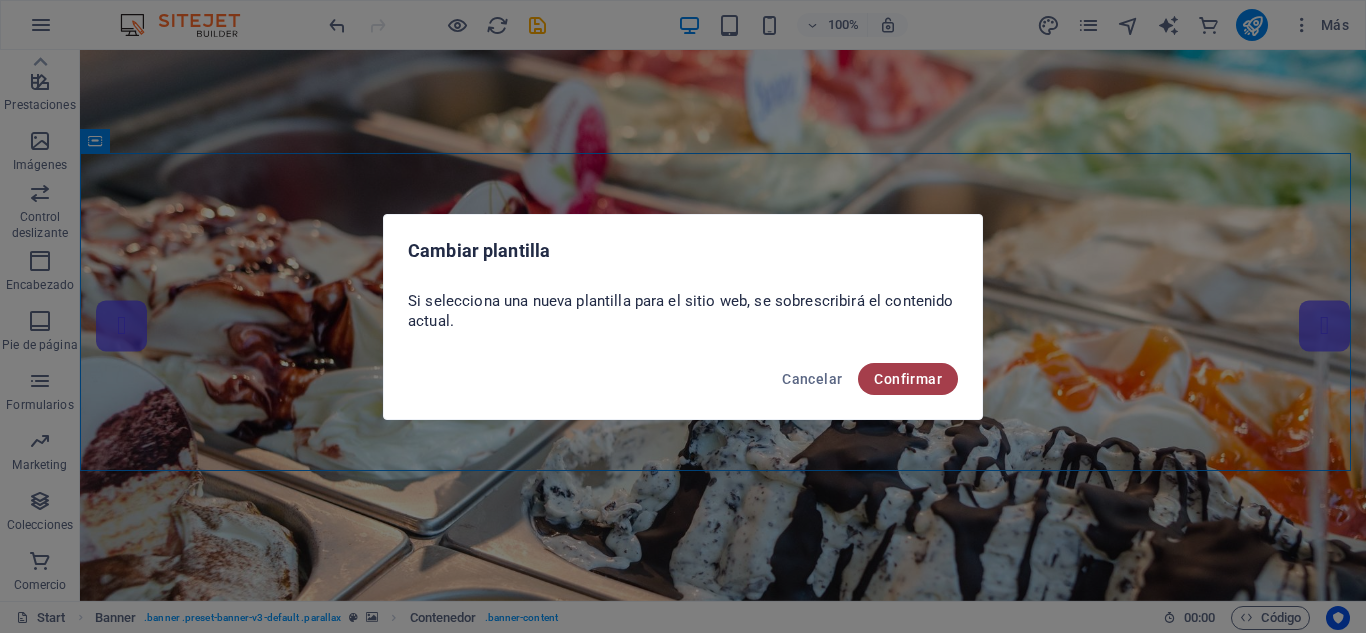 click on "Confirmar" at bounding box center (908, 379) 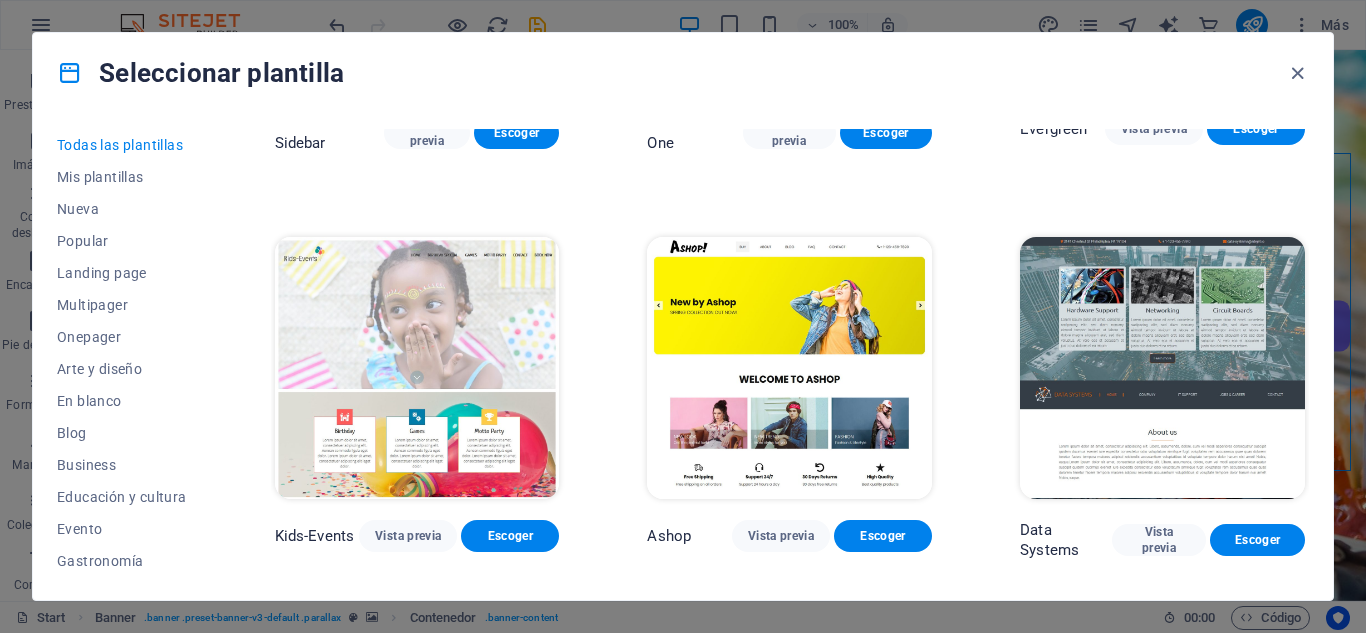 scroll, scrollTop: 8011, scrollLeft: 0, axis: vertical 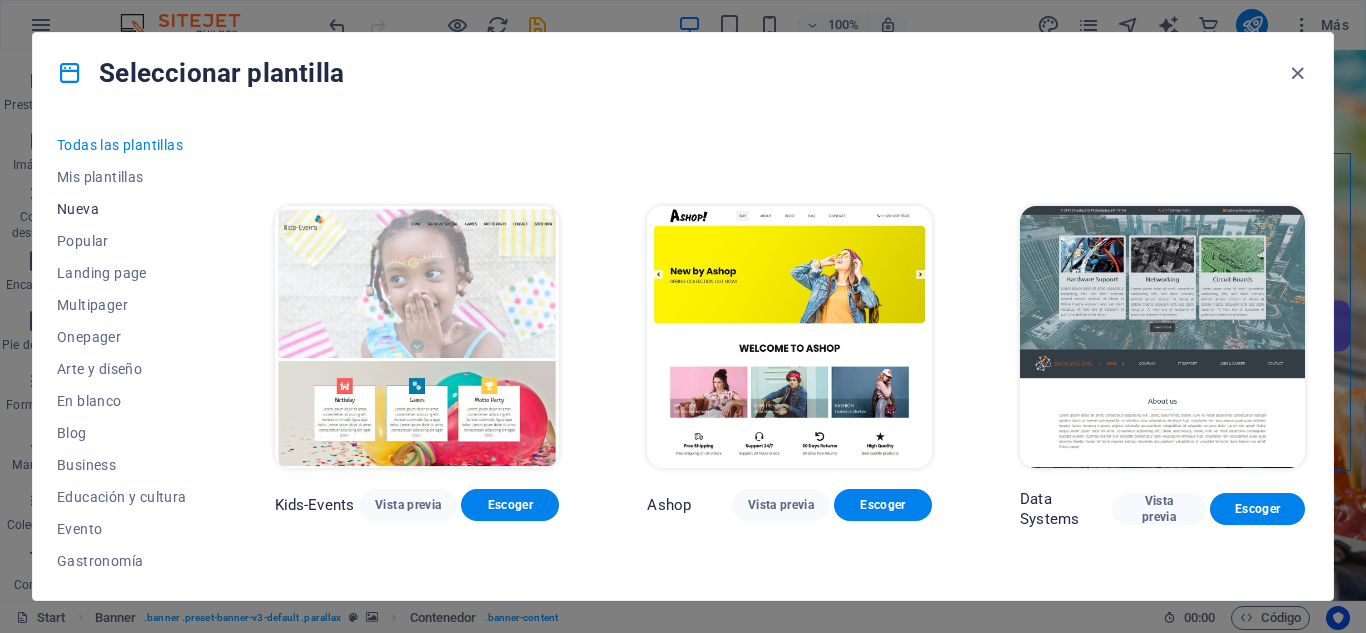 click on "Nueva" at bounding box center (122, 209) 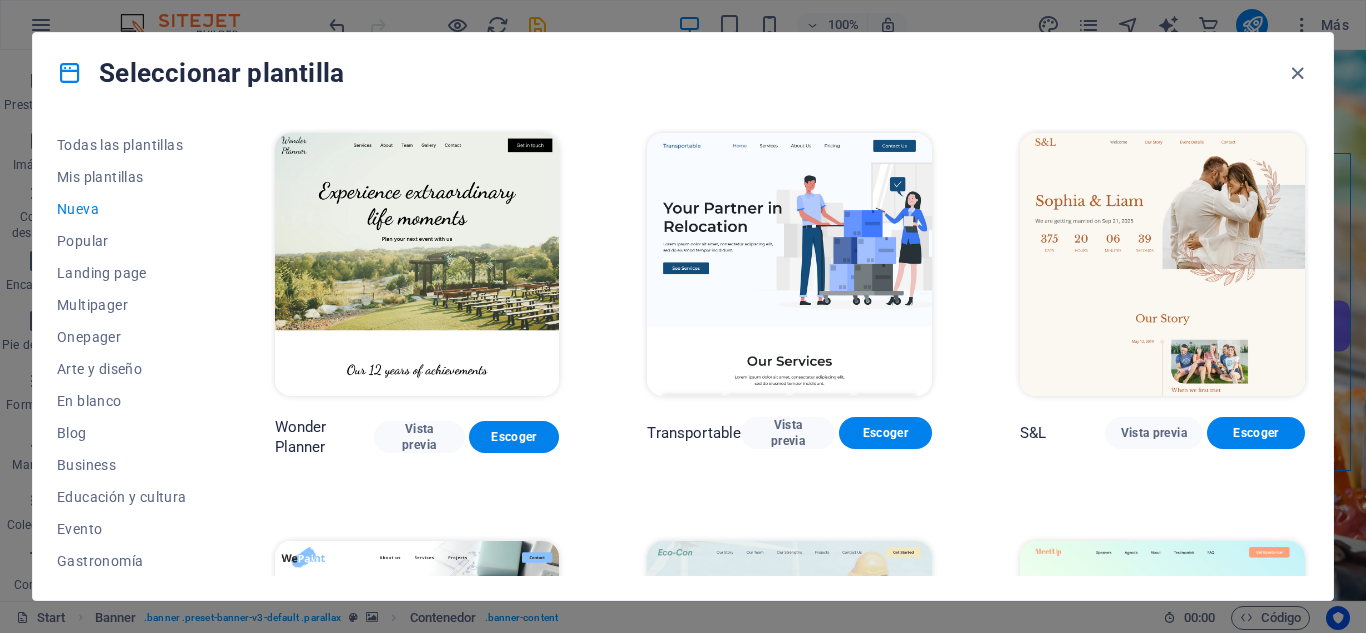 scroll, scrollTop: 1213, scrollLeft: 0, axis: vertical 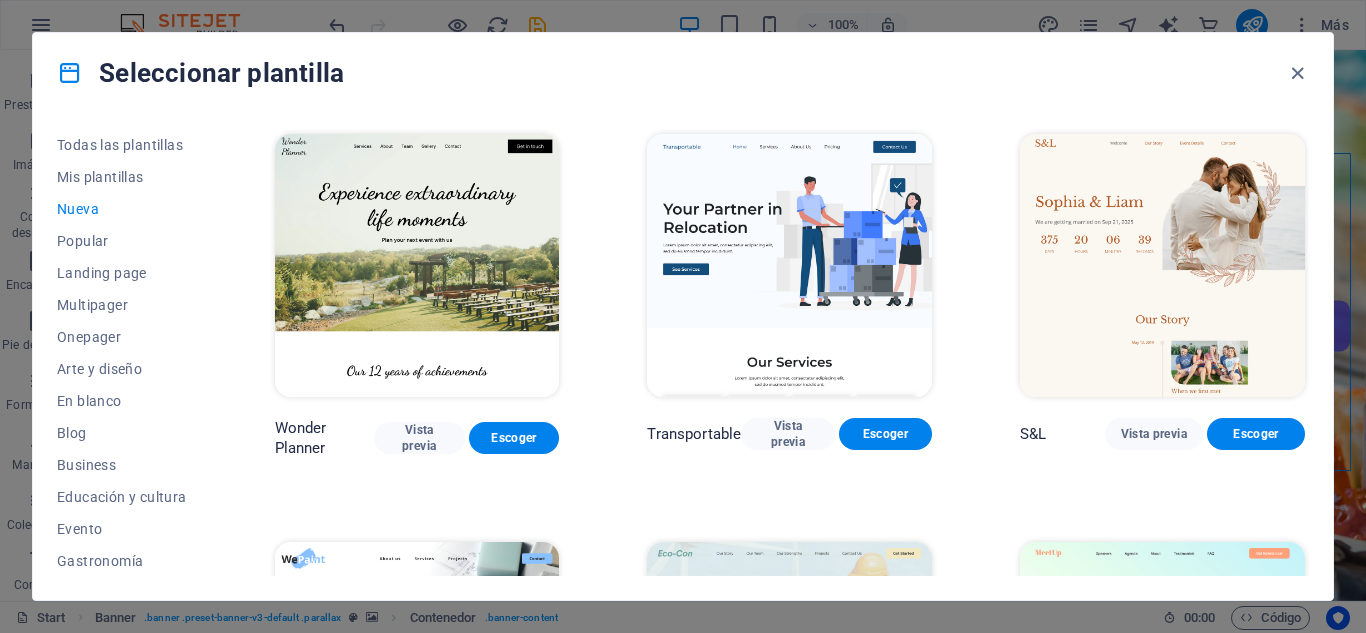 click at bounding box center (417, 265) 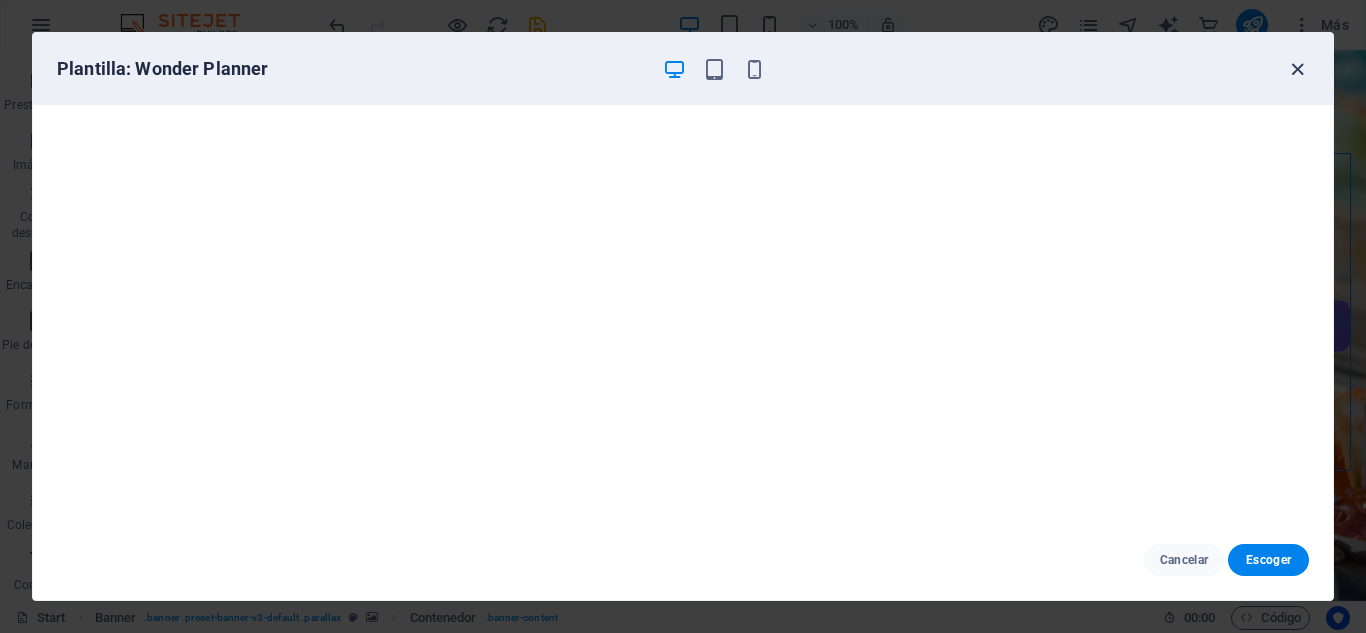 click at bounding box center (1297, 69) 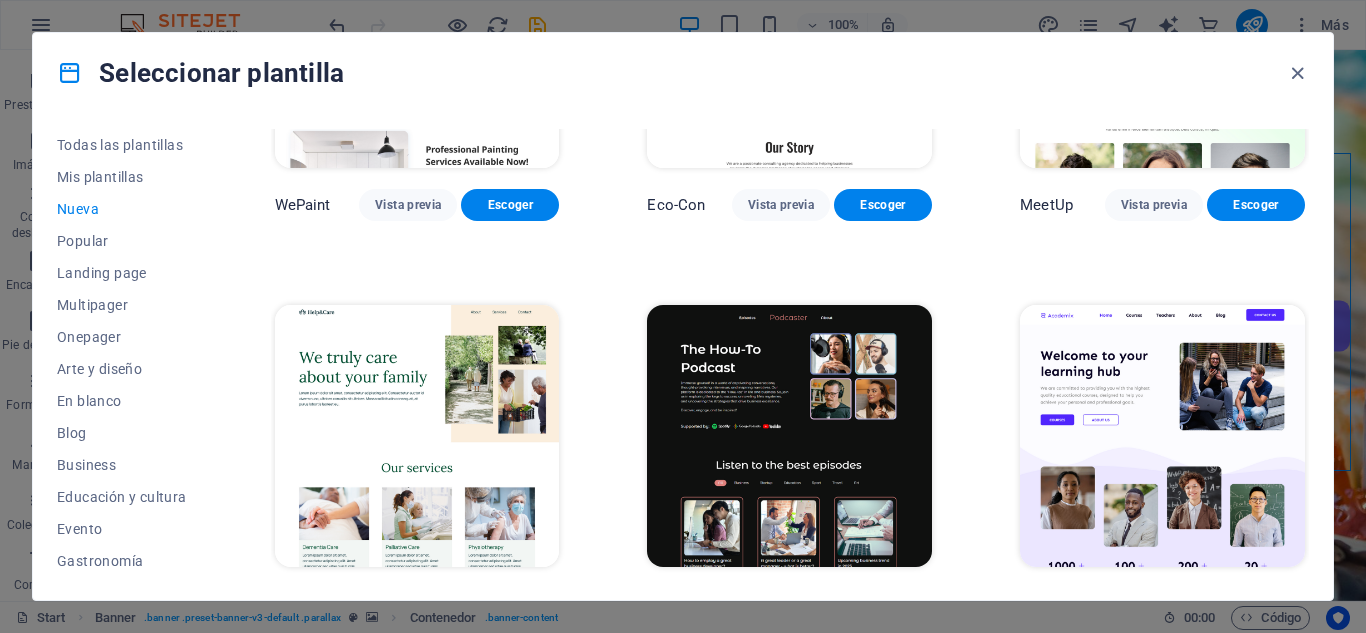 scroll, scrollTop: 1888, scrollLeft: 0, axis: vertical 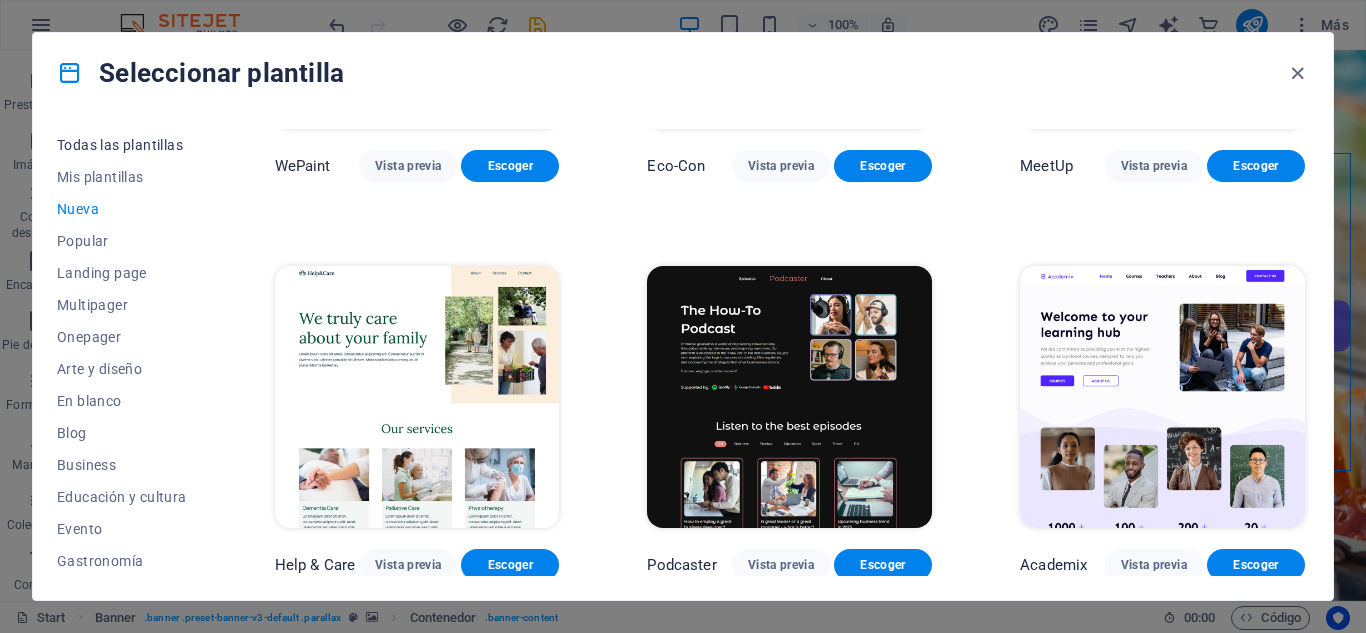 click on "Todas las plantillas" at bounding box center [122, 145] 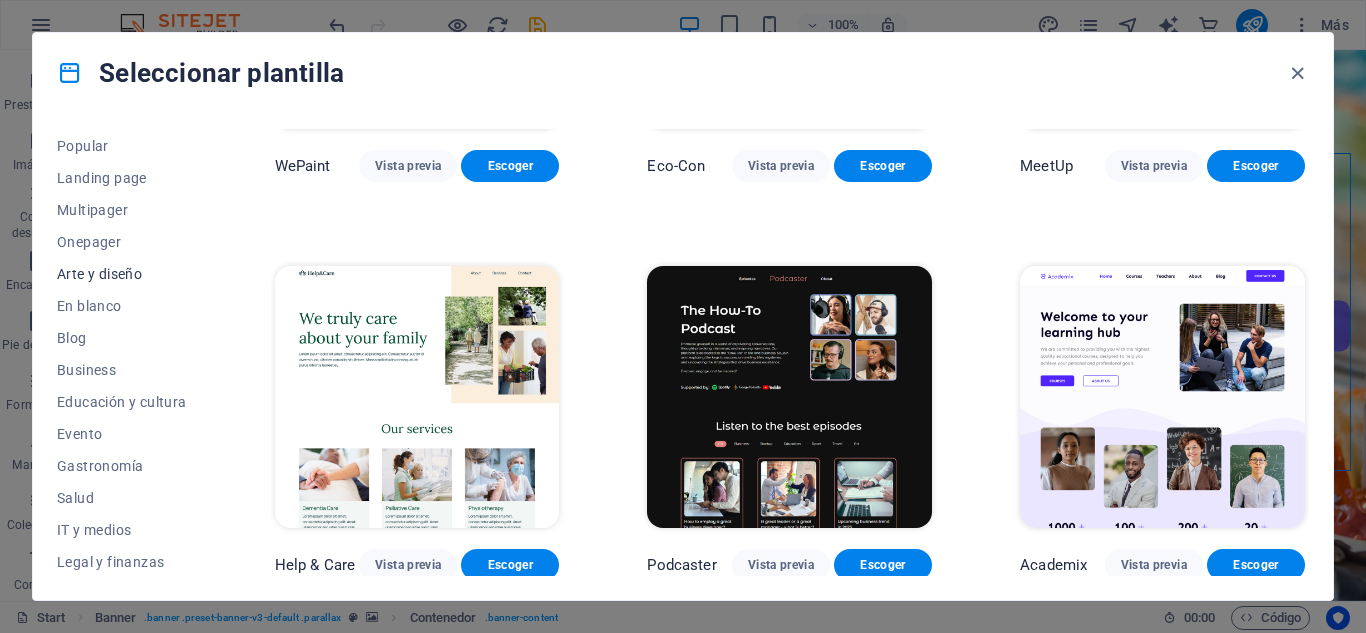 scroll, scrollTop: 101, scrollLeft: 0, axis: vertical 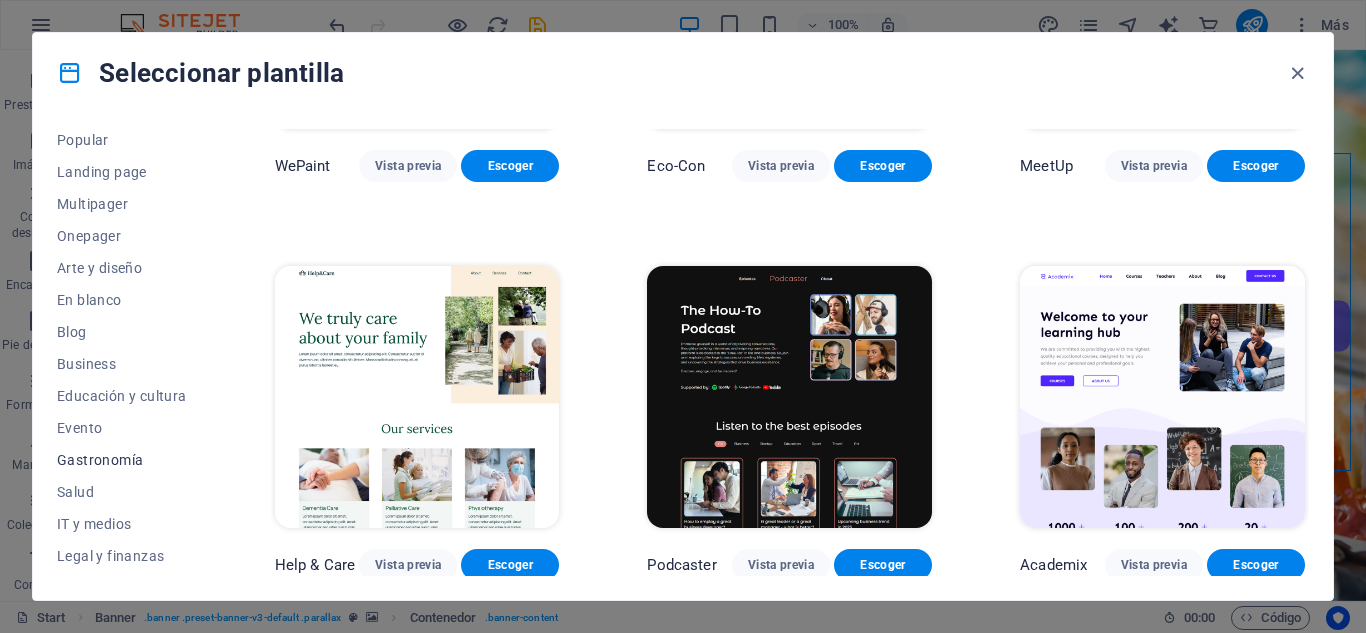 click on "Gastronomía" at bounding box center (122, 460) 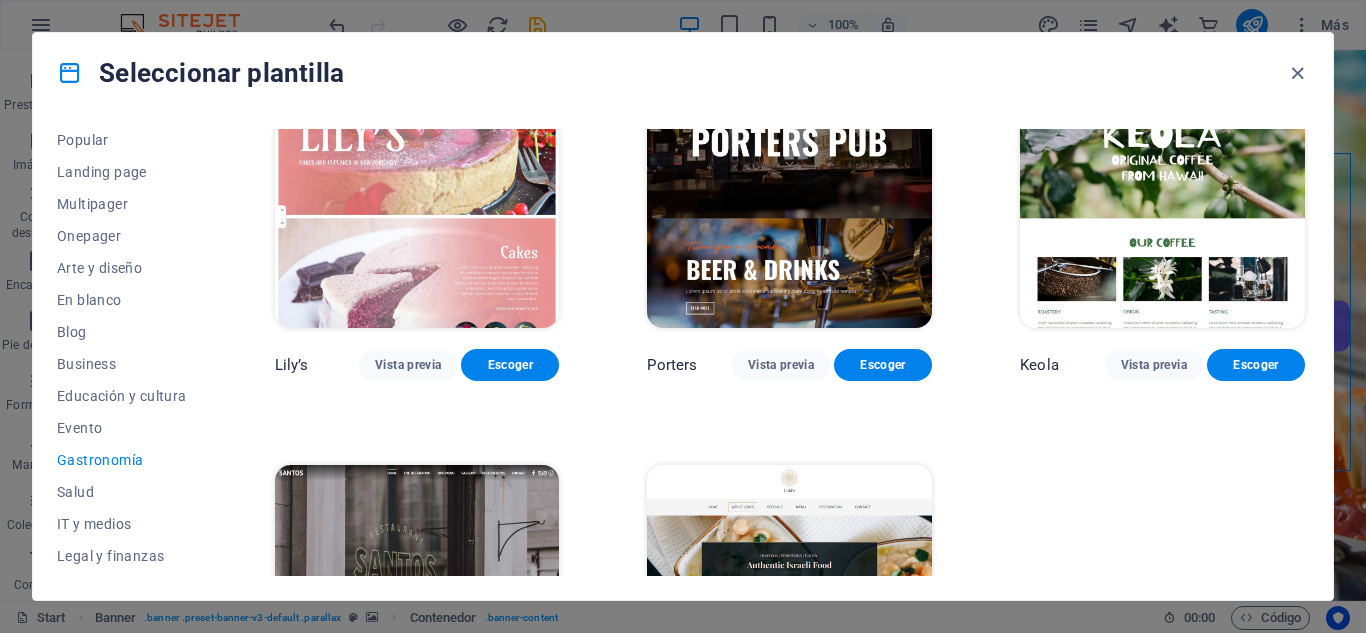 scroll, scrollTop: 1715, scrollLeft: 0, axis: vertical 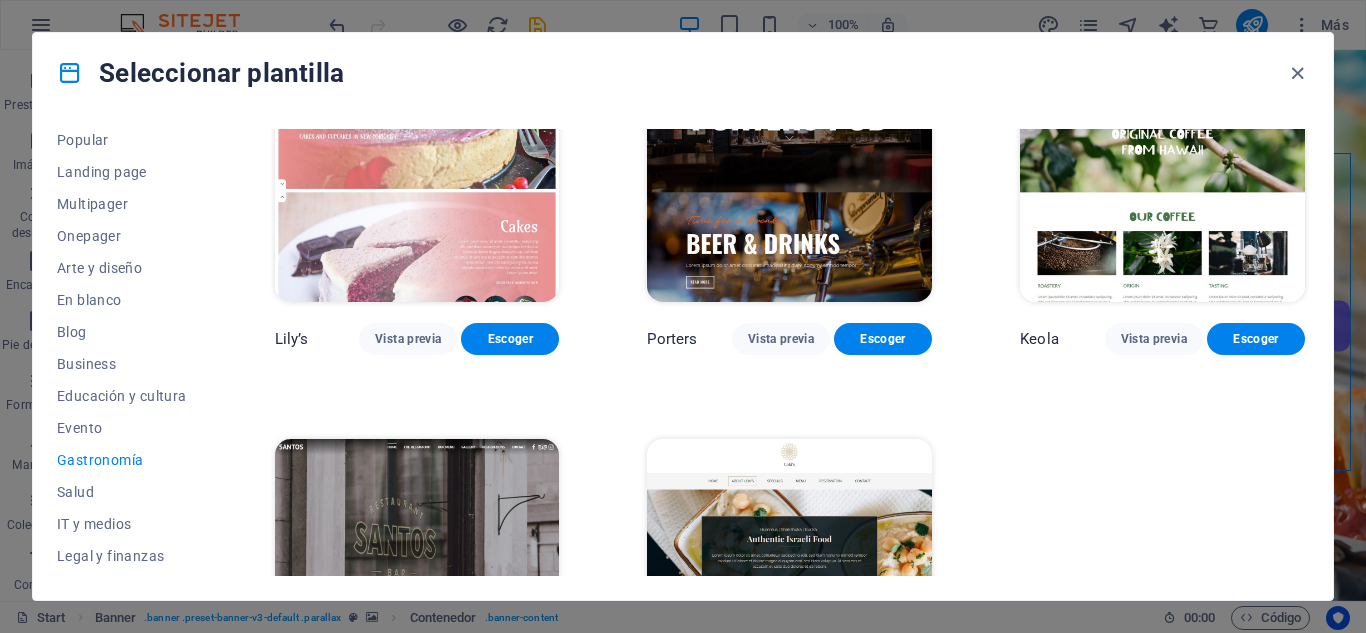 click at bounding box center (789, 171) 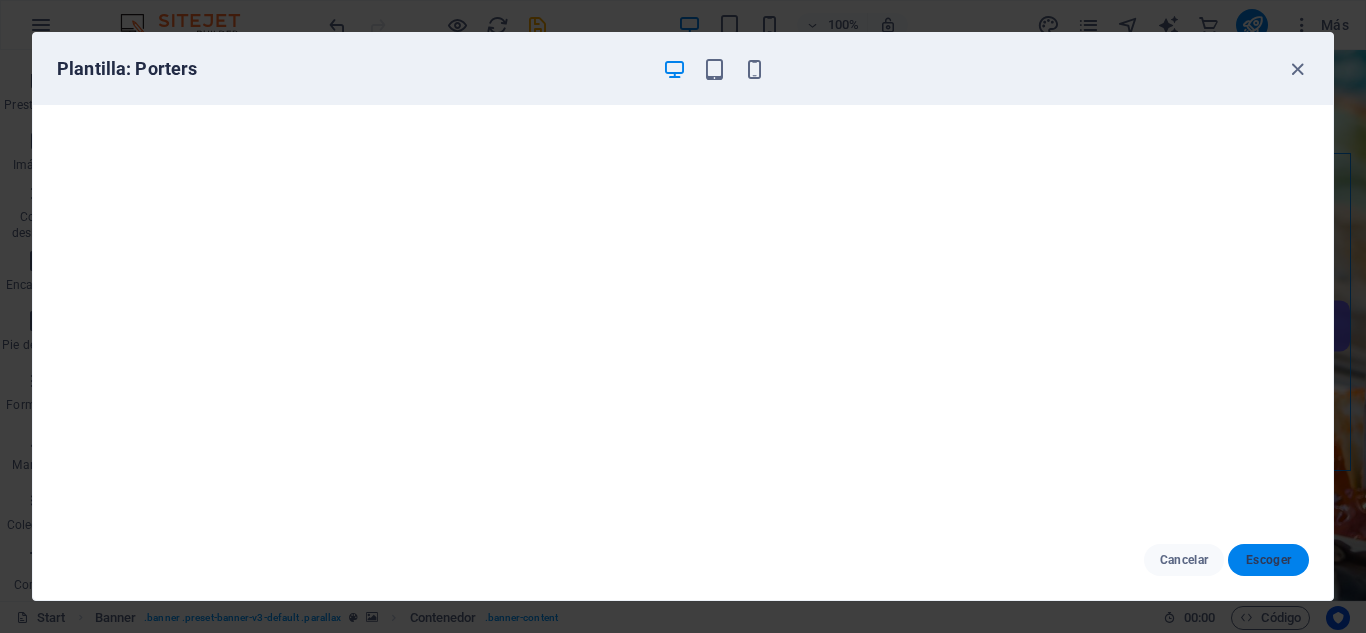 click on "Escoger" at bounding box center [1268, 560] 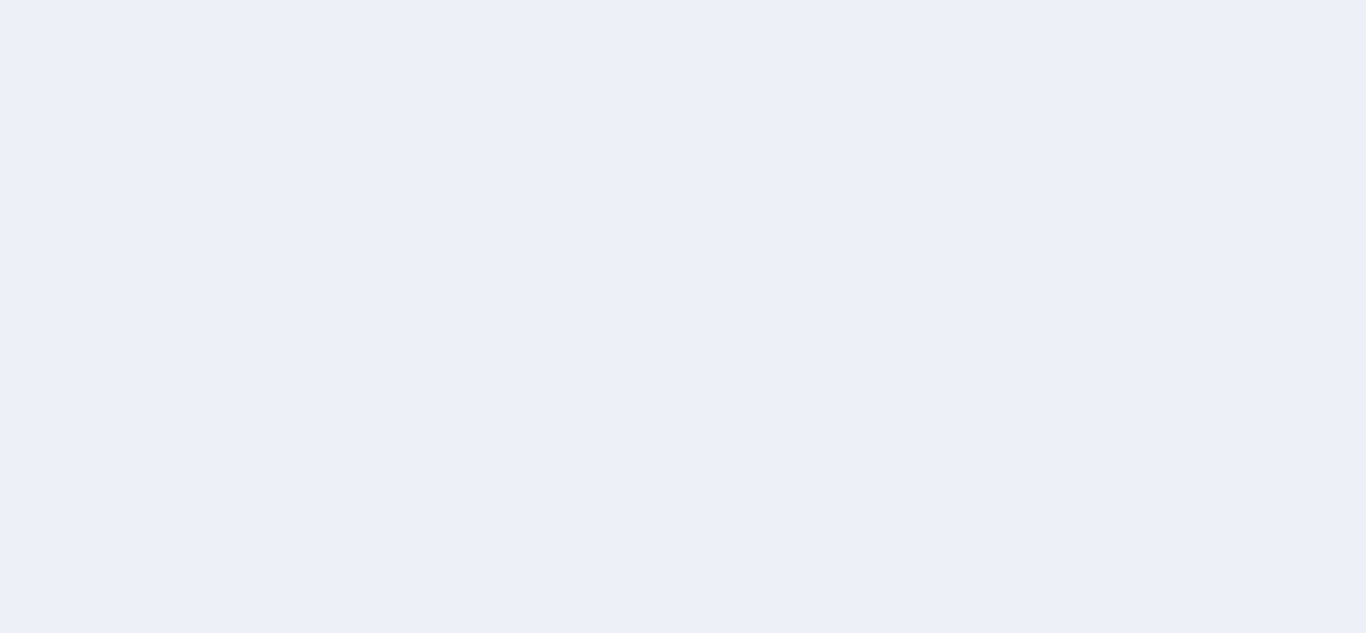 scroll, scrollTop: 0, scrollLeft: 0, axis: both 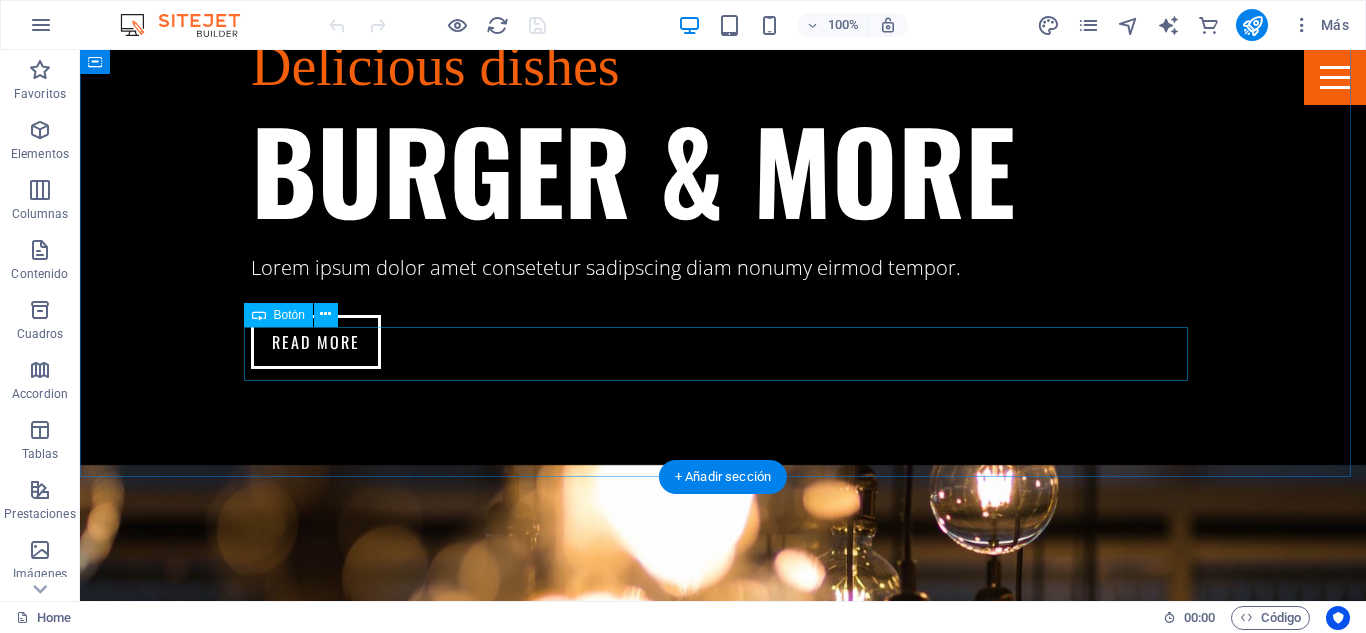 click on "Read more" at bounding box center [723, 3536] 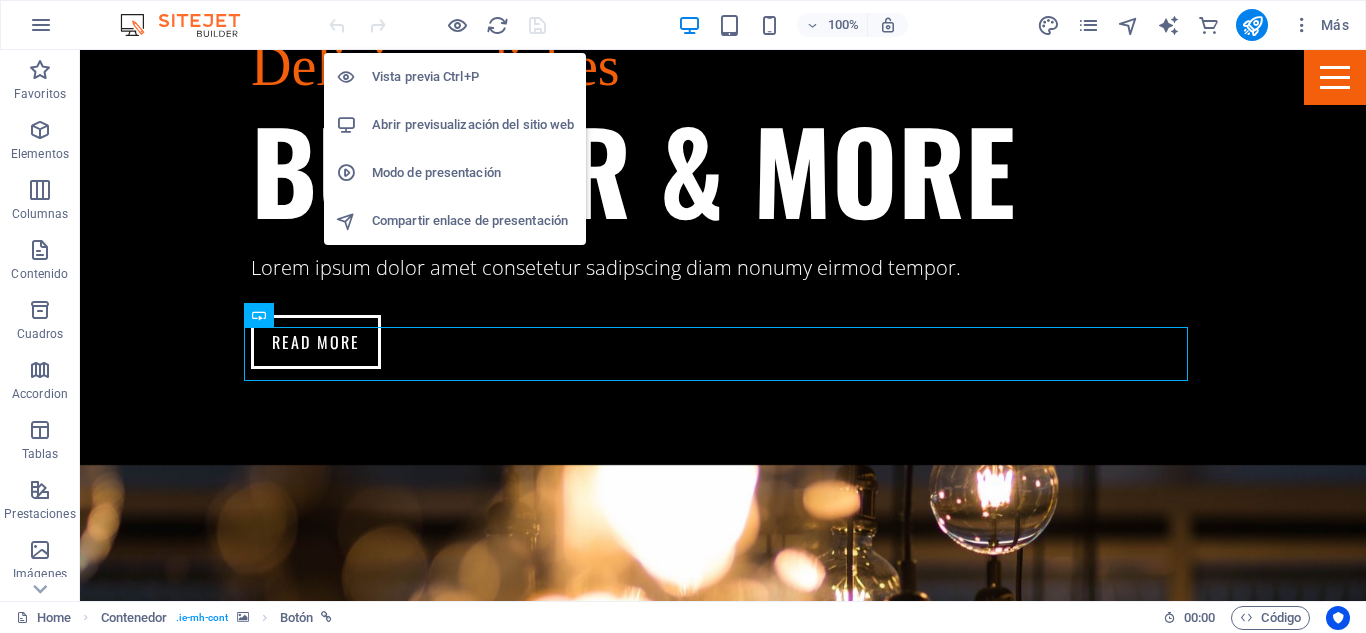 click on "Abrir previsualización del sitio web" at bounding box center [473, 125] 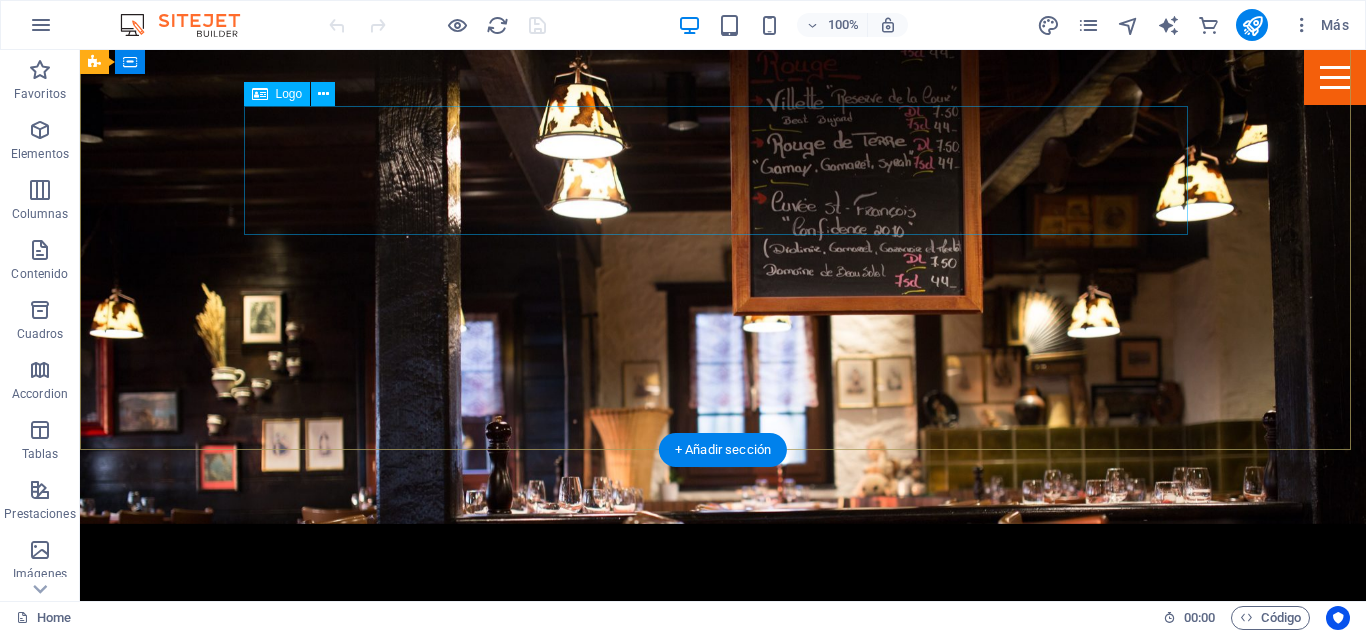 scroll, scrollTop: 0, scrollLeft: 0, axis: both 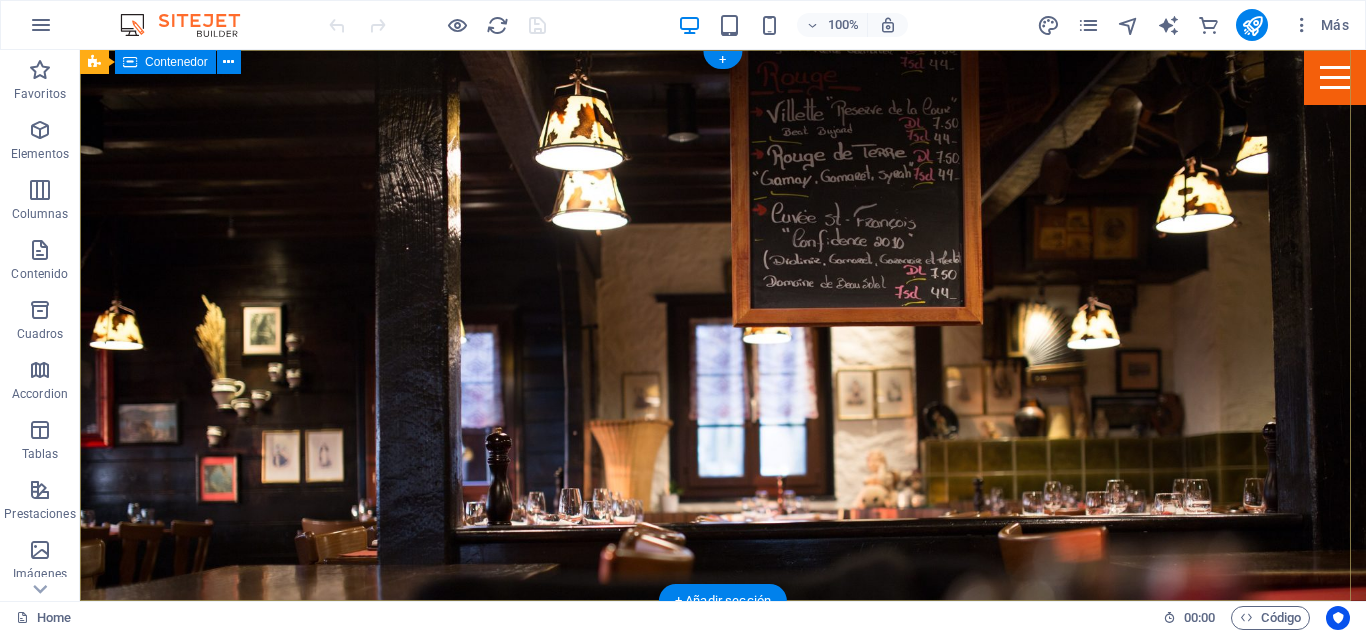 click on "Come and visit our" at bounding box center [723, 850] 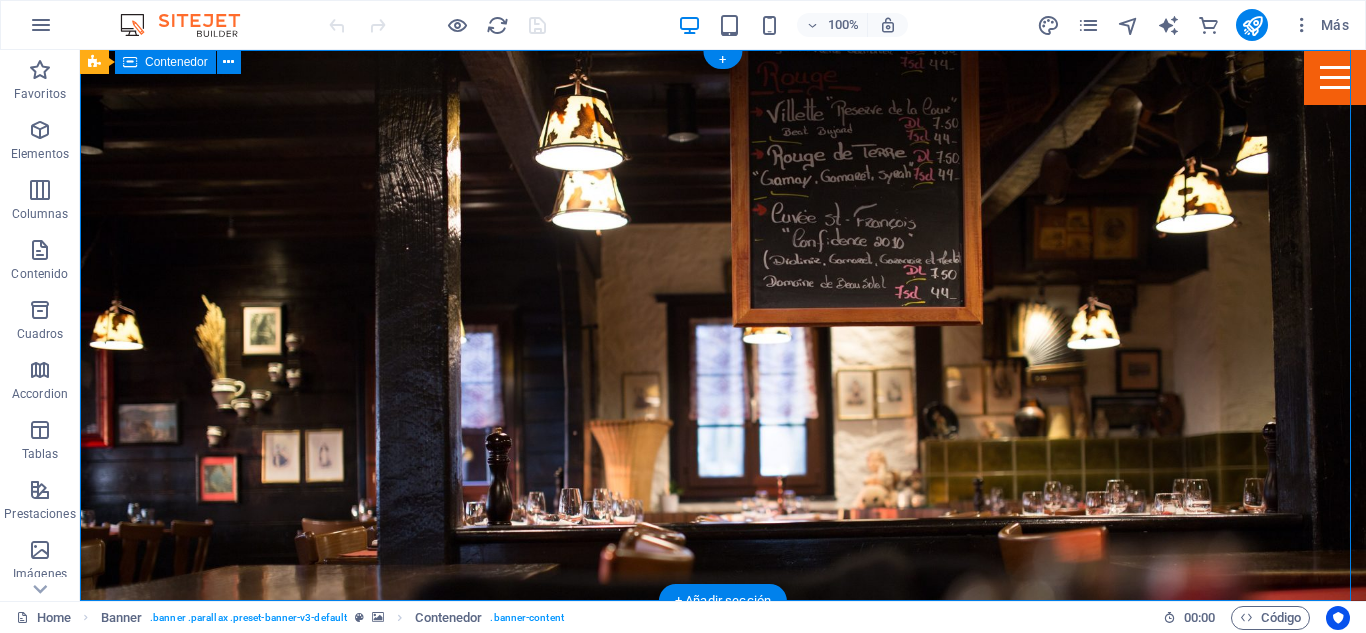 click on "Come and visit our" at bounding box center (723, 850) 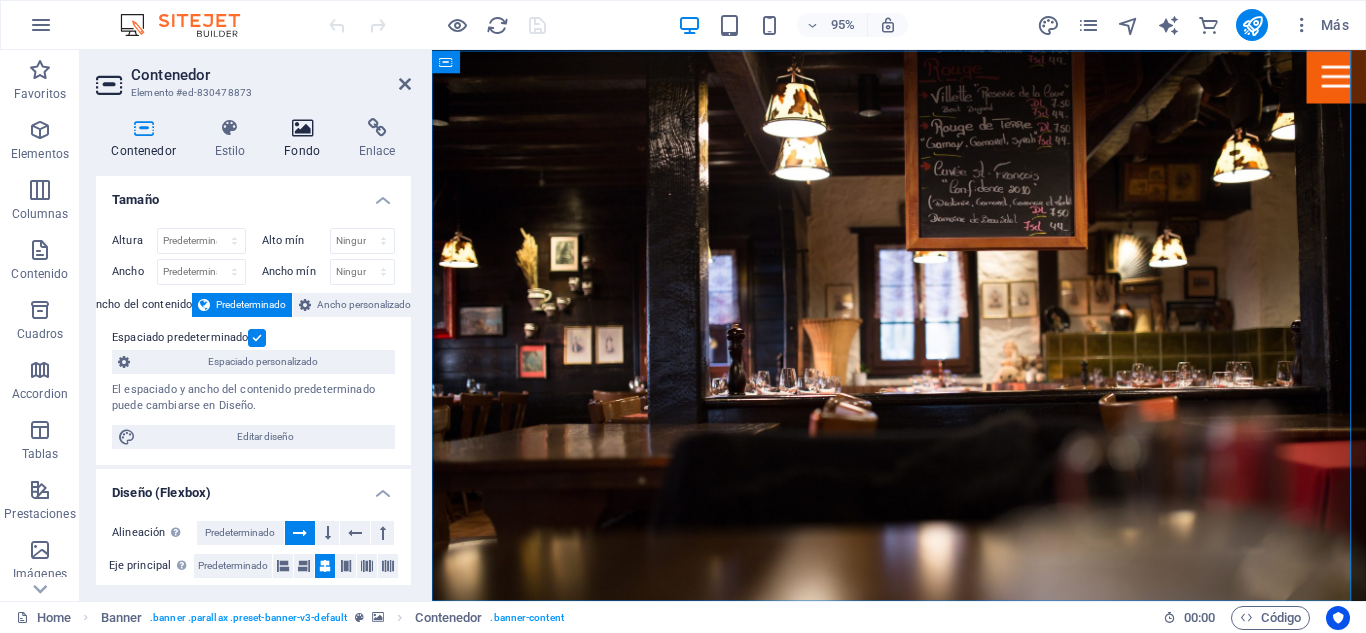 click at bounding box center (302, 128) 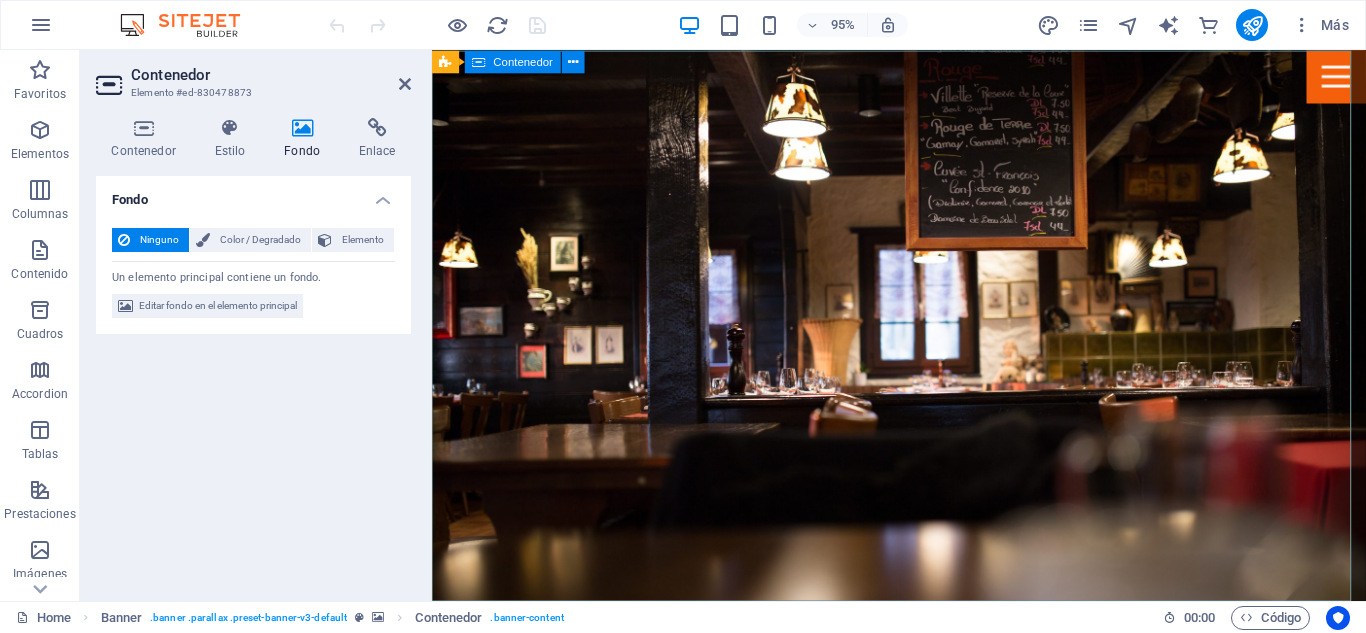 click on "Come and visit our" at bounding box center (923, 850) 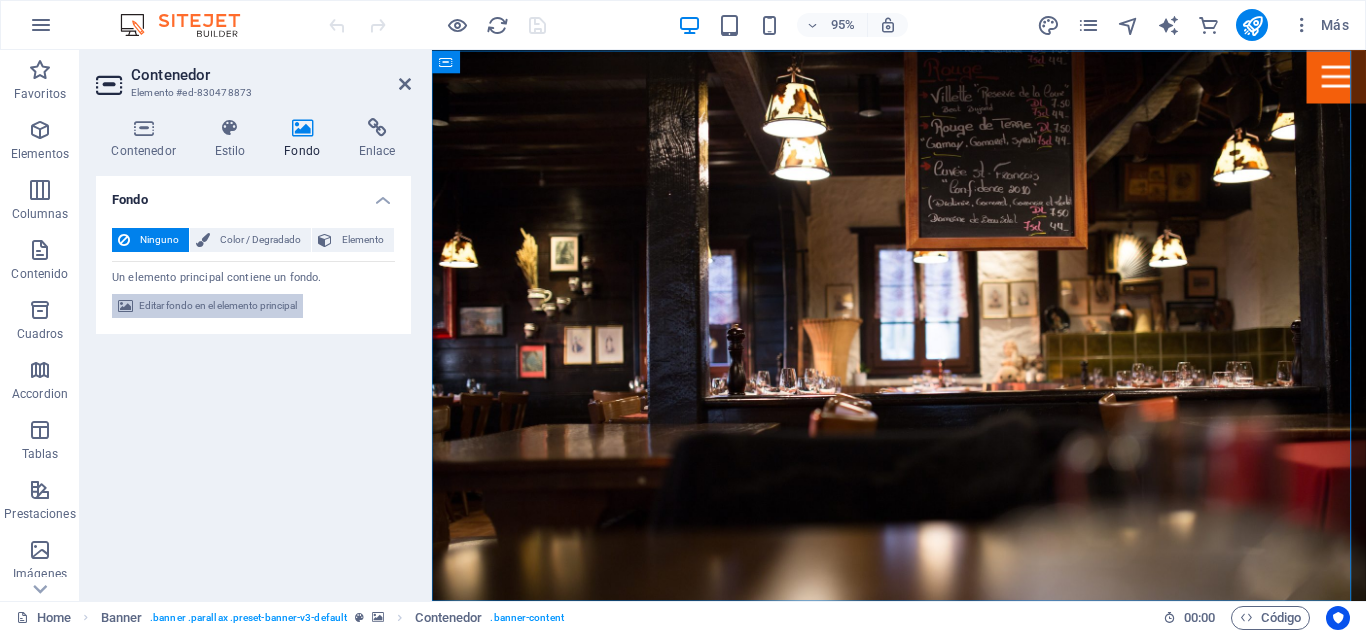 click on "Editar fondo en el elemento principal" at bounding box center (218, 306) 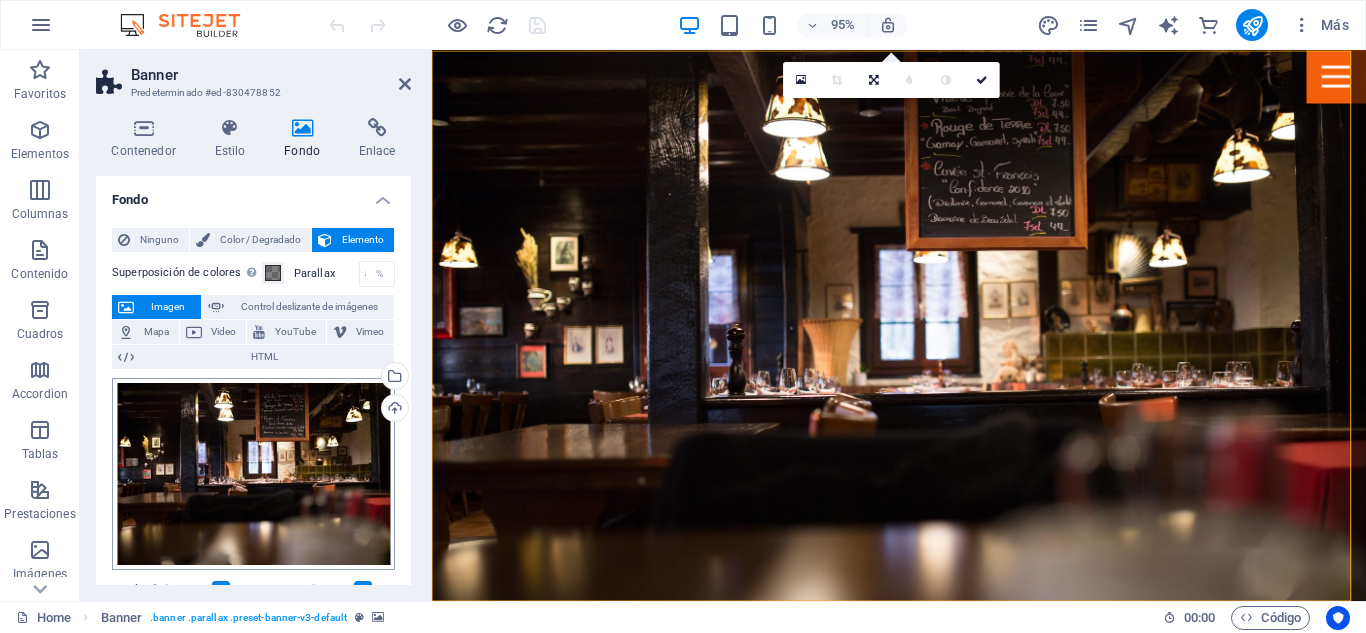 scroll, scrollTop: 82, scrollLeft: 0, axis: vertical 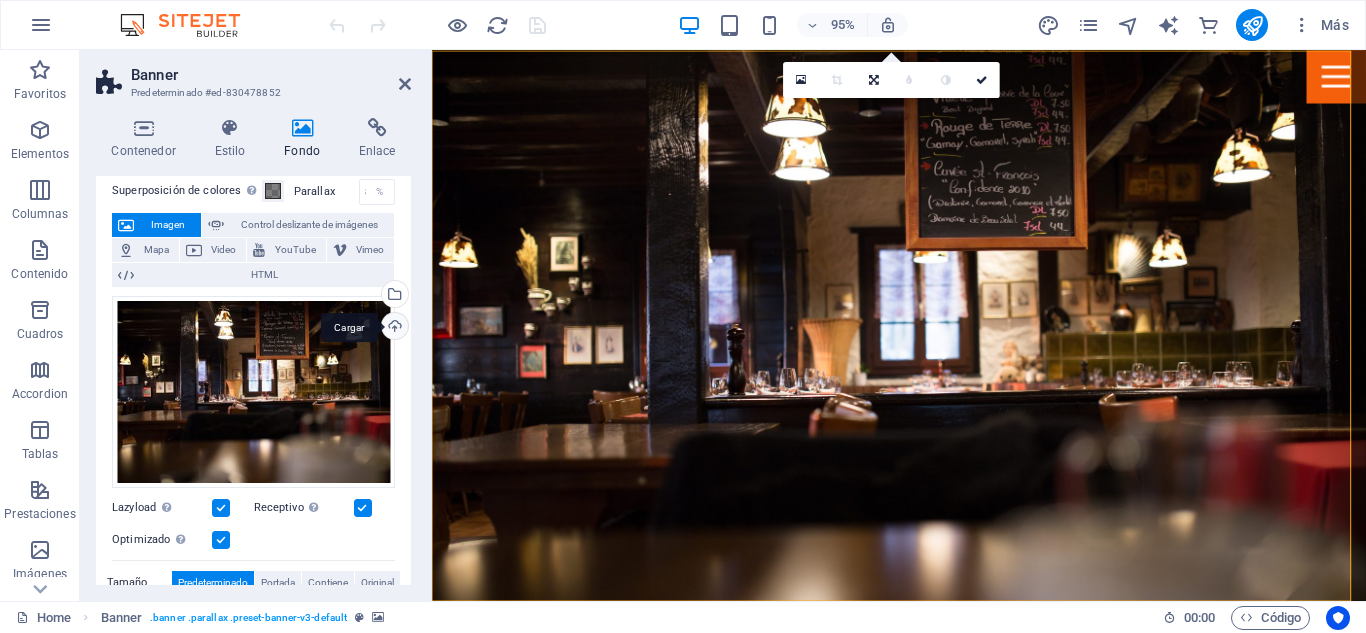 click on "Cargar" at bounding box center [393, 328] 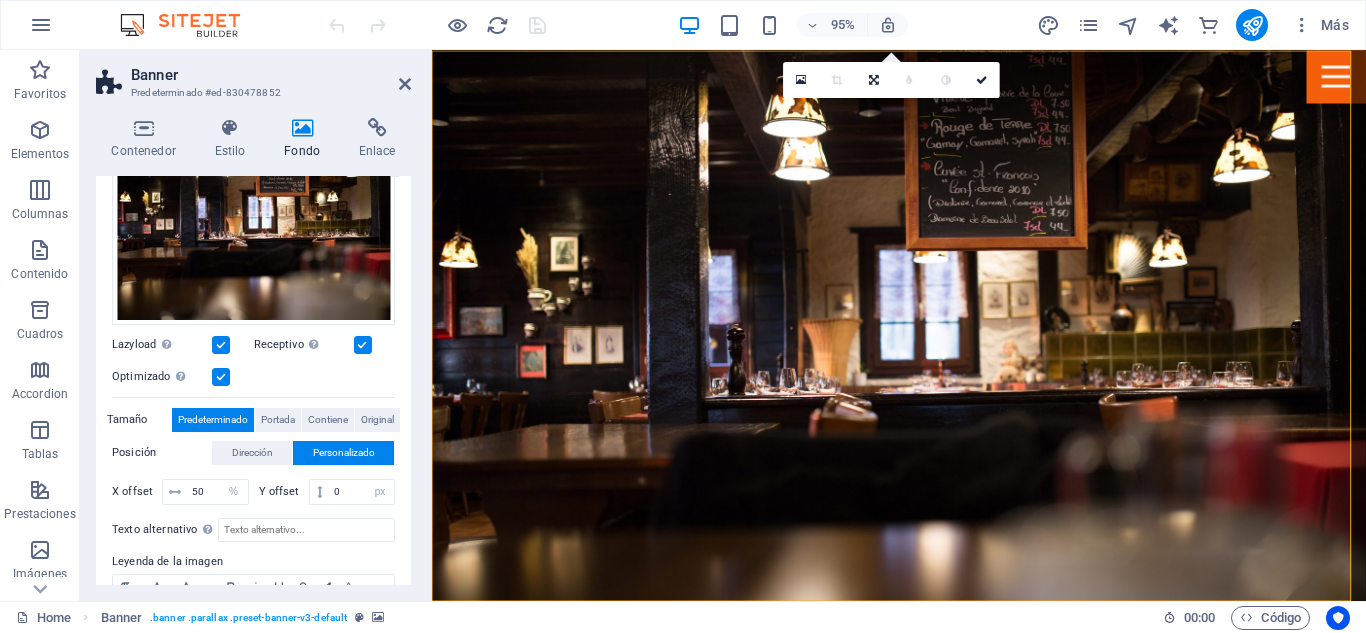 scroll, scrollTop: 246, scrollLeft: 0, axis: vertical 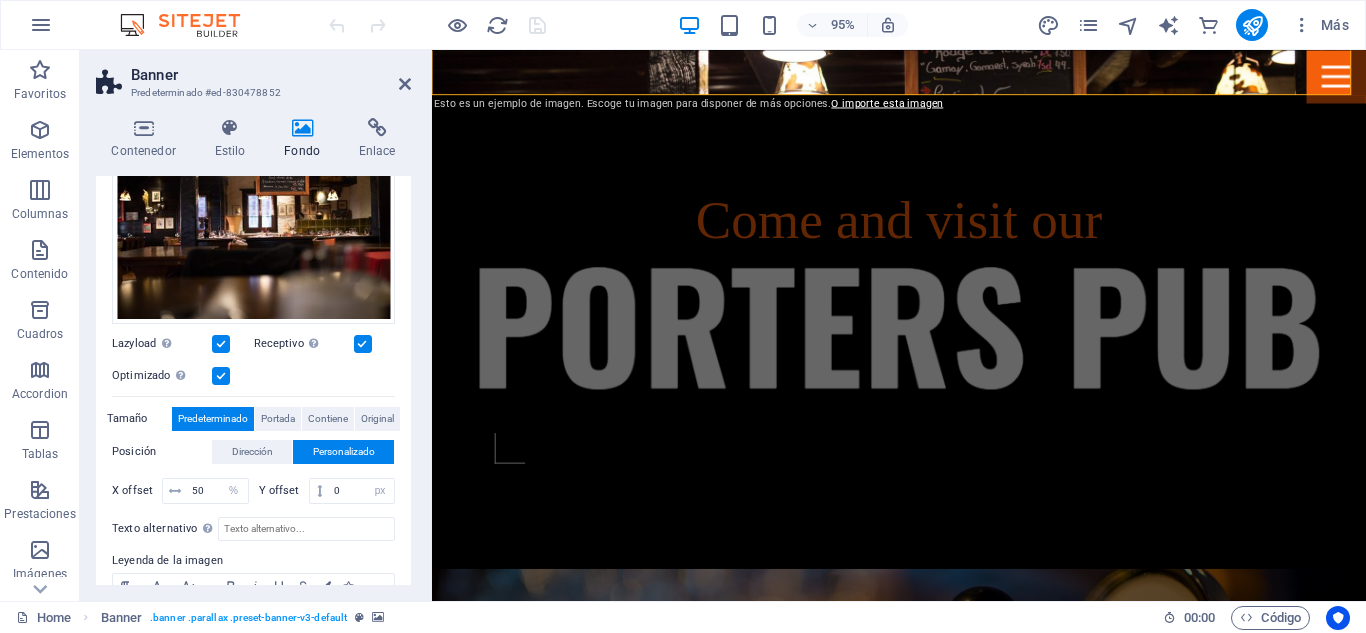 click at bounding box center (923, 860) 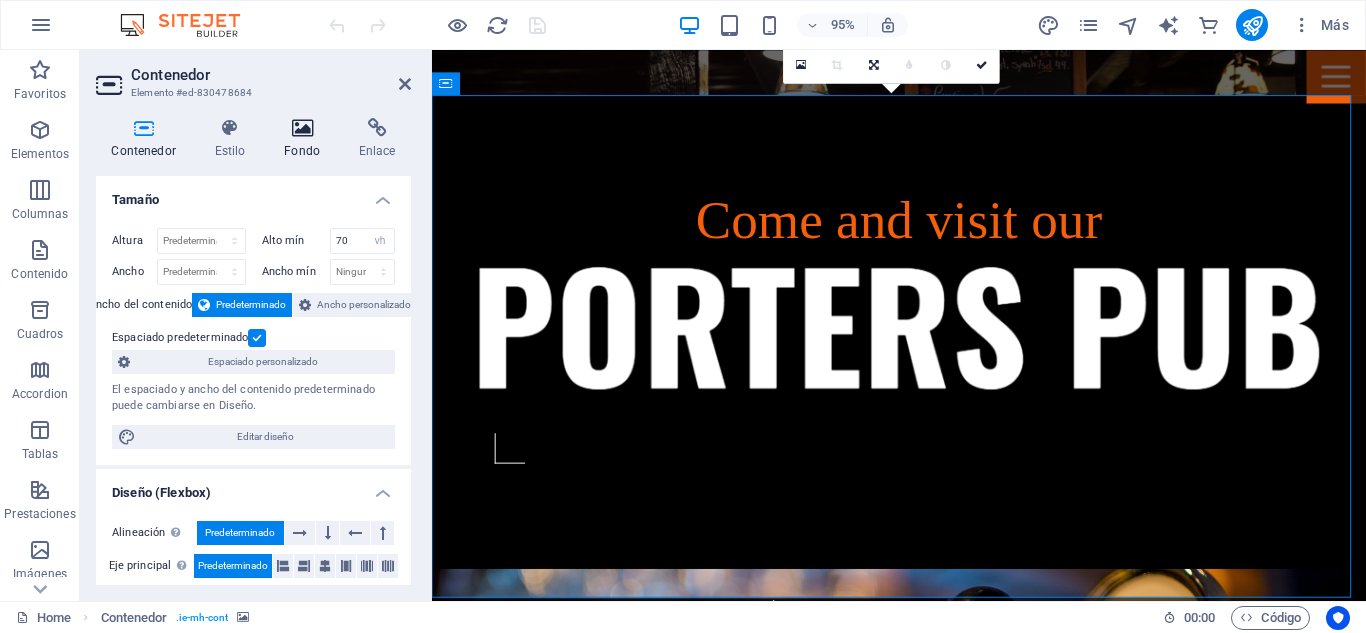 click on "Fondo" at bounding box center [306, 139] 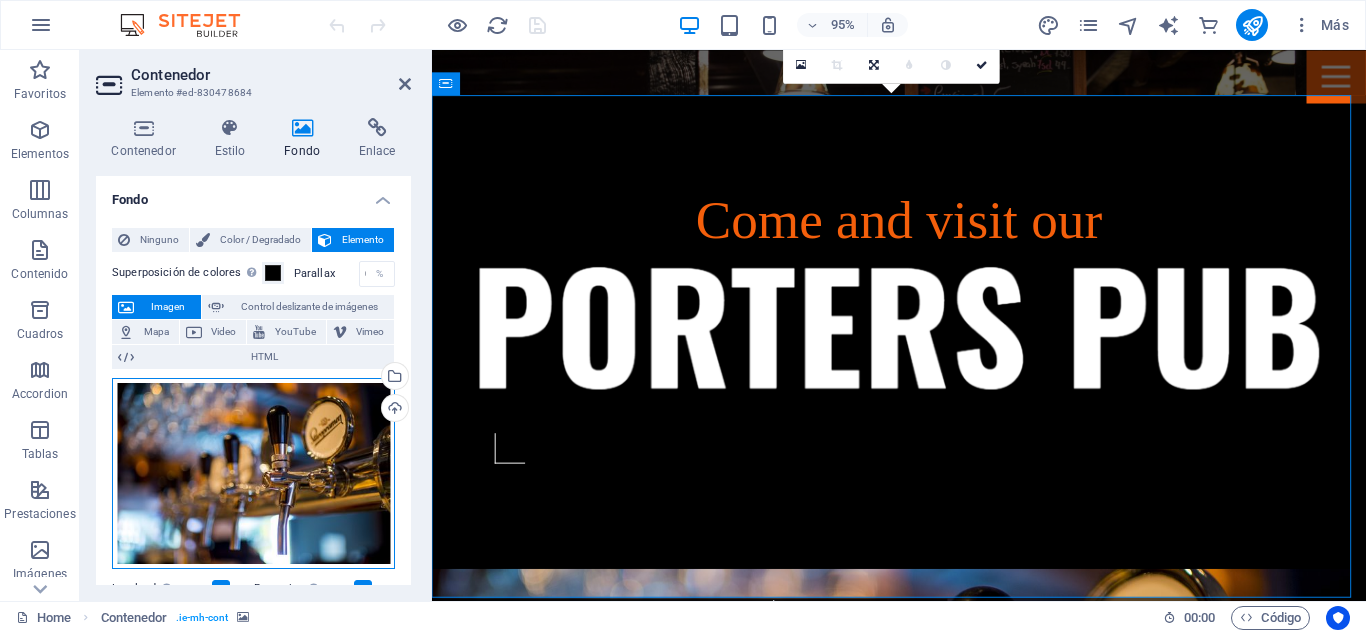 click on "Arrastra archivos aquí, haz clic para escoger archivos o  selecciona archivos de Archivos o de nuestra galería gratuita de fotos y vídeos" at bounding box center (253, 474) 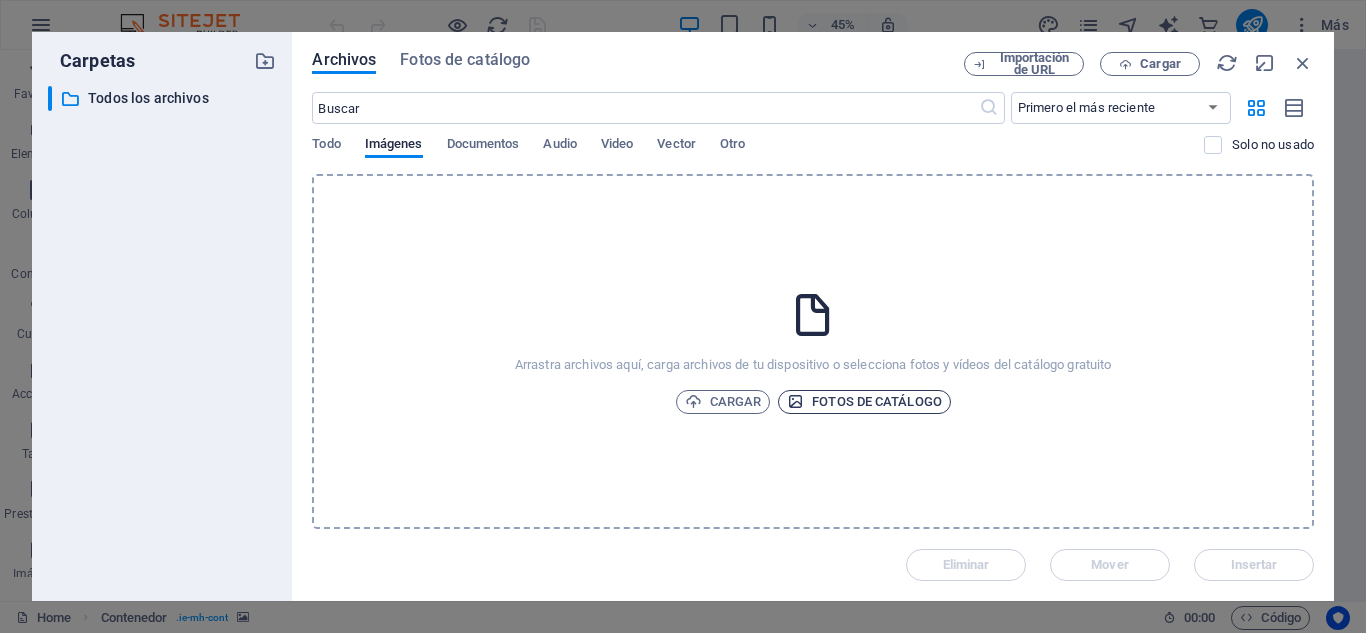click on "Fotos de catálogo" at bounding box center (864, 402) 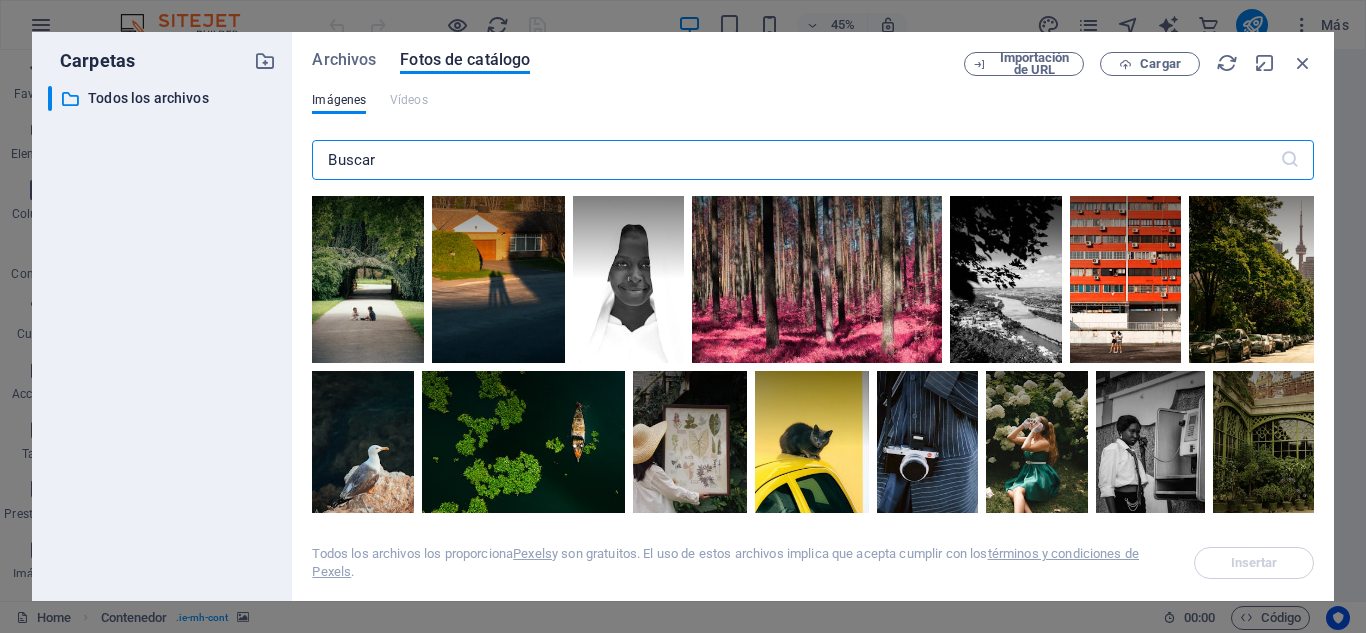 click at bounding box center [795, 160] 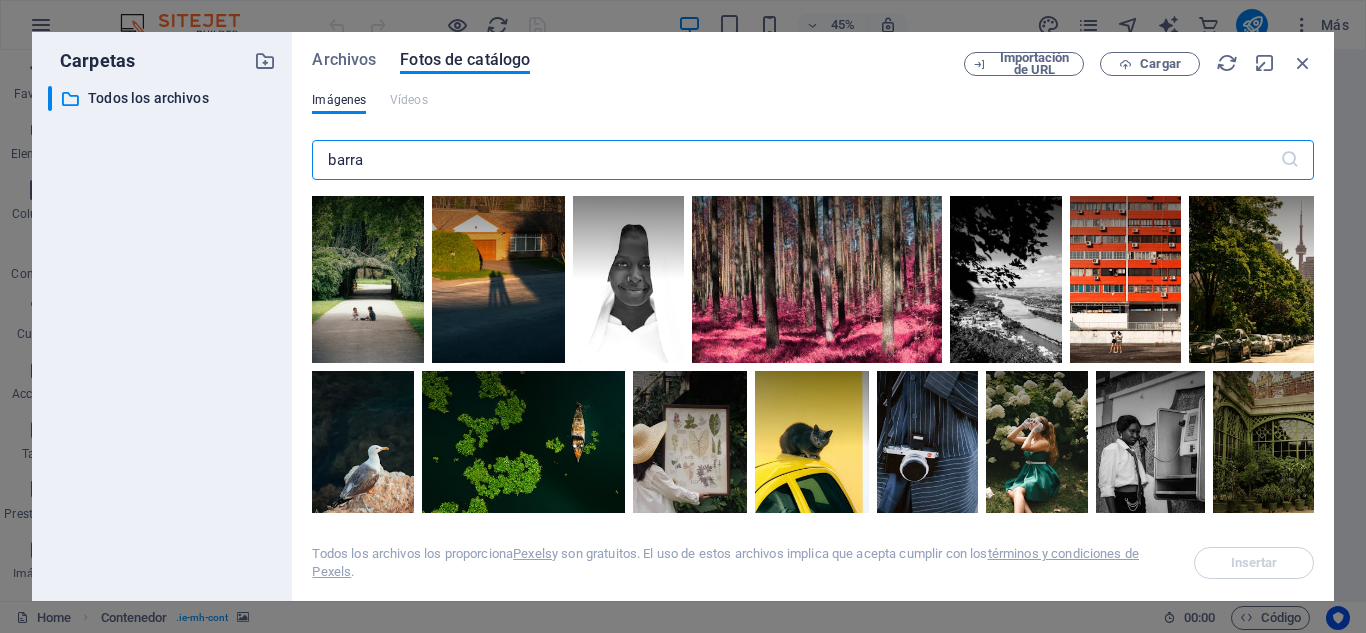 type on "barra" 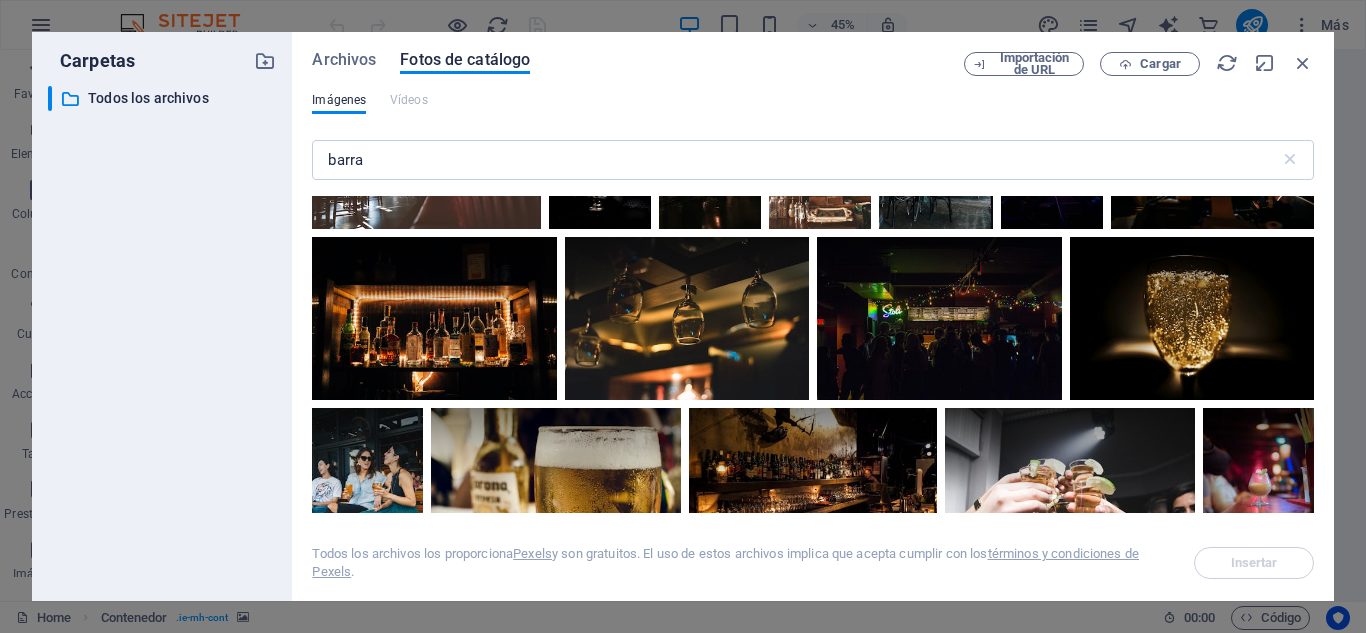 scroll, scrollTop: 1941, scrollLeft: 0, axis: vertical 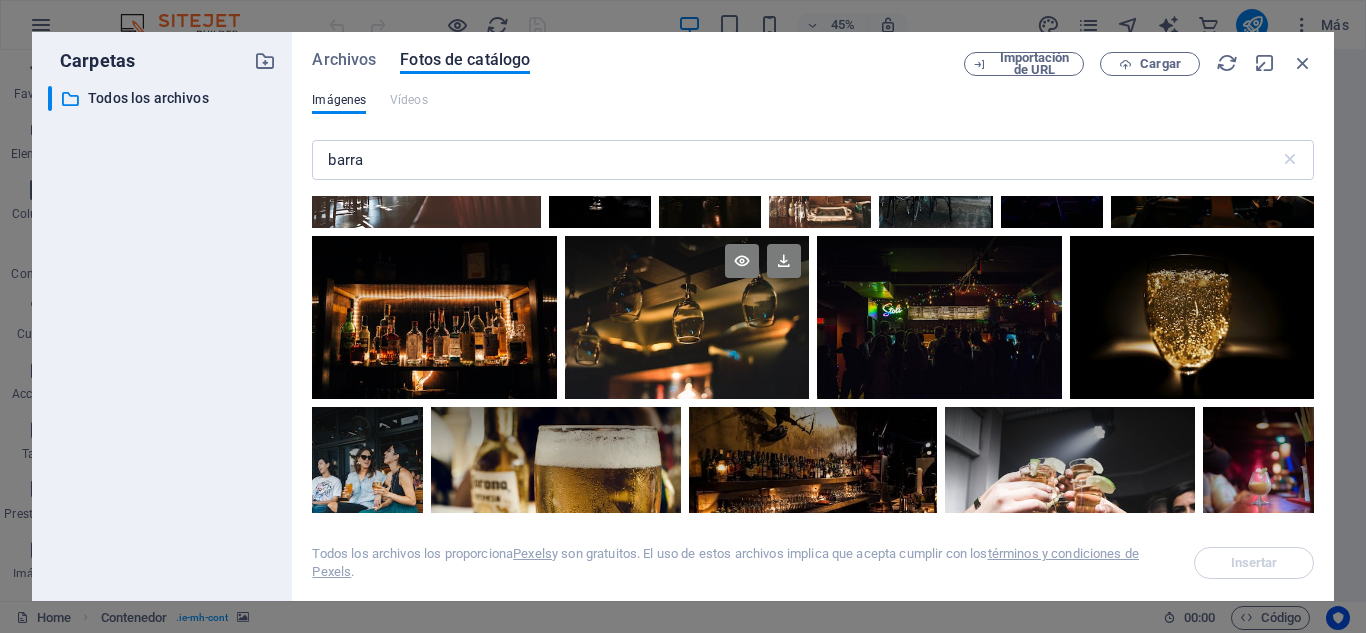 click at bounding box center [687, 277] 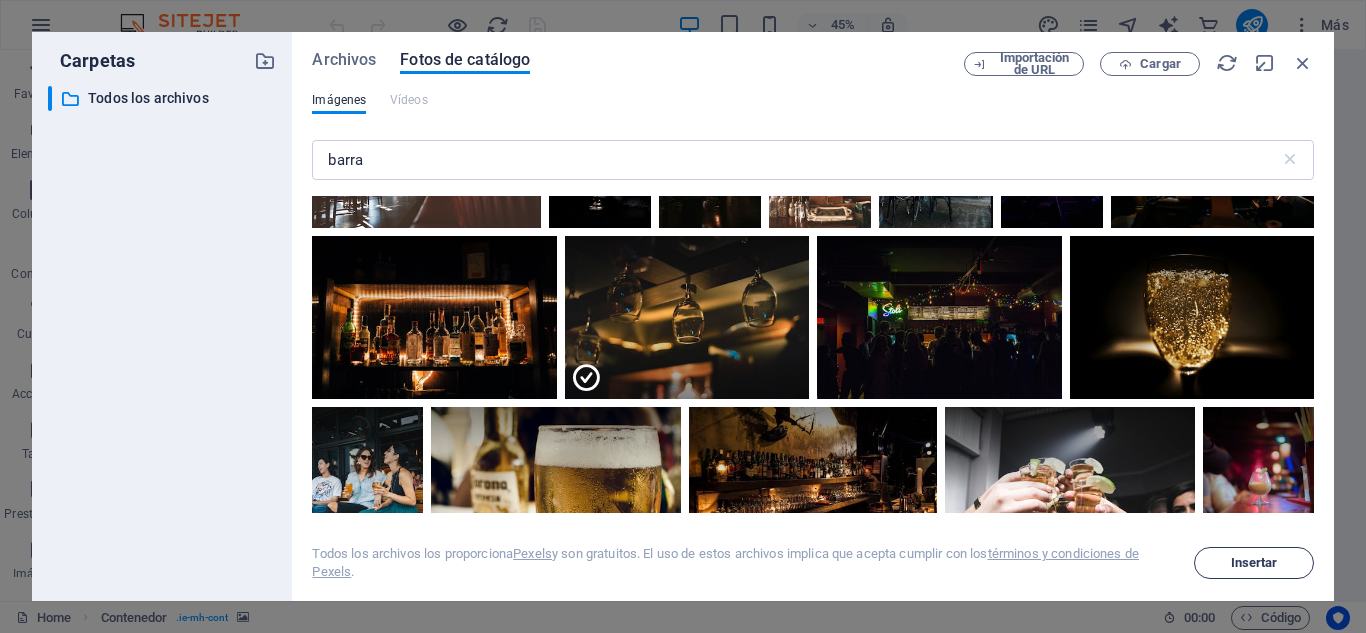 click on "Insertar" at bounding box center [1254, 563] 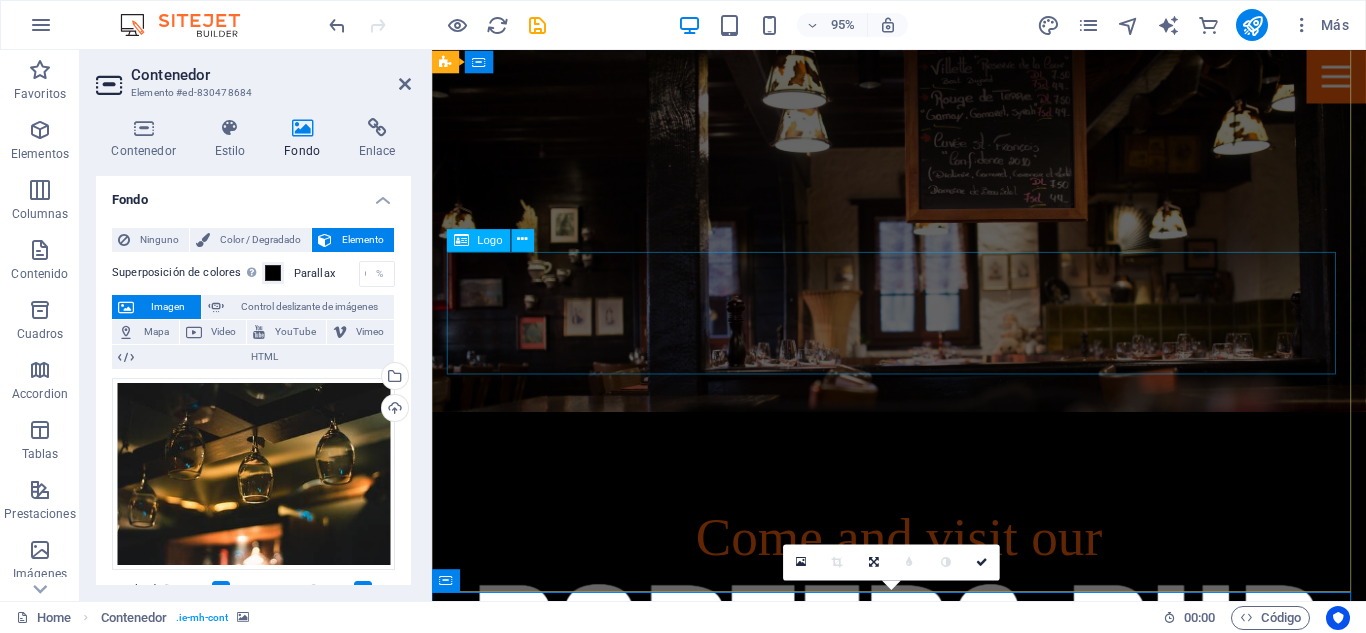 scroll, scrollTop: 0, scrollLeft: 0, axis: both 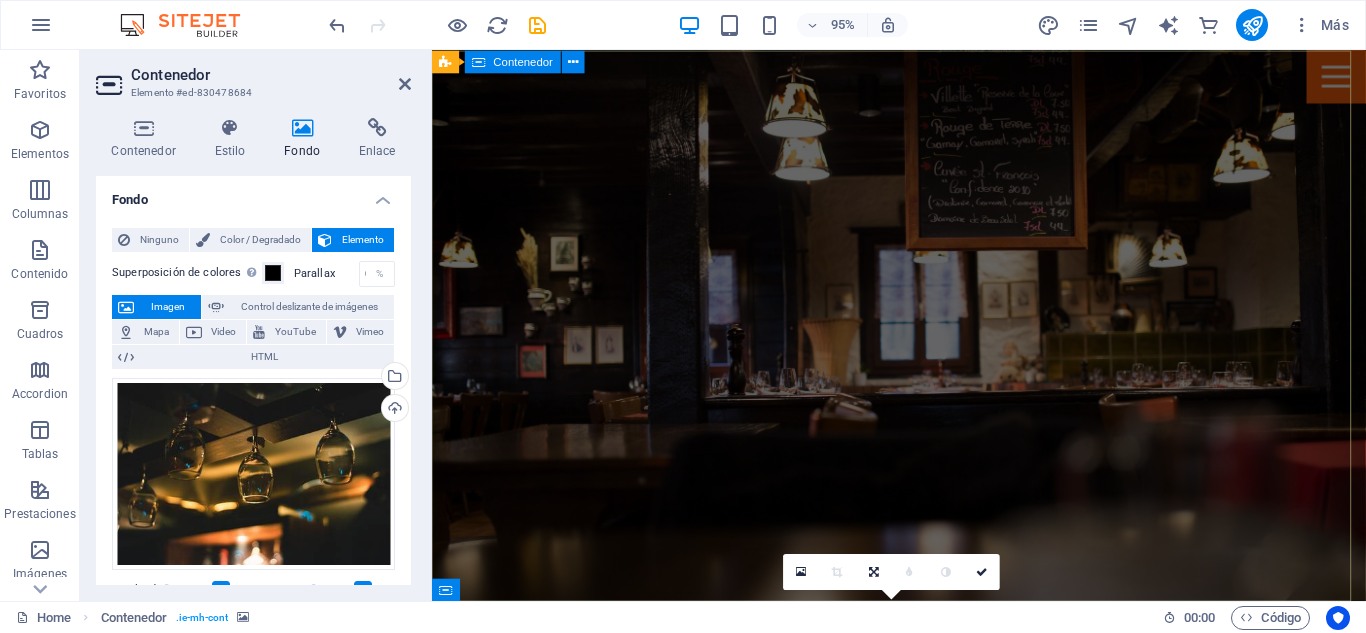 click on "Come and visit our" at bounding box center [923, 879] 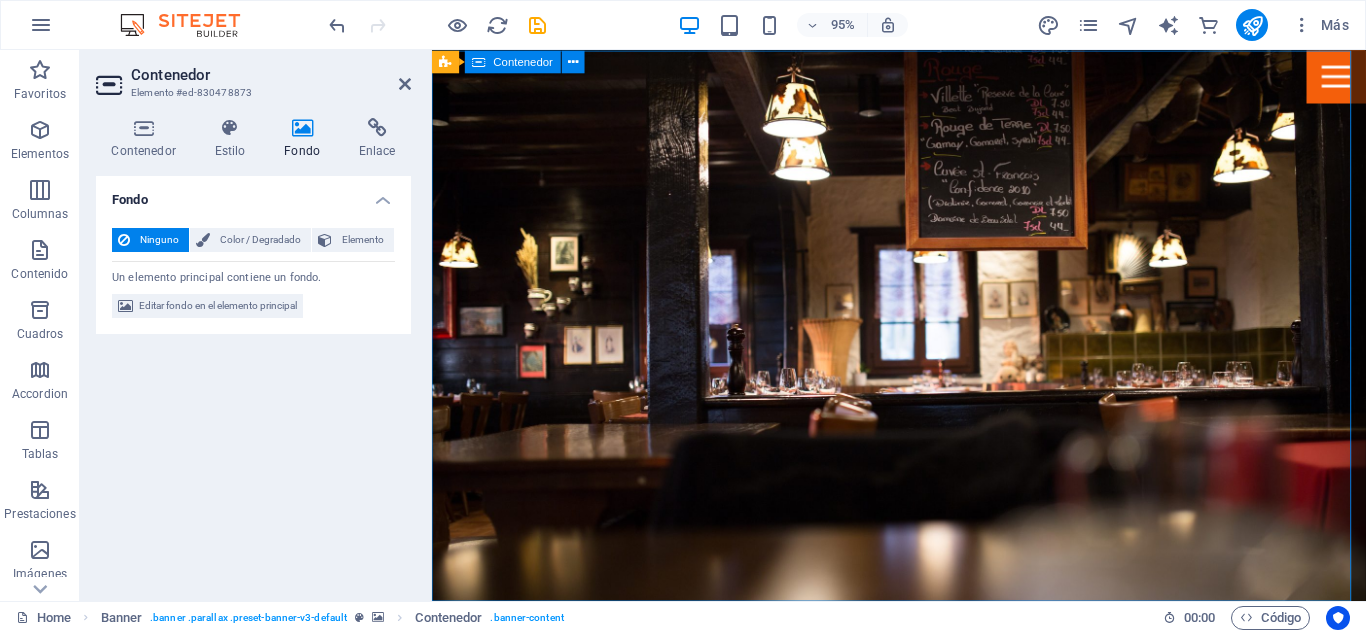 click on "Come and visit our" at bounding box center [923, 879] 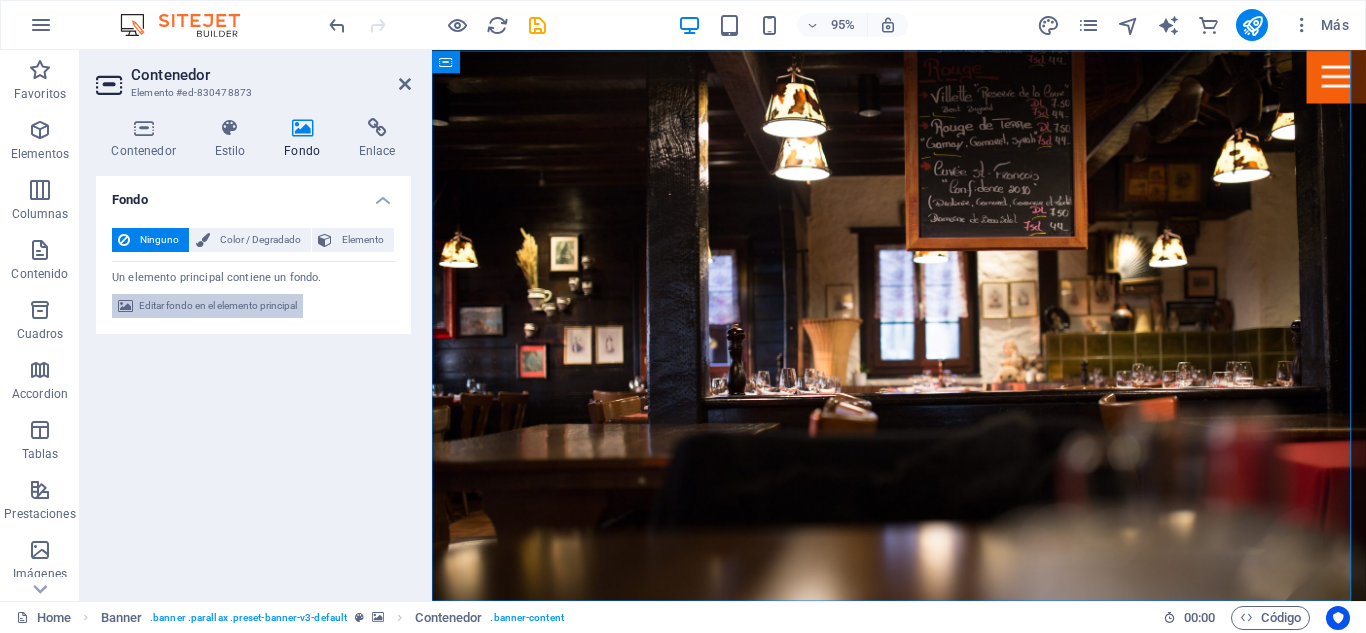 click on "Editar fondo en el elemento principal" at bounding box center (218, 306) 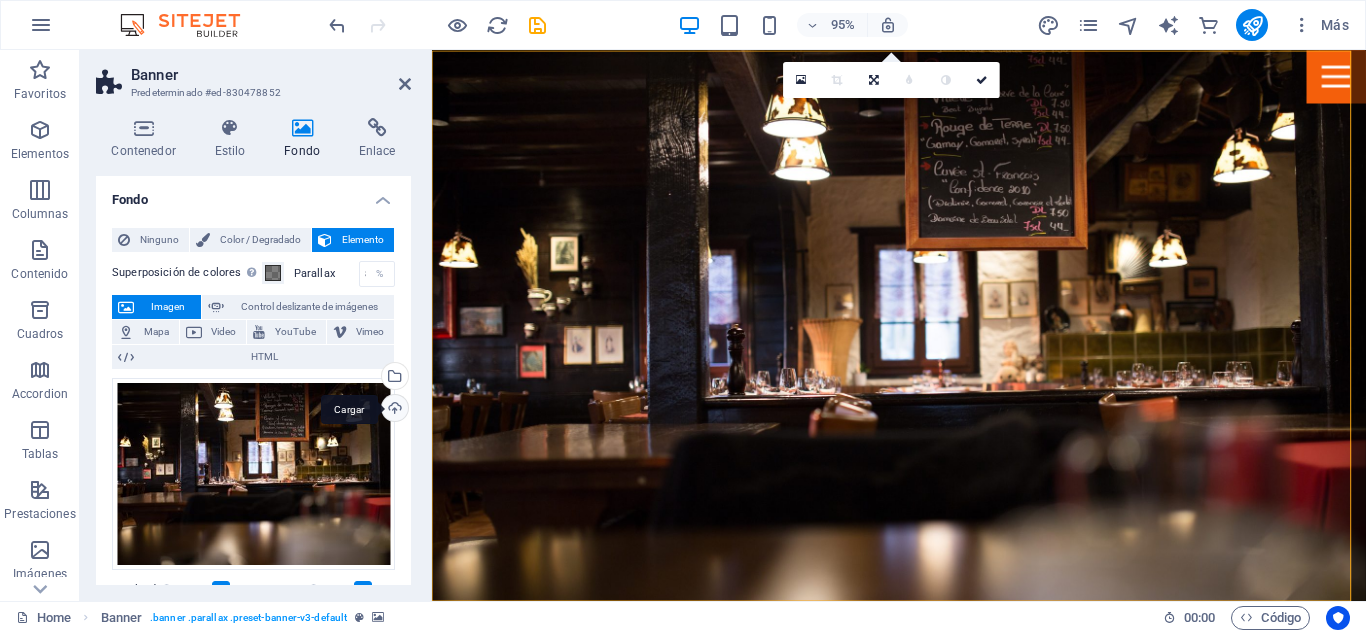 click on "Cargar" at bounding box center [393, 410] 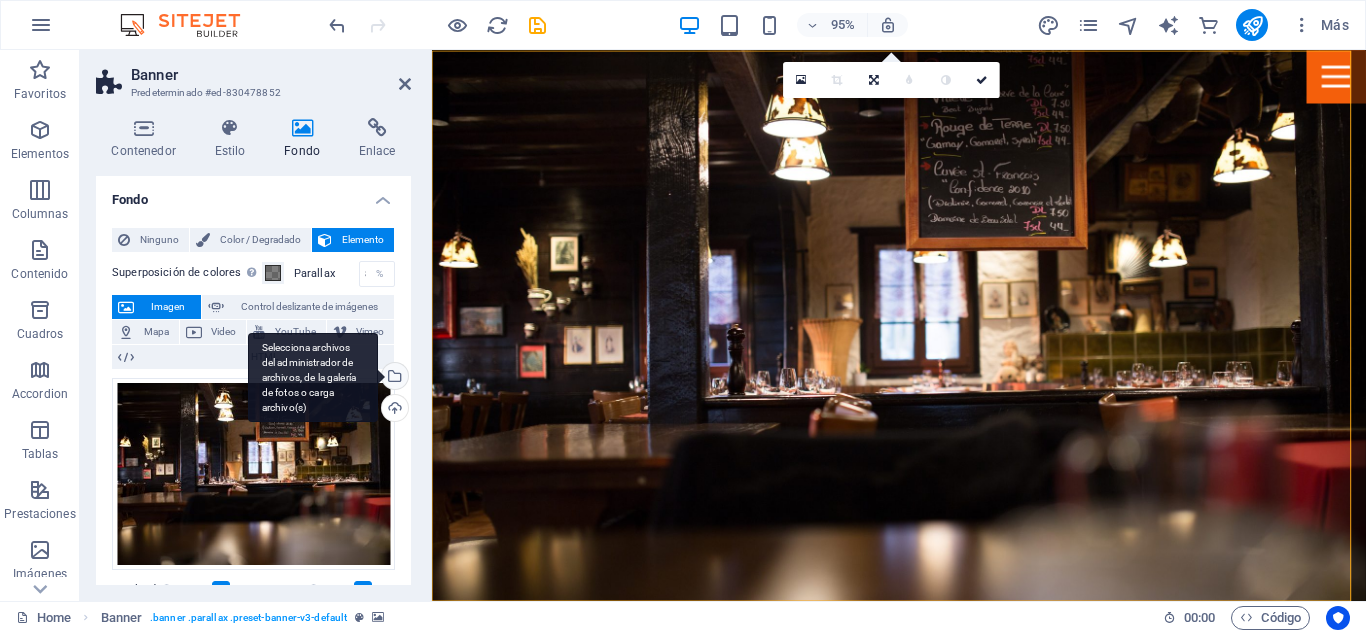 click on "Selecciona archivos del administrador de archivos, de la galería de fotos o carga archivo(s)" at bounding box center (313, 378) 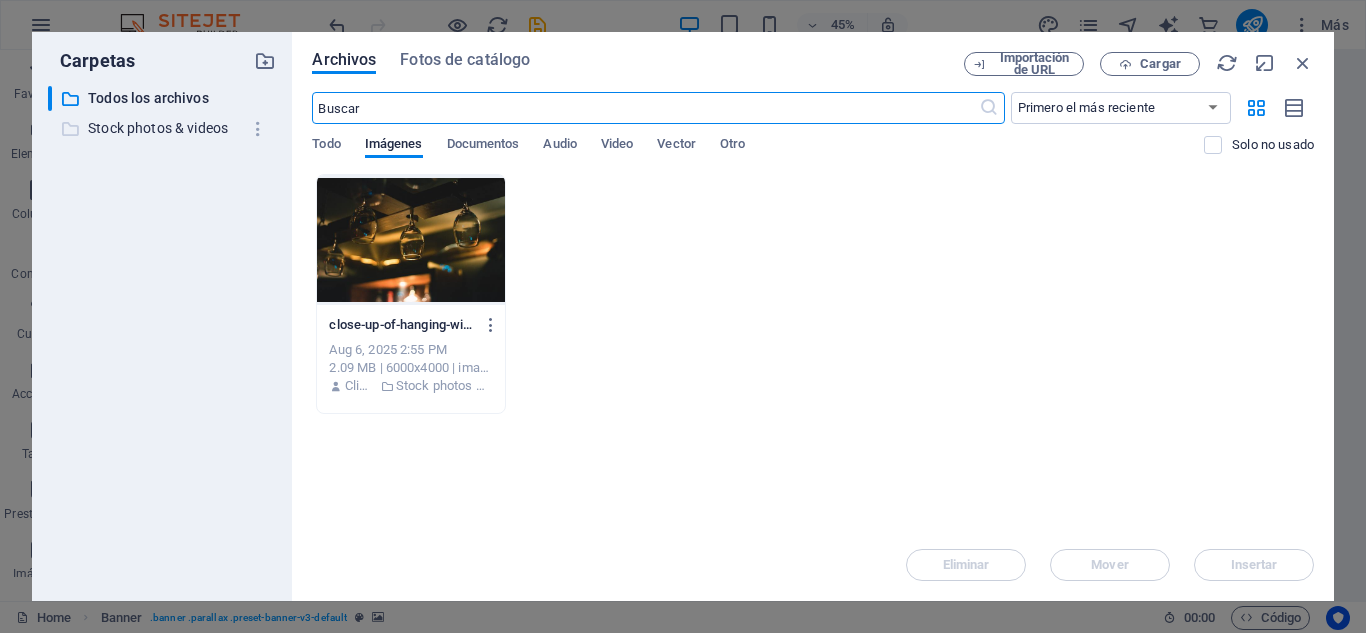 click on "Stock photos & videos" at bounding box center [164, 128] 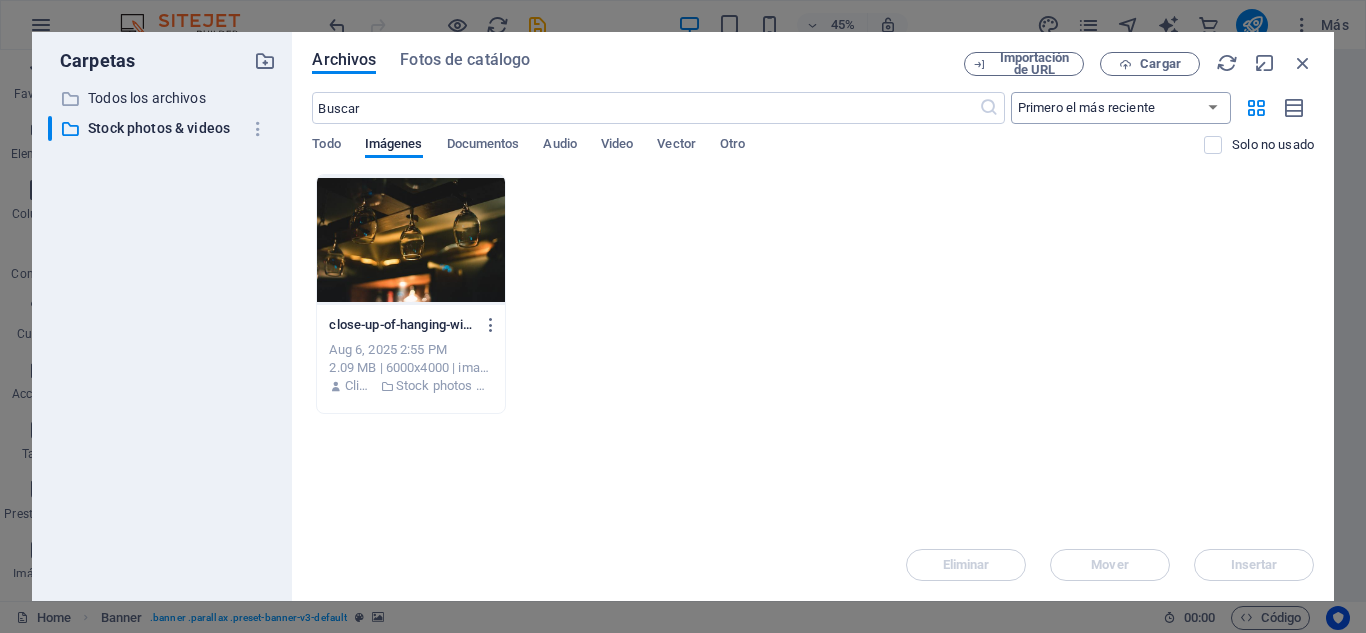 click on "Primero el más reciente Primero el más antiguo Nombre (A-Z) Nombre (Z-A) Tamaño (0-9) Tamaño (9-0) Resolución (0-9) Resolución (9-0)" at bounding box center (1121, 108) 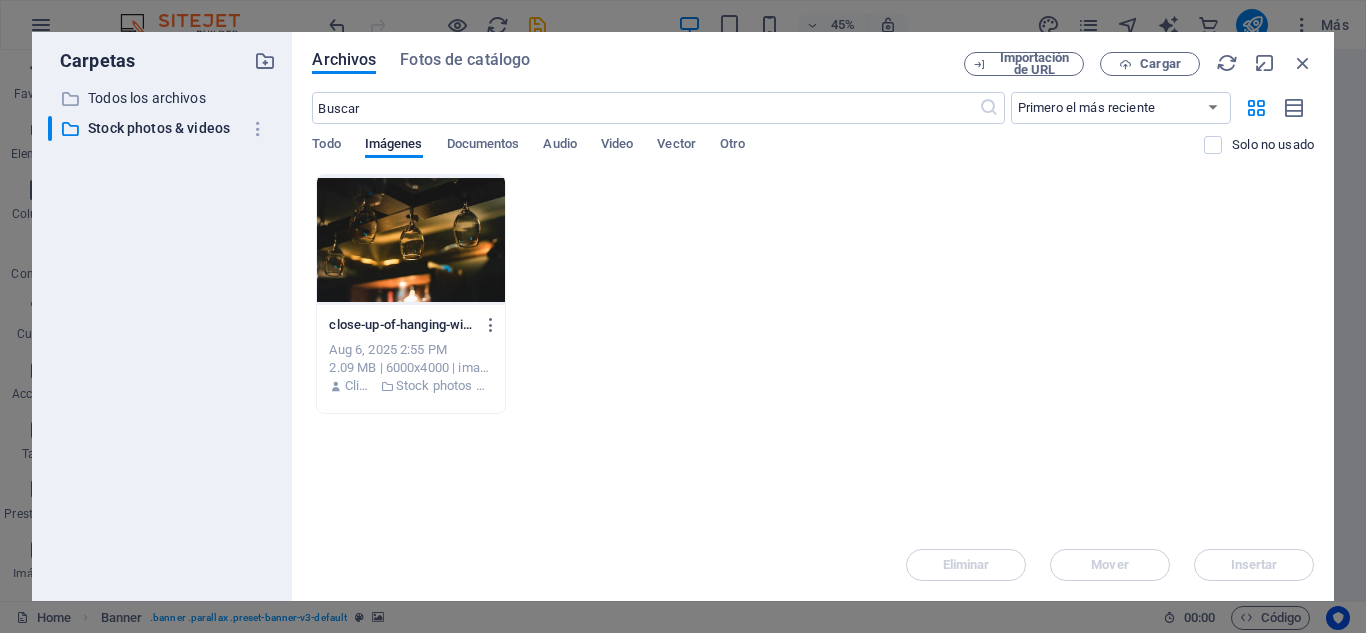 click on "Archivos Fotos de catálogo Importación de URL Cargar ​ Primero el más reciente Primero el más antiguo Nombre (A-Z) Nombre (Z-A) Tamaño (0-9) Tamaño (9-0) Resolución (0-9) Resolución (9-0) Todo Imágenes Documentos Audio Video Vector Otro Solo no usado Arrastra archivos aquí para cargarlos de inmediato close-up-of-hanging-wine-glasses-with-bokeh-lights-in-a-dimly-lit-bar-setting-creating-a-soft-warm-ambiance-d7MAtRNwfiIhoYWwBB9tIw.jpeg close-up-of-hanging-wine-glasses-with-bokeh-lights-in-a-dimly-lit-bar-setting-creating-a-soft-warm-ambiance-d7MAtRNwfiIhoYWwBB9tIw.jpeg Aug 6, 2025 2:55 PM 2.09 MB | 6000x4000 | image/jpeg Cliente Stock photos & videos Eliminar Mover Insertar" at bounding box center [813, 316] 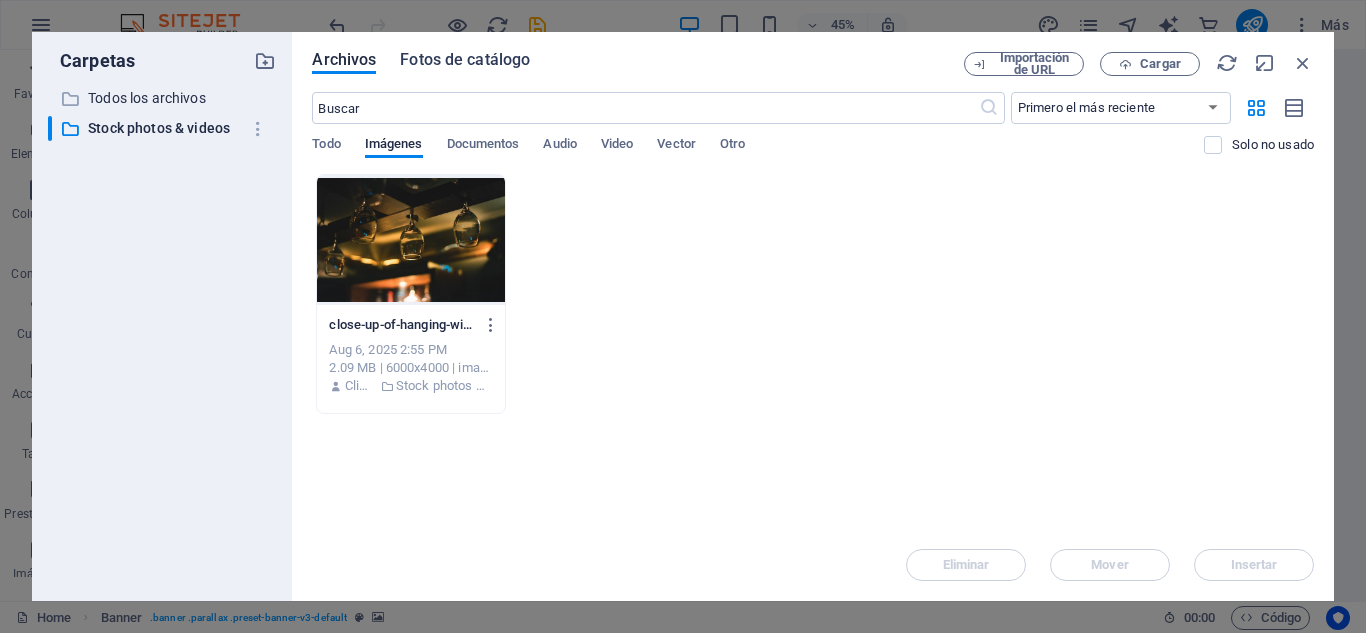 click on "Fotos de catálogo" at bounding box center [465, 60] 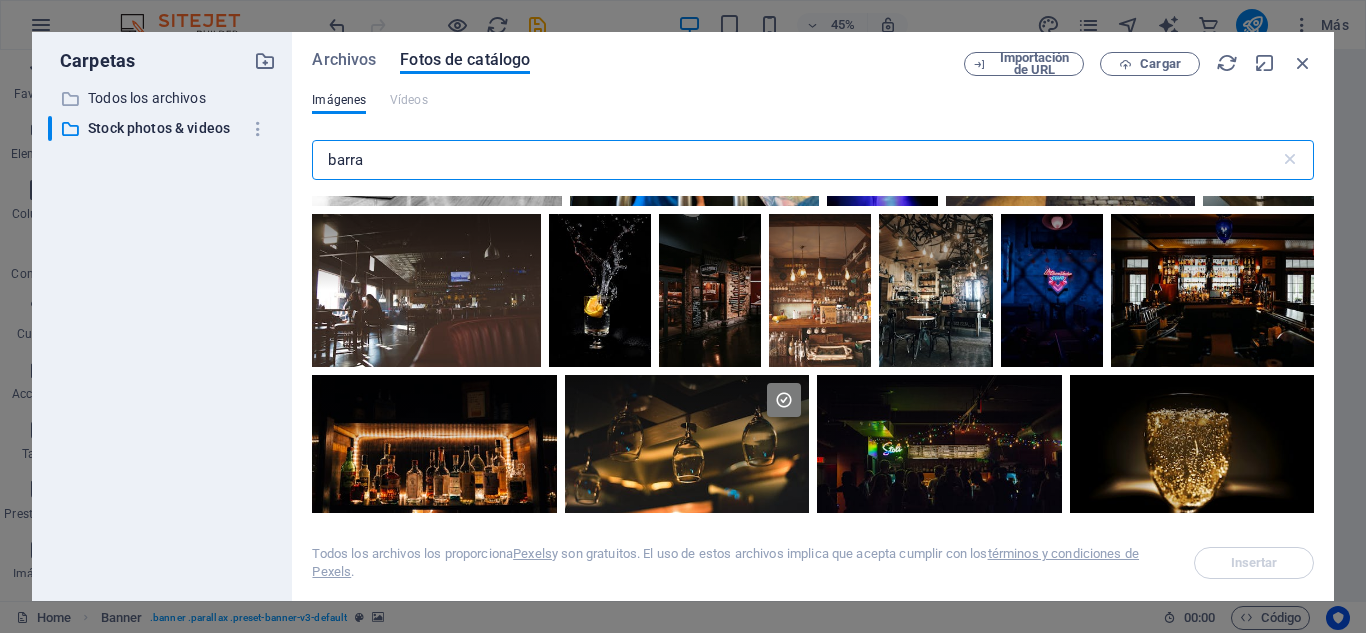 scroll, scrollTop: 1803, scrollLeft: 0, axis: vertical 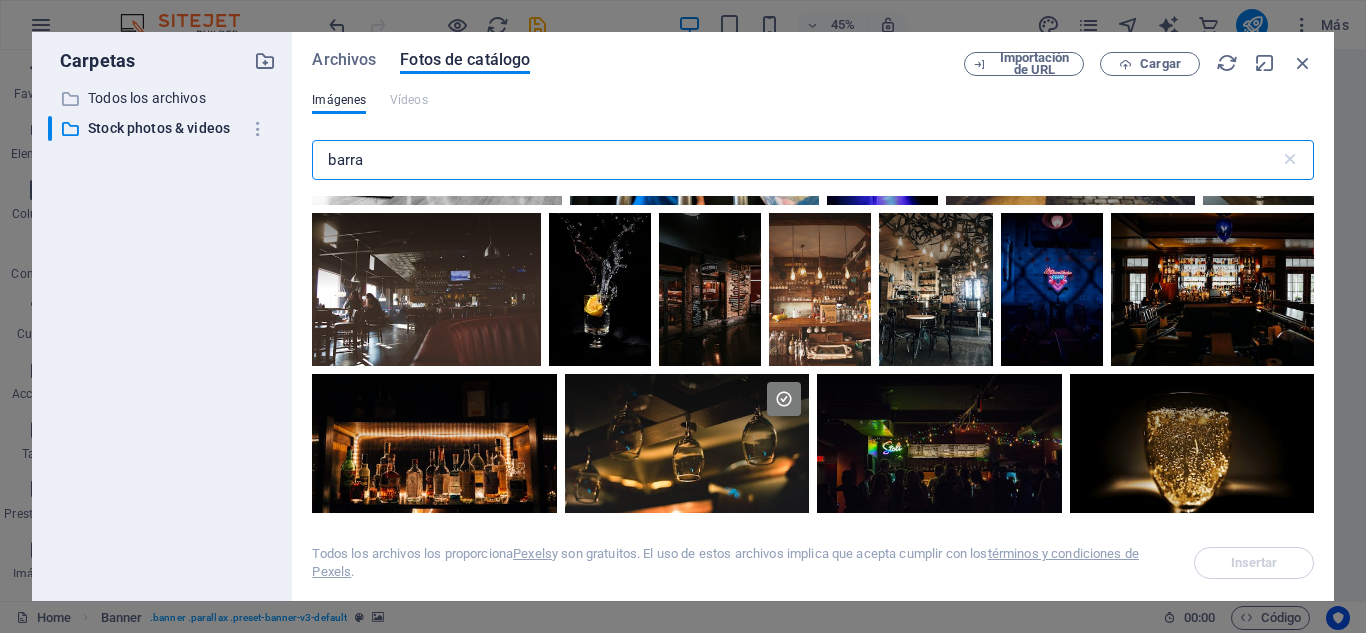 drag, startPoint x: 410, startPoint y: 162, endPoint x: 294, endPoint y: 166, distance: 116.06895 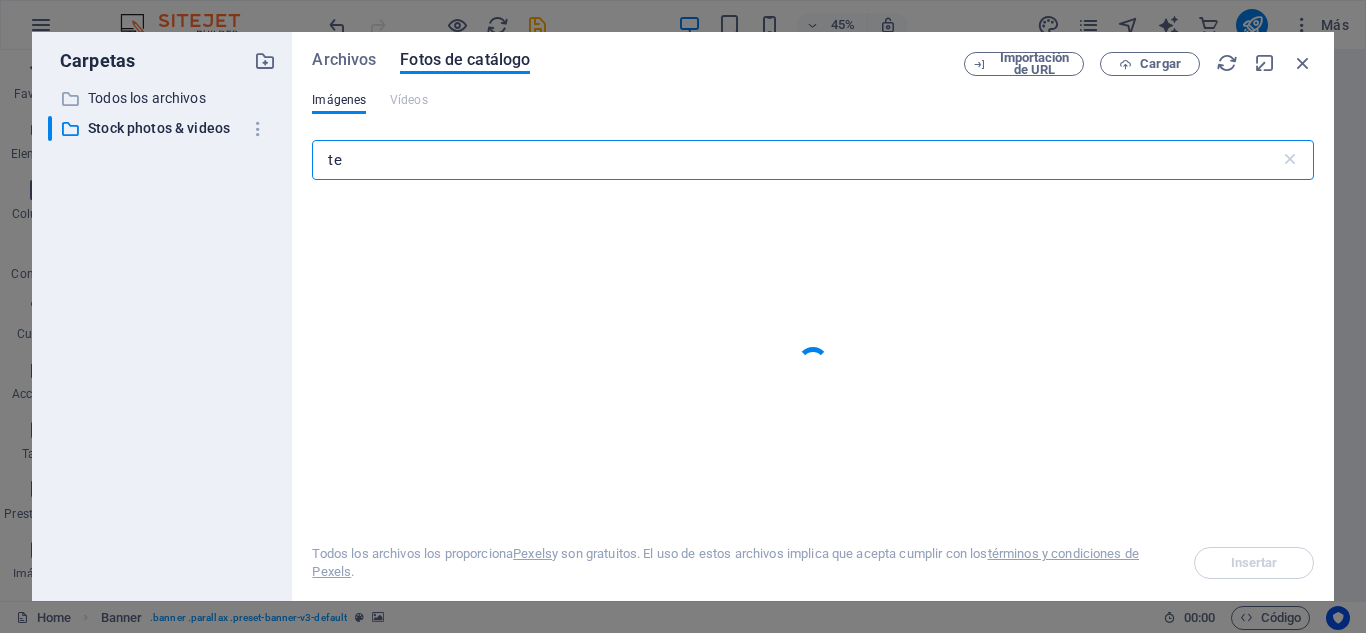 type on "t" 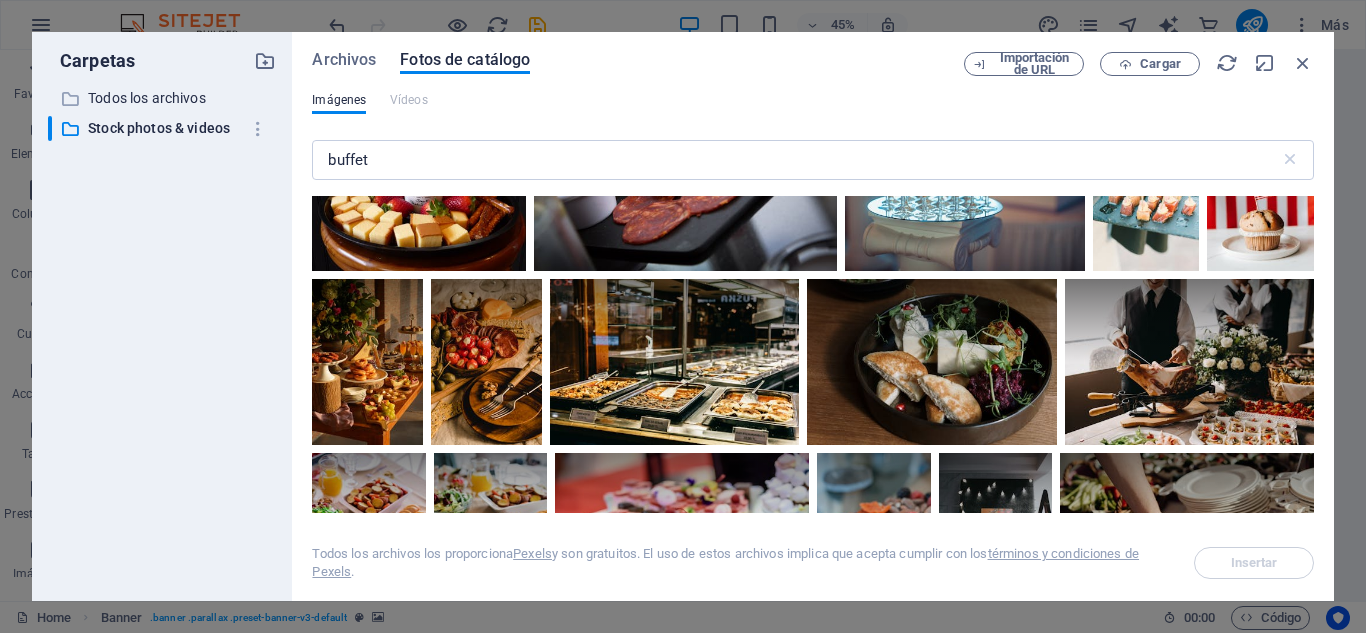 scroll, scrollTop: 4298, scrollLeft: 0, axis: vertical 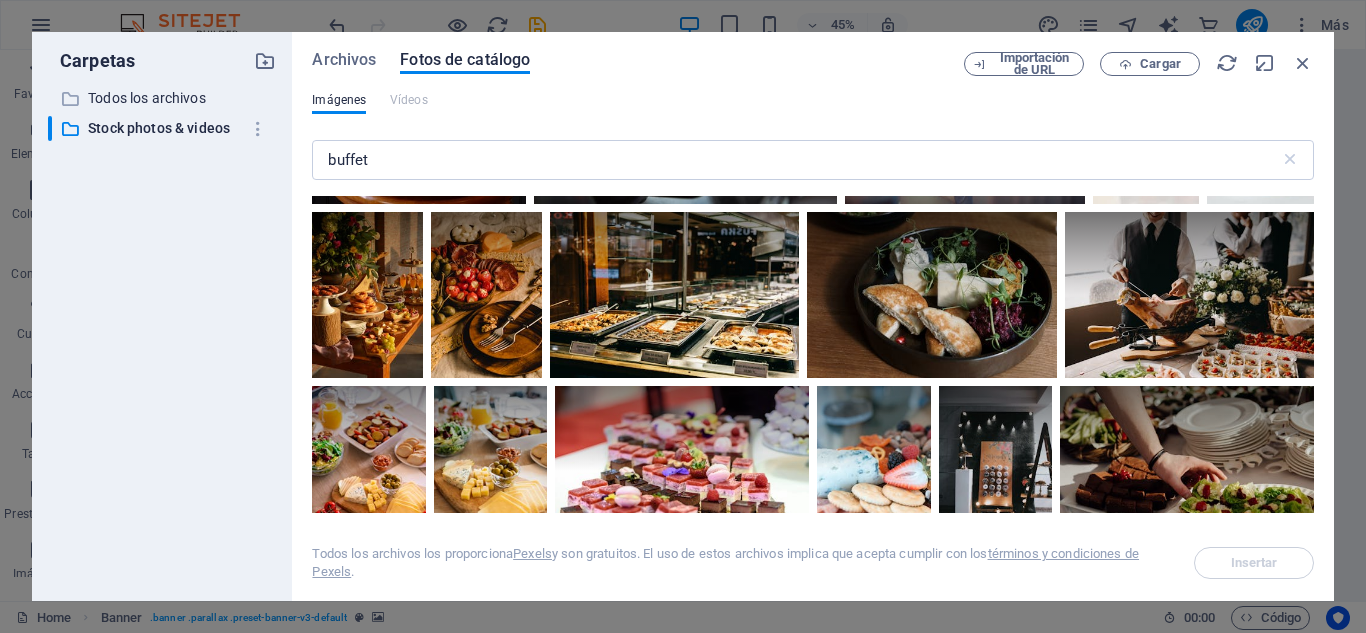drag, startPoint x: 387, startPoint y: 167, endPoint x: 242, endPoint y: 160, distance: 145.16887 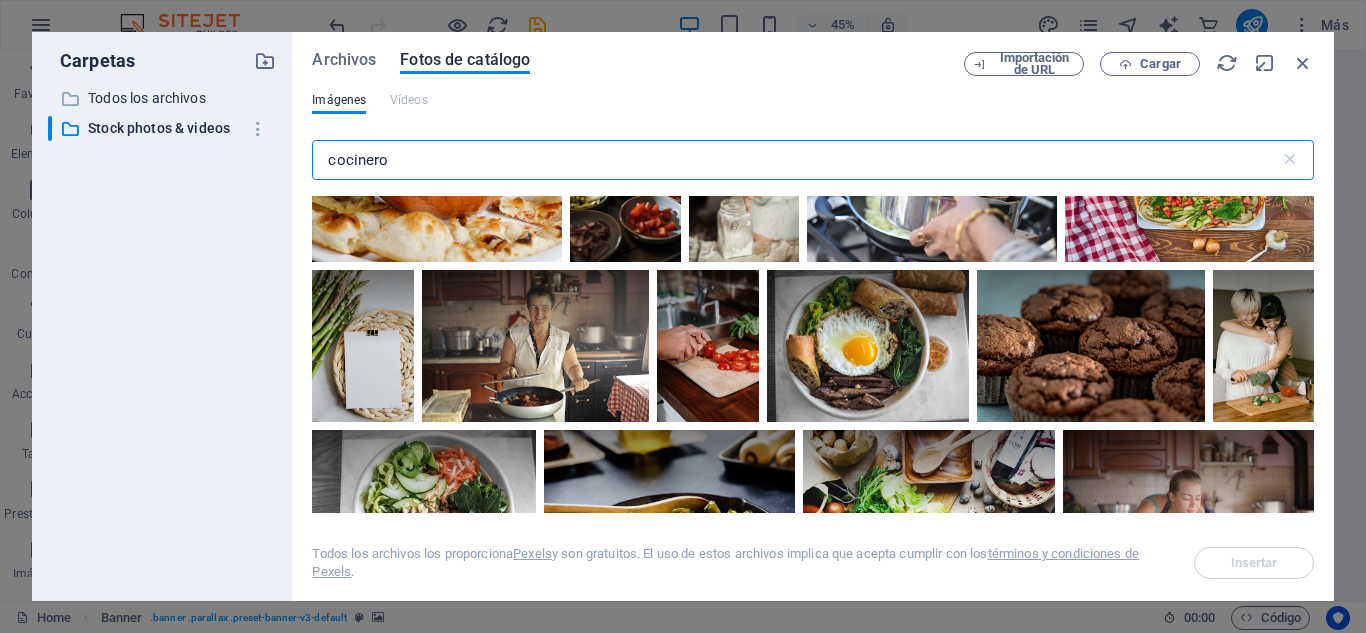 scroll, scrollTop: 1527, scrollLeft: 0, axis: vertical 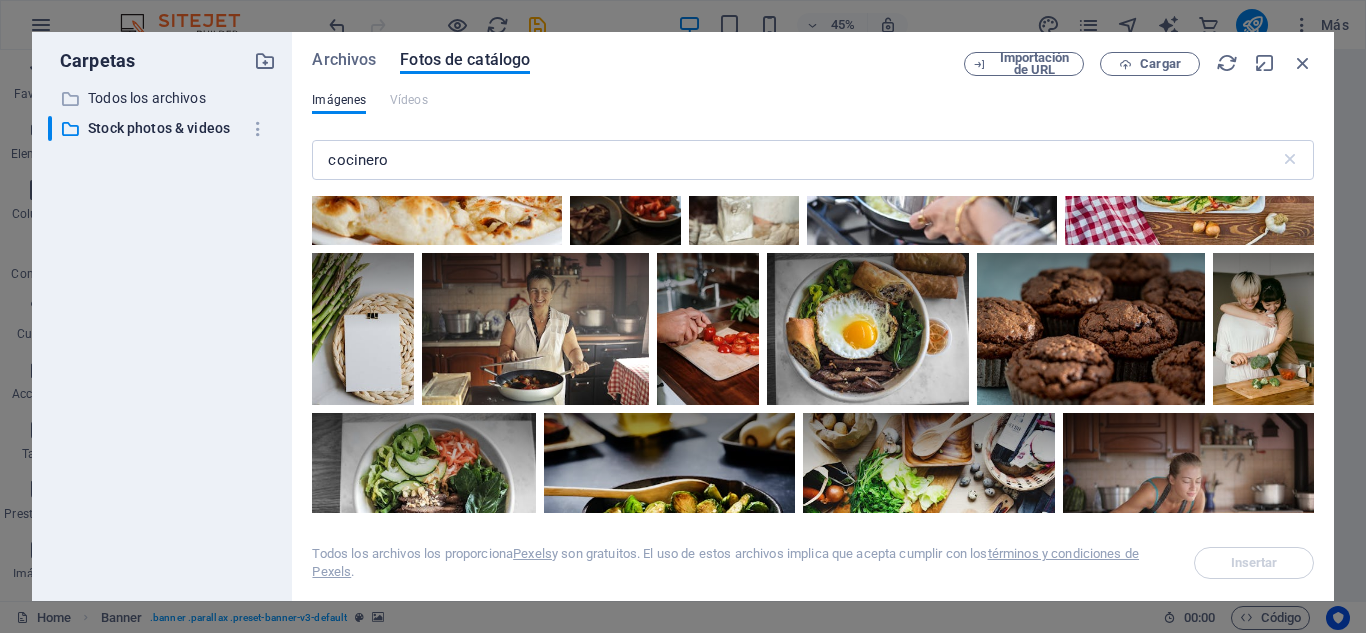 click at bounding box center (436, 162) 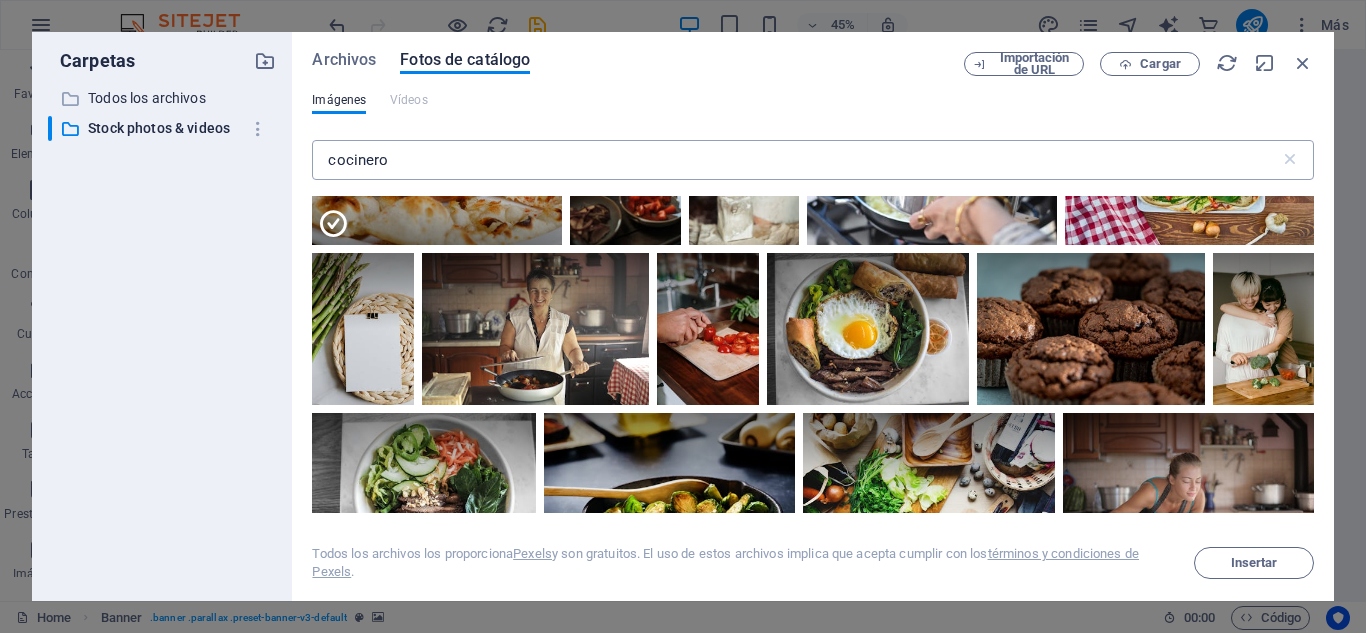click on "cocinero" at bounding box center [795, 160] 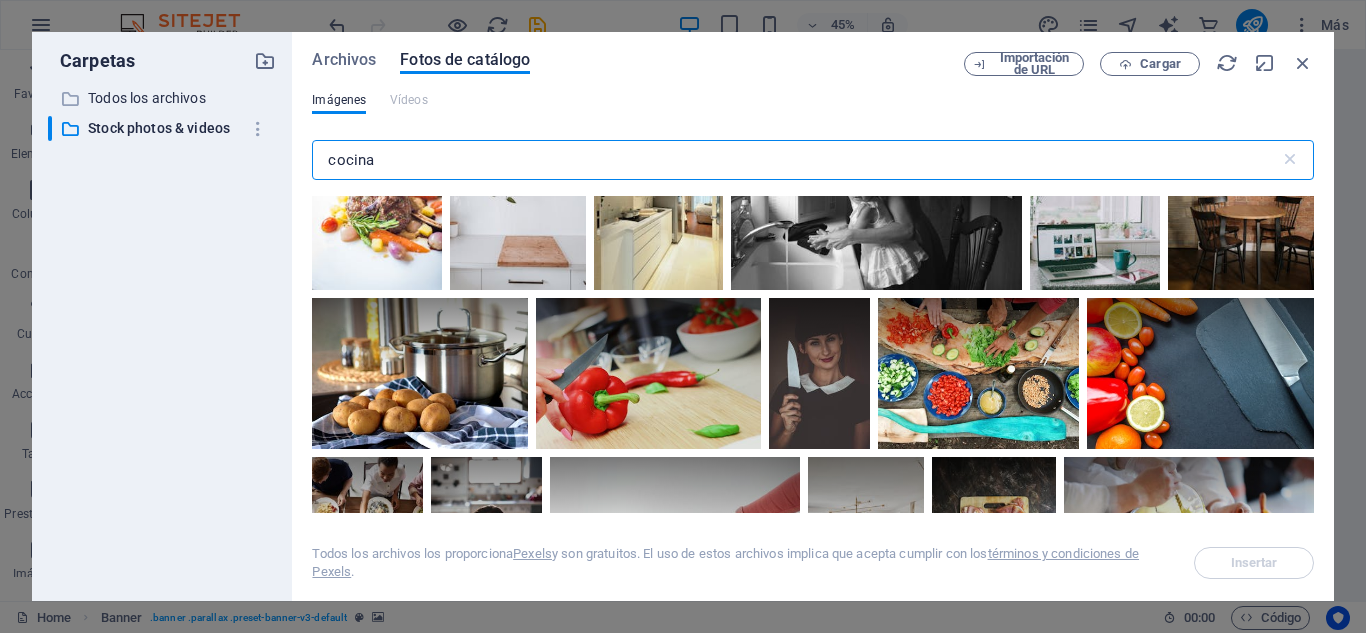 scroll, scrollTop: 4887, scrollLeft: 0, axis: vertical 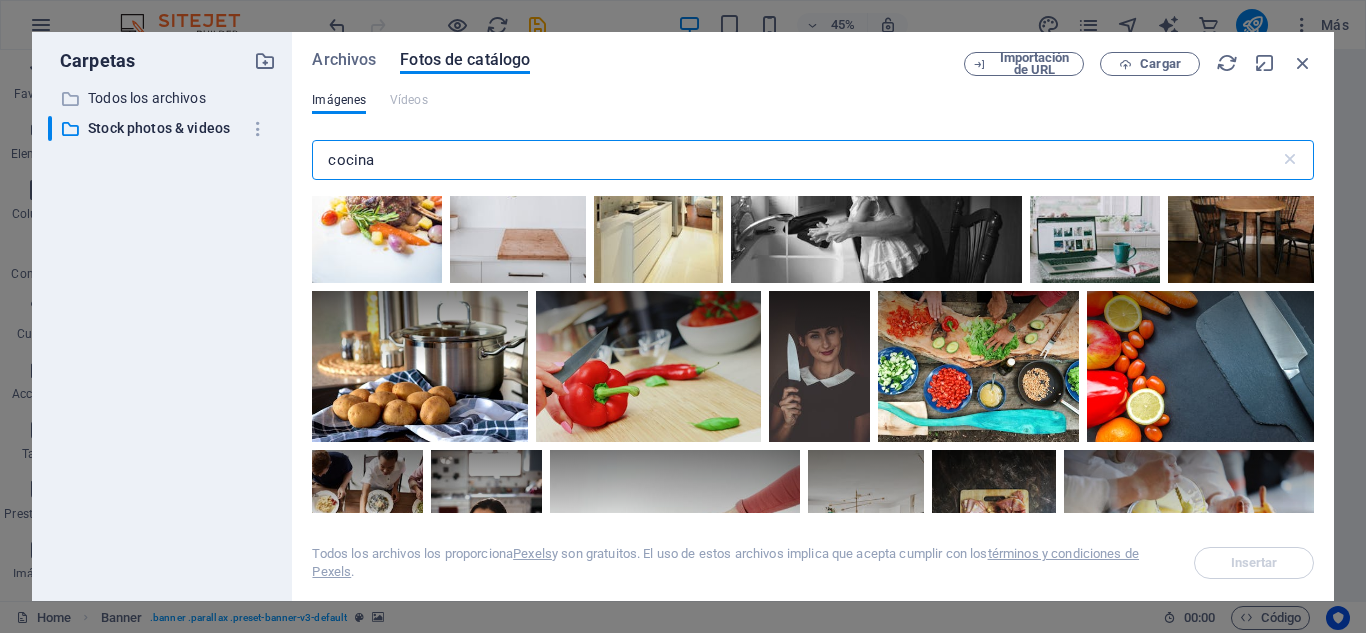 drag, startPoint x: 593, startPoint y: 152, endPoint x: 272, endPoint y: 173, distance: 321.6862 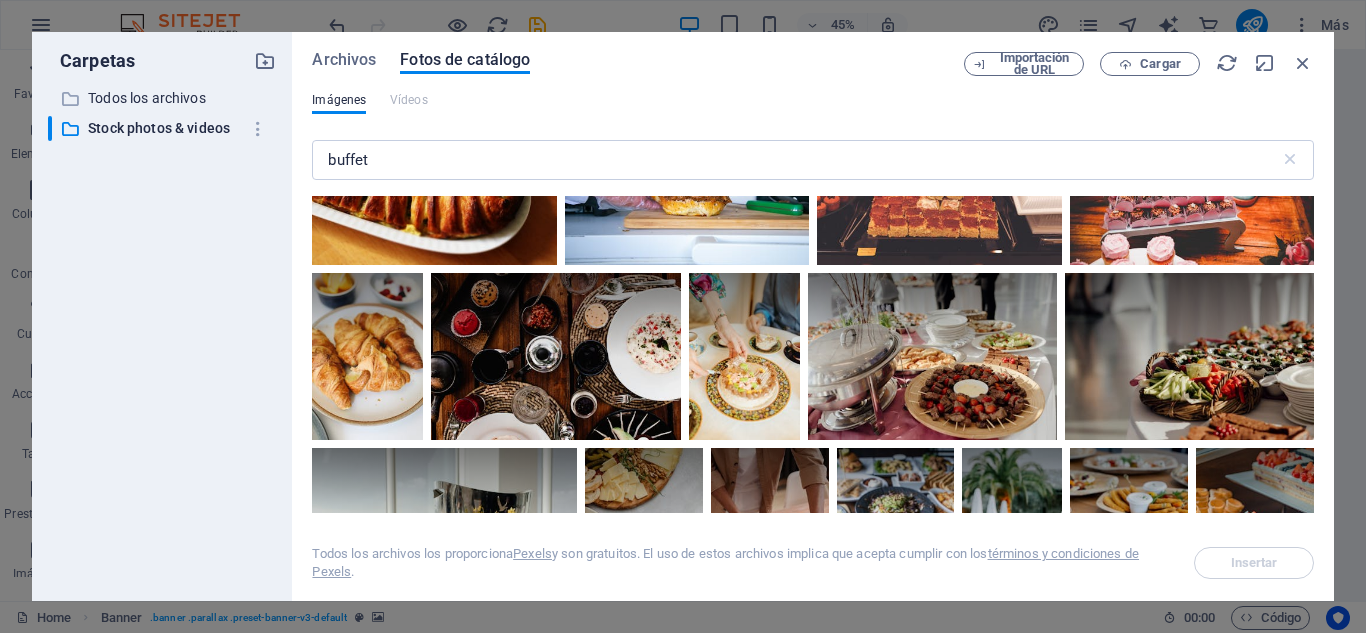 scroll, scrollTop: 8427, scrollLeft: 0, axis: vertical 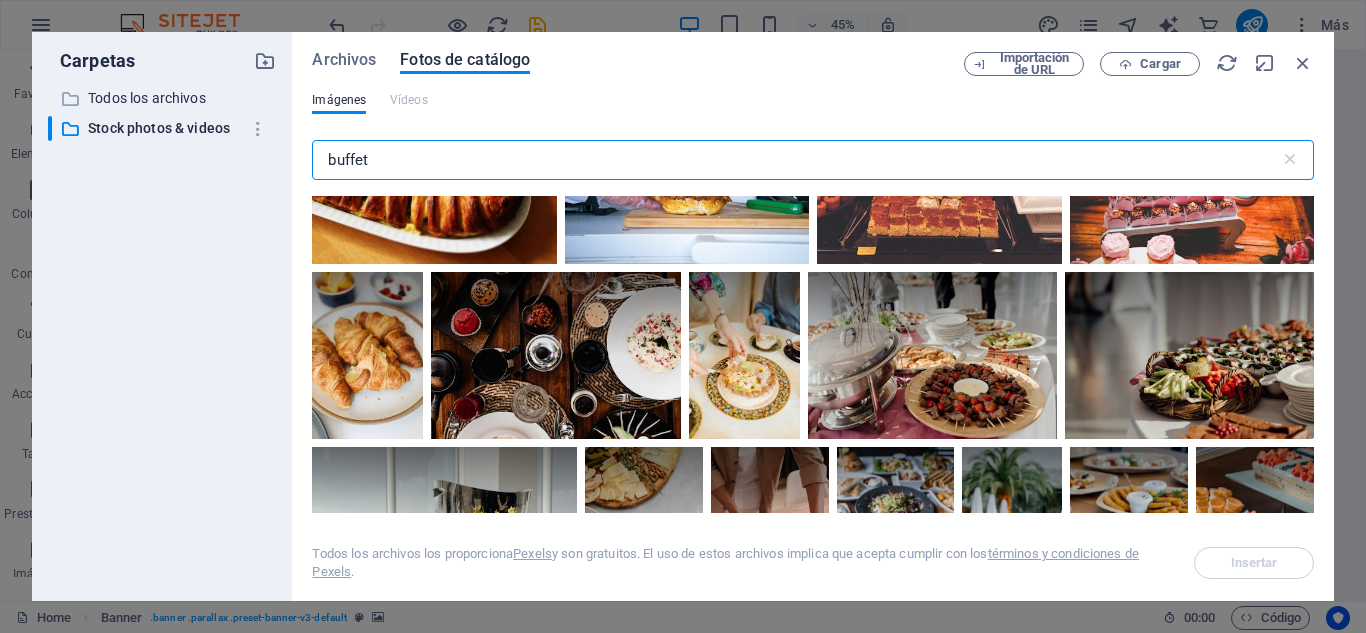 drag, startPoint x: 404, startPoint y: 147, endPoint x: 233, endPoint y: 149, distance: 171.01169 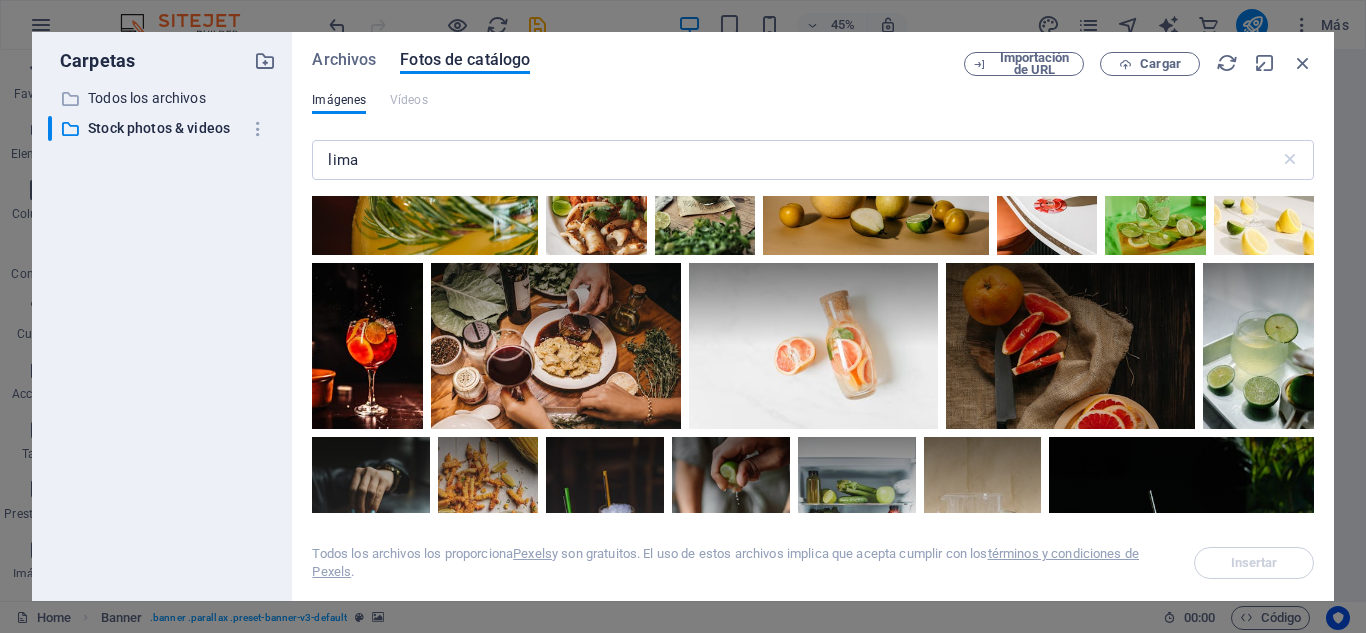 scroll, scrollTop: 4793, scrollLeft: 0, axis: vertical 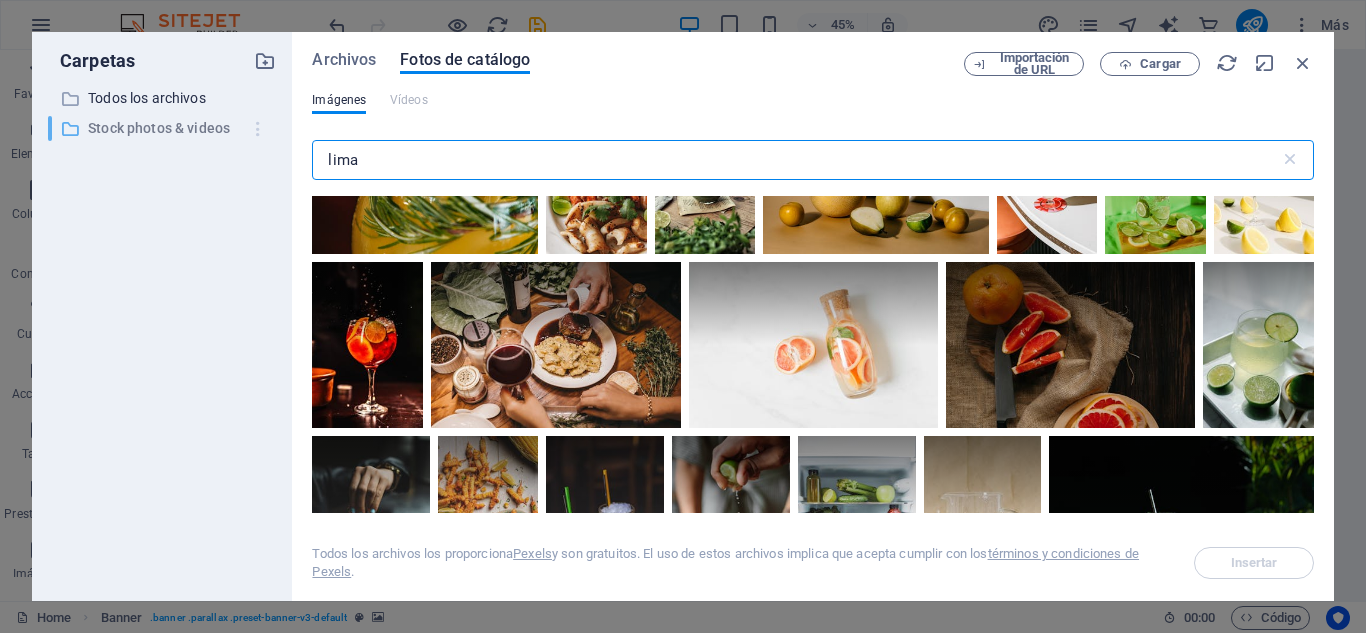 drag, startPoint x: 474, startPoint y: 142, endPoint x: 275, endPoint y: 140, distance: 199.01006 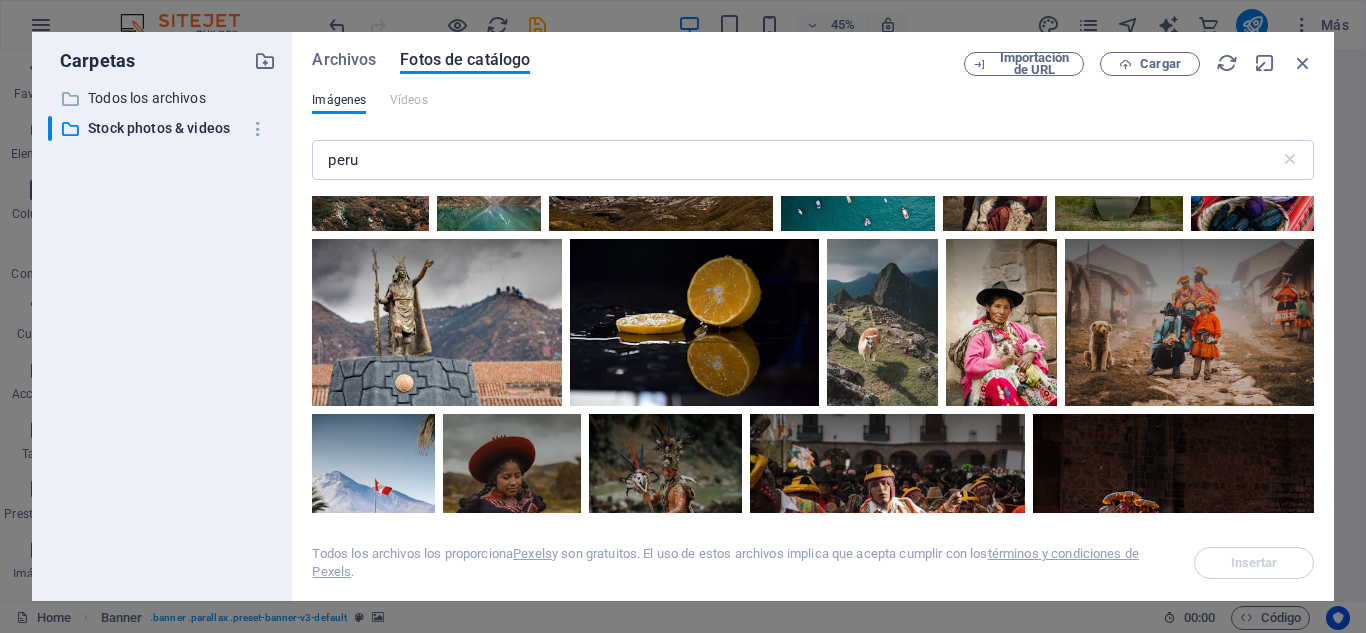 scroll, scrollTop: 4452, scrollLeft: 0, axis: vertical 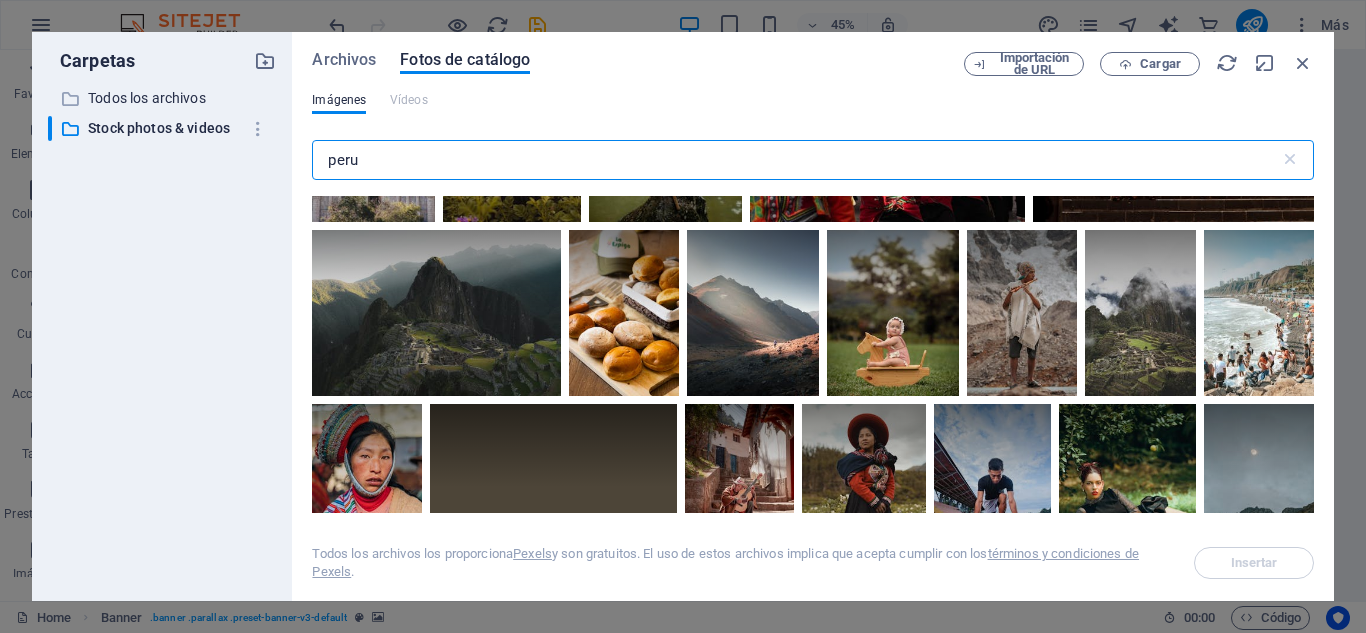 drag, startPoint x: 389, startPoint y: 177, endPoint x: 247, endPoint y: 171, distance: 142.12671 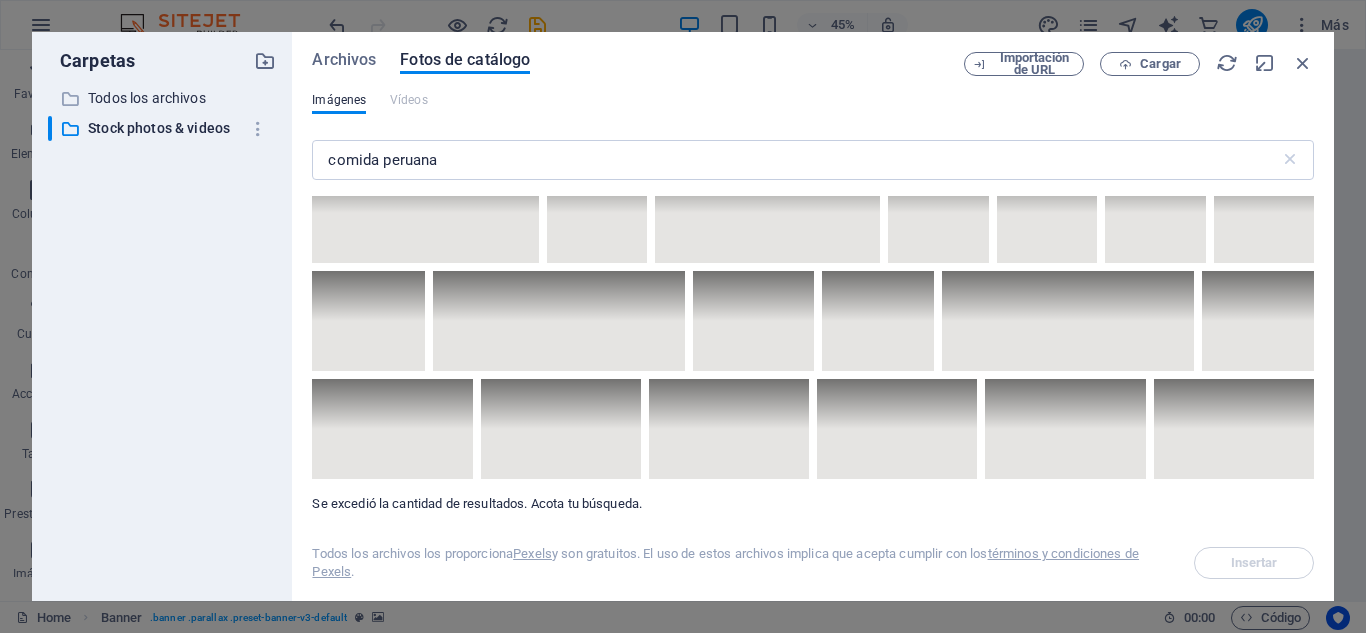 scroll, scrollTop: 9876, scrollLeft: 0, axis: vertical 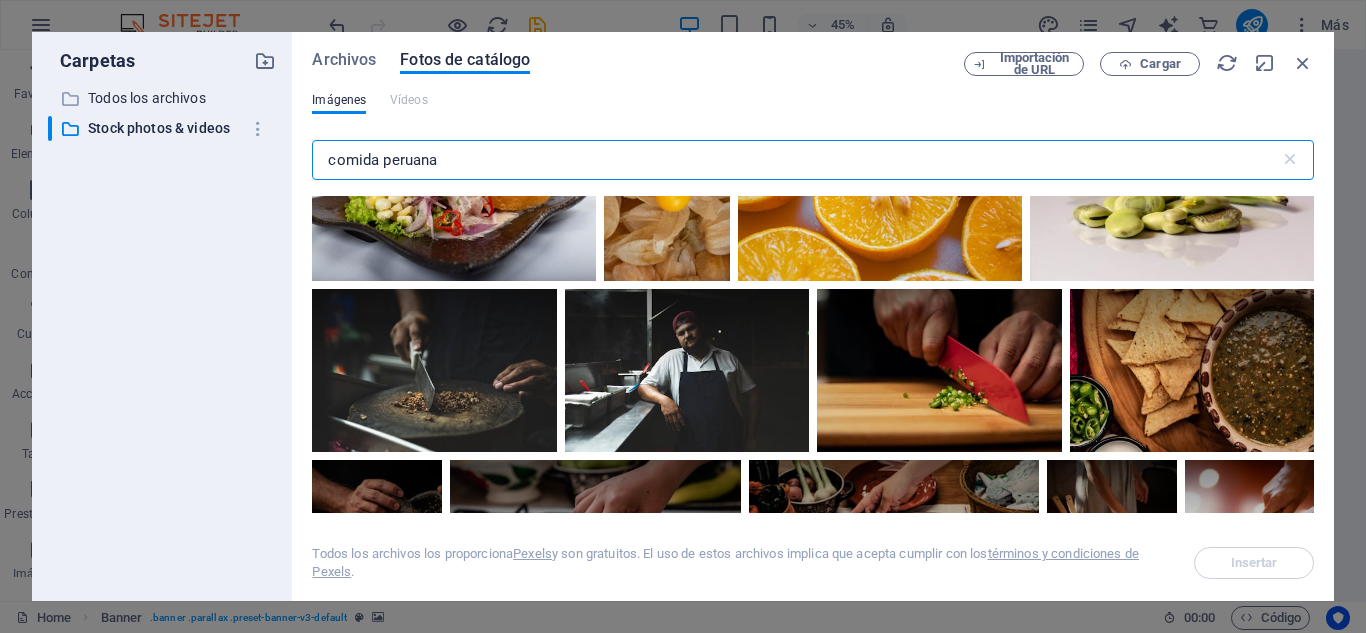 drag, startPoint x: 382, startPoint y: 163, endPoint x: 288, endPoint y: 165, distance: 94.02127 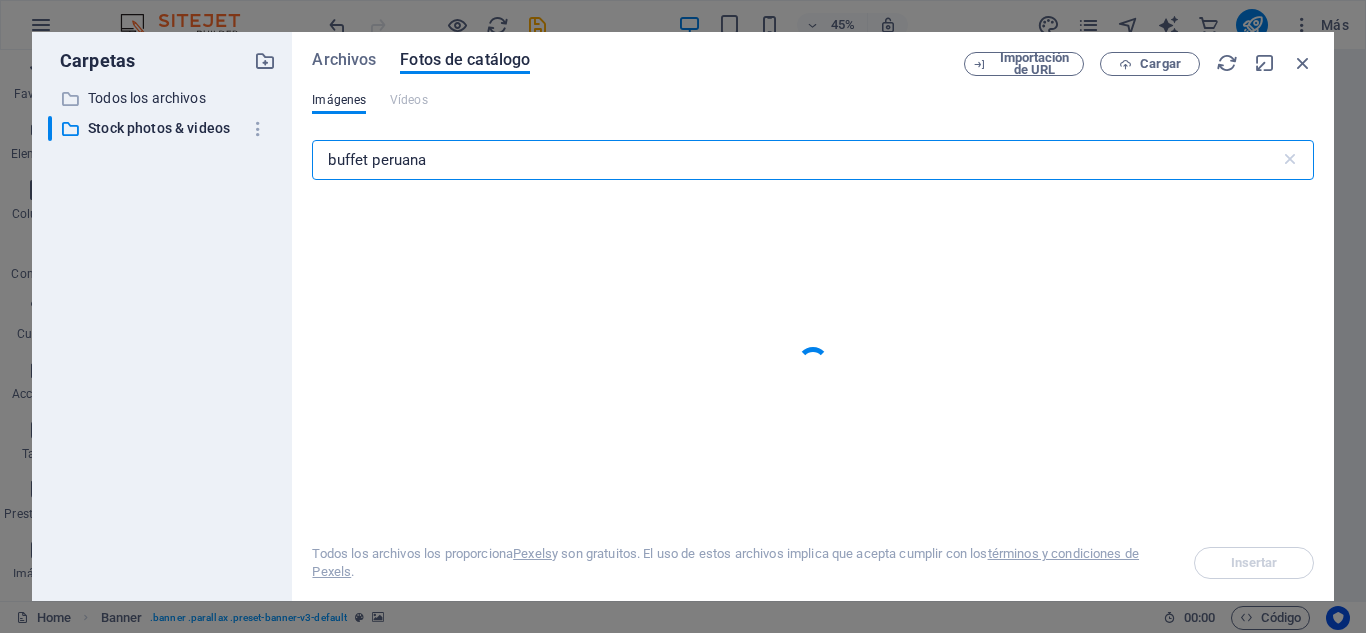 type on "buffet peruana" 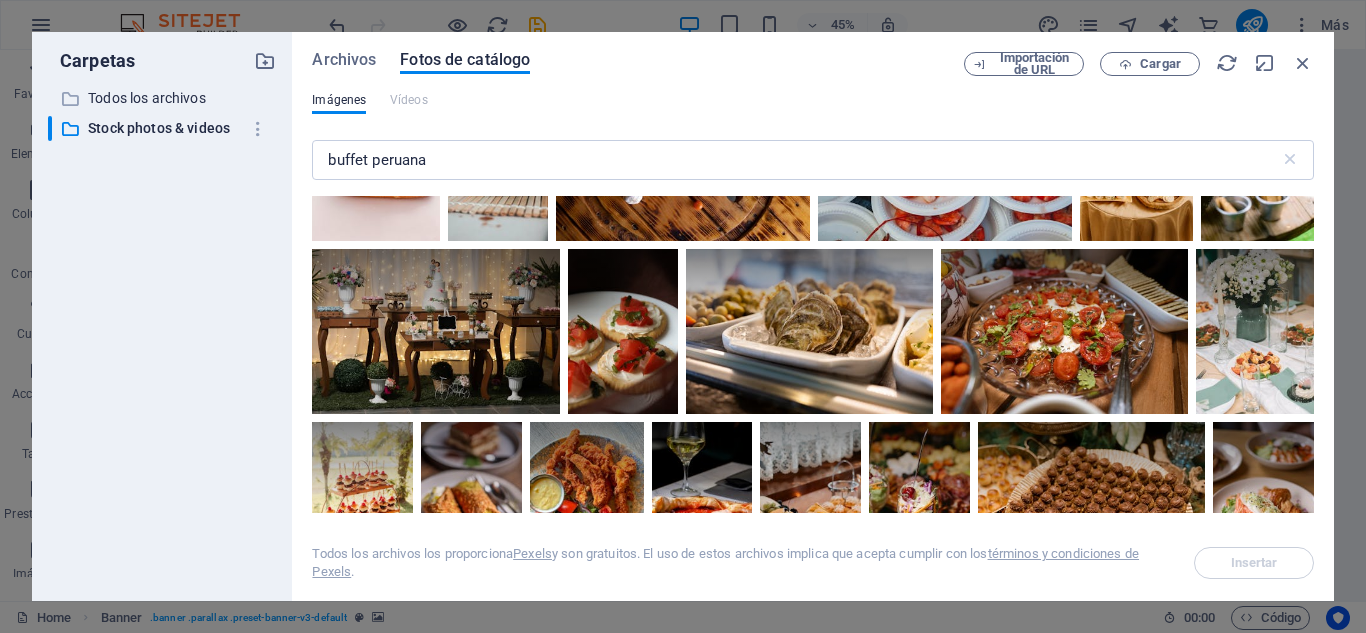 scroll, scrollTop: 14490, scrollLeft: 0, axis: vertical 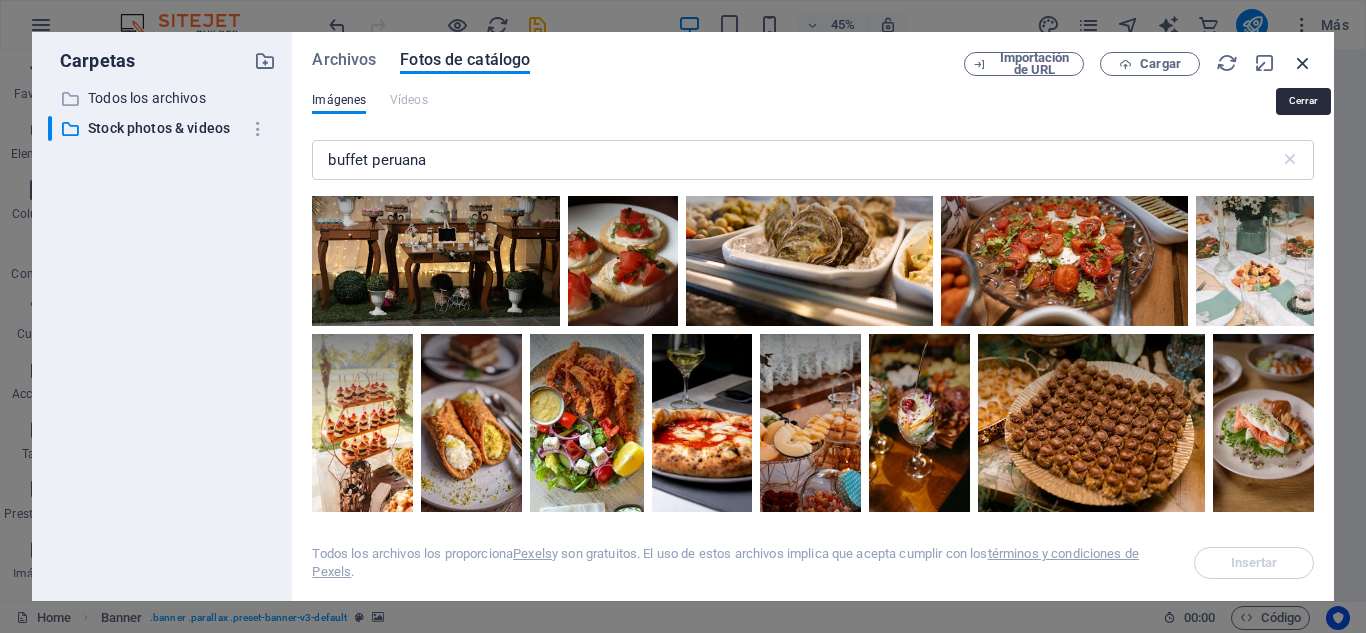 click at bounding box center (1303, 63) 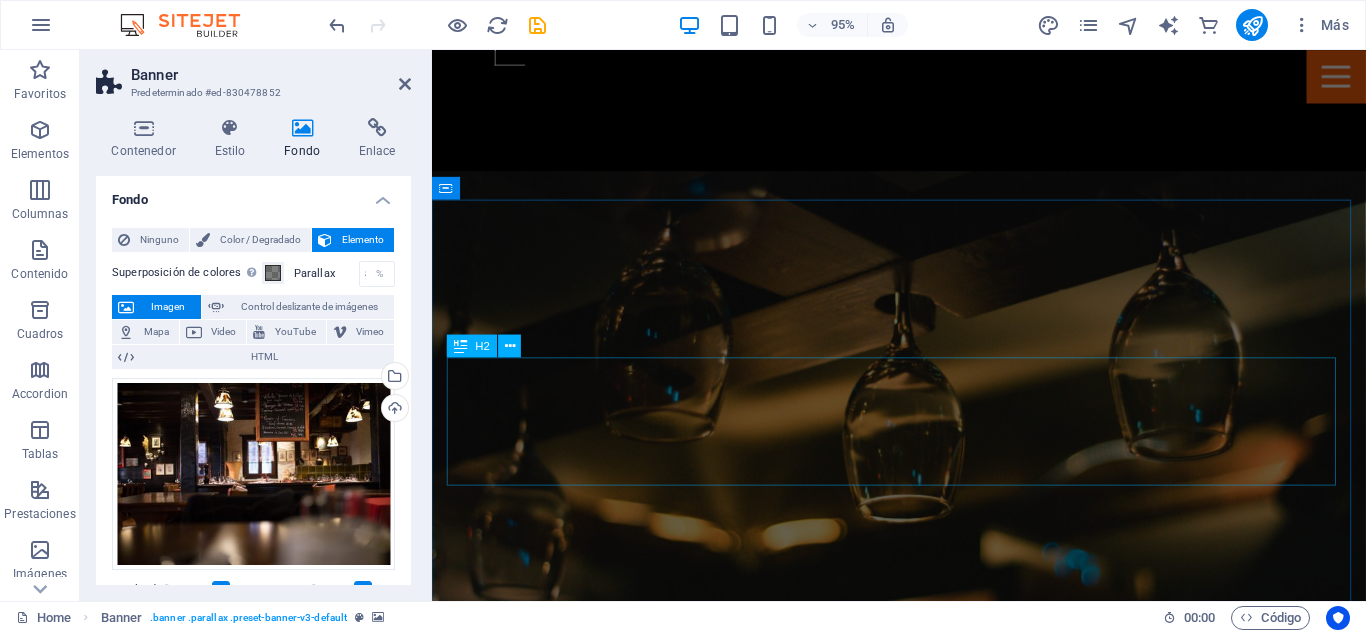 scroll, scrollTop: 953, scrollLeft: 0, axis: vertical 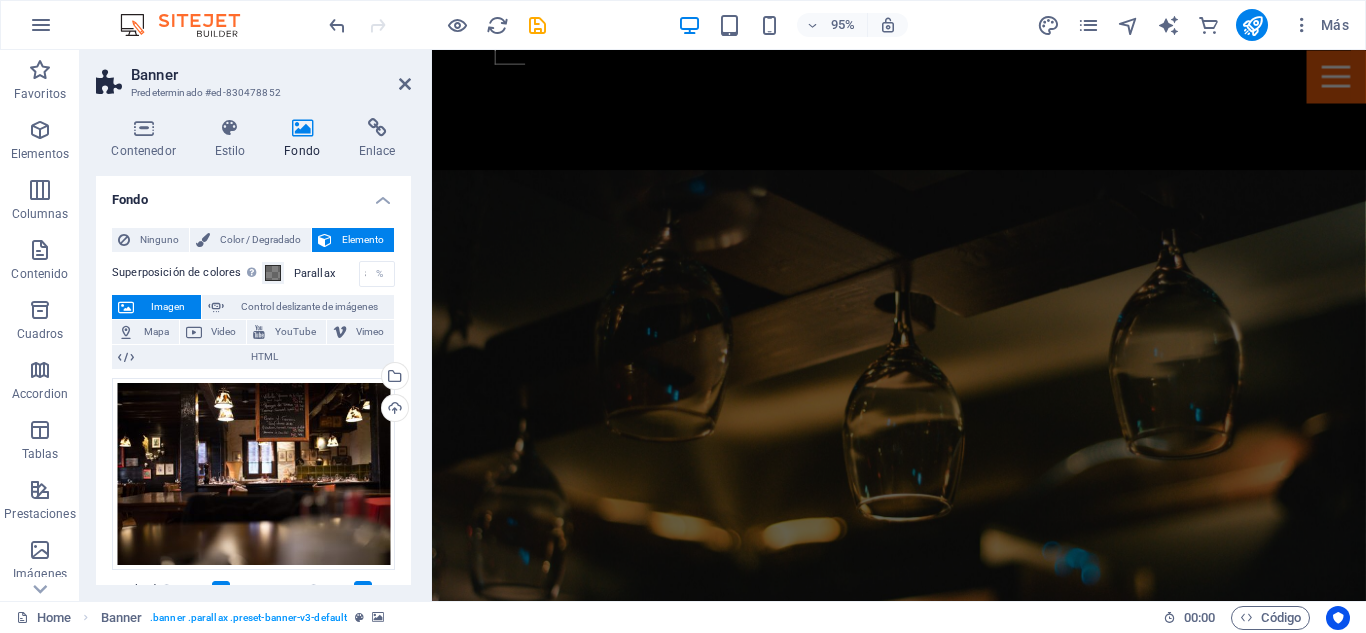 click at bounding box center (923, 1524) 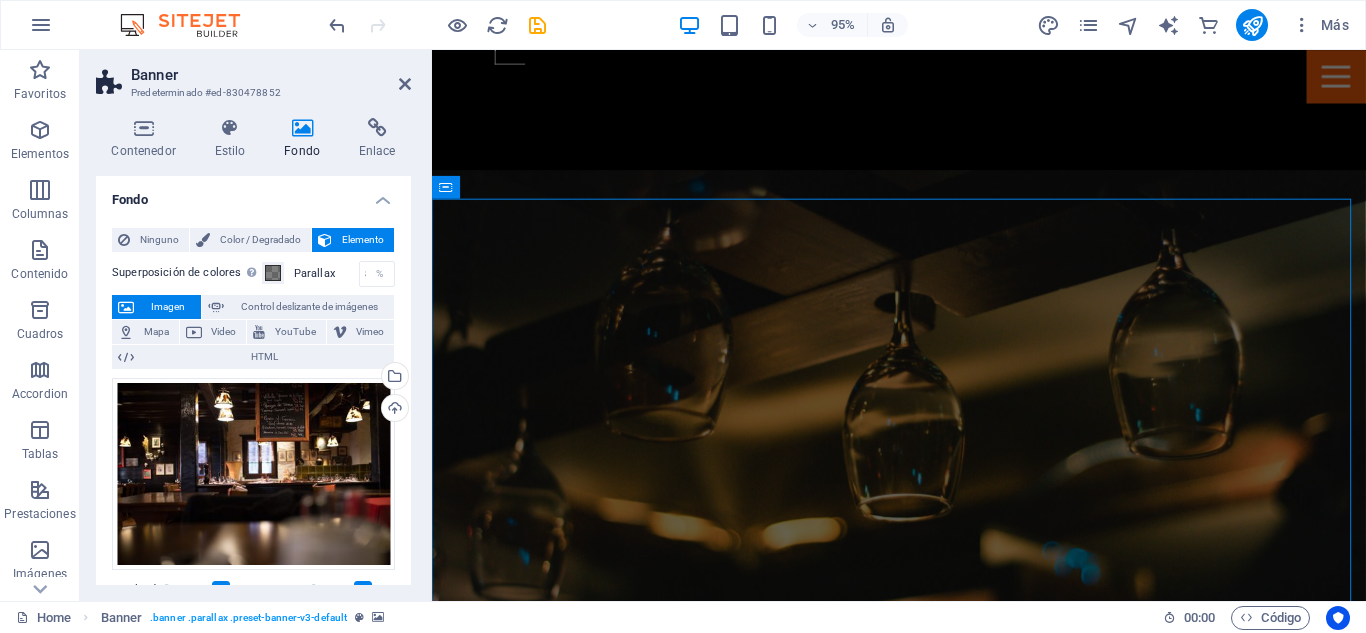 click at bounding box center (923, 1524) 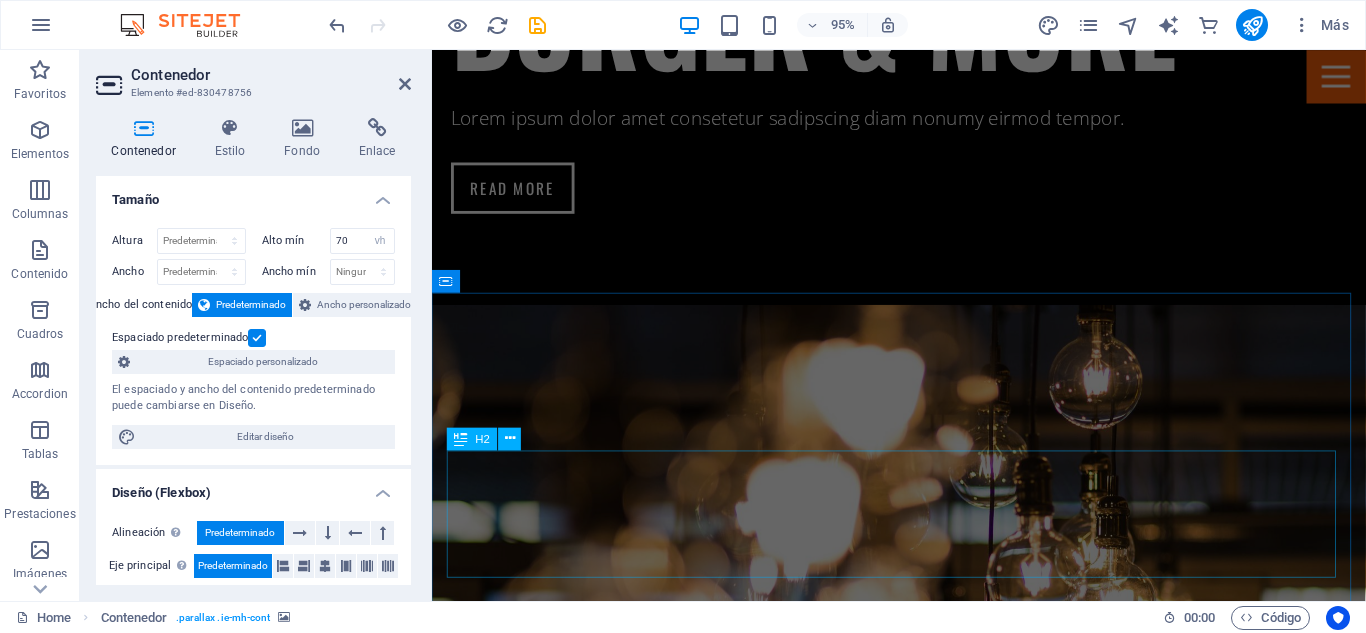scroll, scrollTop: 2974, scrollLeft: 0, axis: vertical 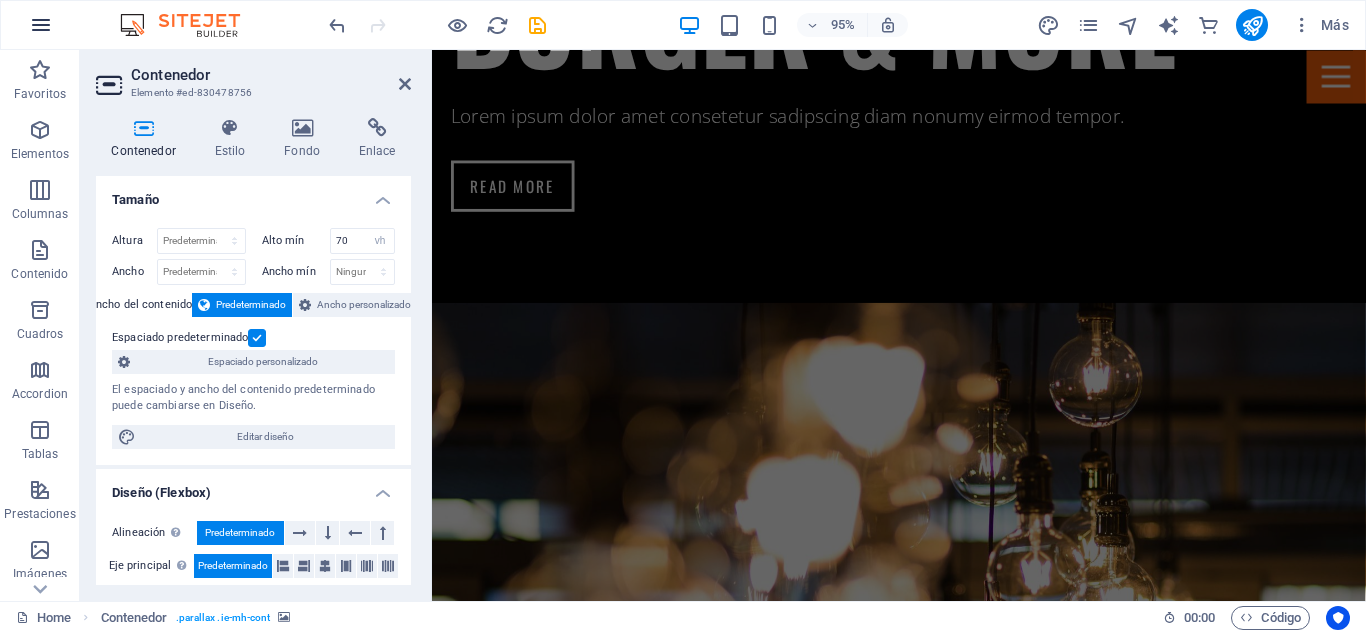 click at bounding box center [41, 25] 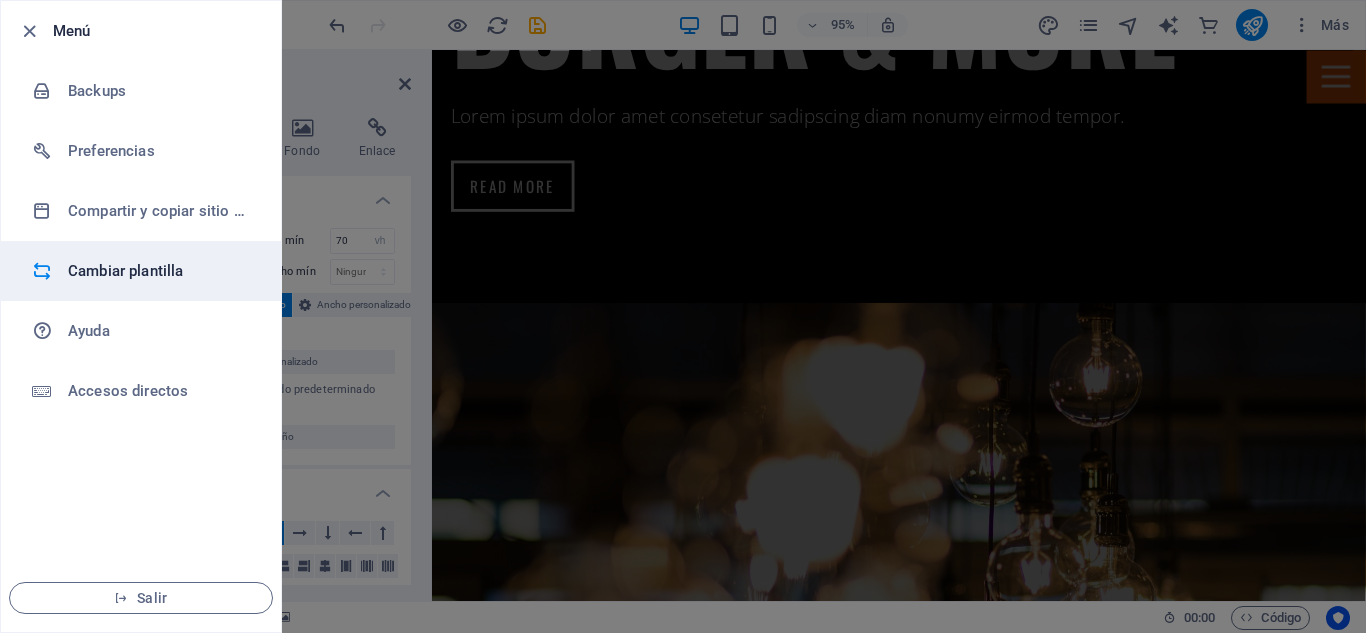 click on "Cambiar plantilla" at bounding box center [160, 271] 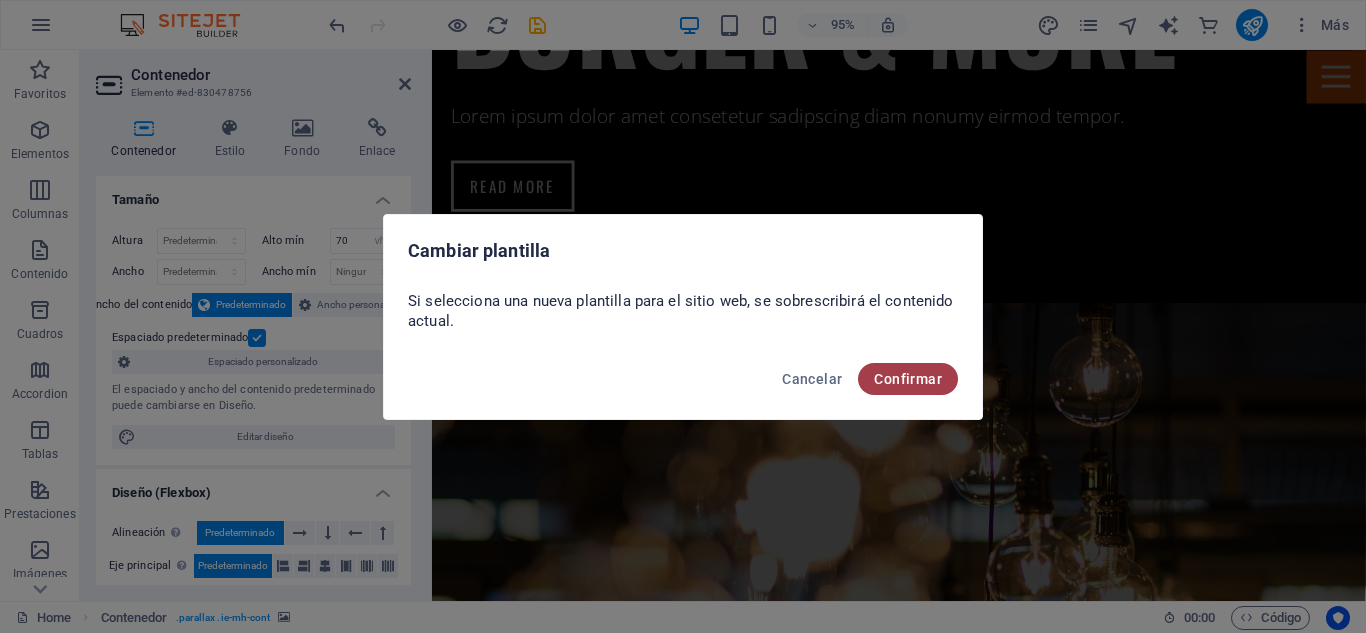 click on "Confirmar" at bounding box center (908, 379) 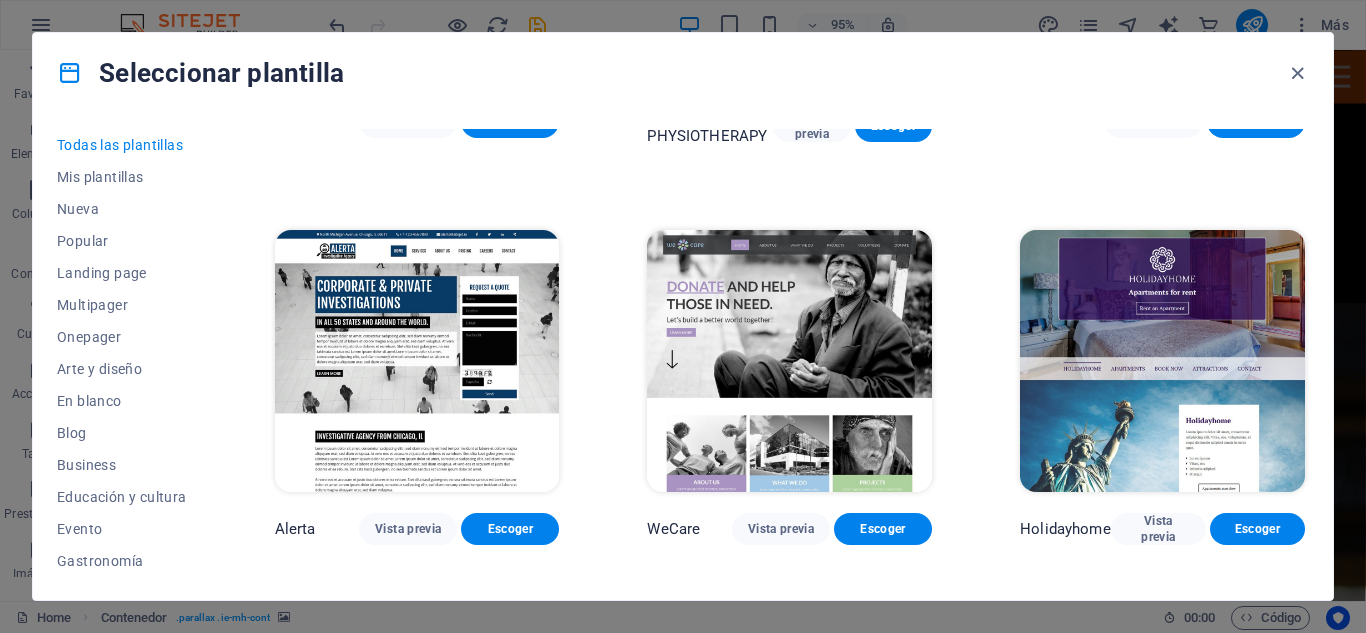 scroll, scrollTop: 11231, scrollLeft: 0, axis: vertical 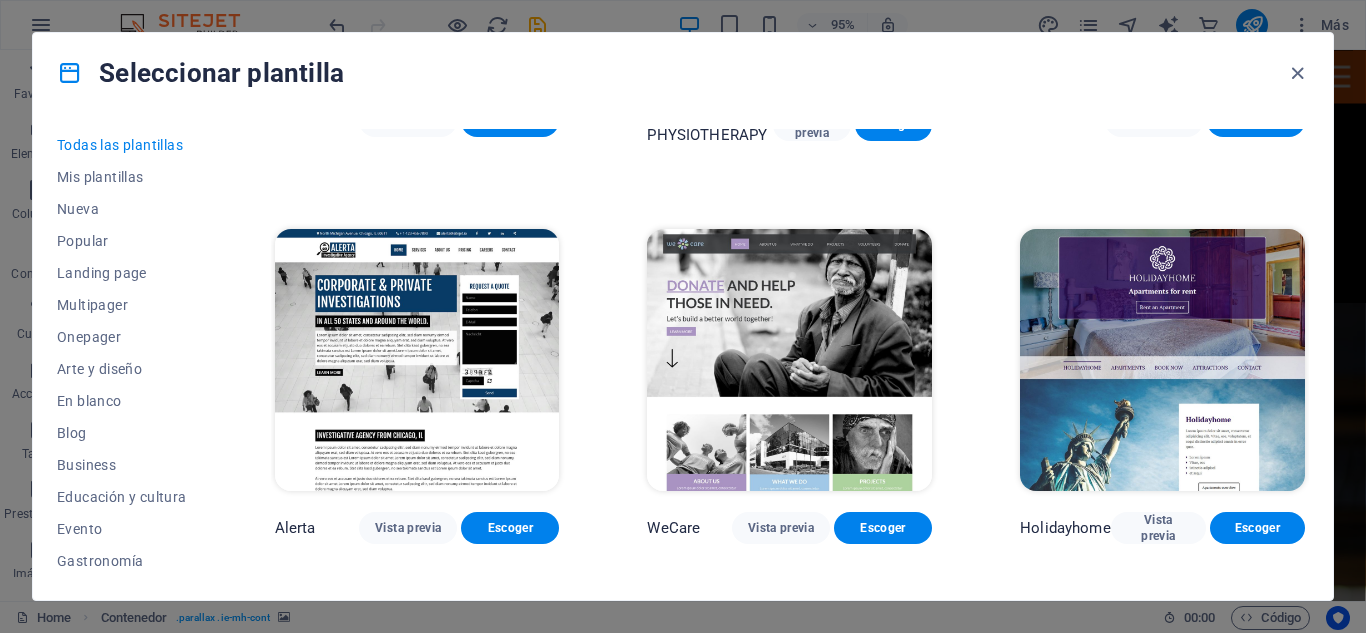 click at bounding box center [417, 360] 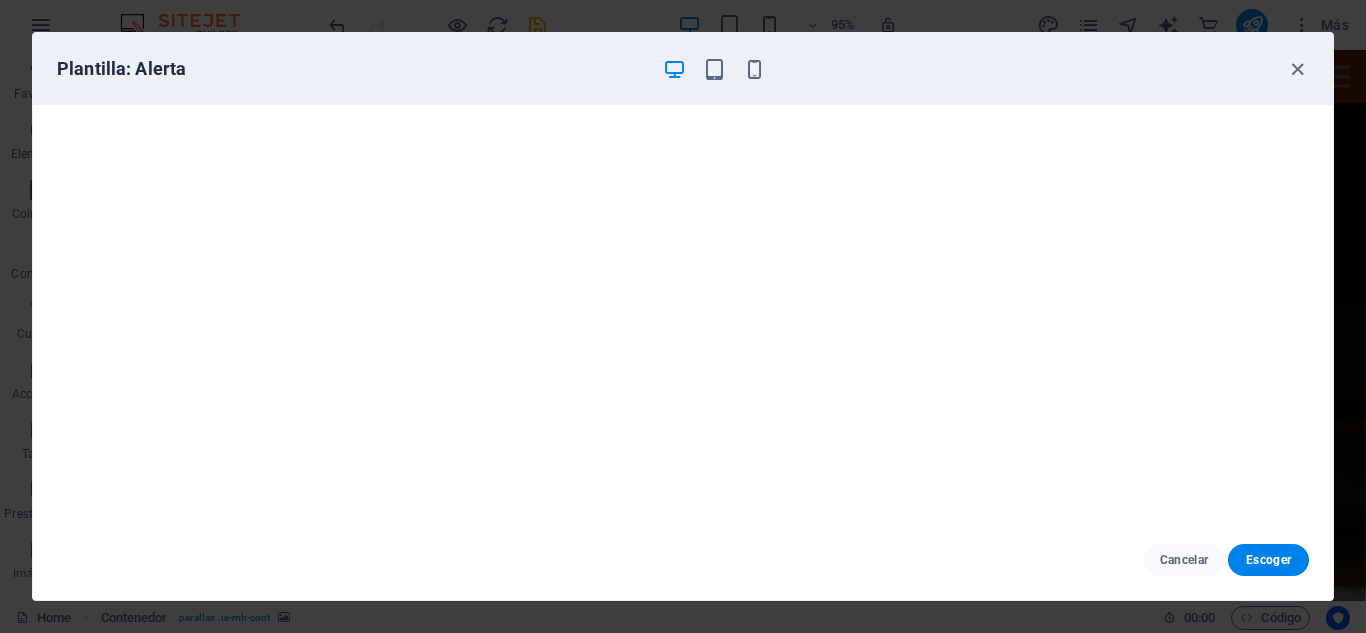 scroll, scrollTop: 5, scrollLeft: 0, axis: vertical 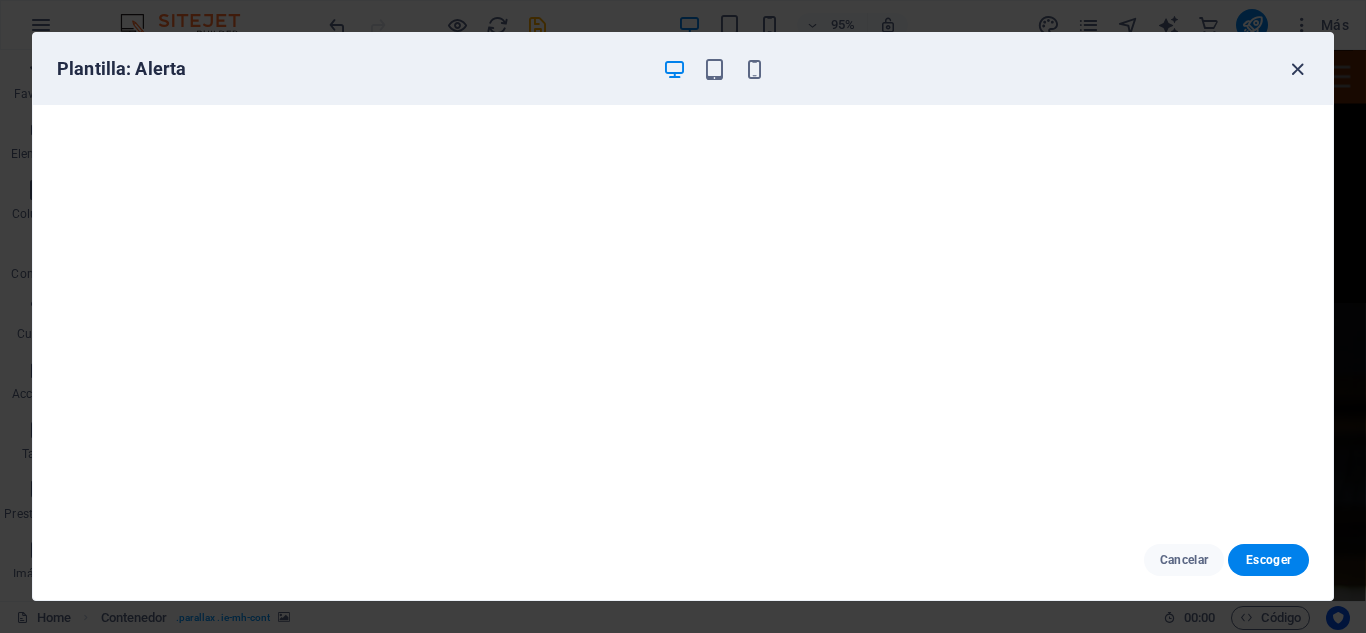 click at bounding box center (1297, 69) 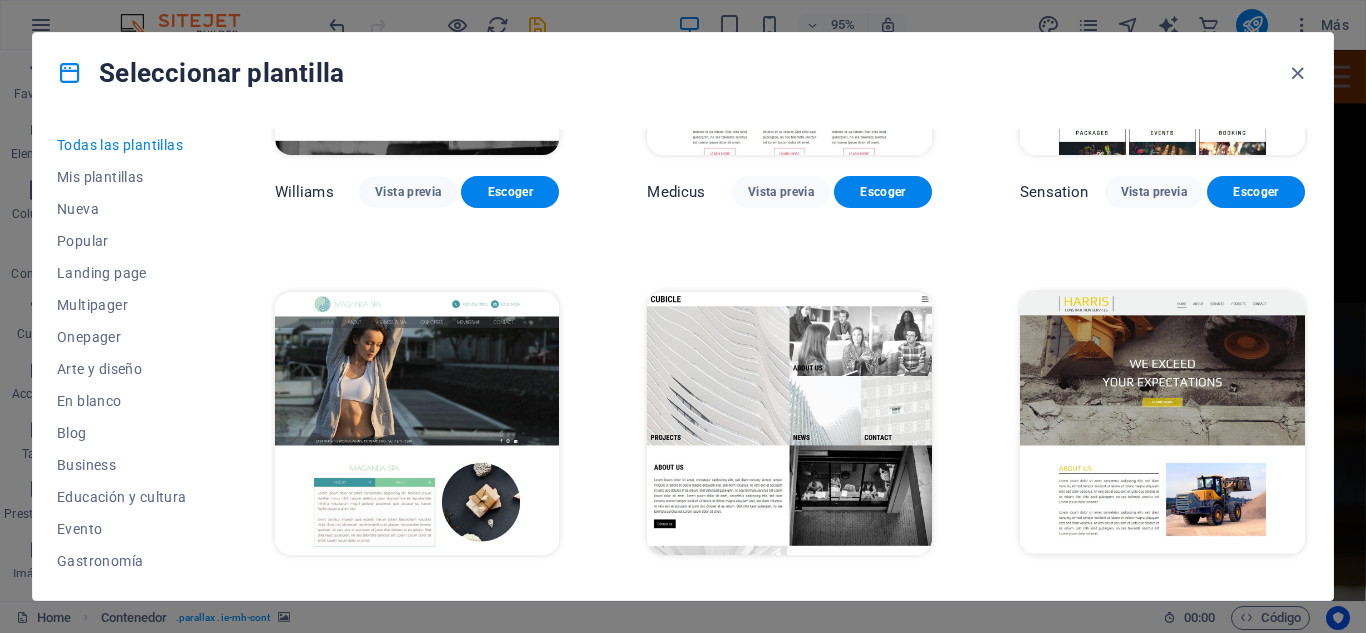 scroll, scrollTop: 18787, scrollLeft: 0, axis: vertical 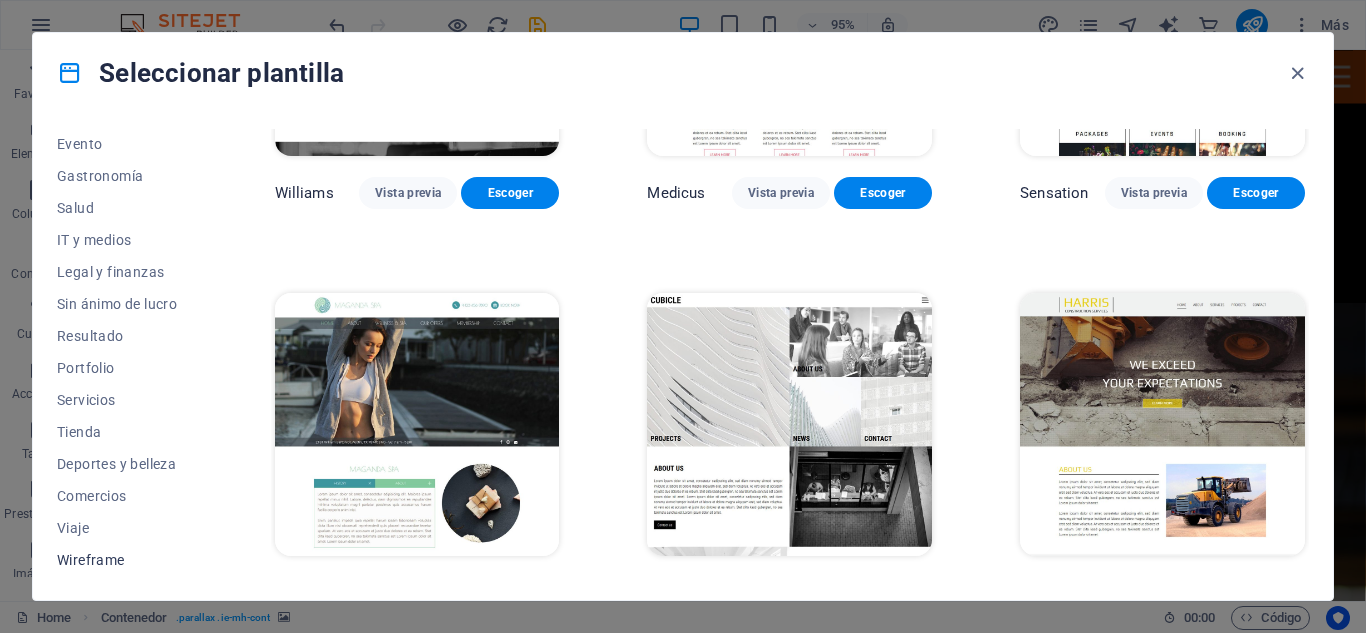 click on "Wireframe" at bounding box center [122, 560] 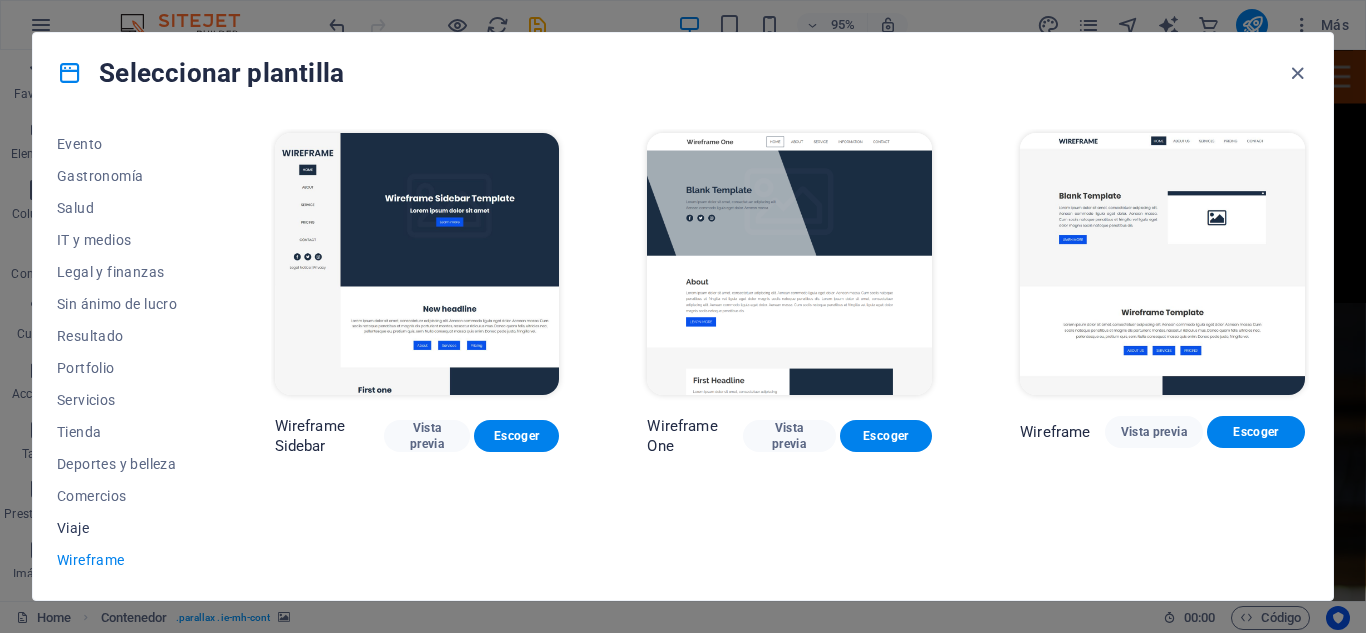 click on "Viaje" at bounding box center (122, 528) 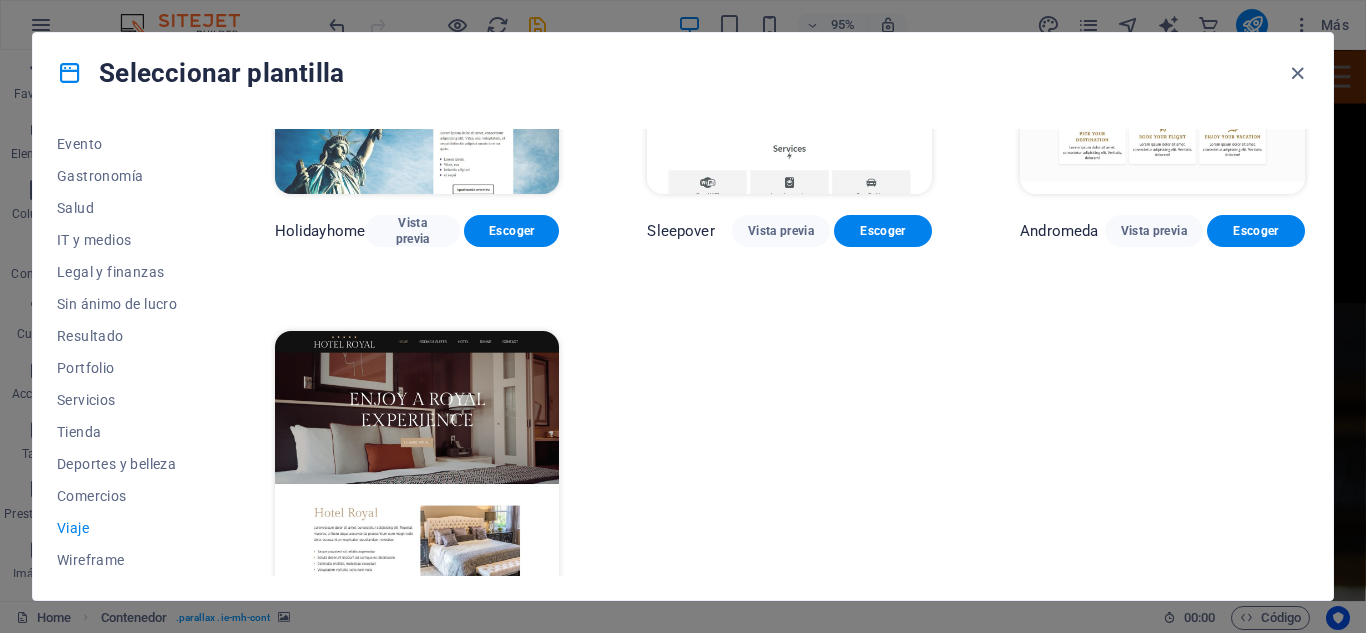 scroll, scrollTop: 665, scrollLeft: 0, axis: vertical 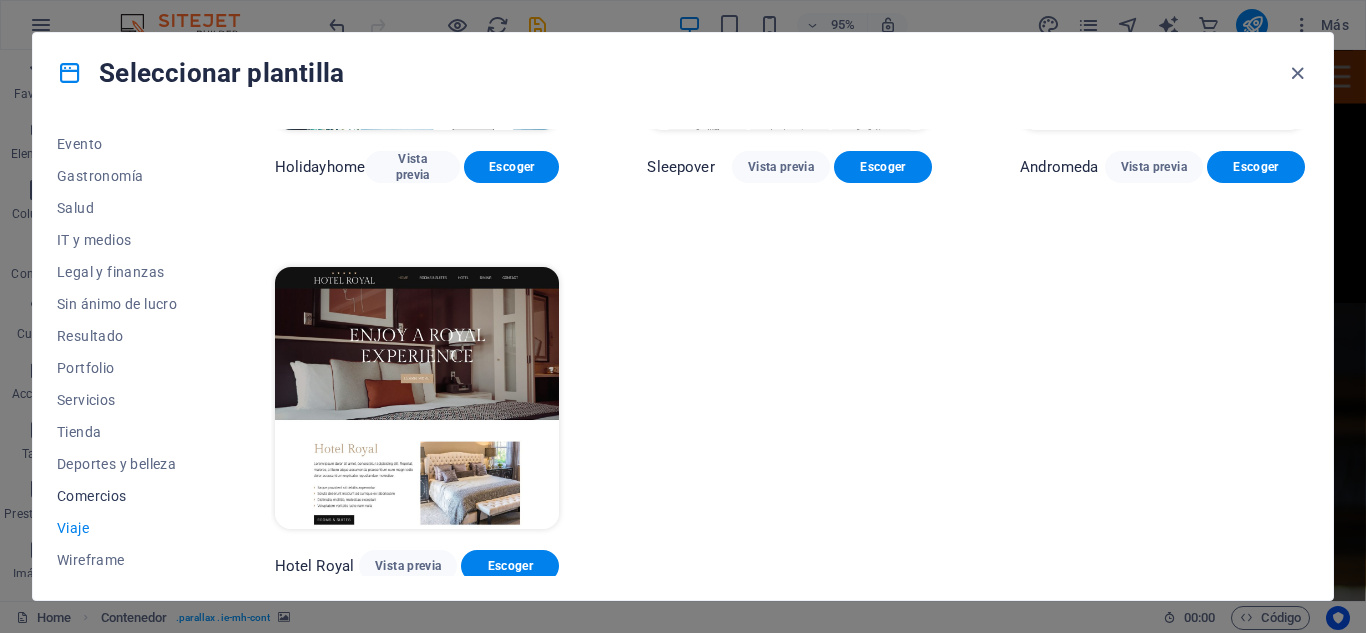 click on "Comercios" at bounding box center (122, 496) 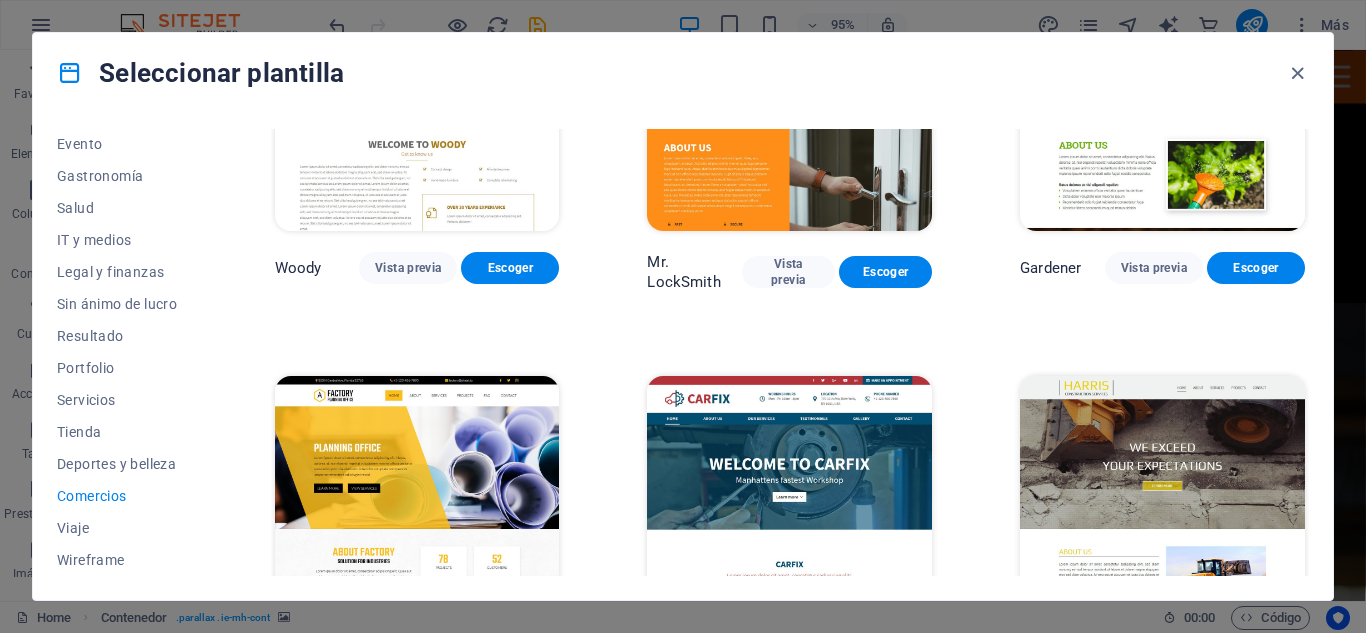 scroll, scrollTop: 673, scrollLeft: 0, axis: vertical 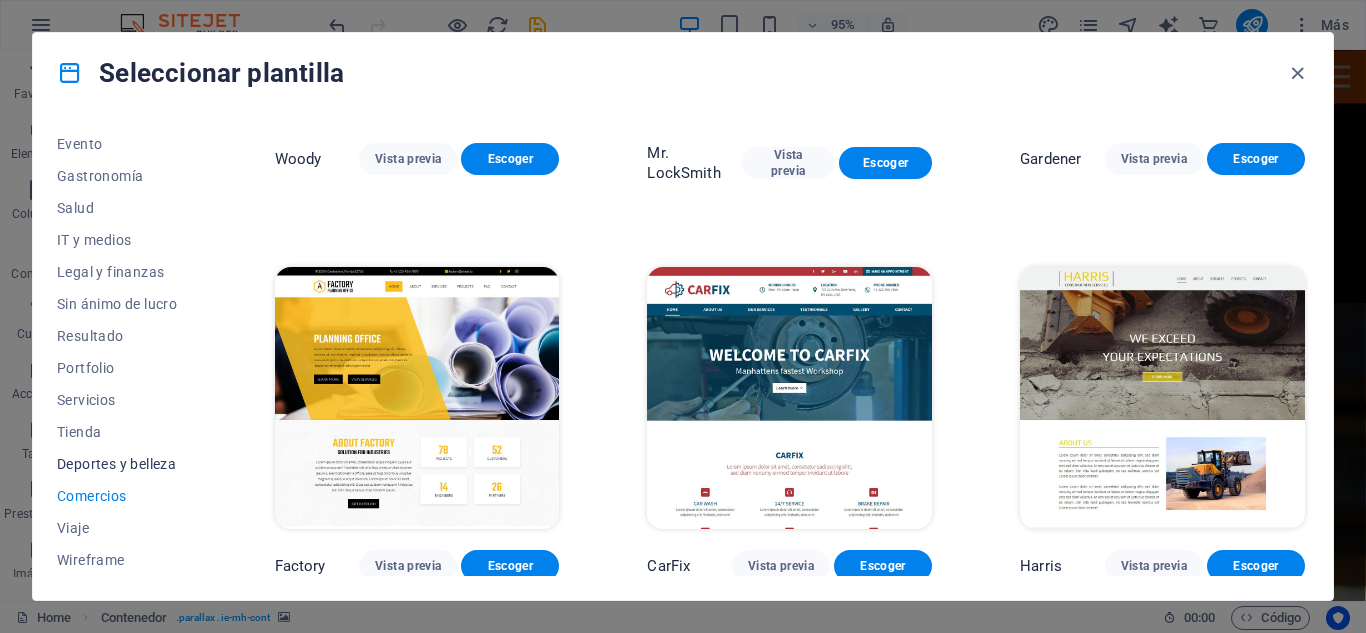 click on "Deportes y belleza" at bounding box center [122, 464] 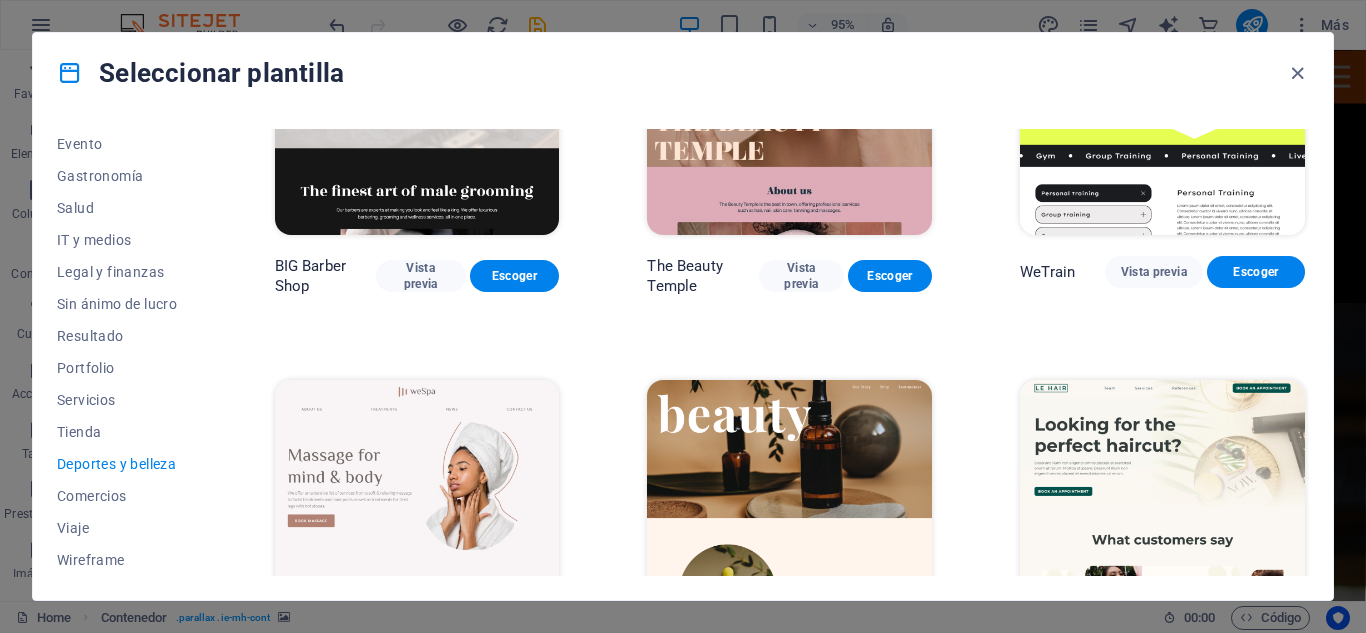 scroll, scrollTop: 0, scrollLeft: 0, axis: both 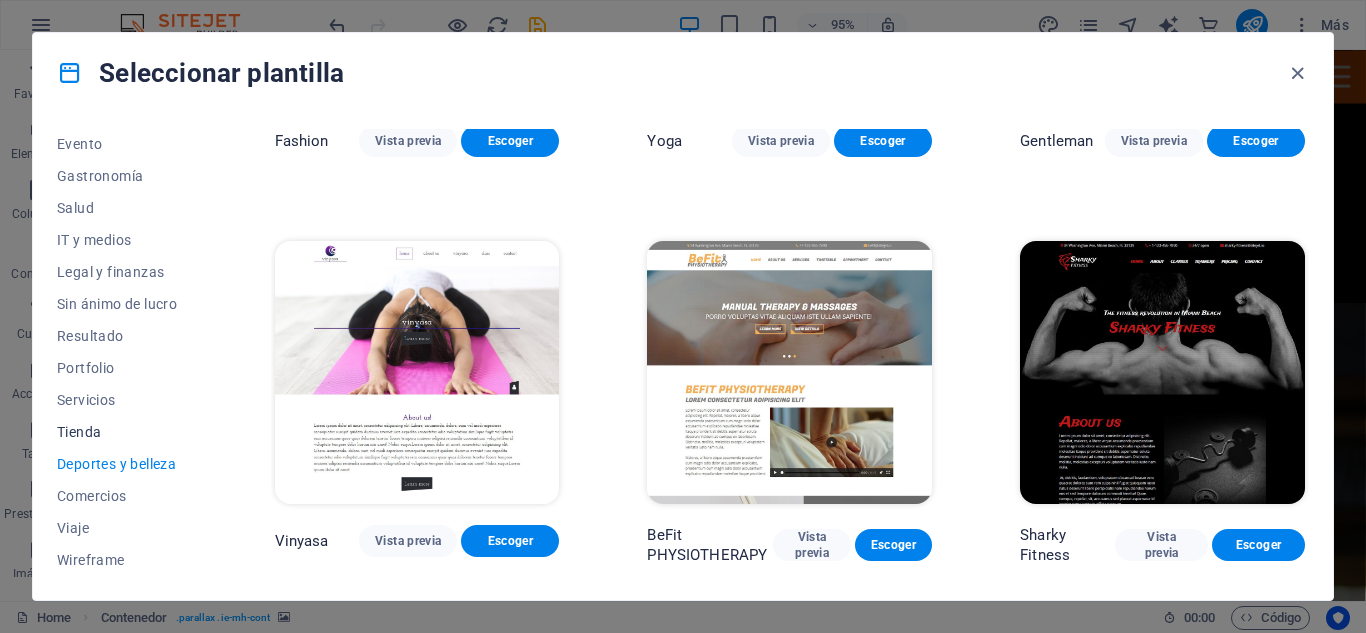 click on "Tienda" at bounding box center [122, 432] 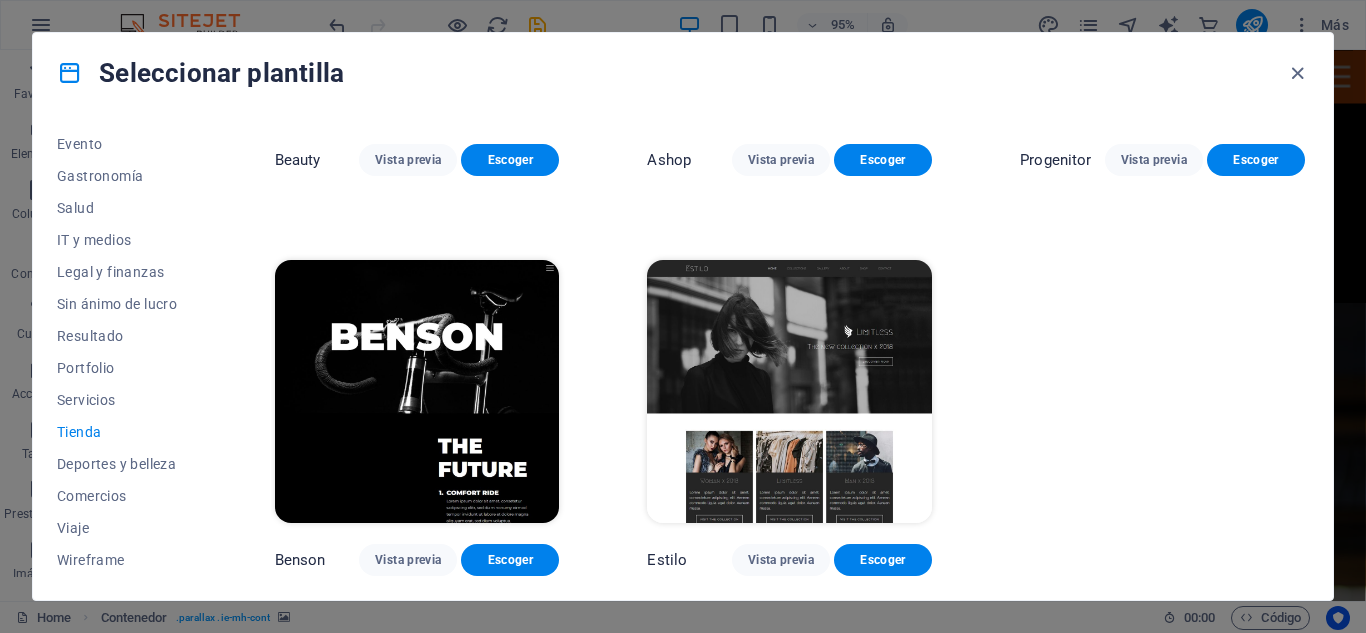 scroll, scrollTop: 1078, scrollLeft: 0, axis: vertical 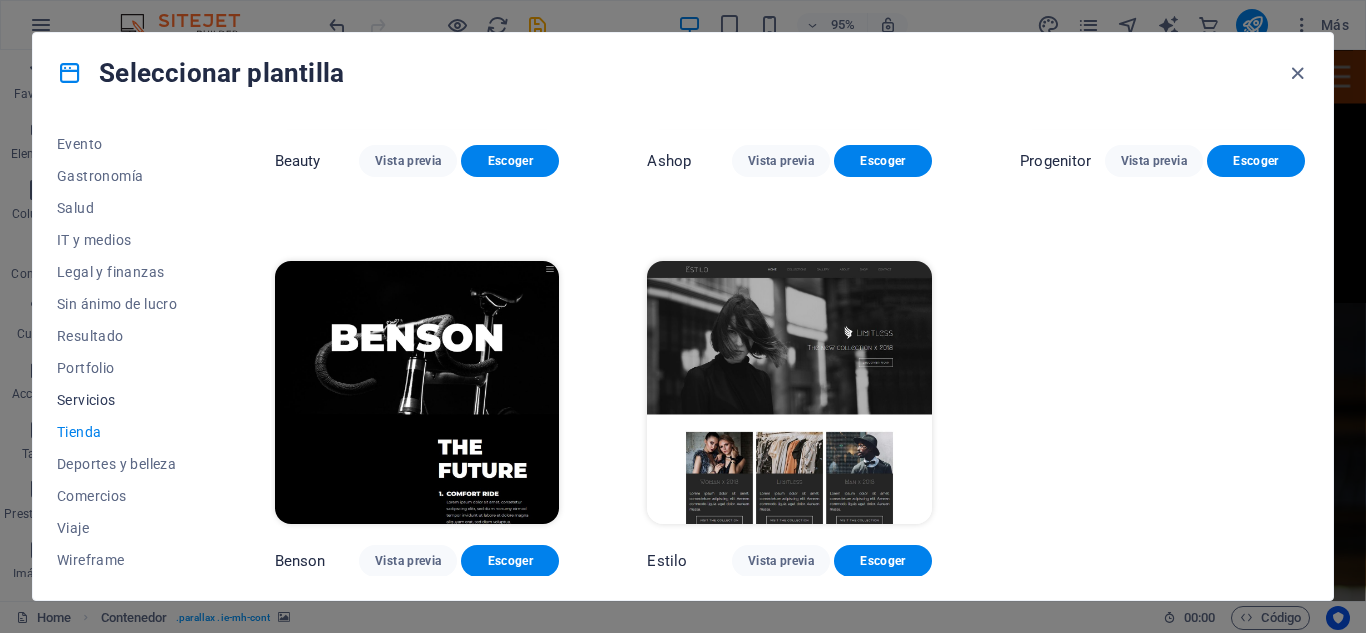 click on "Servicios" at bounding box center (122, 400) 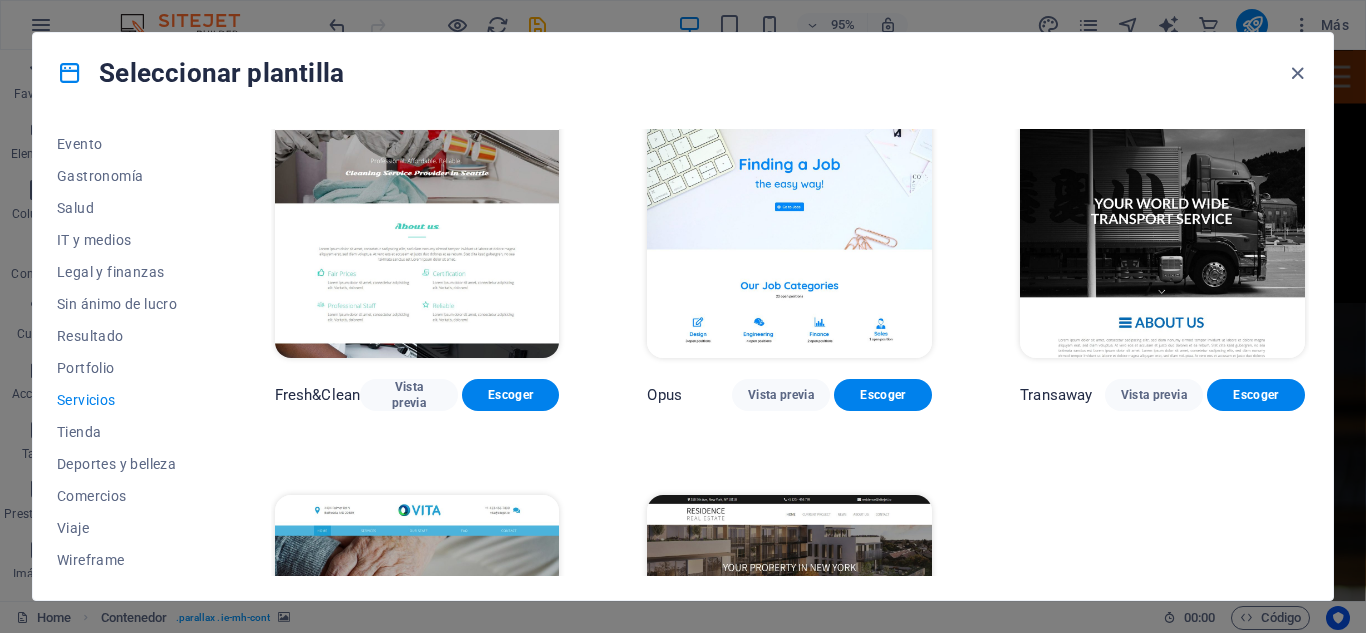 scroll, scrollTop: 2277, scrollLeft: 0, axis: vertical 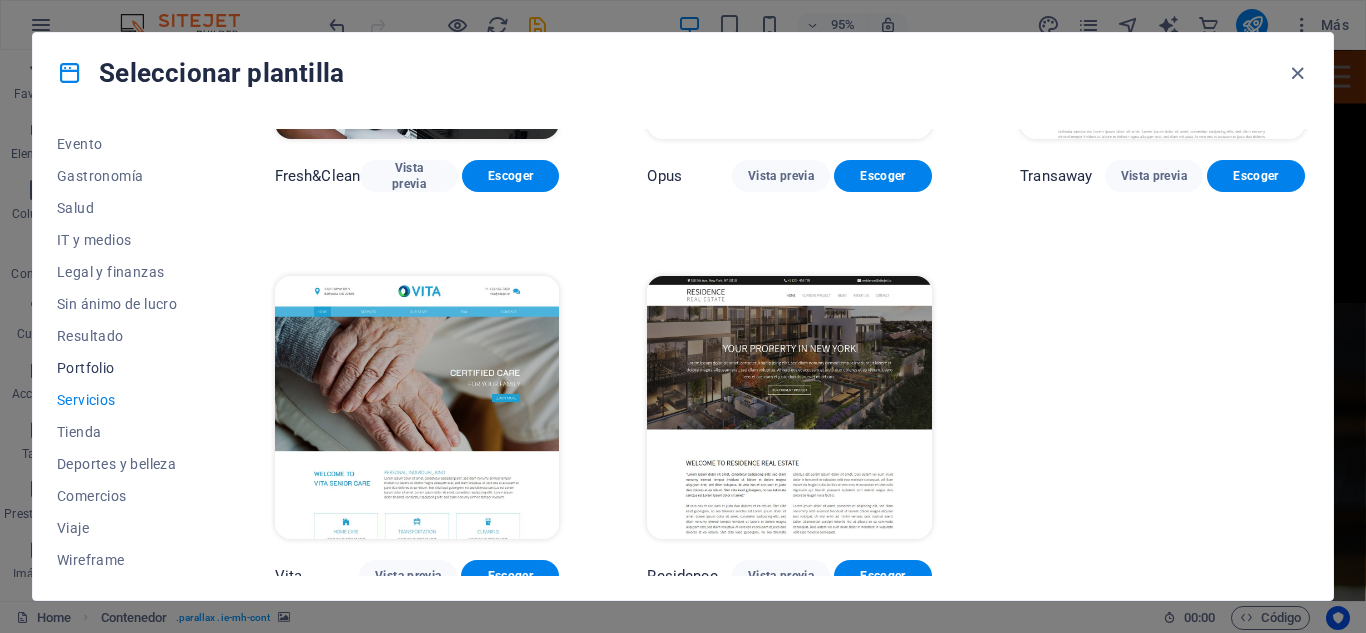 click on "Portfolio" at bounding box center [122, 368] 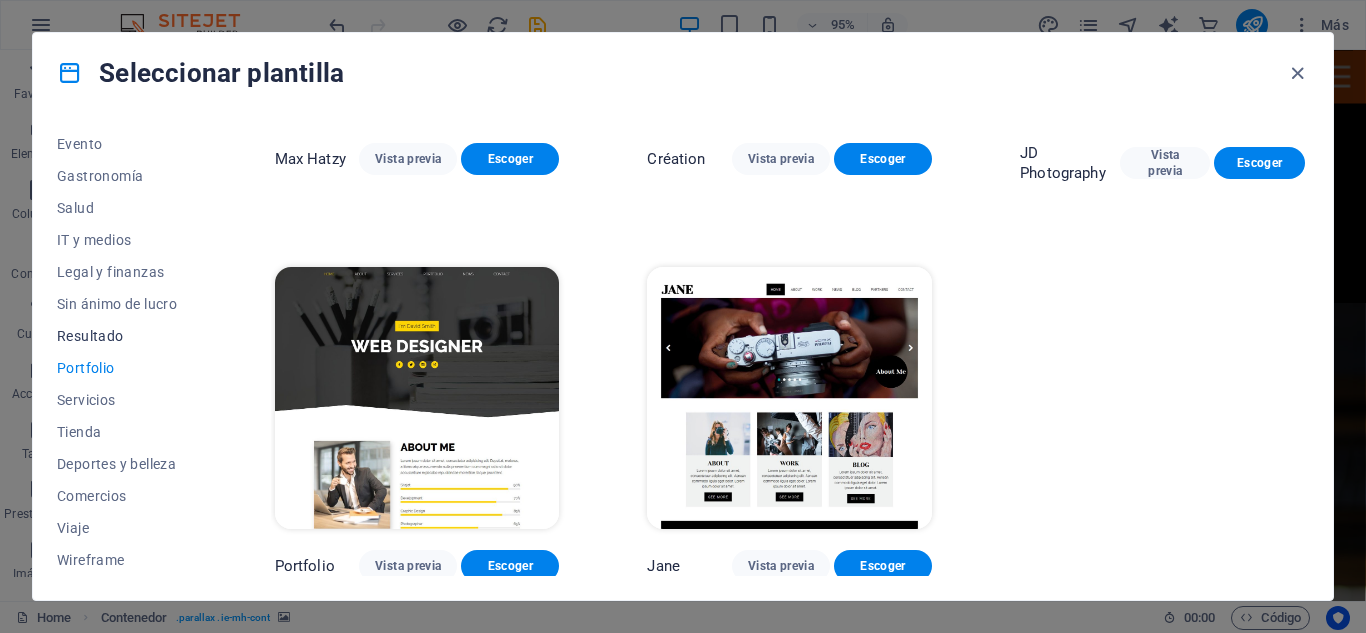 click on "Resultado" at bounding box center [122, 336] 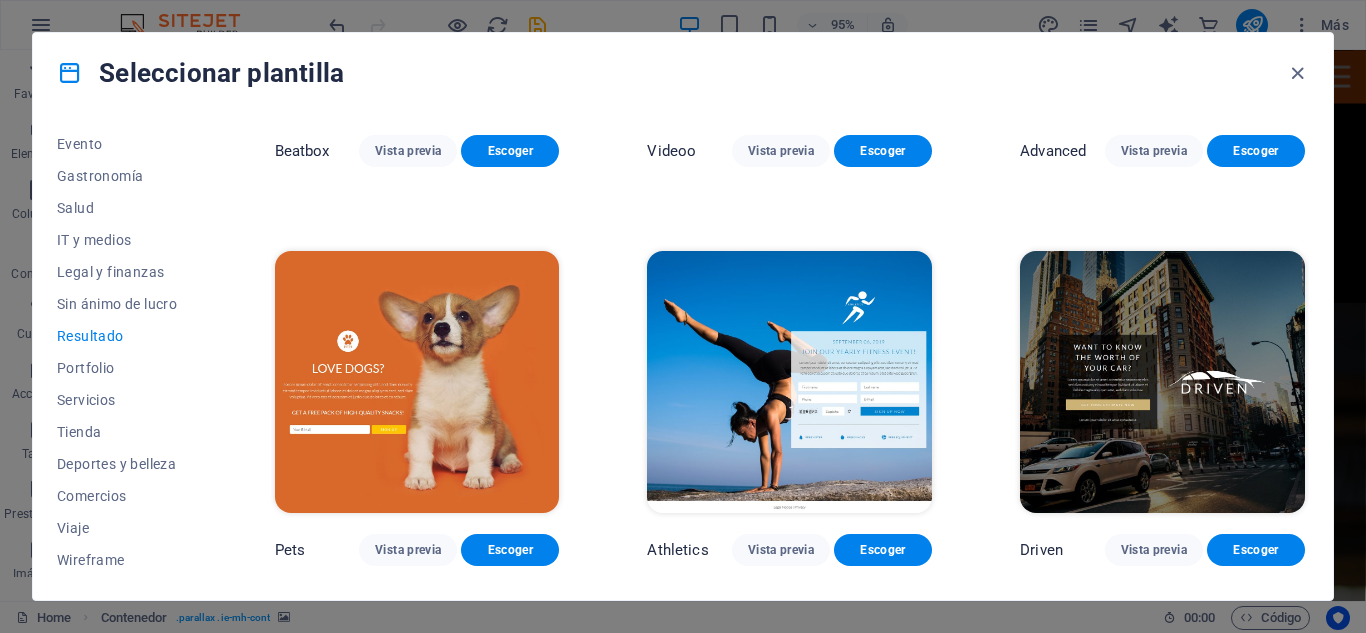 scroll, scrollTop: 1872, scrollLeft: 0, axis: vertical 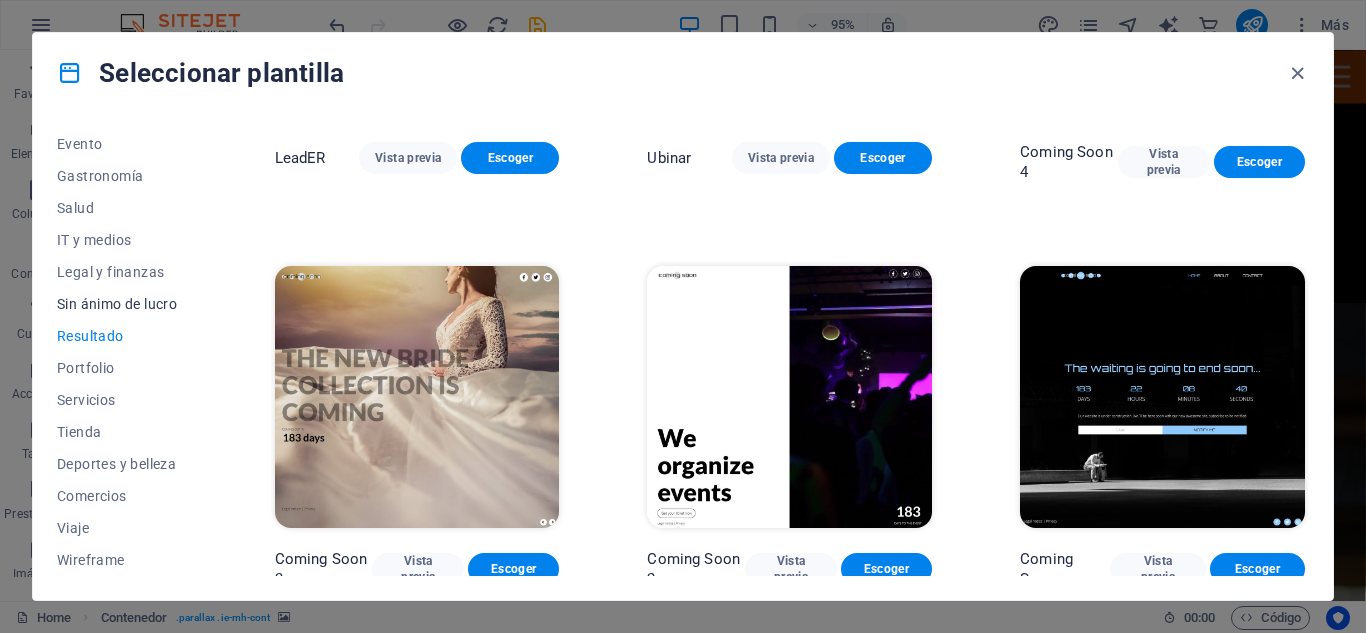 click on "Sin ánimo de lucro" at bounding box center (122, 304) 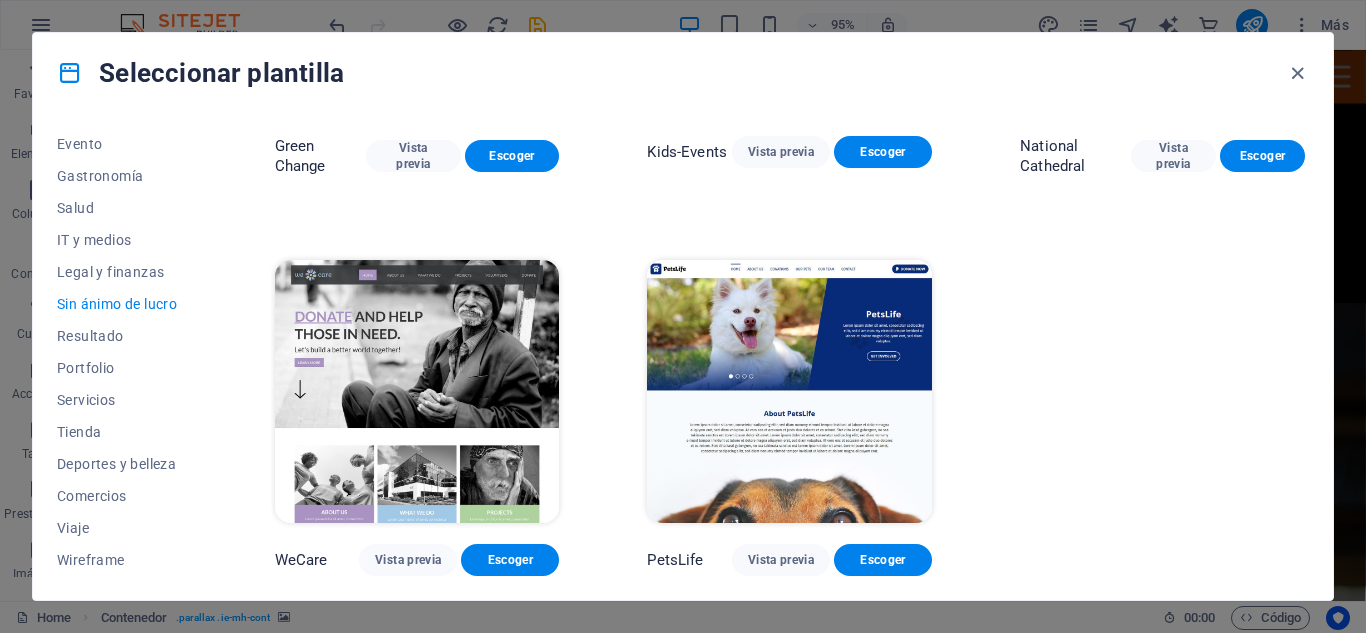 scroll, scrollTop: 0, scrollLeft: 0, axis: both 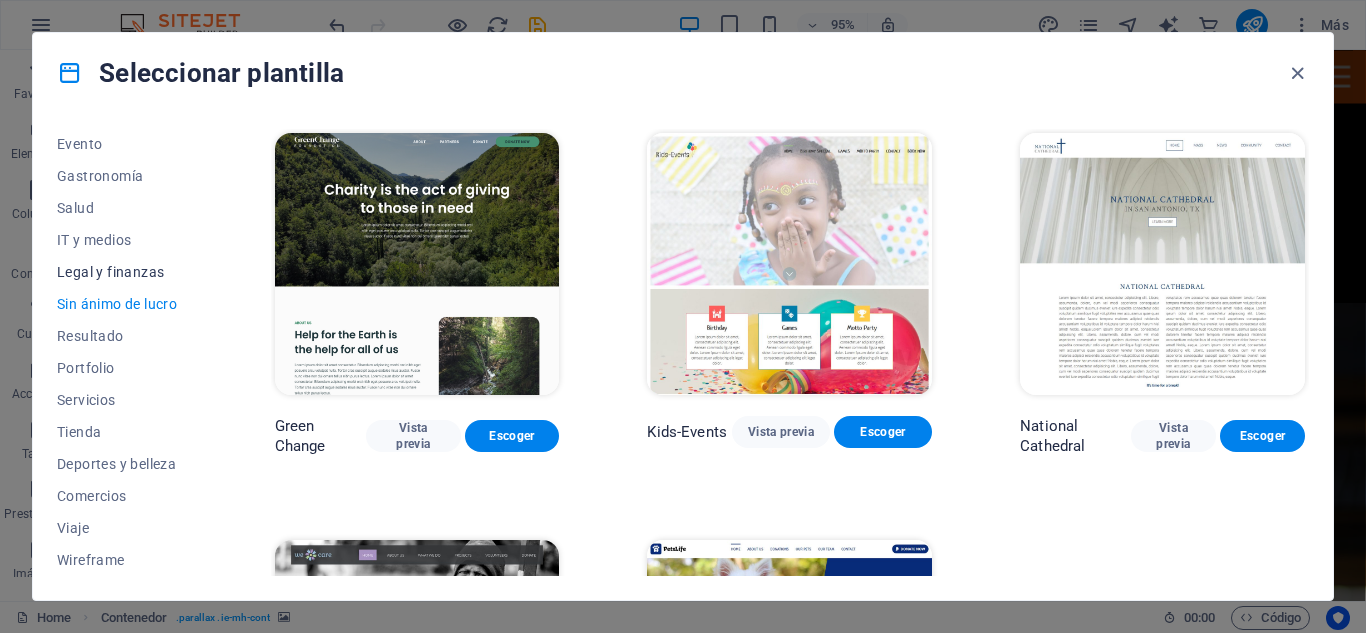 click on "Legal y finanzas" at bounding box center [122, 272] 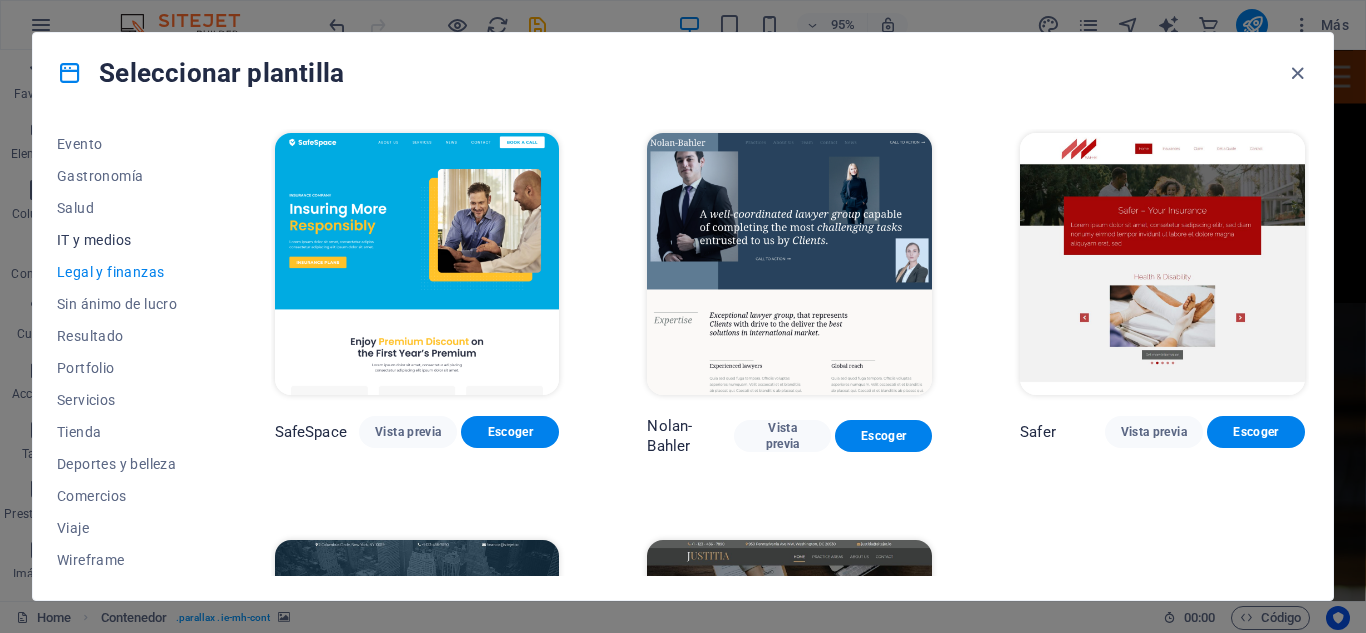 click on "IT y medios" at bounding box center [122, 240] 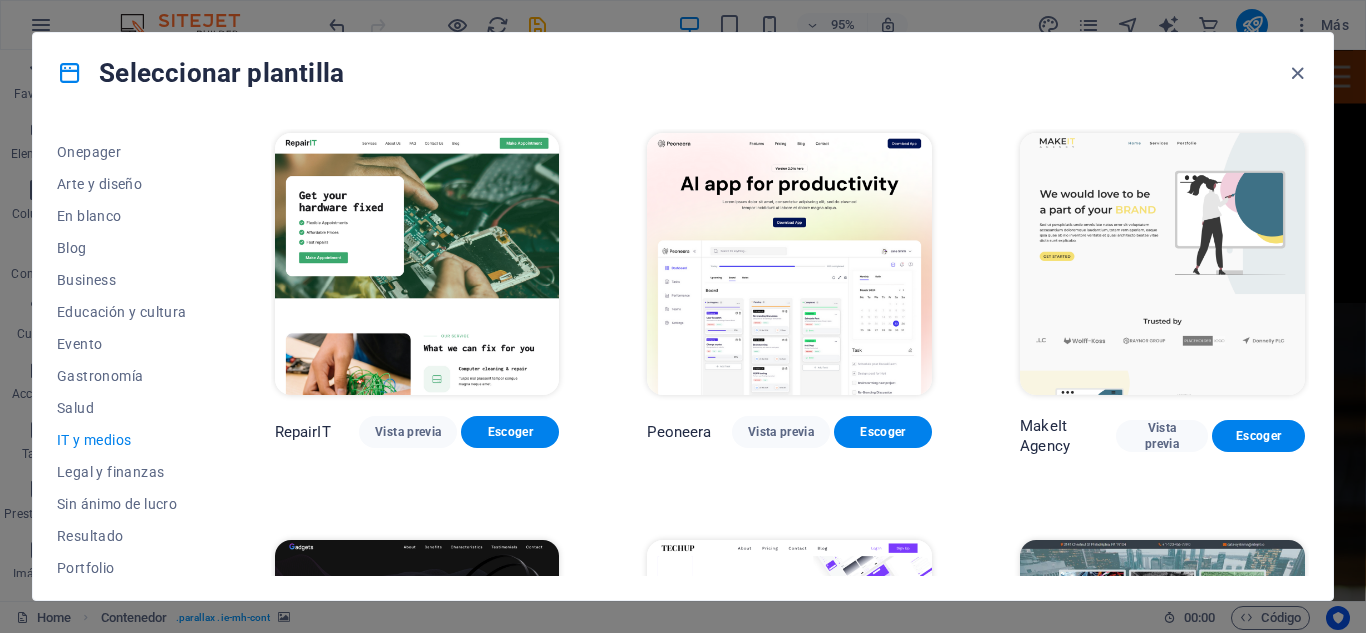 scroll, scrollTop: 183, scrollLeft: 0, axis: vertical 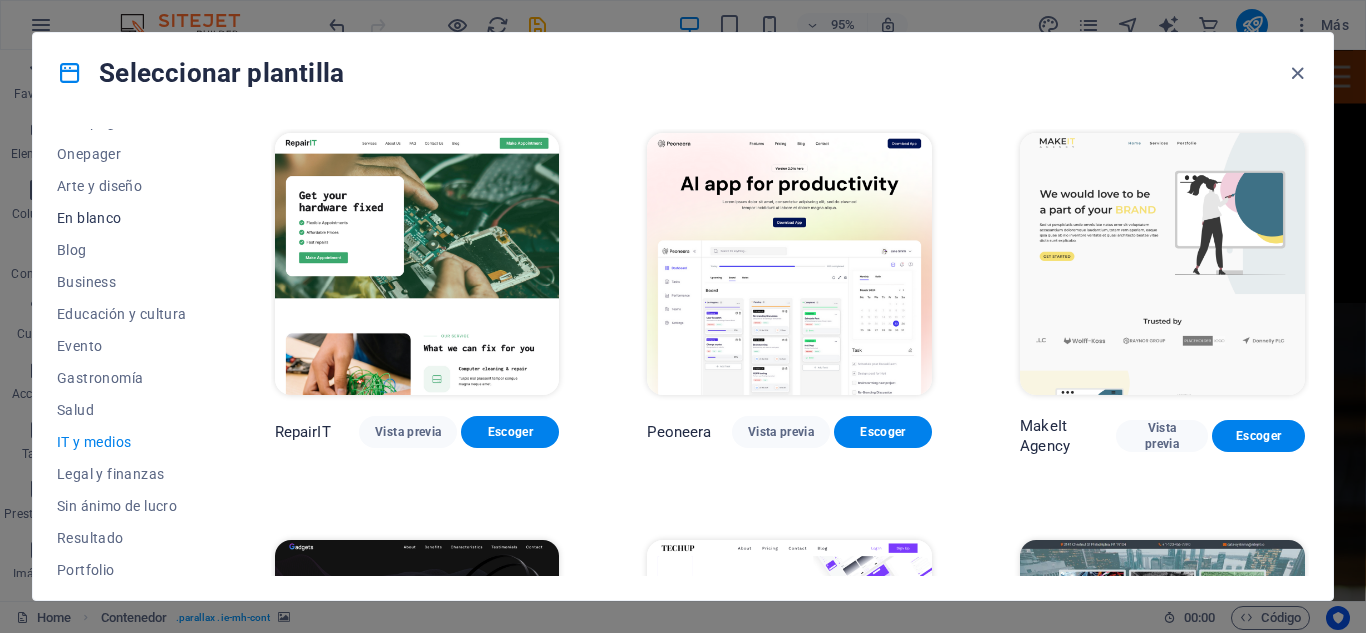 click on "En blanco" at bounding box center [122, 218] 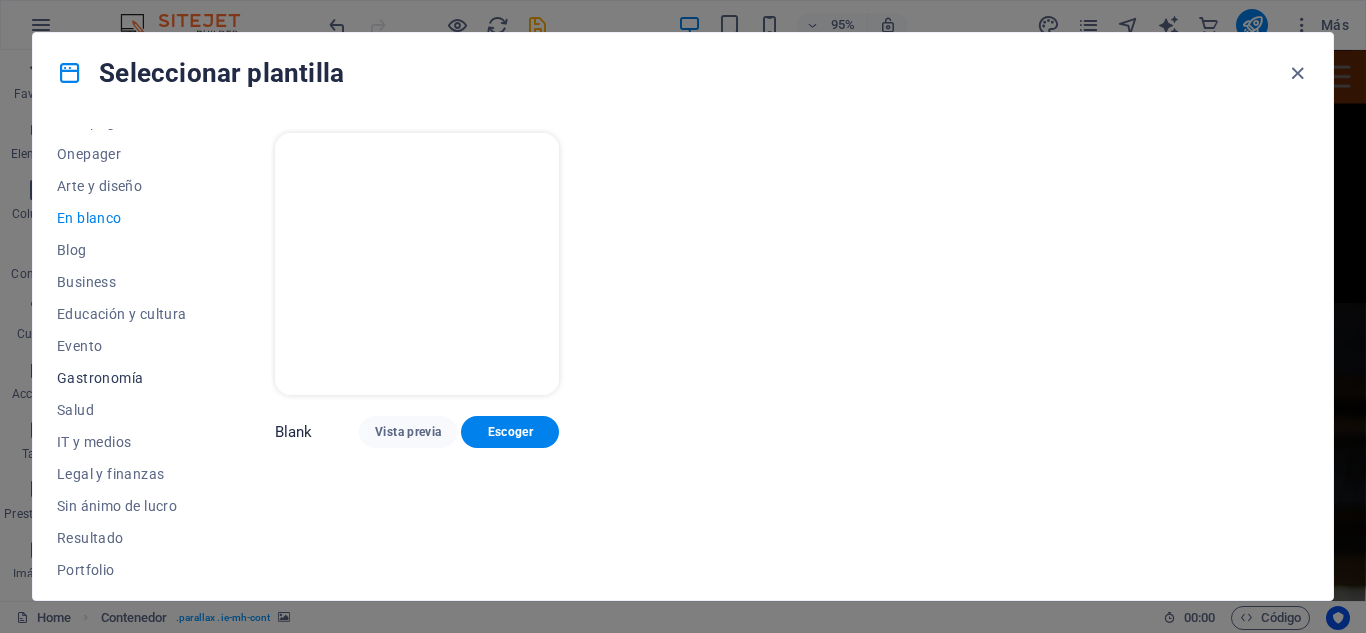 click on "Gastronomía" at bounding box center [122, 378] 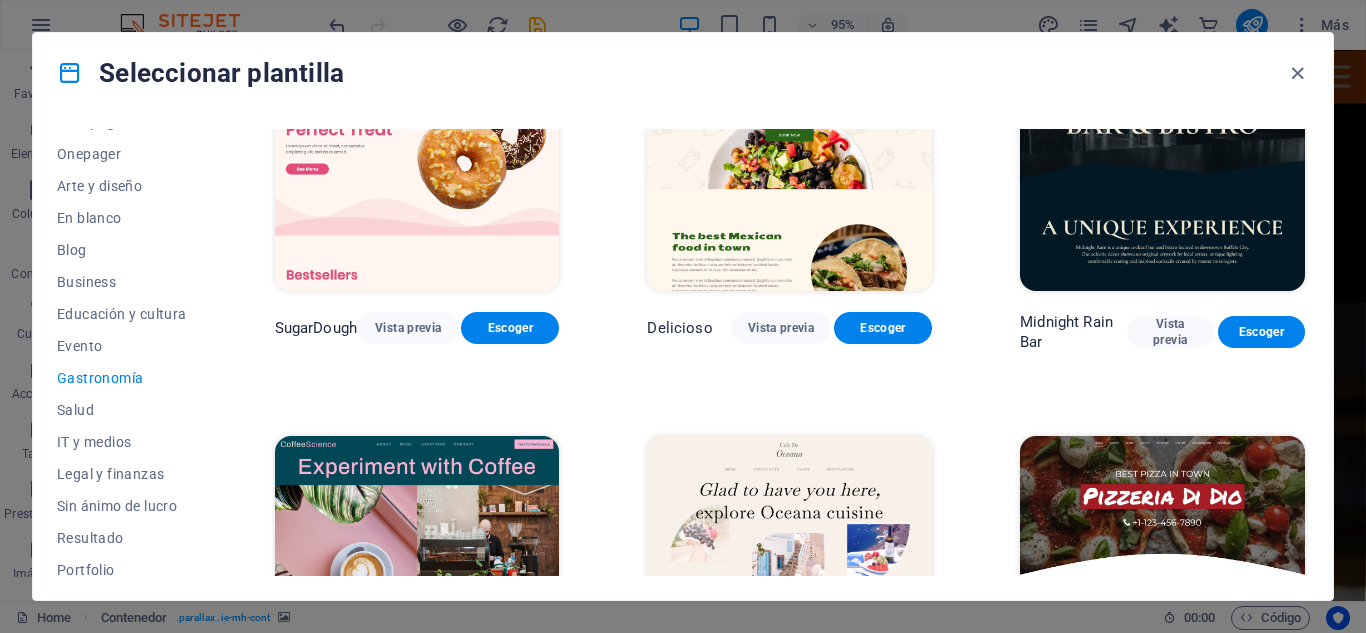 scroll, scrollTop: 0, scrollLeft: 0, axis: both 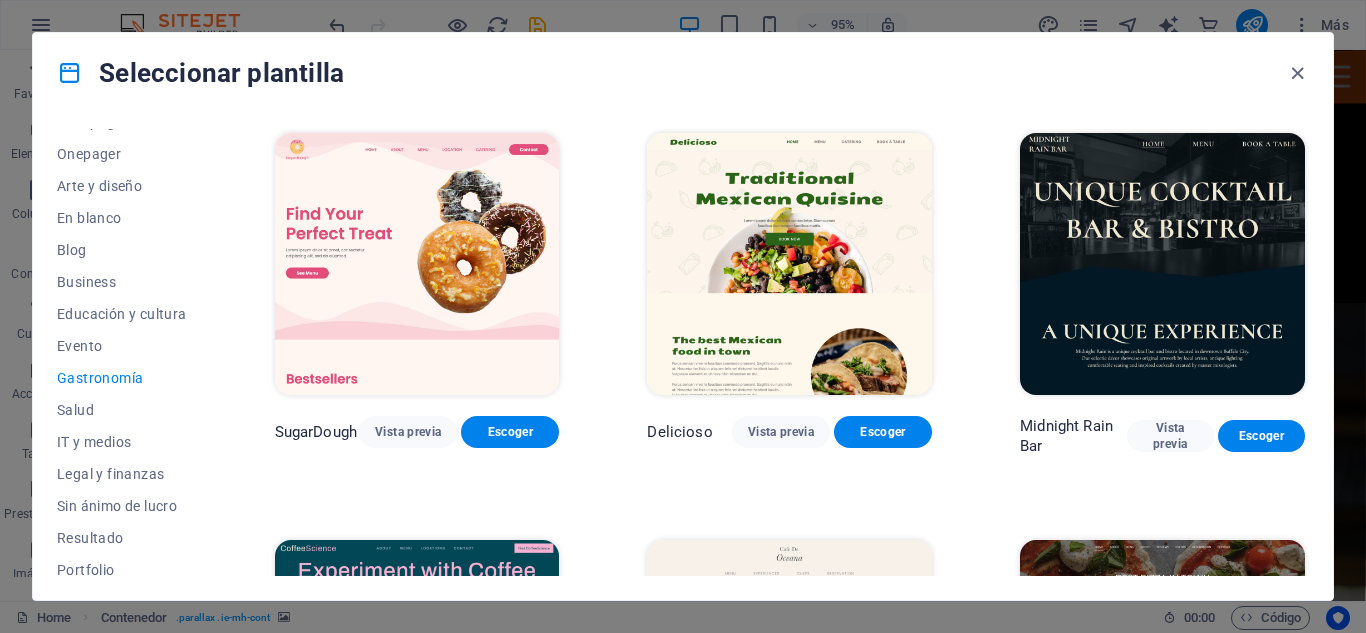 click at bounding box center [1162, 264] 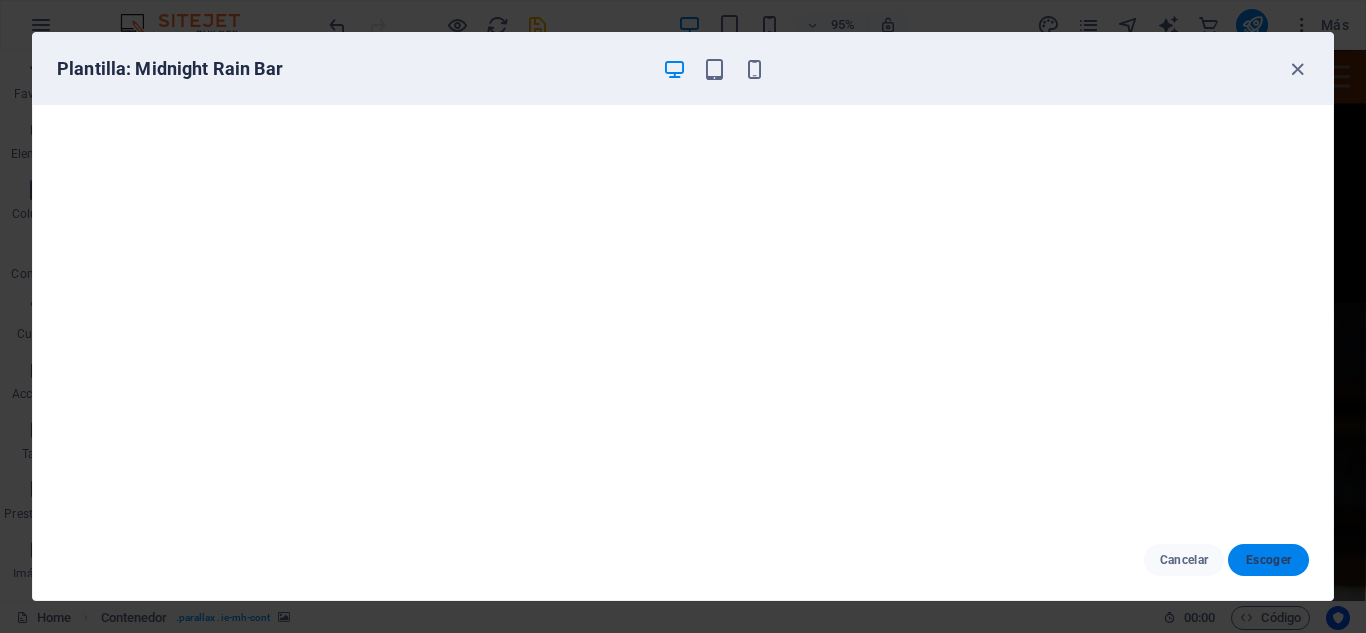 click on "Escoger" at bounding box center (1268, 560) 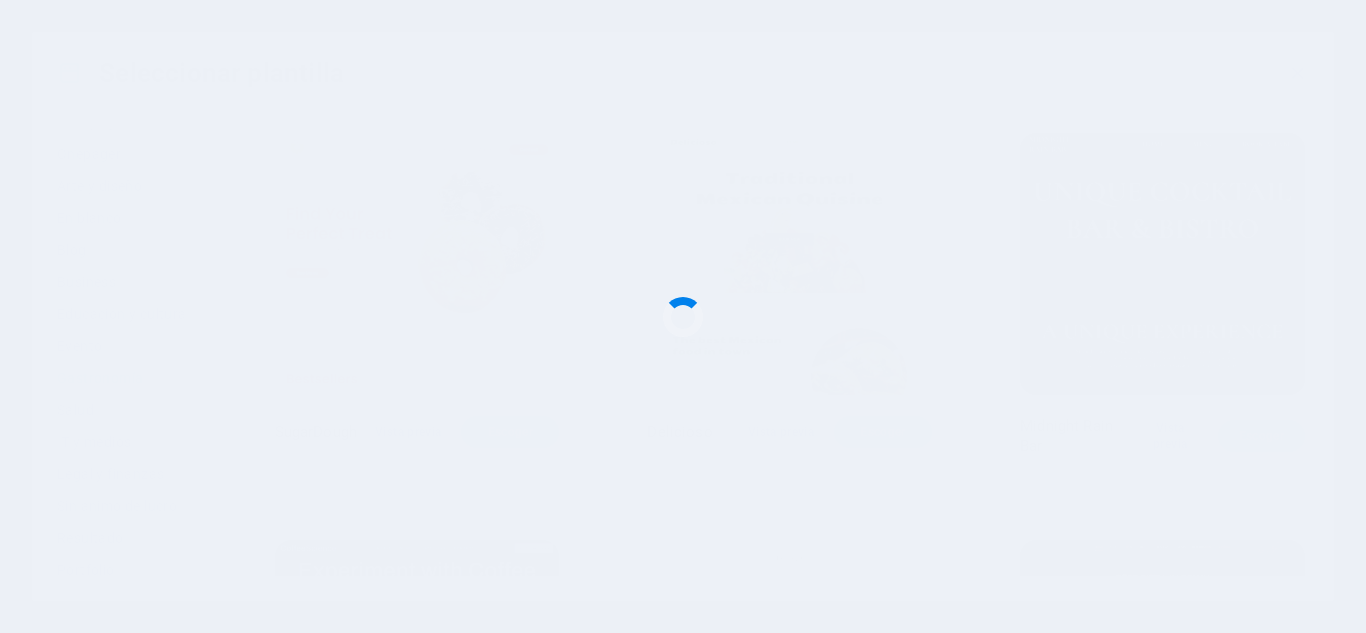scroll, scrollTop: 1069, scrollLeft: 0, axis: vertical 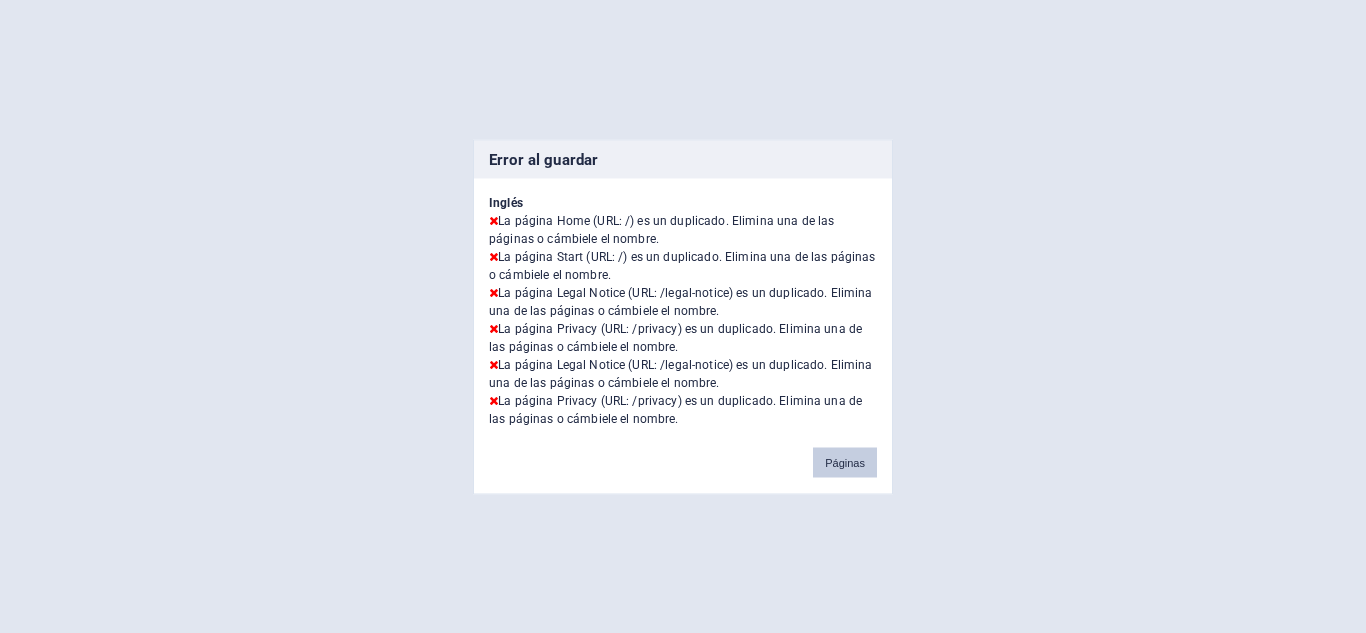 click on "Páginas" at bounding box center [845, 462] 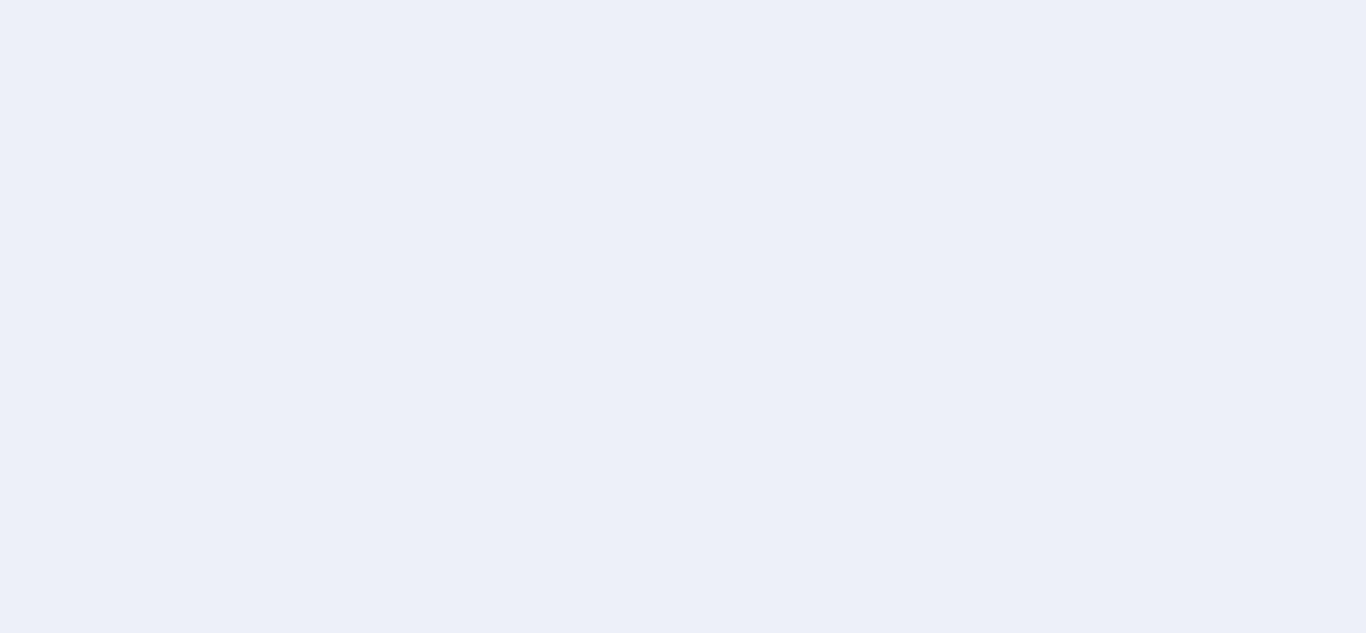 scroll, scrollTop: 0, scrollLeft: 0, axis: both 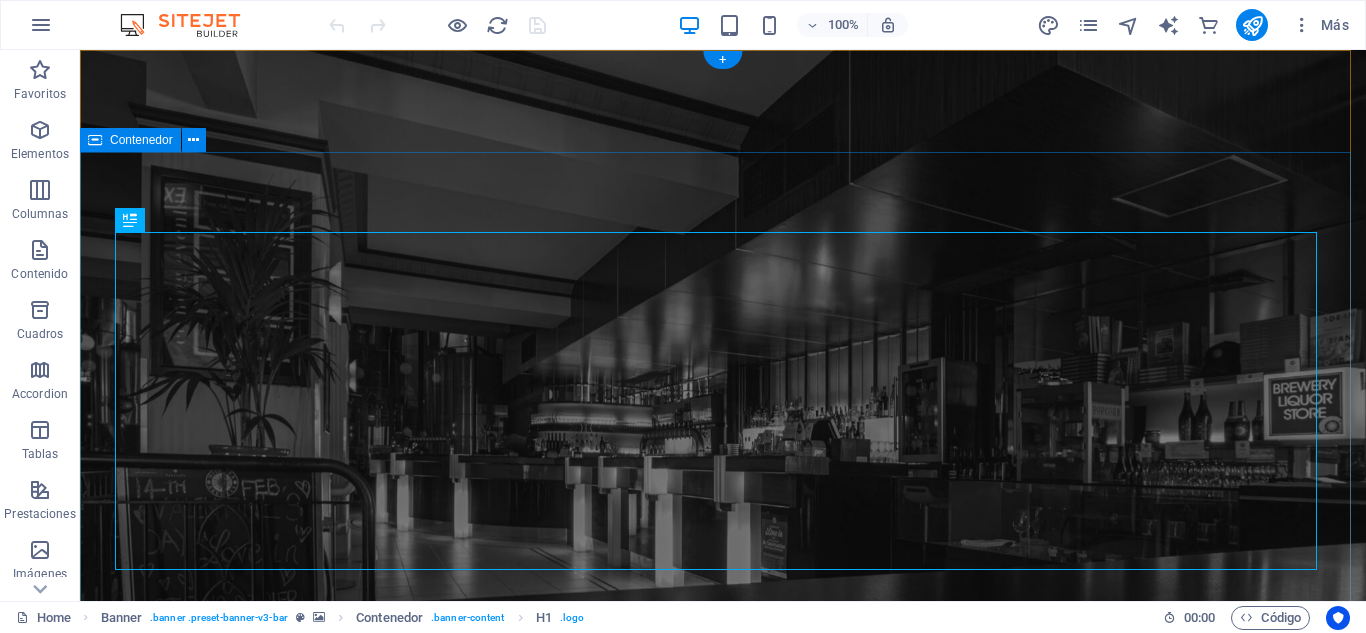 click on "unique cocktail bar & bistro" at bounding box center [723, 1115] 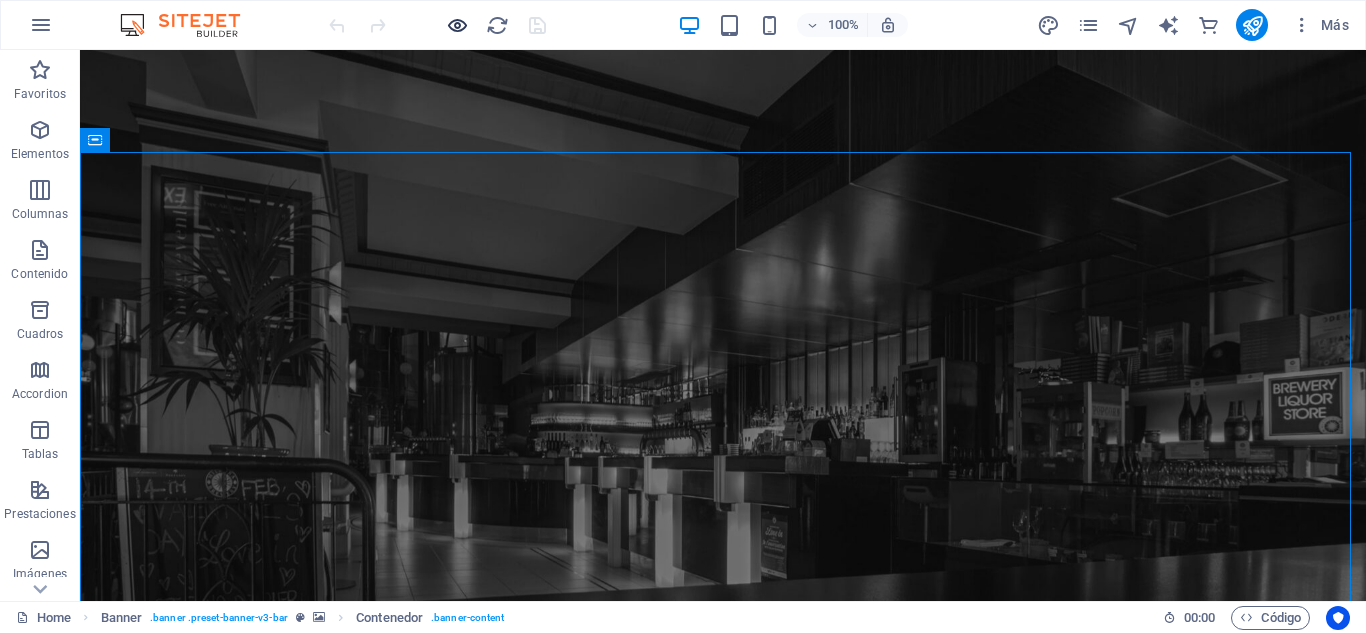 click at bounding box center (457, 25) 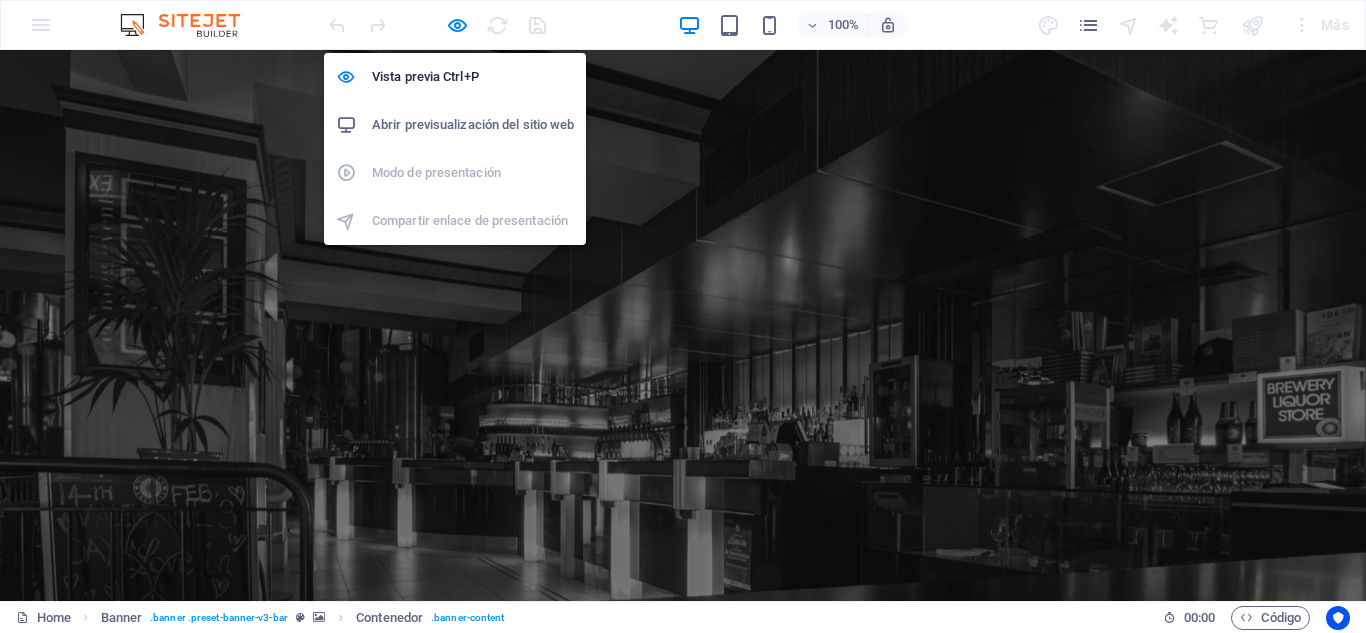 click on "Abrir previsualización del sitio web" at bounding box center (473, 125) 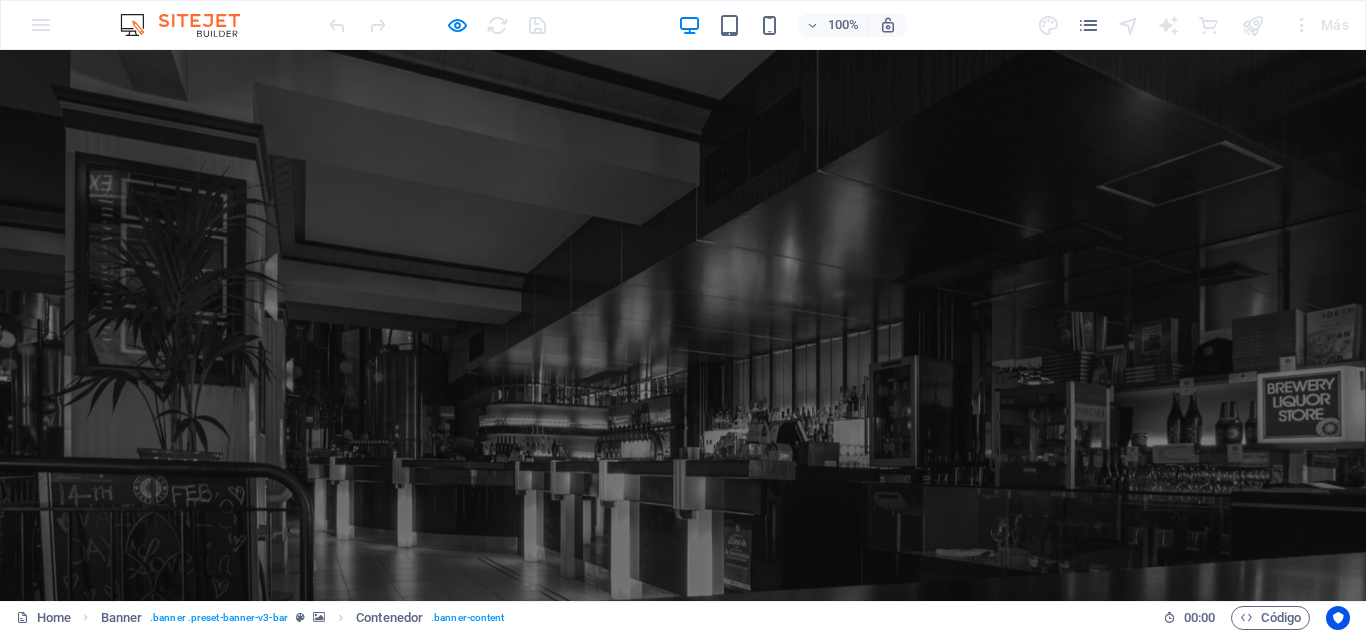 click on "100% Más" at bounding box center (683, 25) 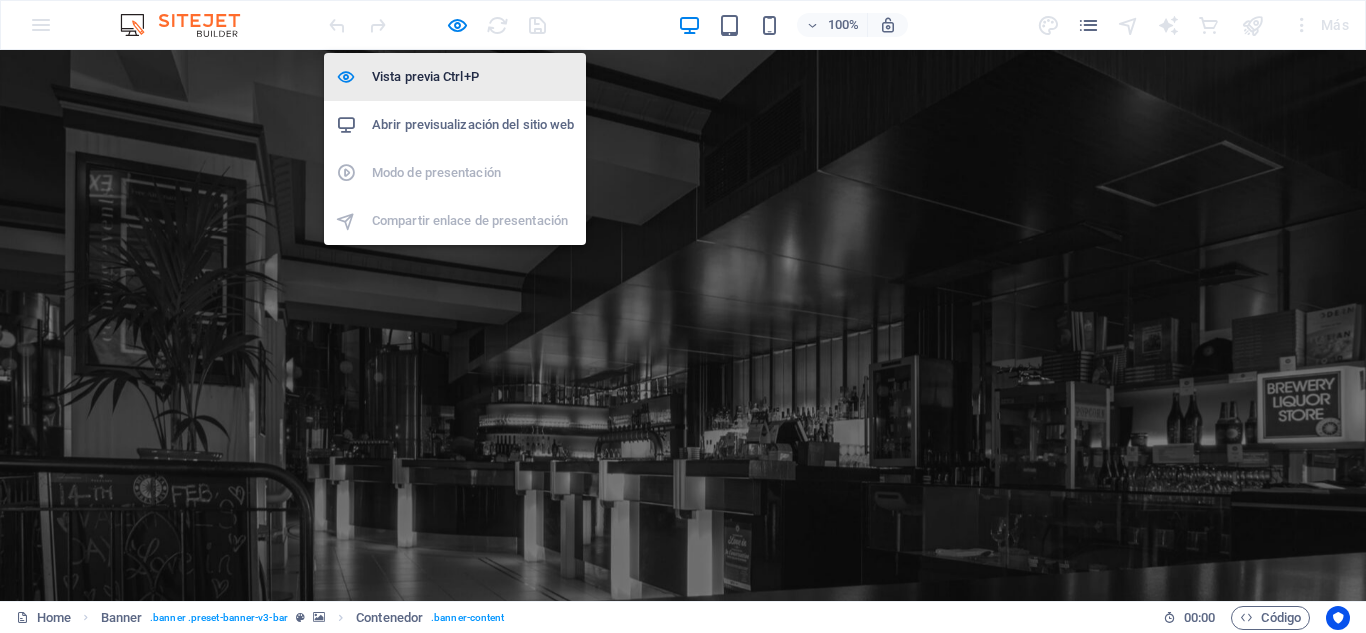 click on "Vista previa Ctrl+P" at bounding box center [473, 77] 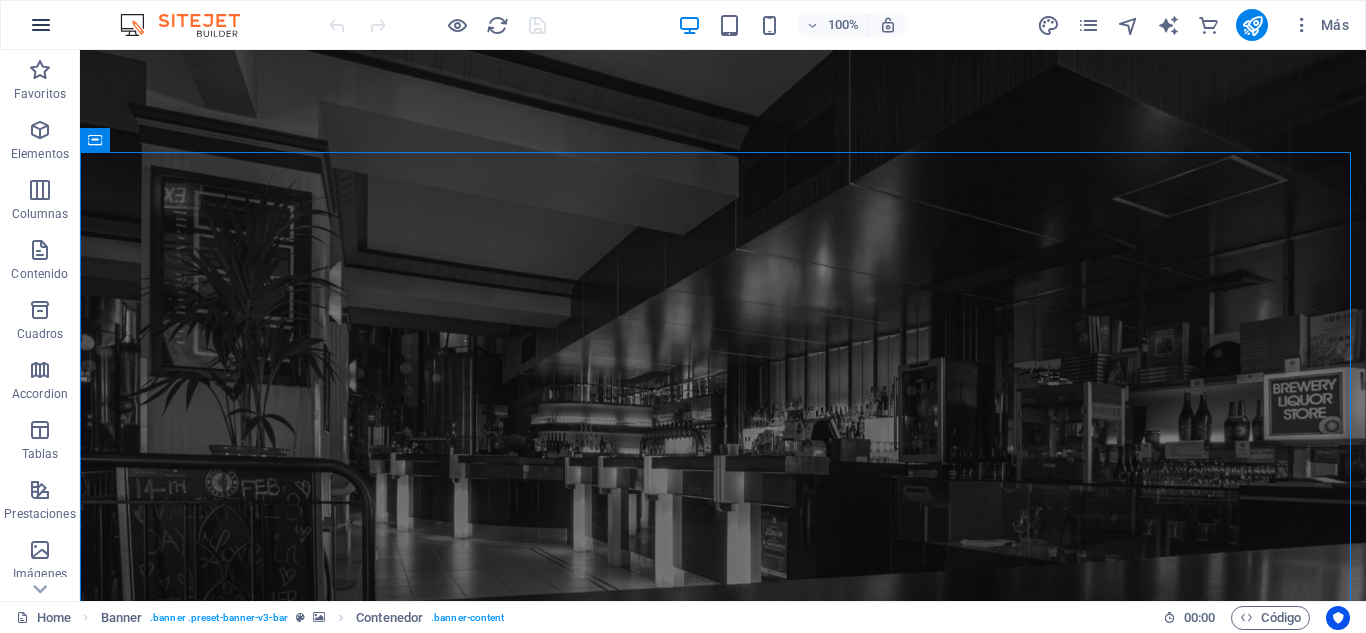 click at bounding box center [41, 25] 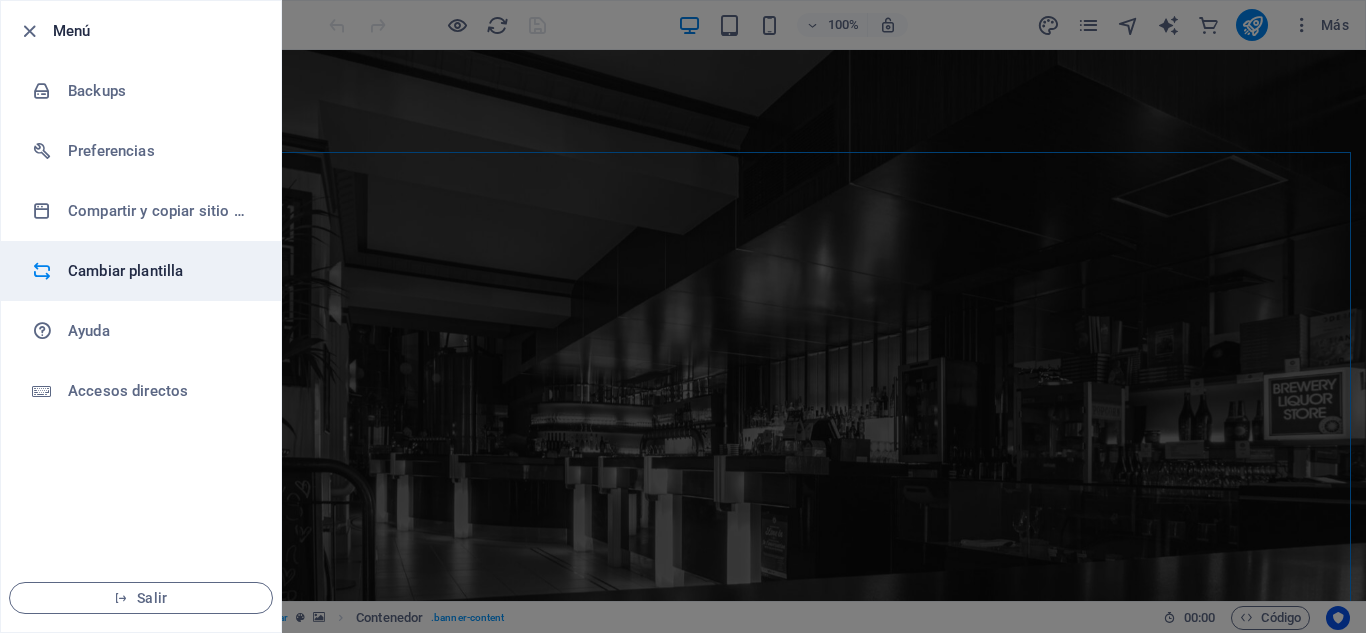 click on "Cambiar plantilla" at bounding box center (160, 271) 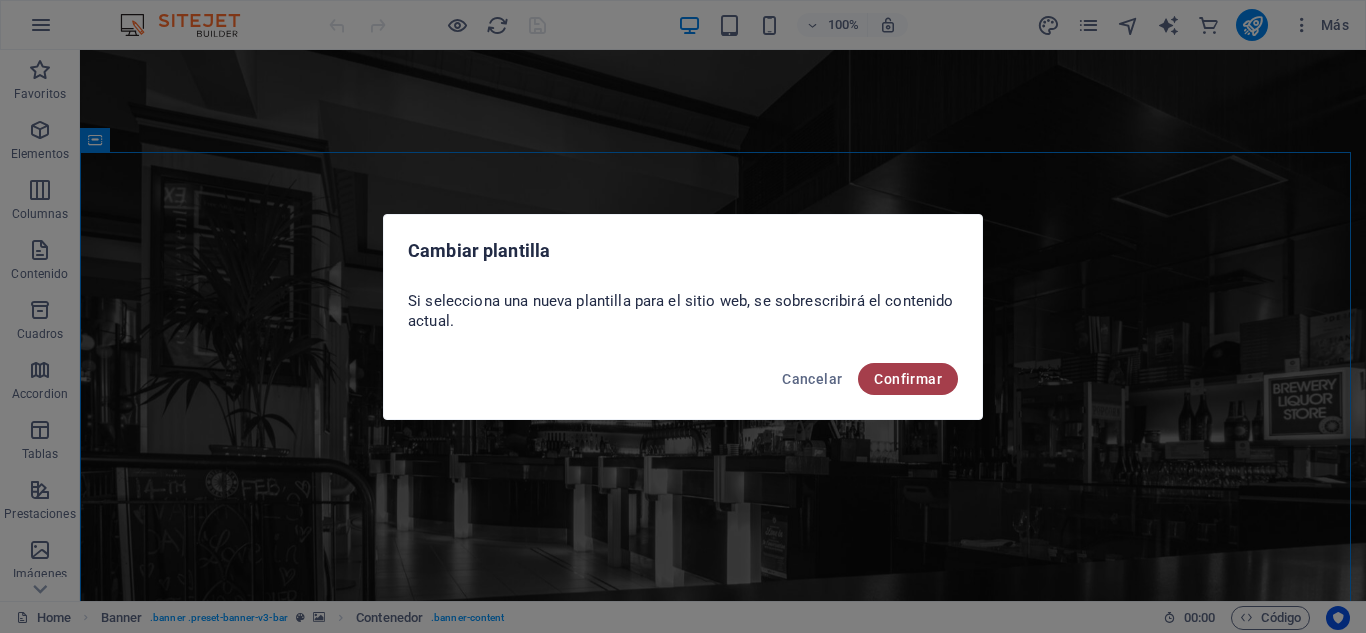 click on "Confirmar" at bounding box center (908, 379) 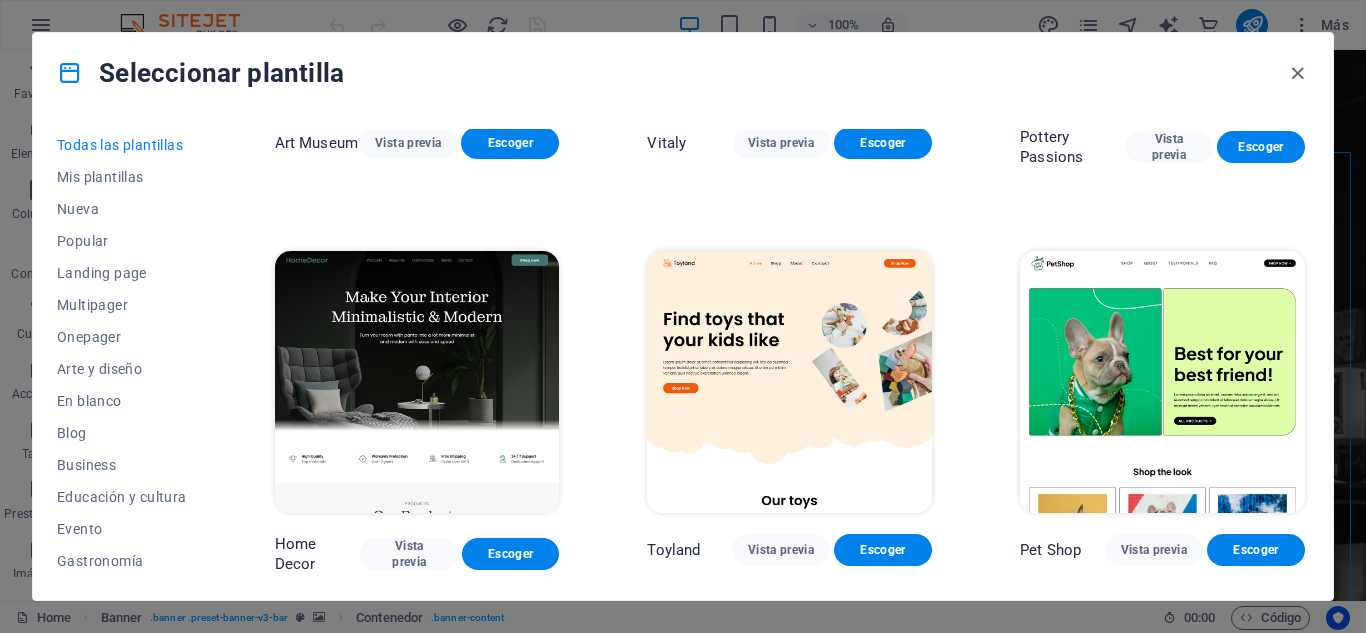 scroll, scrollTop: 692, scrollLeft: 0, axis: vertical 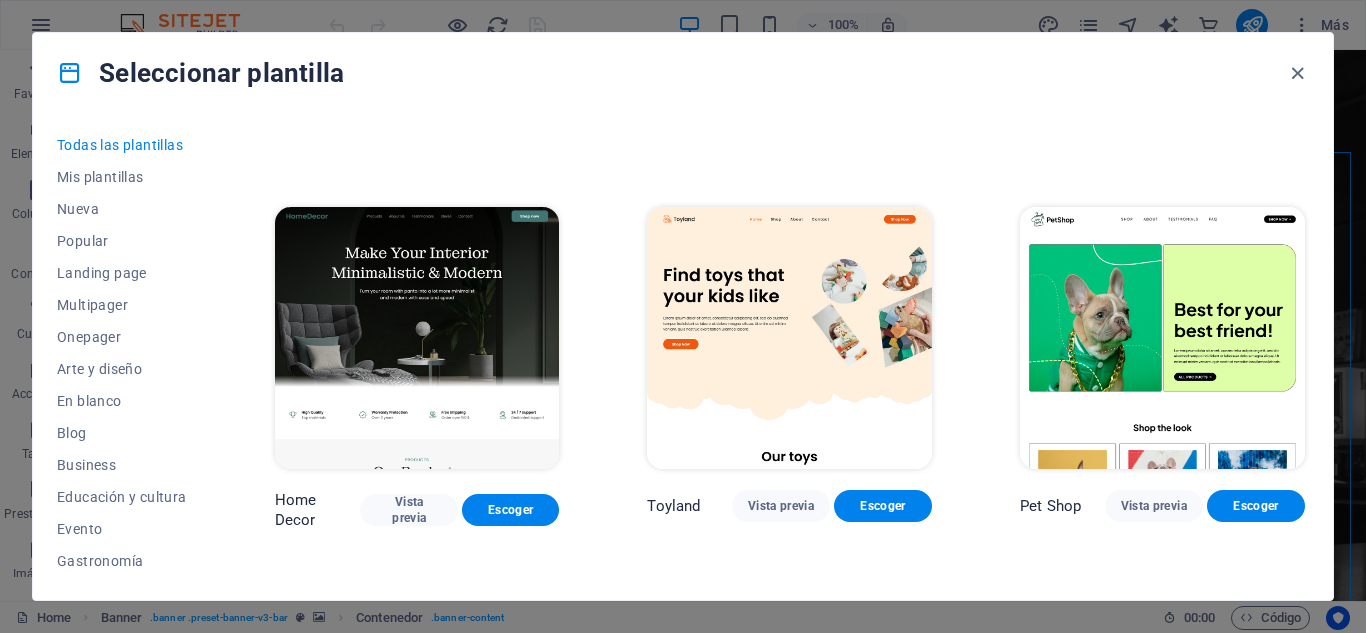 click at bounding box center (417, 338) 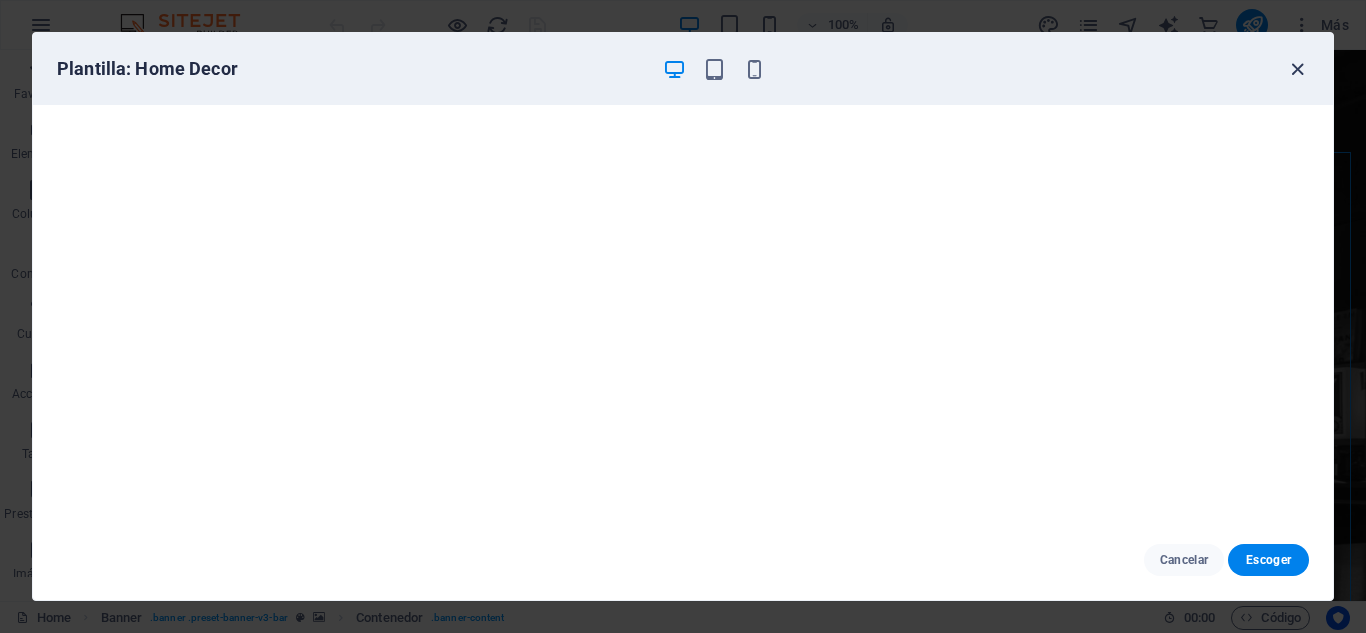 click at bounding box center (1297, 69) 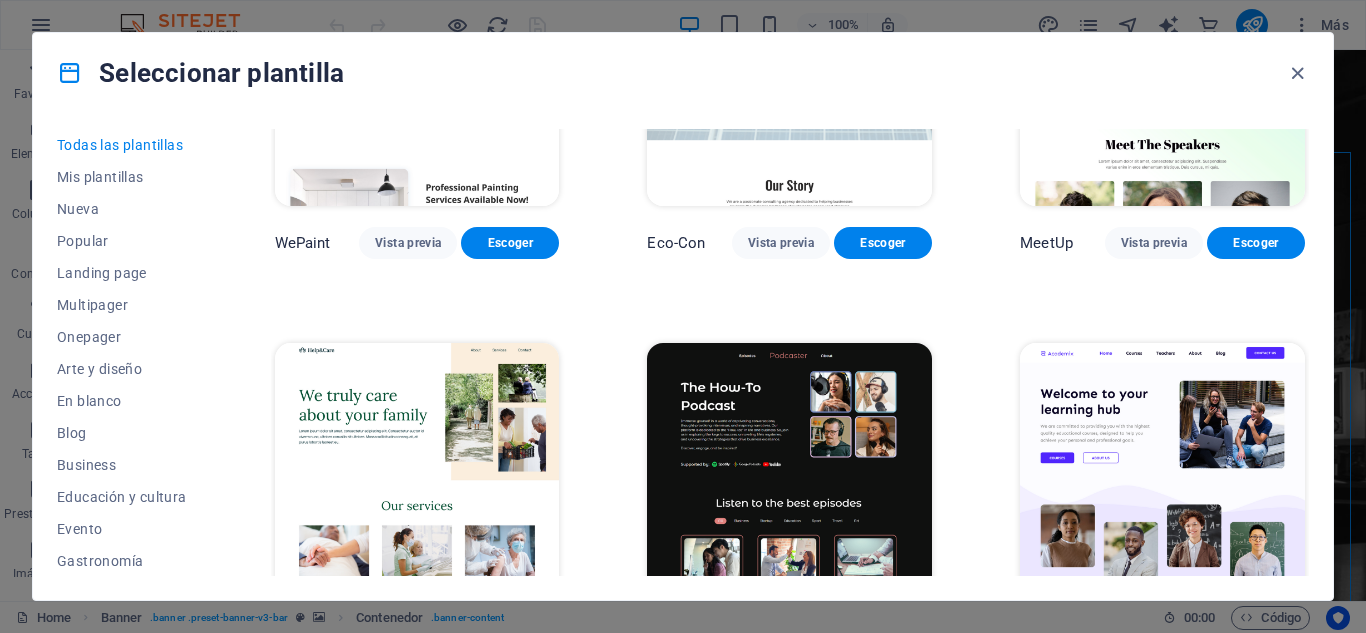 scroll, scrollTop: 1814, scrollLeft: 0, axis: vertical 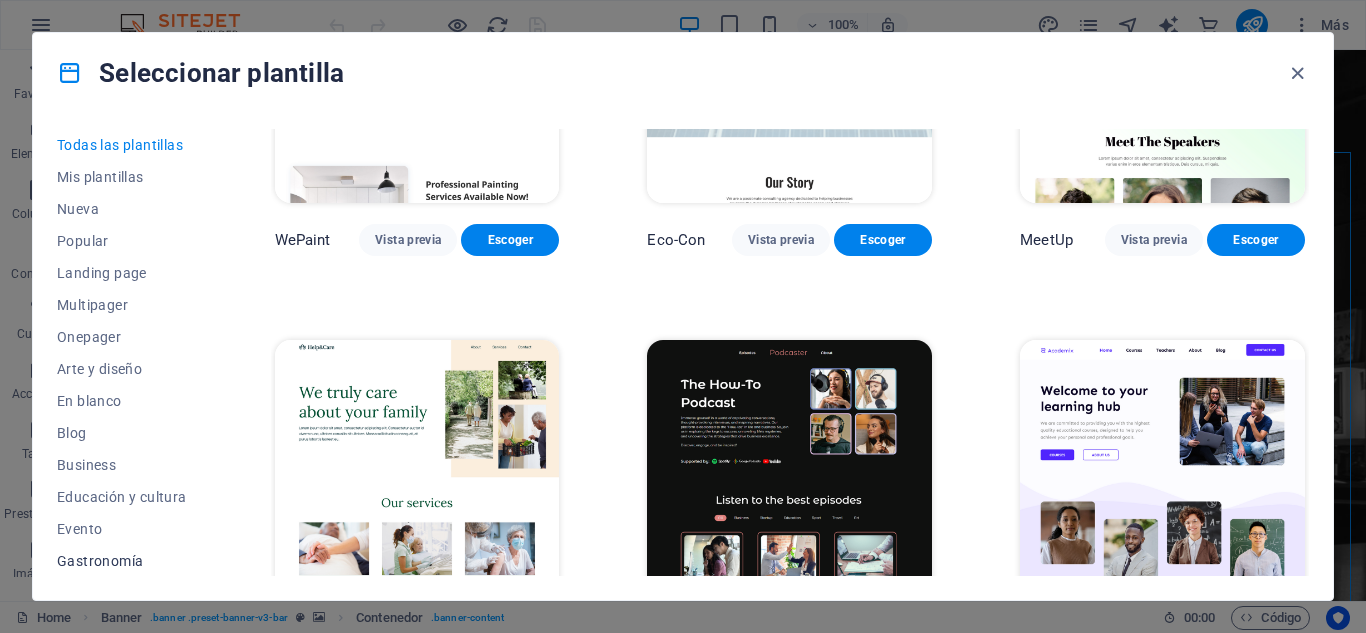 click on "Gastronomía" at bounding box center (122, 561) 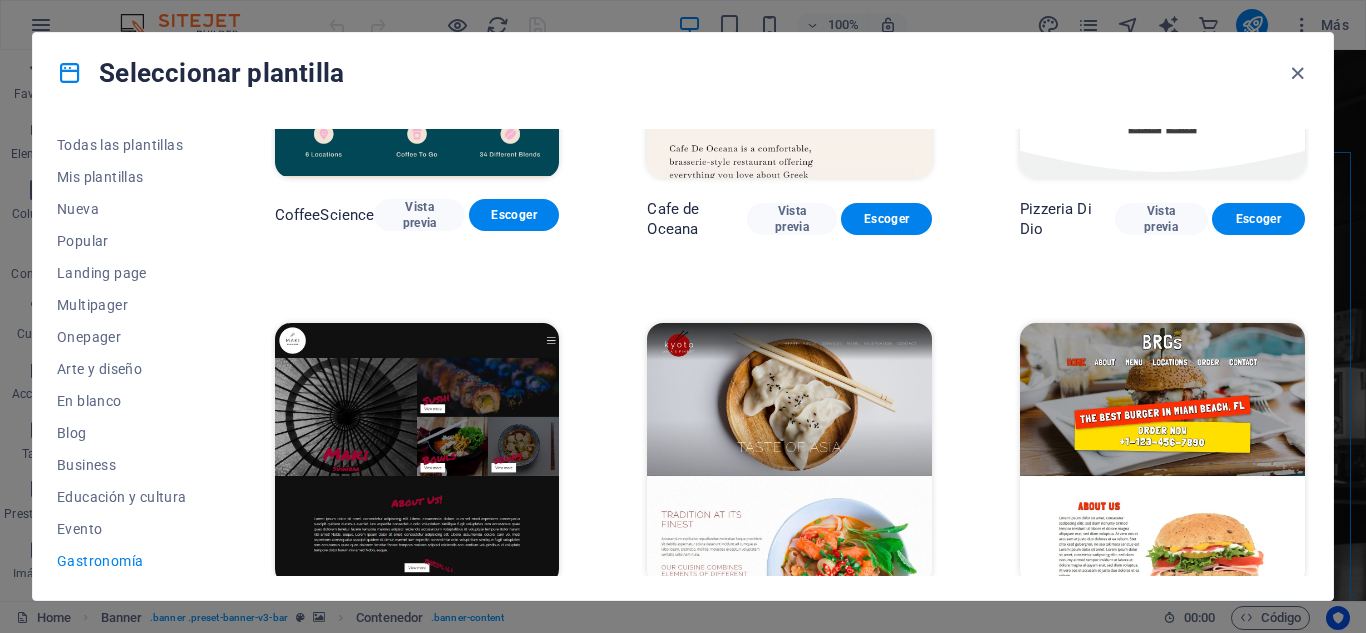 scroll, scrollTop: 633, scrollLeft: 0, axis: vertical 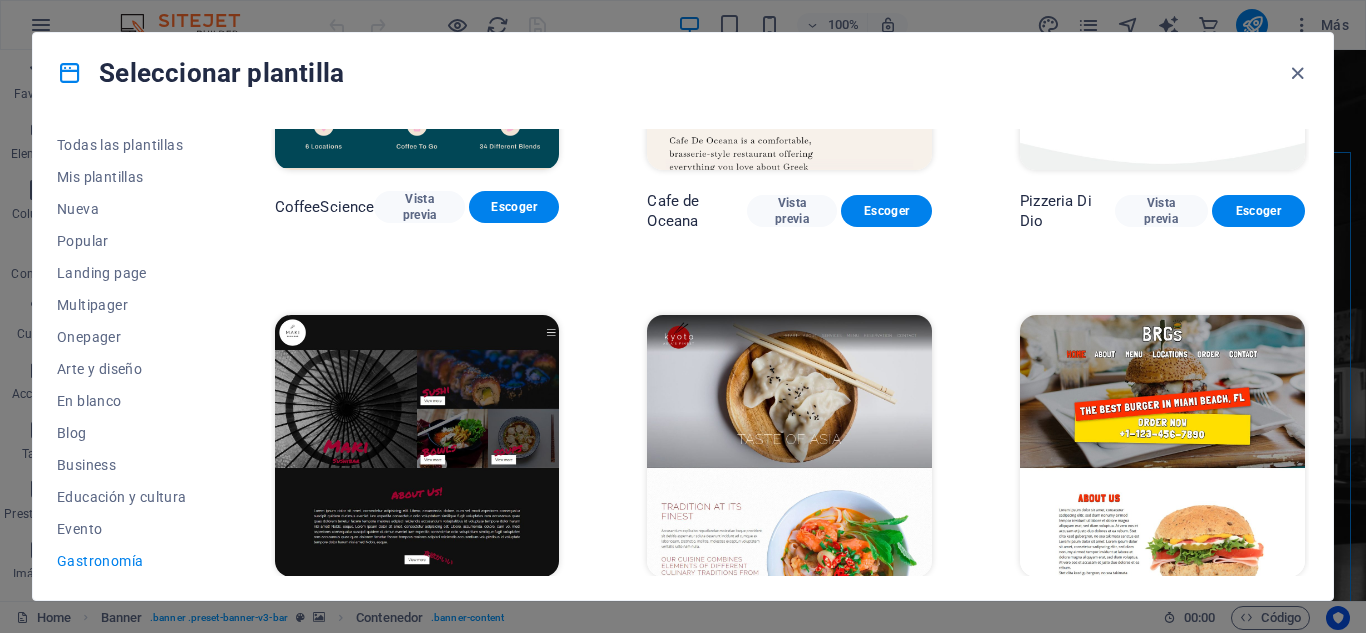 click at bounding box center (789, 446) 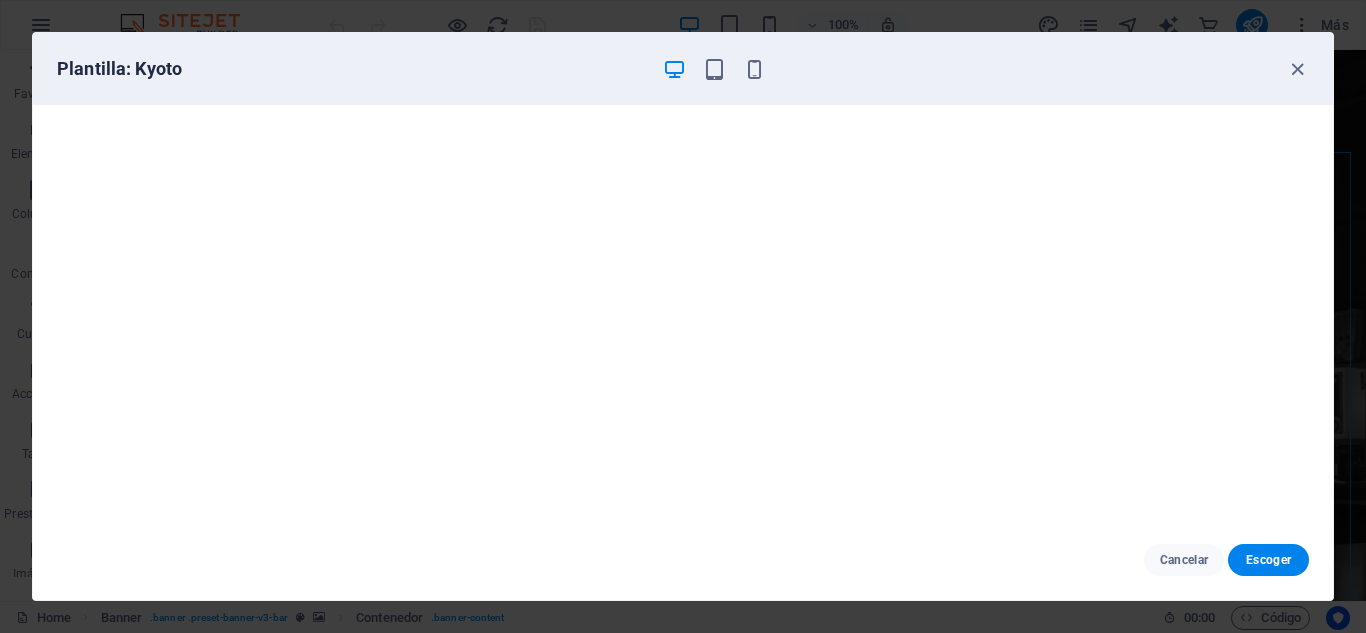 scroll, scrollTop: 0, scrollLeft: 0, axis: both 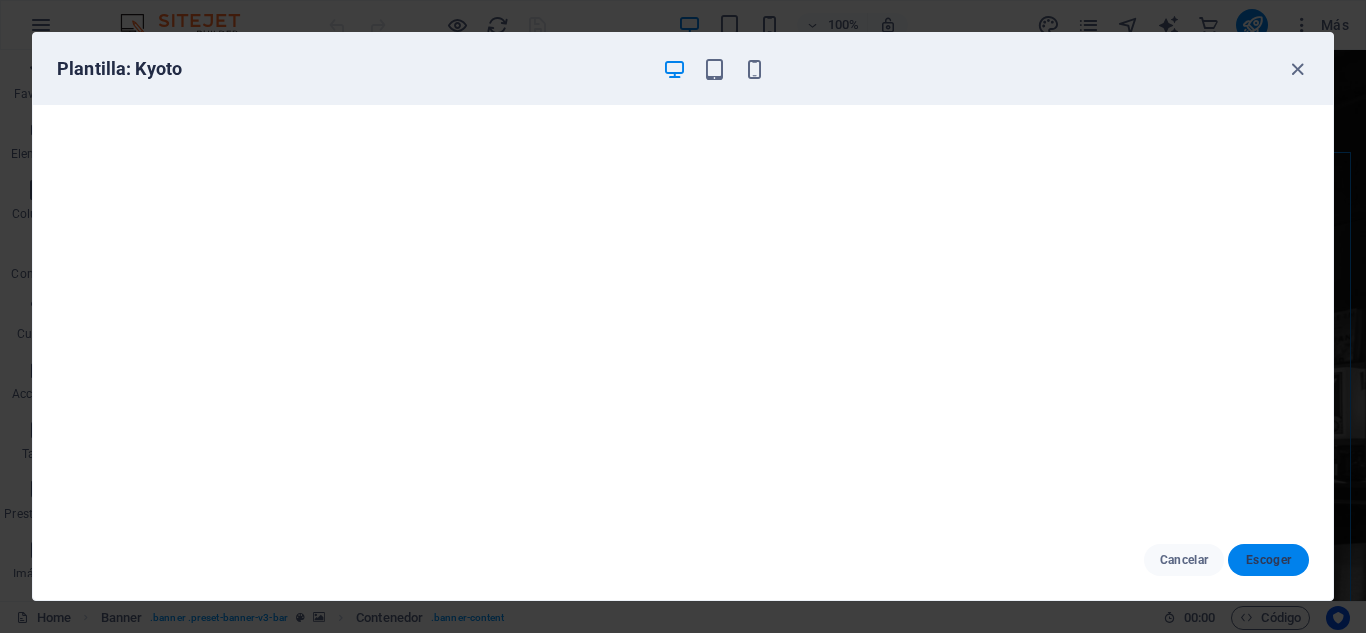 click on "Escoger" at bounding box center [1268, 560] 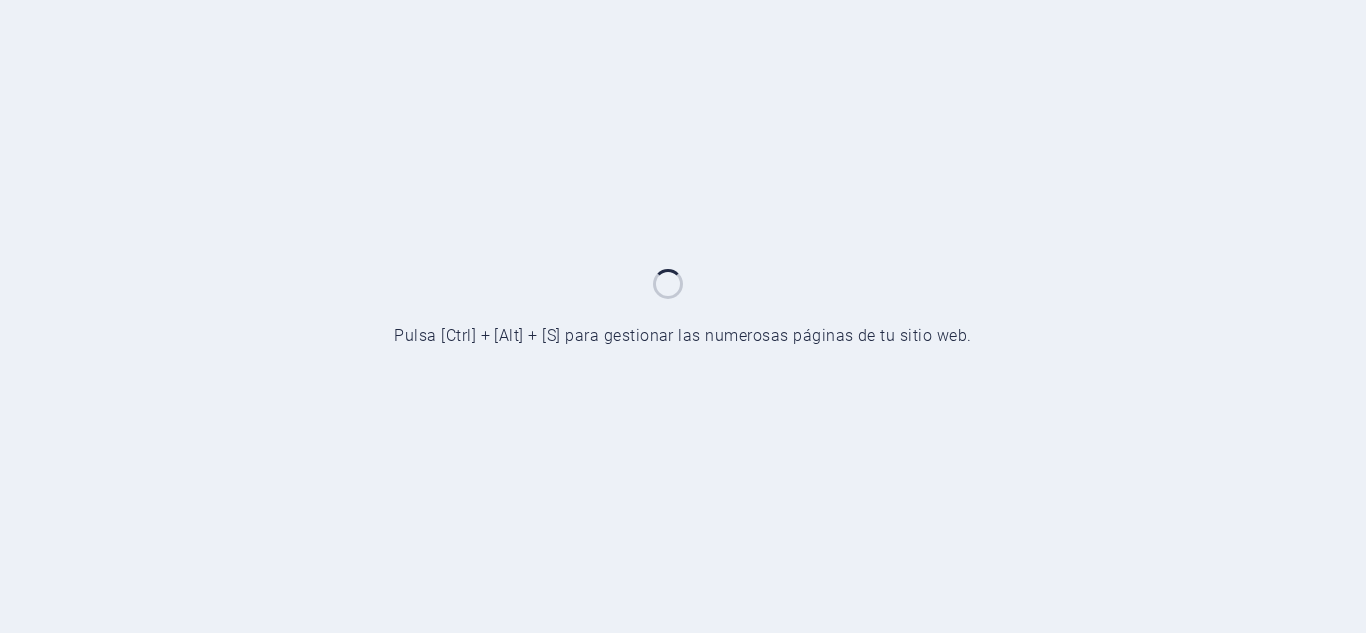 scroll, scrollTop: 0, scrollLeft: 0, axis: both 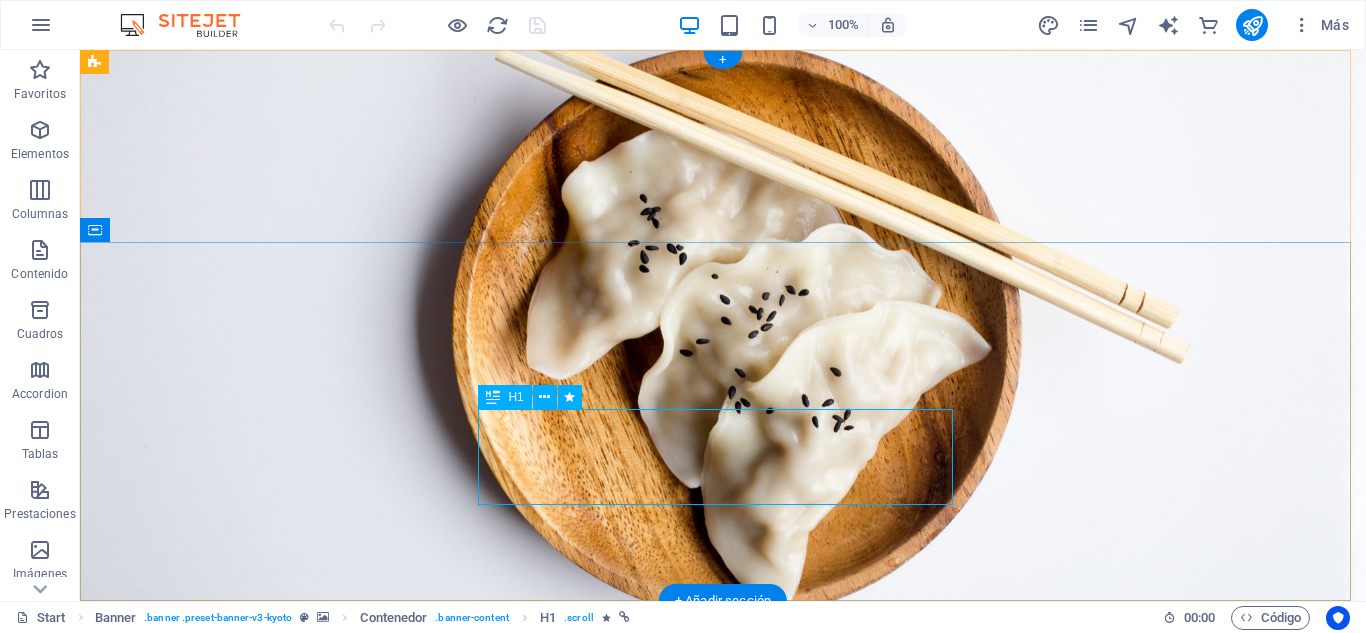 click on "taste of Asia" at bounding box center [723, 985] 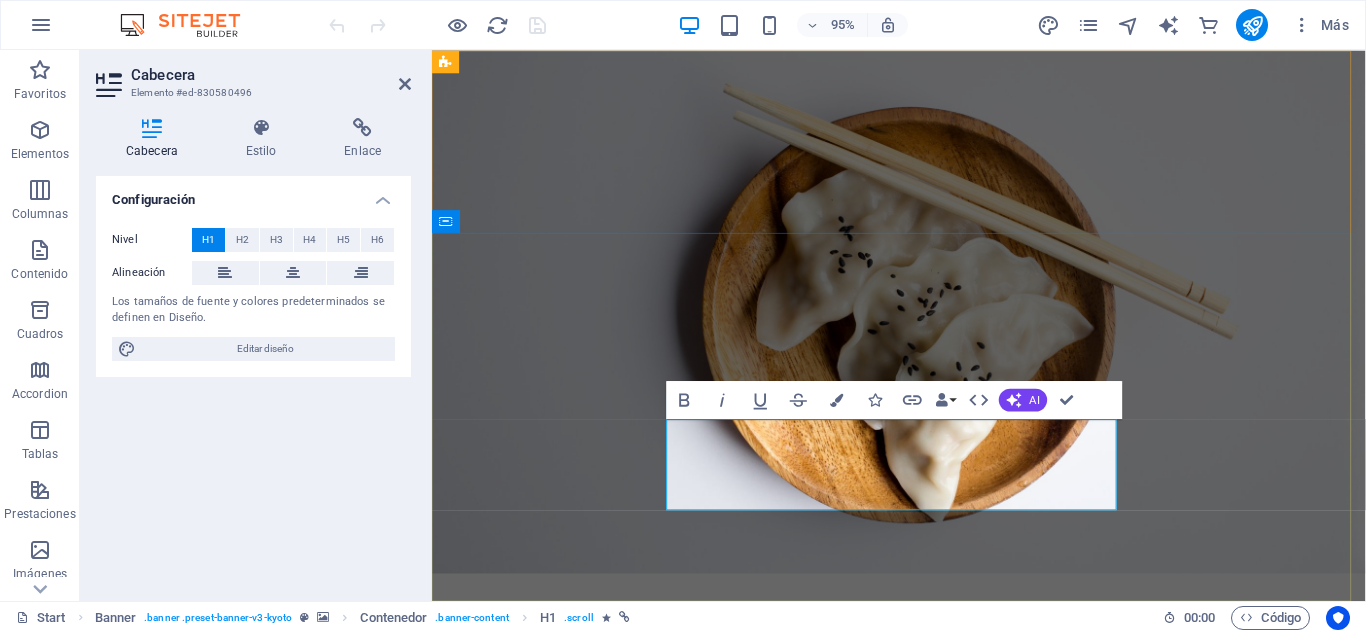 type 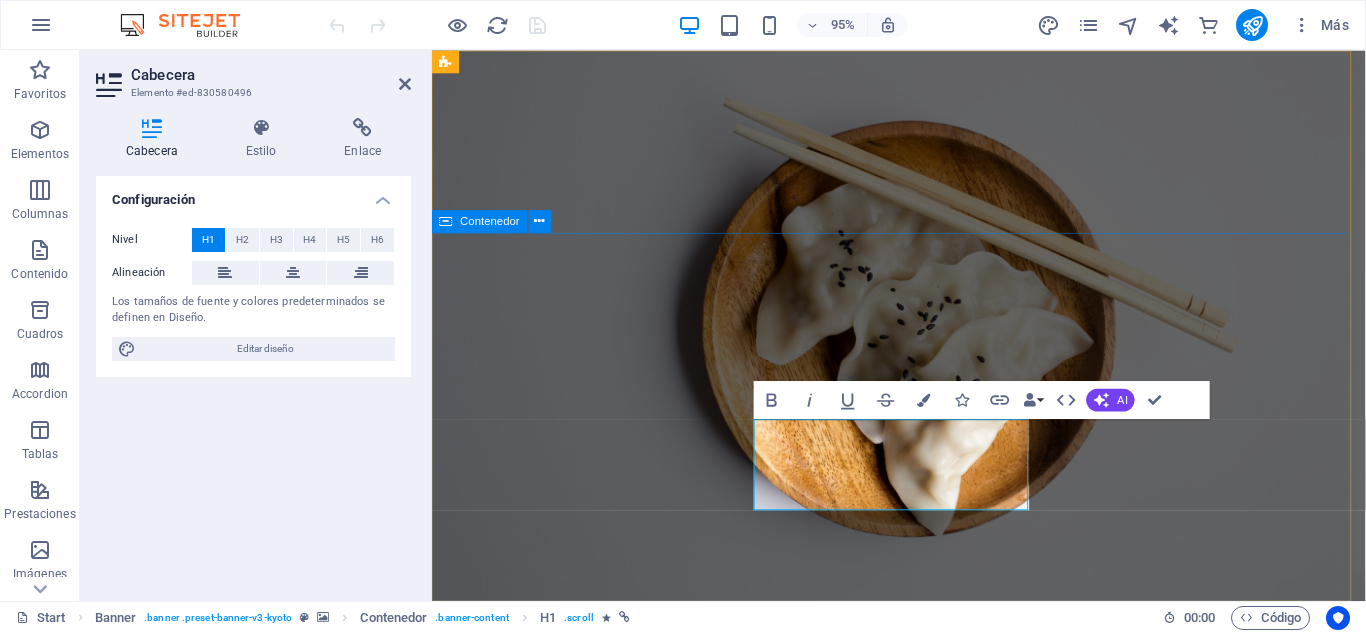 click on "lima 405" at bounding box center (923, 1014) 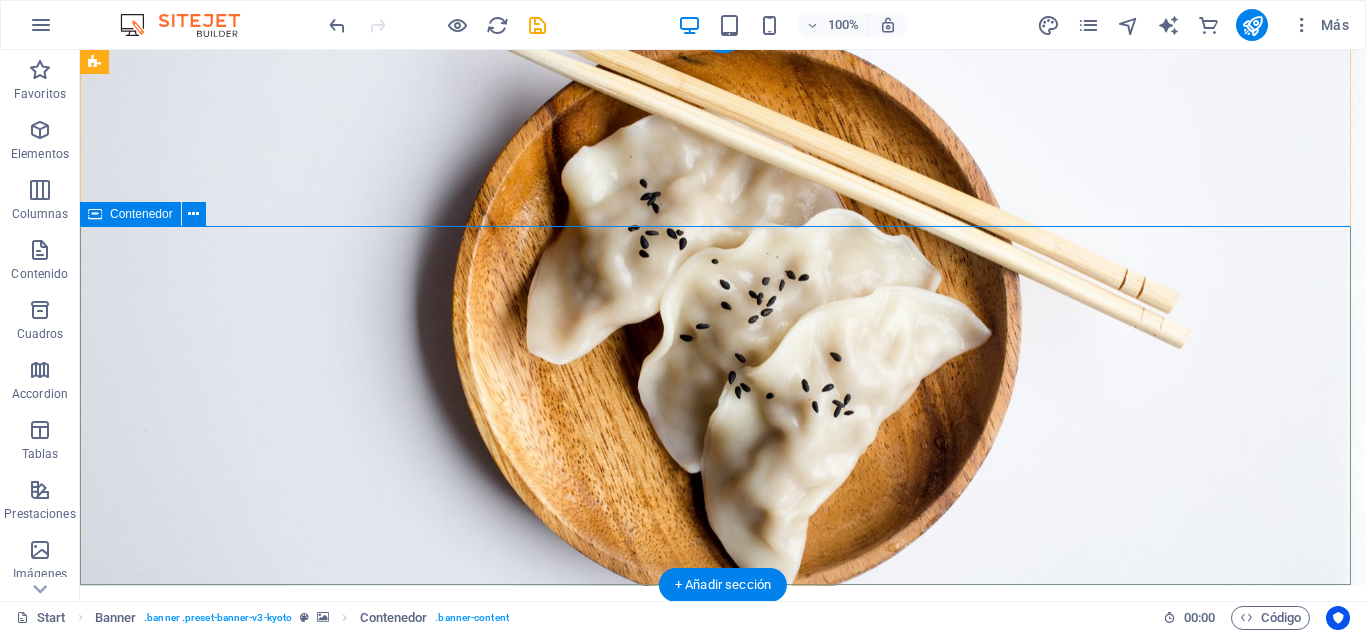 scroll, scrollTop: 16, scrollLeft: 0, axis: vertical 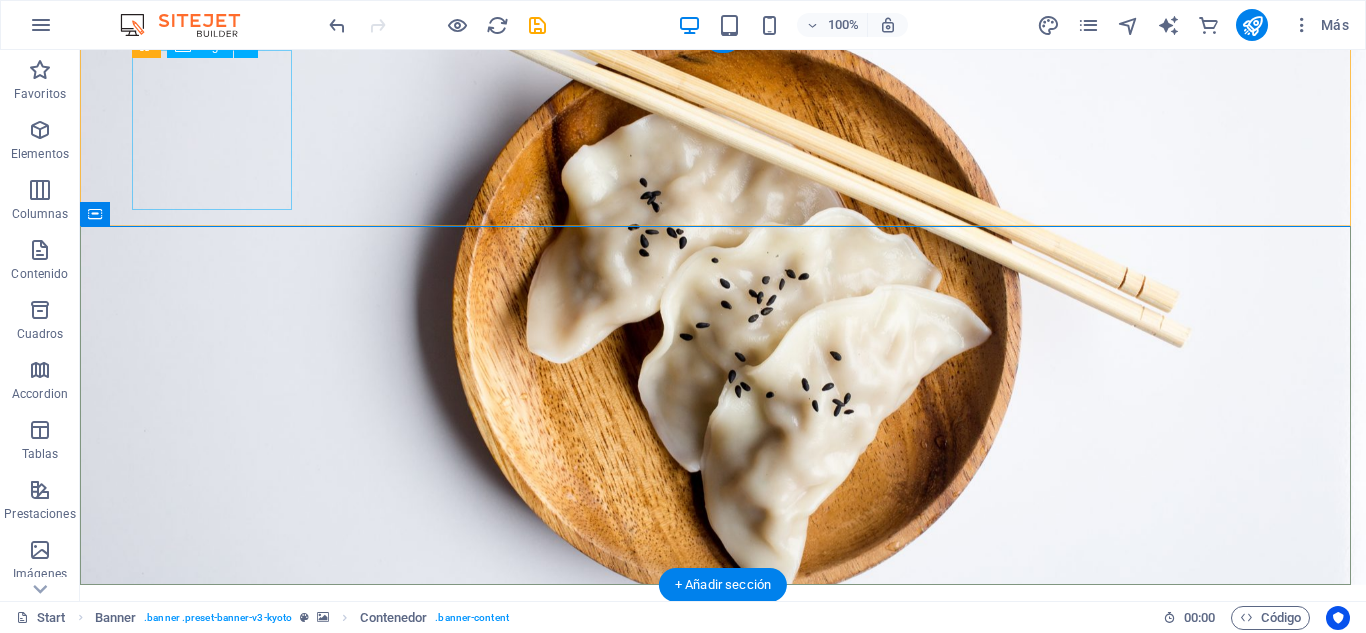 click at bounding box center [723, 681] 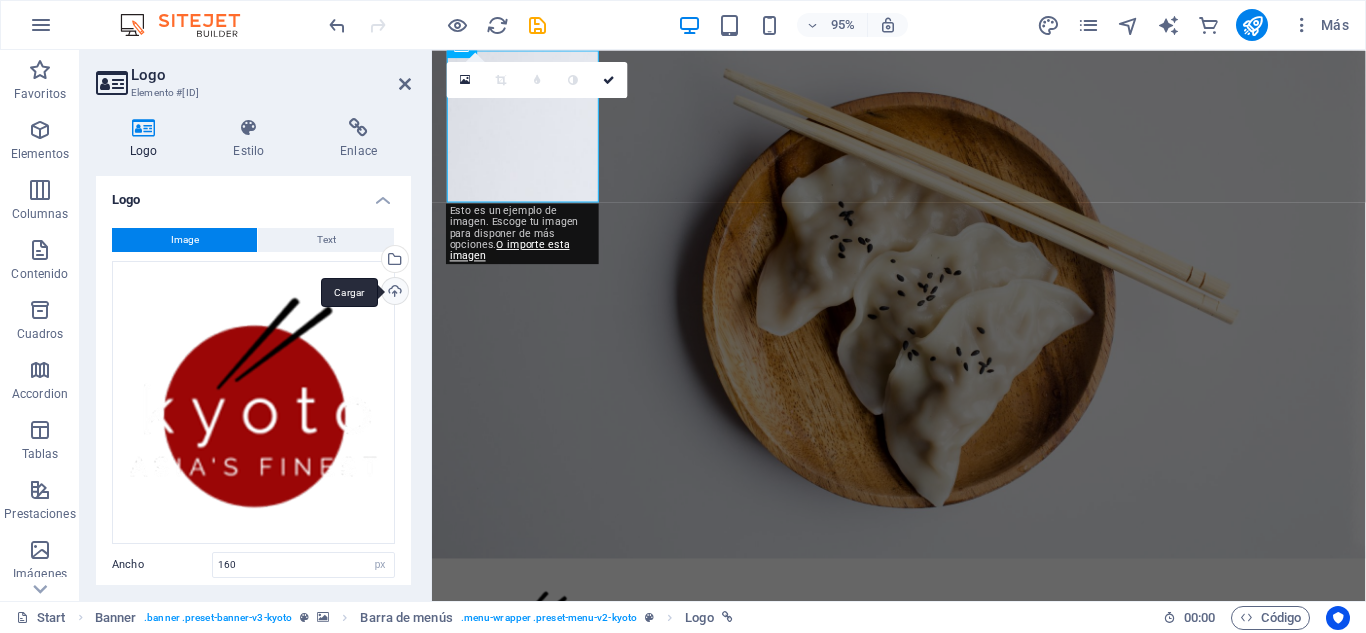 click on "Cargar" at bounding box center (393, 293) 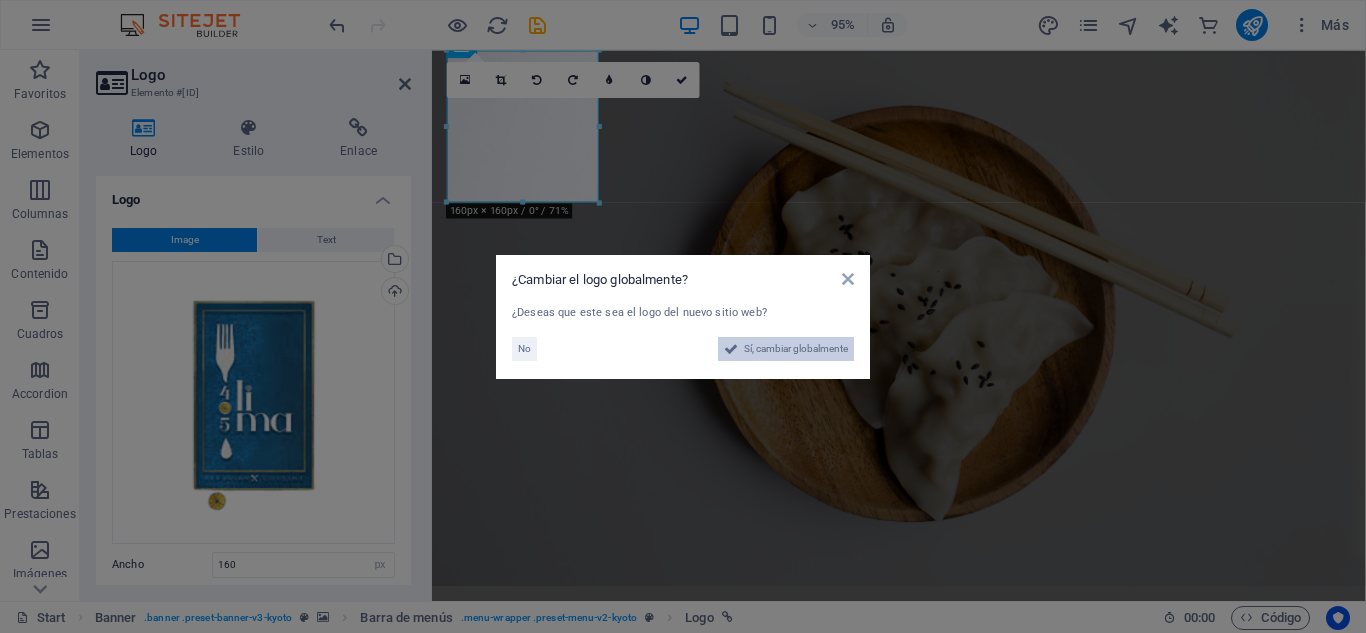 click on "Sí, cambiar globalmente" at bounding box center (786, 349) 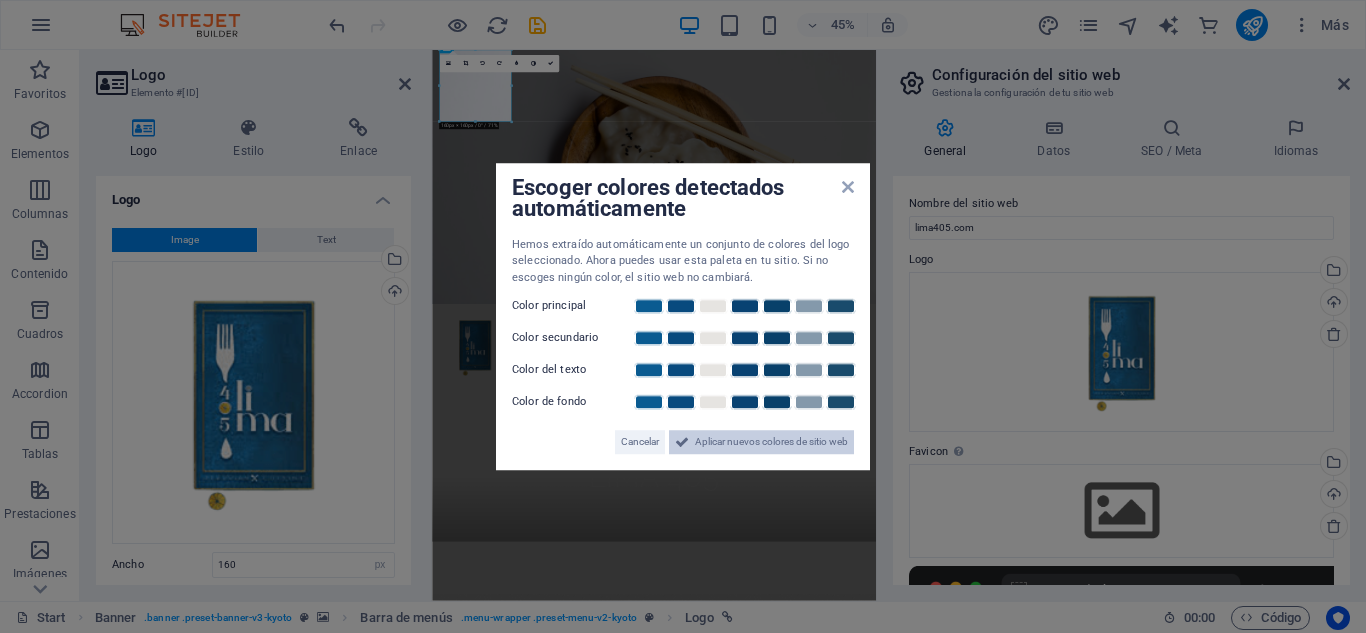click on "Aplicar nuevos colores de sitio web" at bounding box center (771, 442) 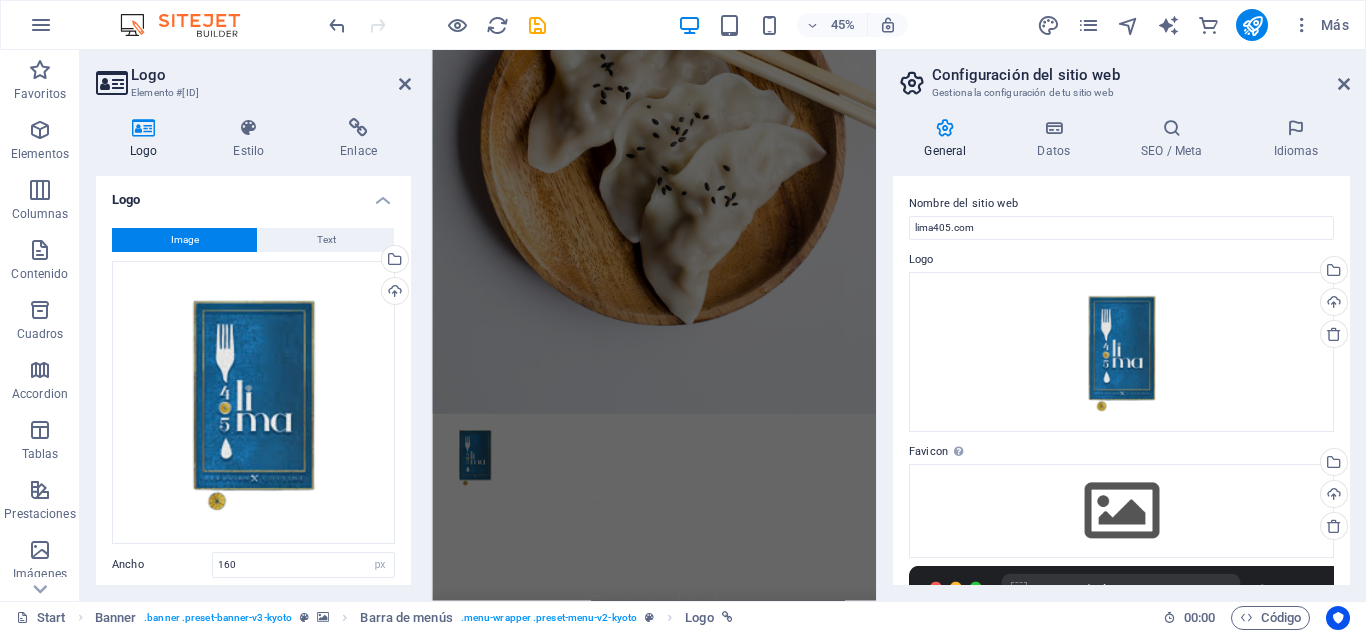scroll, scrollTop: 0, scrollLeft: 0, axis: both 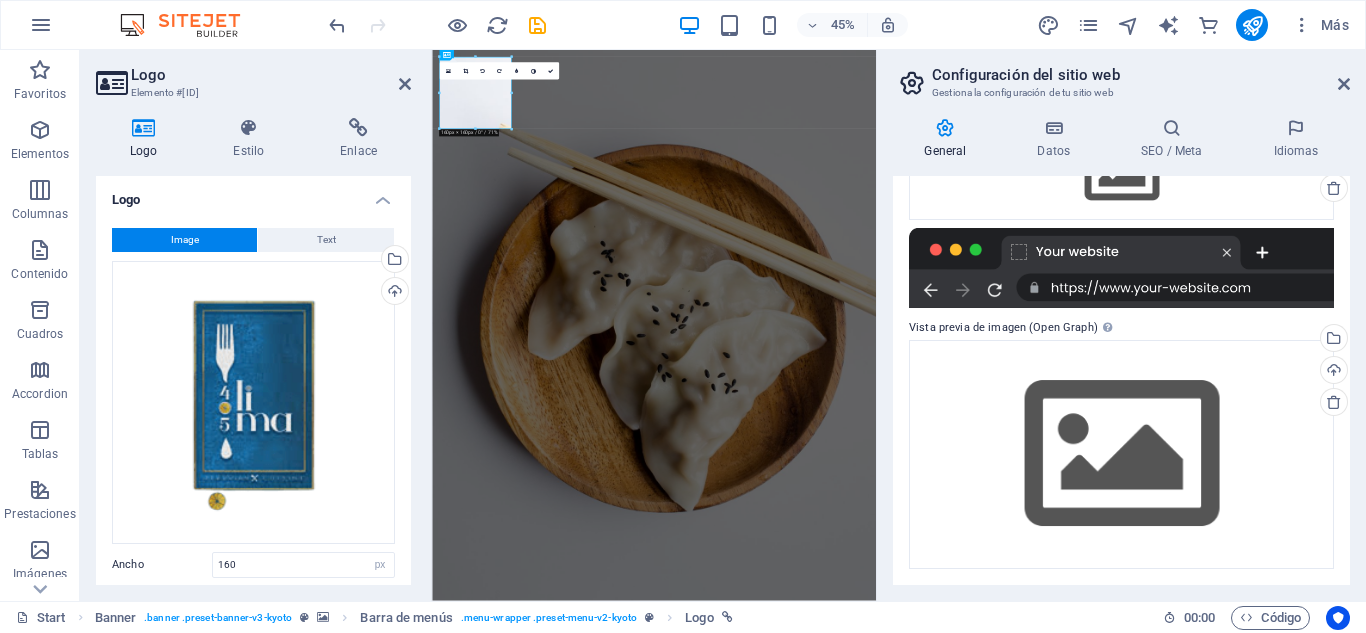 click at bounding box center (1121, 268) 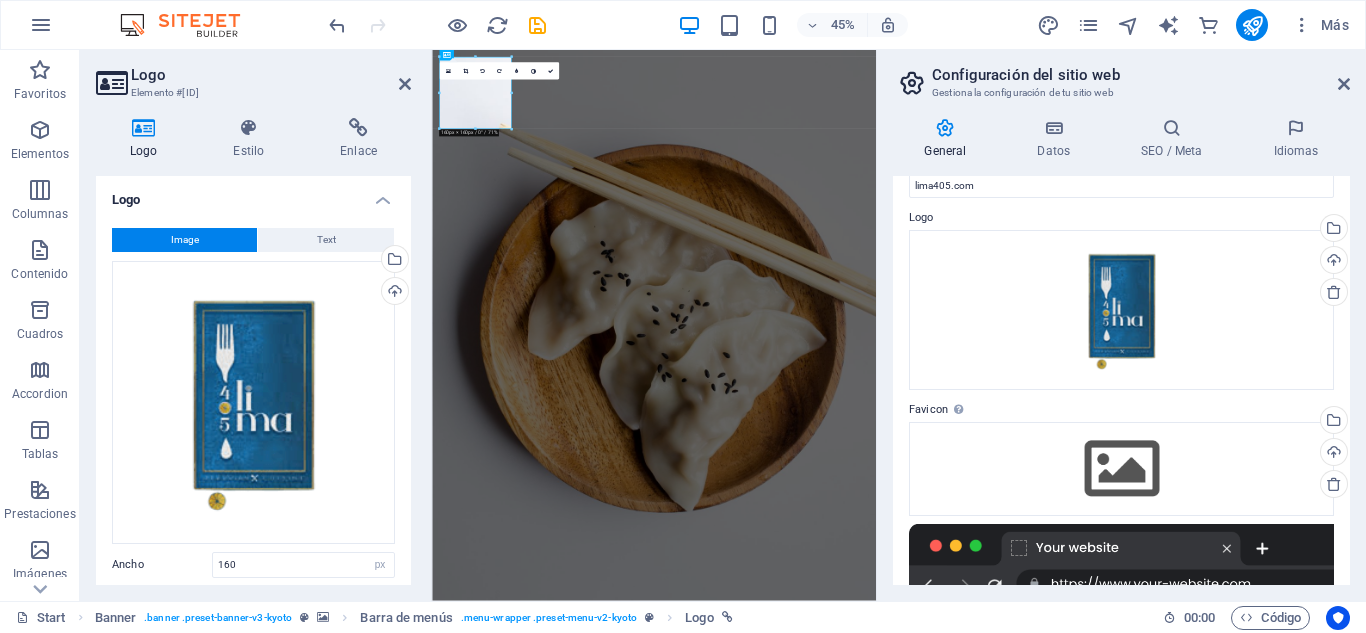 scroll, scrollTop: 0, scrollLeft: 0, axis: both 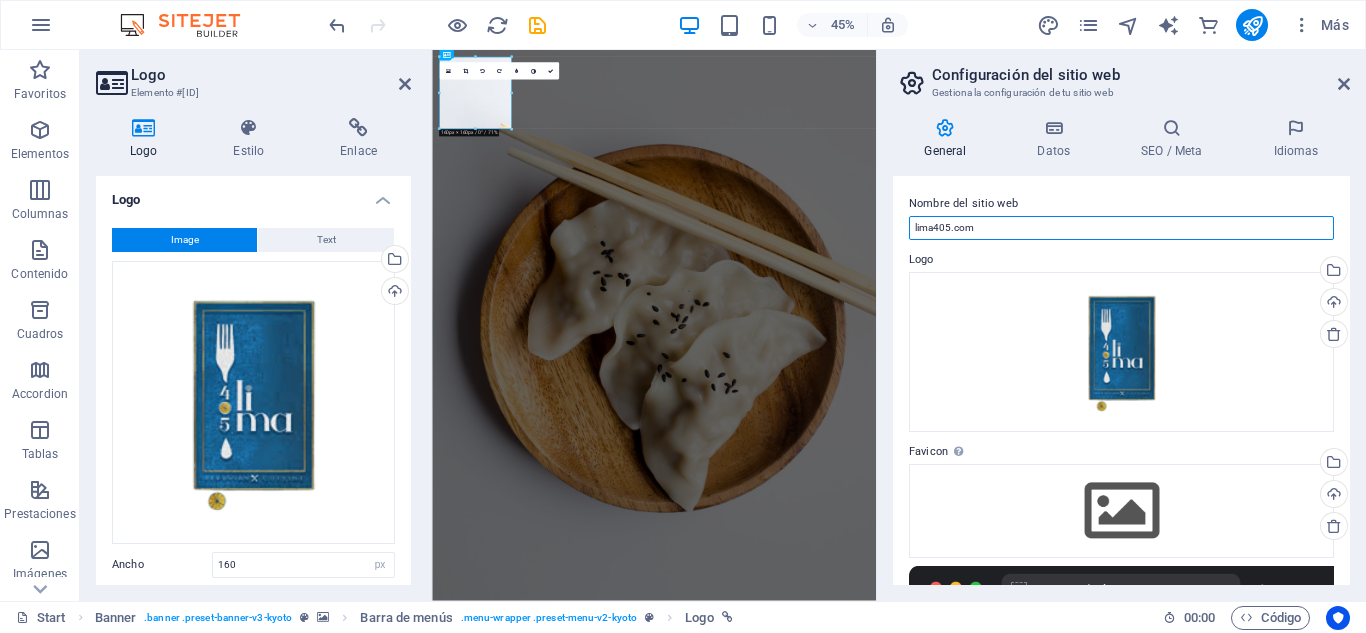 click on "lima405.com" at bounding box center (1121, 228) 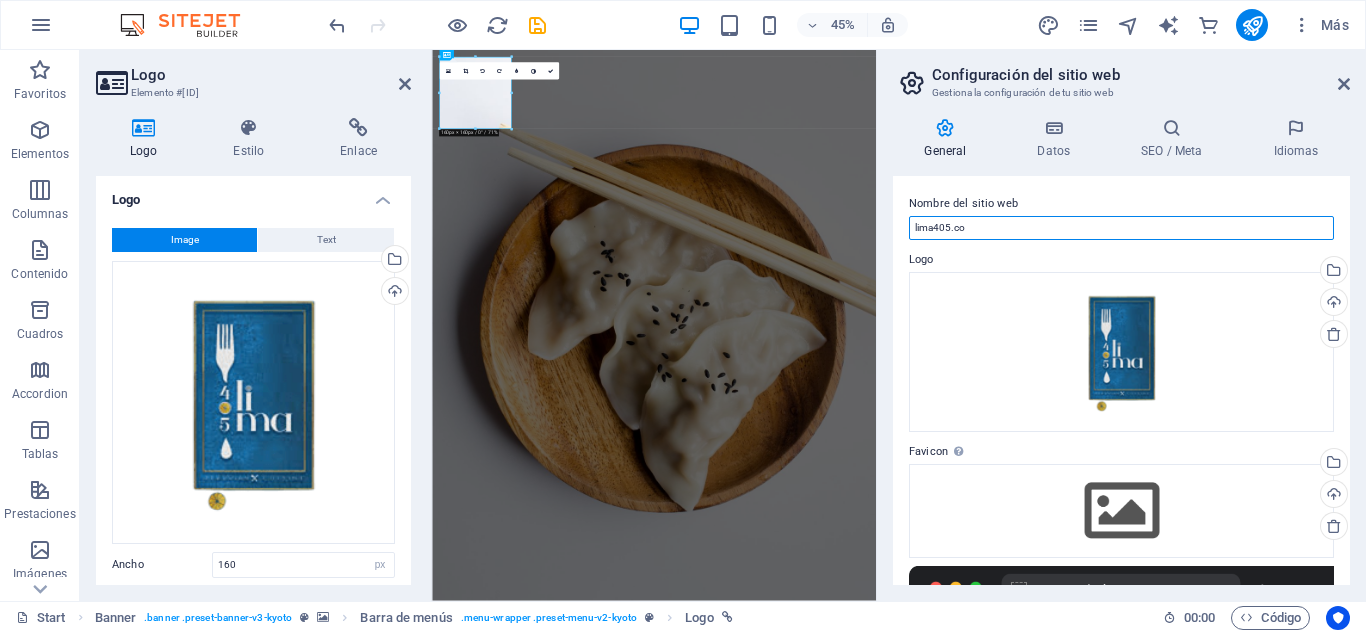 type on "lima405.com" 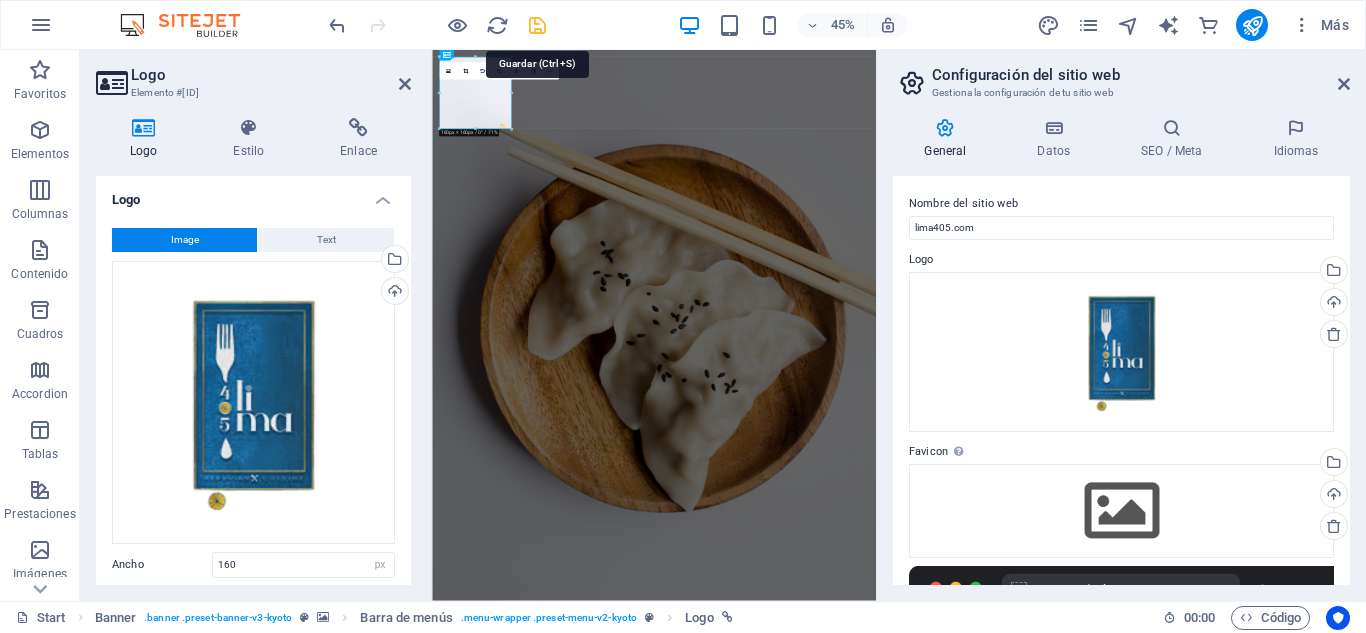 click at bounding box center [537, 25] 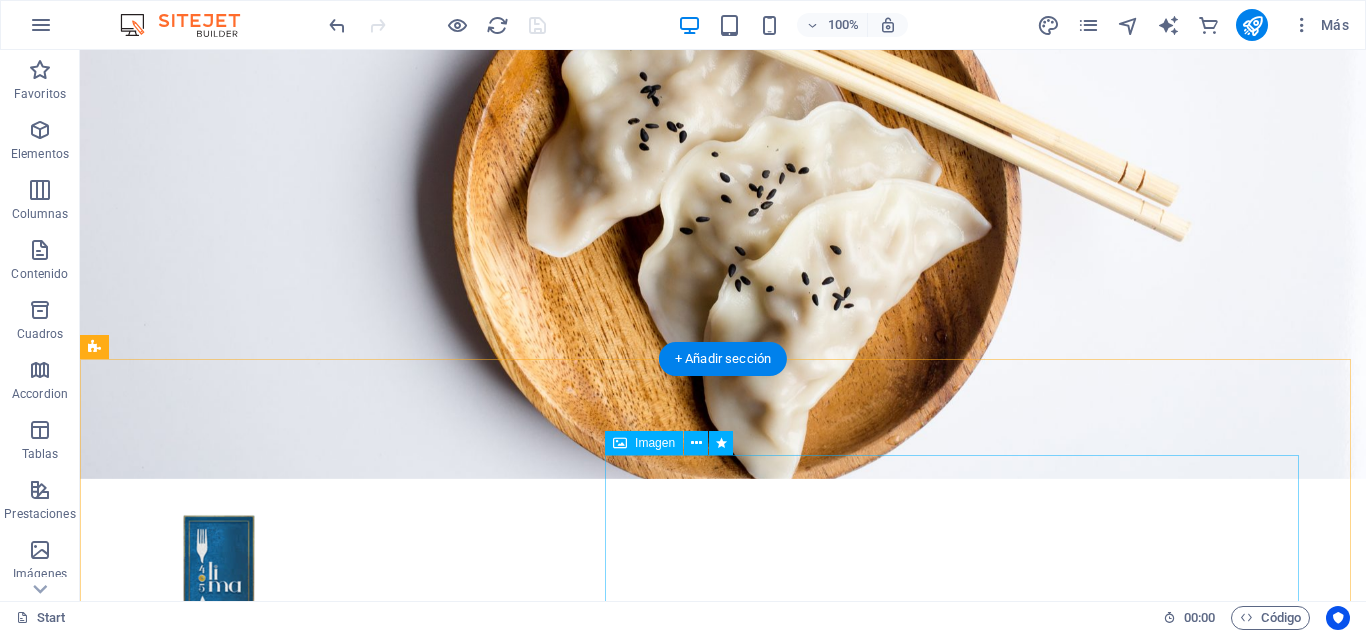 scroll, scrollTop: 0, scrollLeft: 0, axis: both 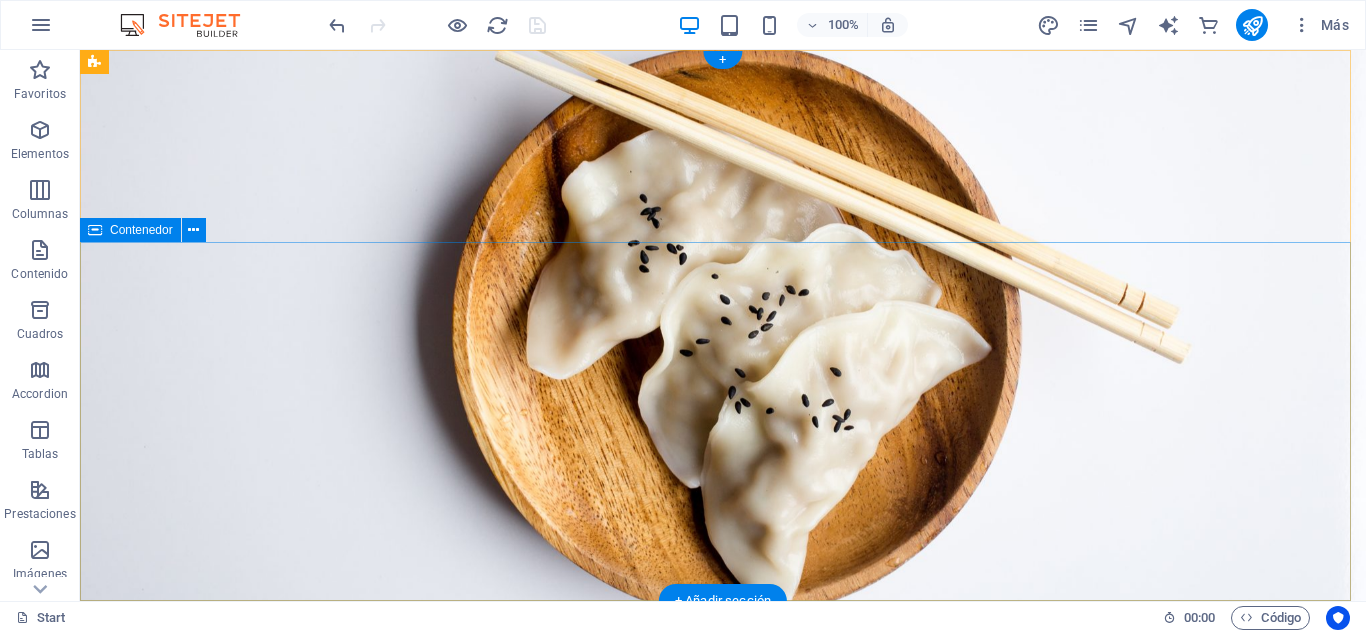 click on "lima 405" at bounding box center [723, 985] 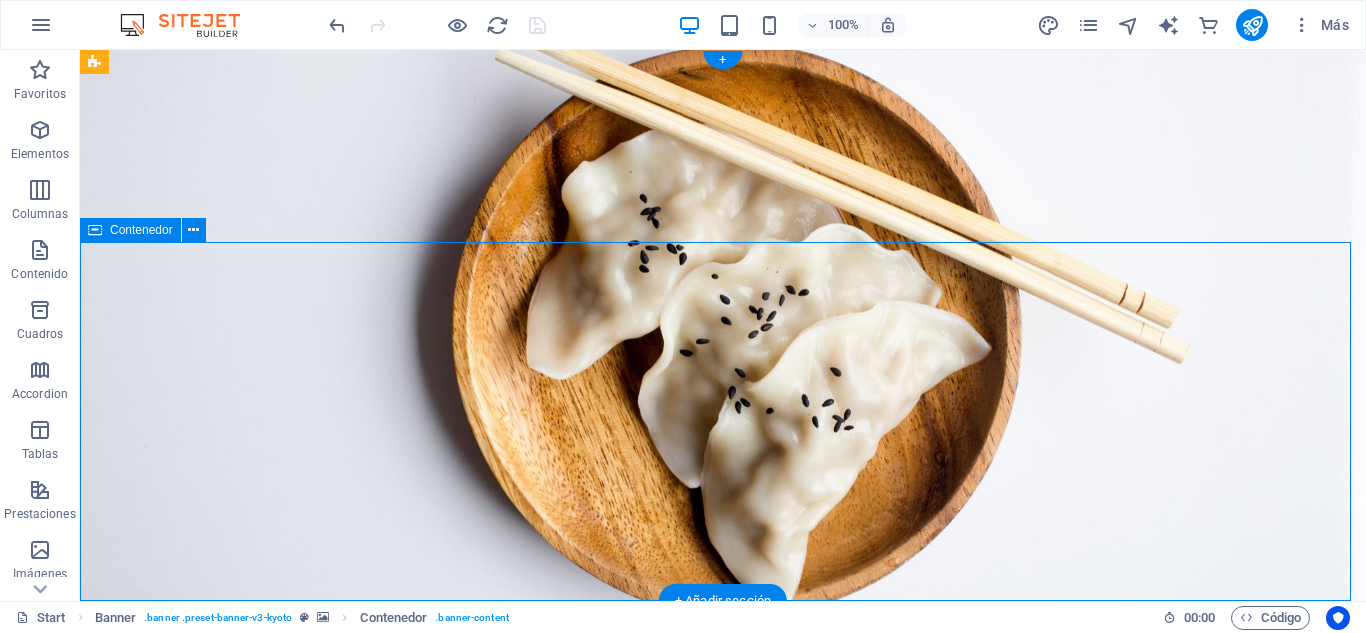 click on "lima 405" at bounding box center [723, 985] 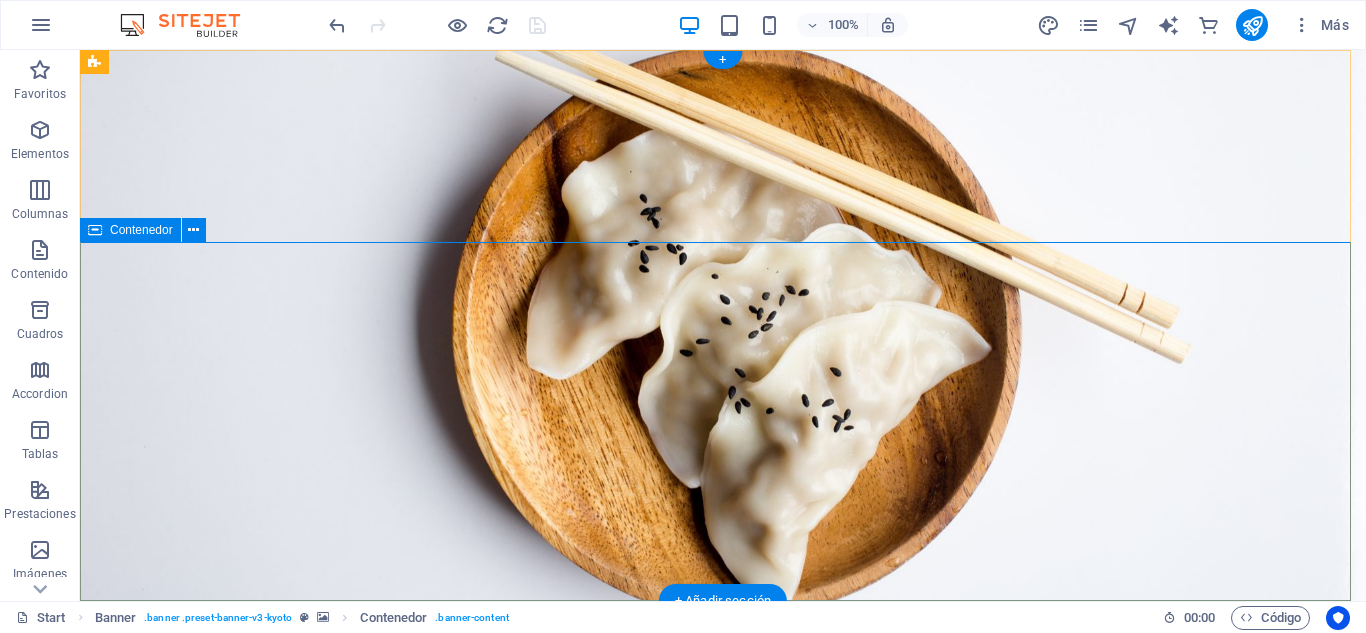 click on "lima 405" at bounding box center (723, 985) 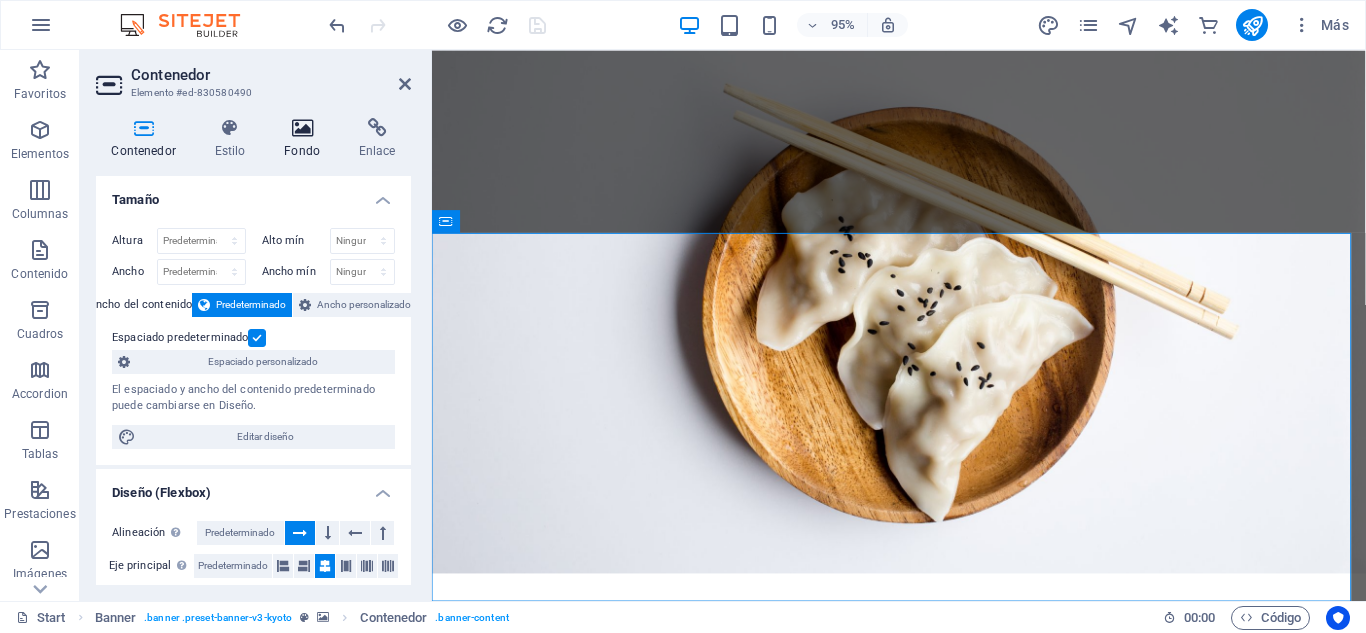 click on "Fondo" at bounding box center [306, 139] 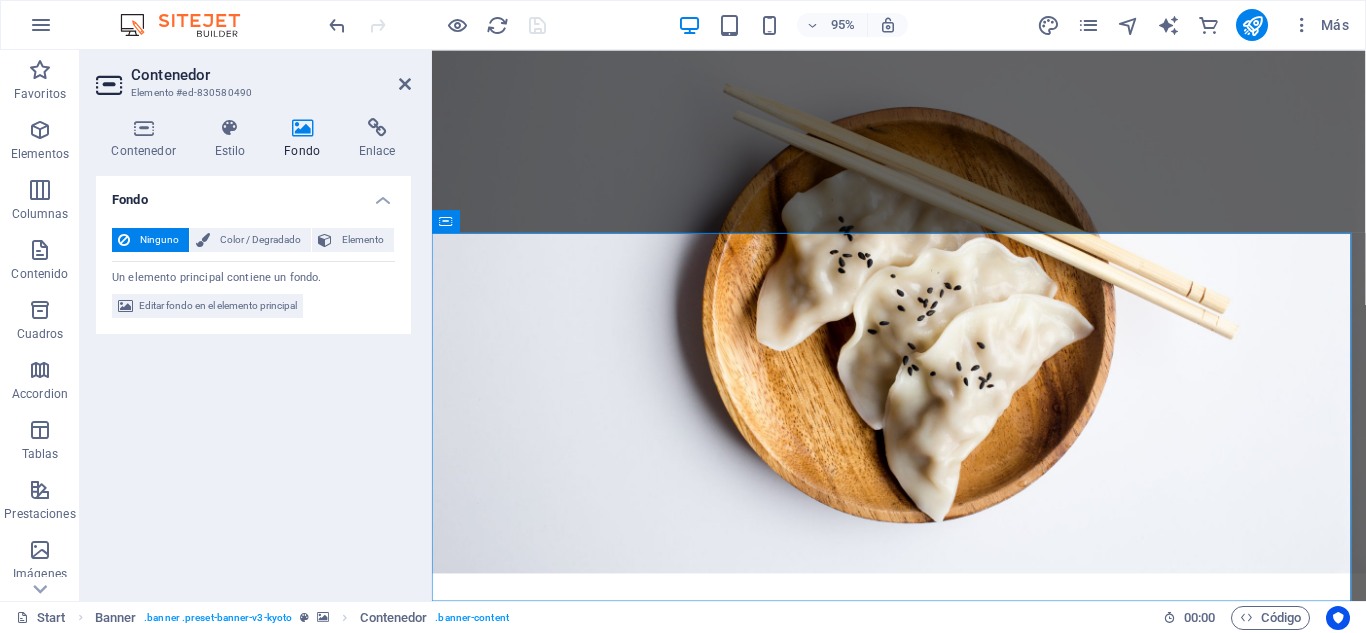 click on "Editar fondo en el elemento principal" at bounding box center (218, 306) 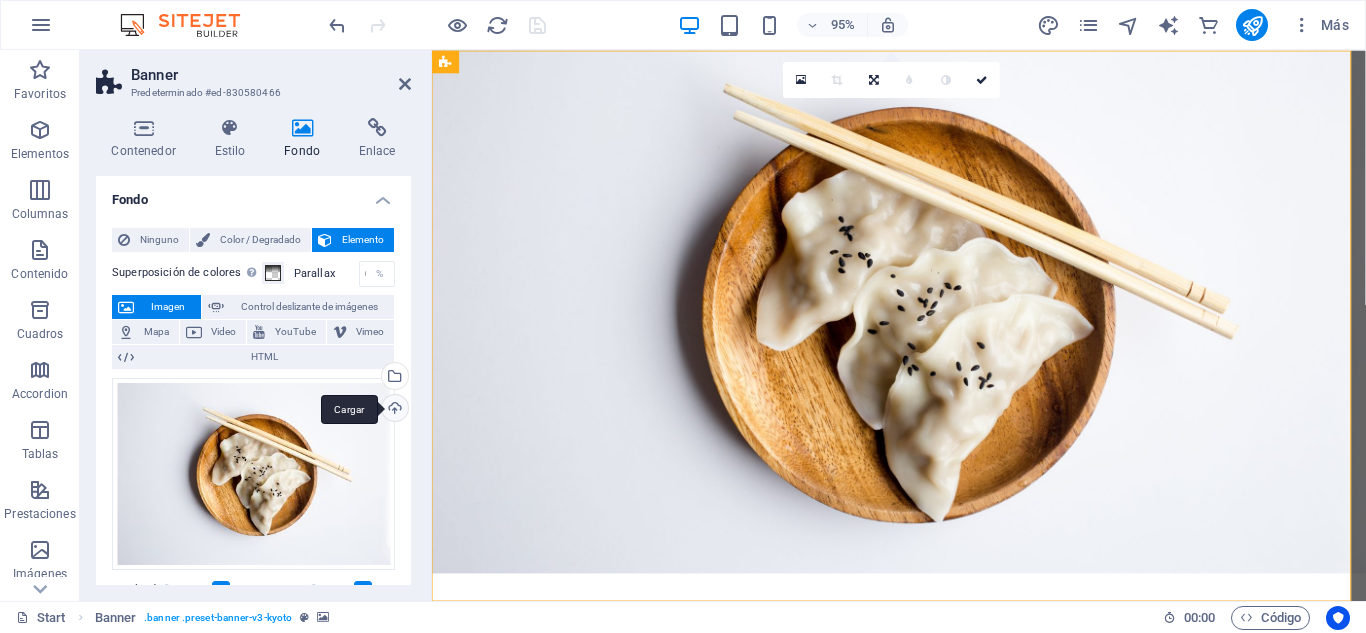click on "Cargar" at bounding box center (393, 410) 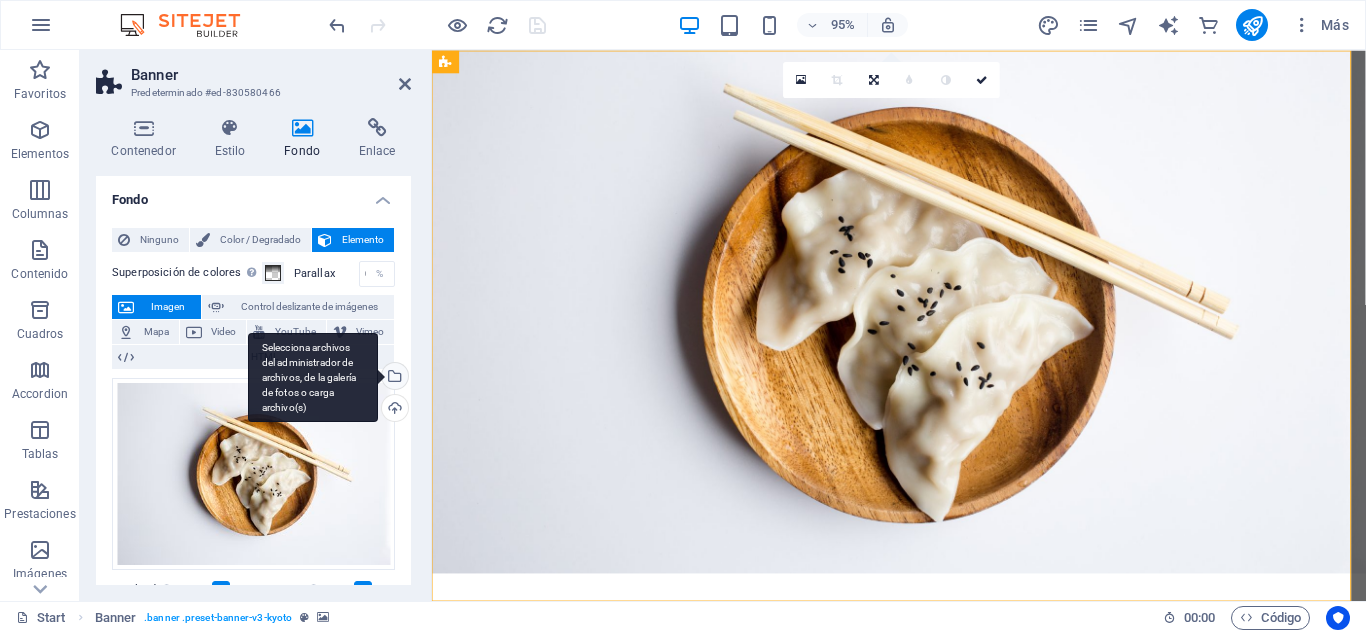click on "Selecciona archivos del administrador de archivos, de la galería de fotos o carga archivo(s)" at bounding box center (393, 378) 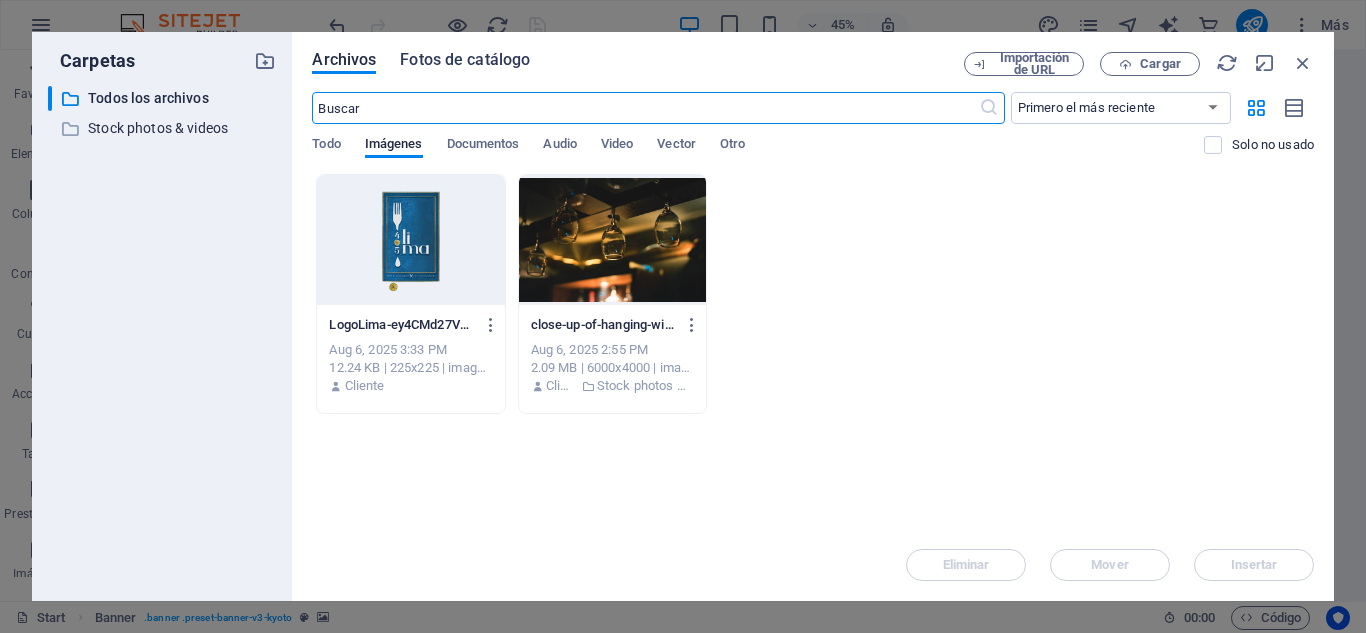 click on "Fotos de catálogo" at bounding box center [465, 60] 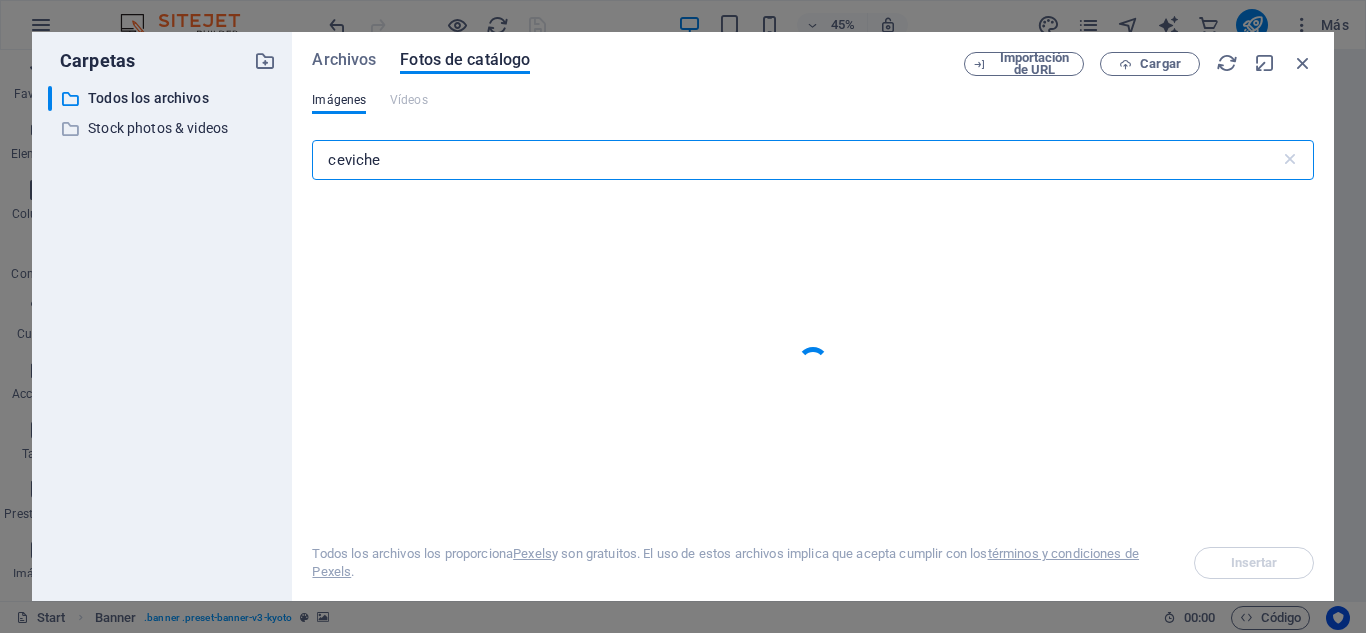 type on "ceviche" 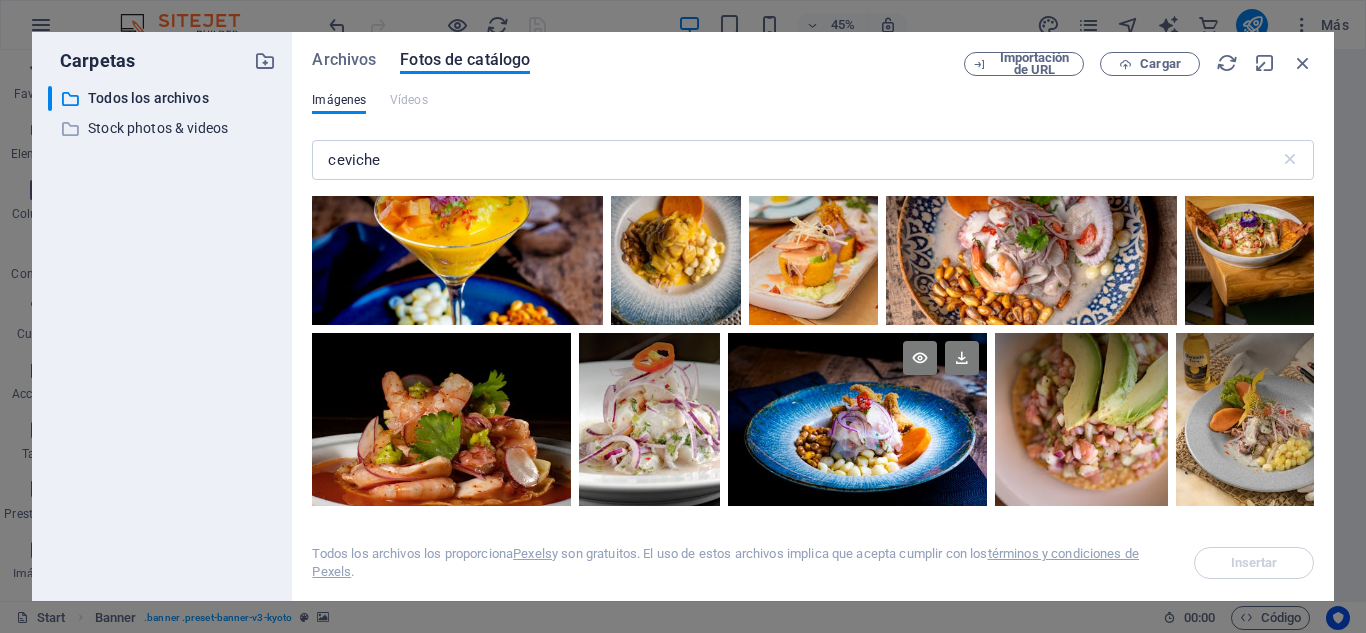 scroll, scrollTop: 969, scrollLeft: 0, axis: vertical 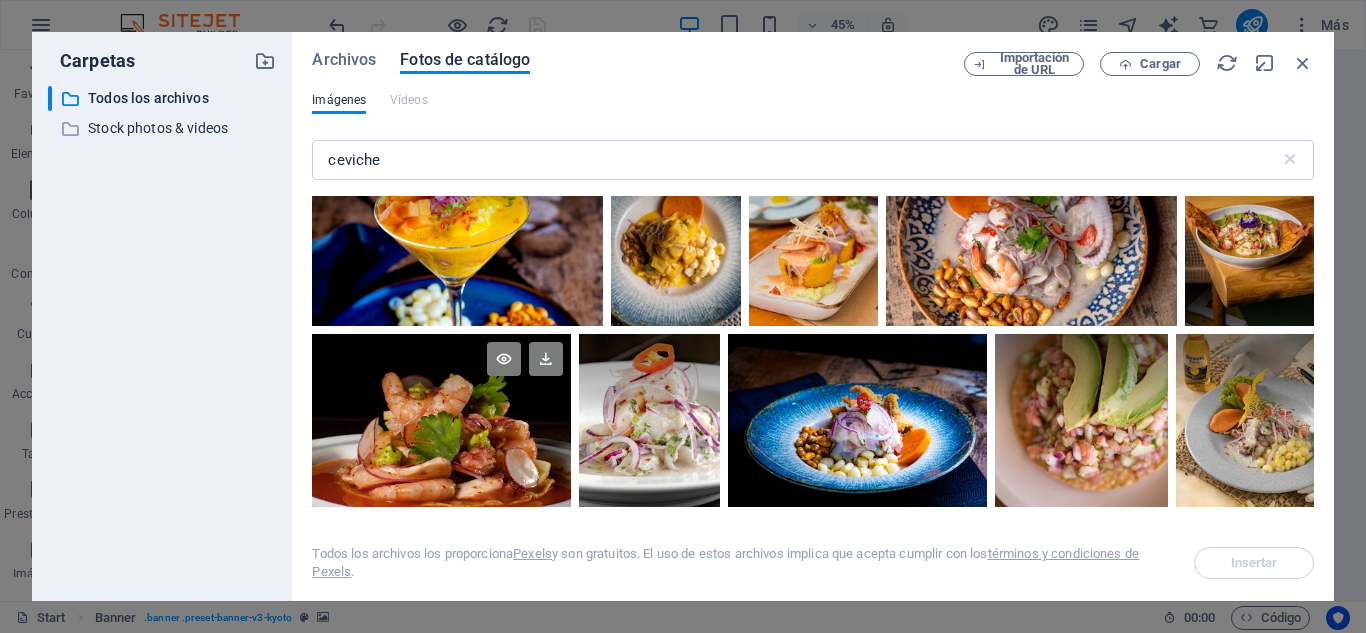 click at bounding box center (441, 377) 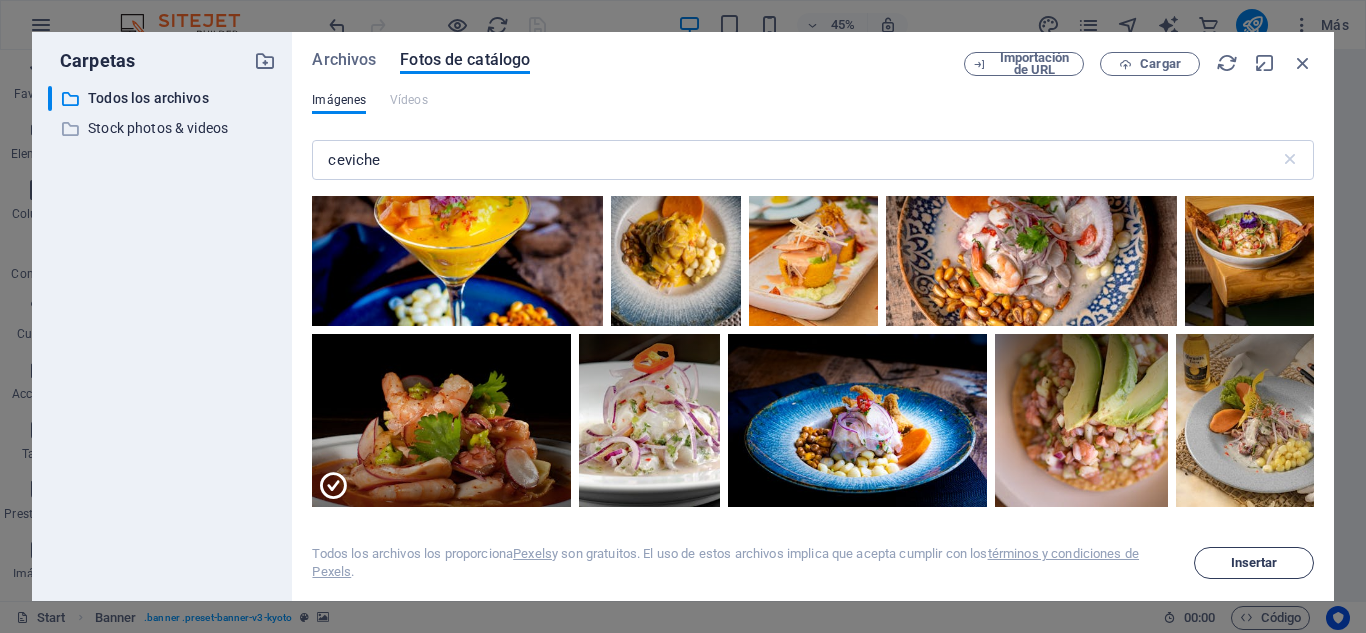 click on "Insertar" at bounding box center (1254, 563) 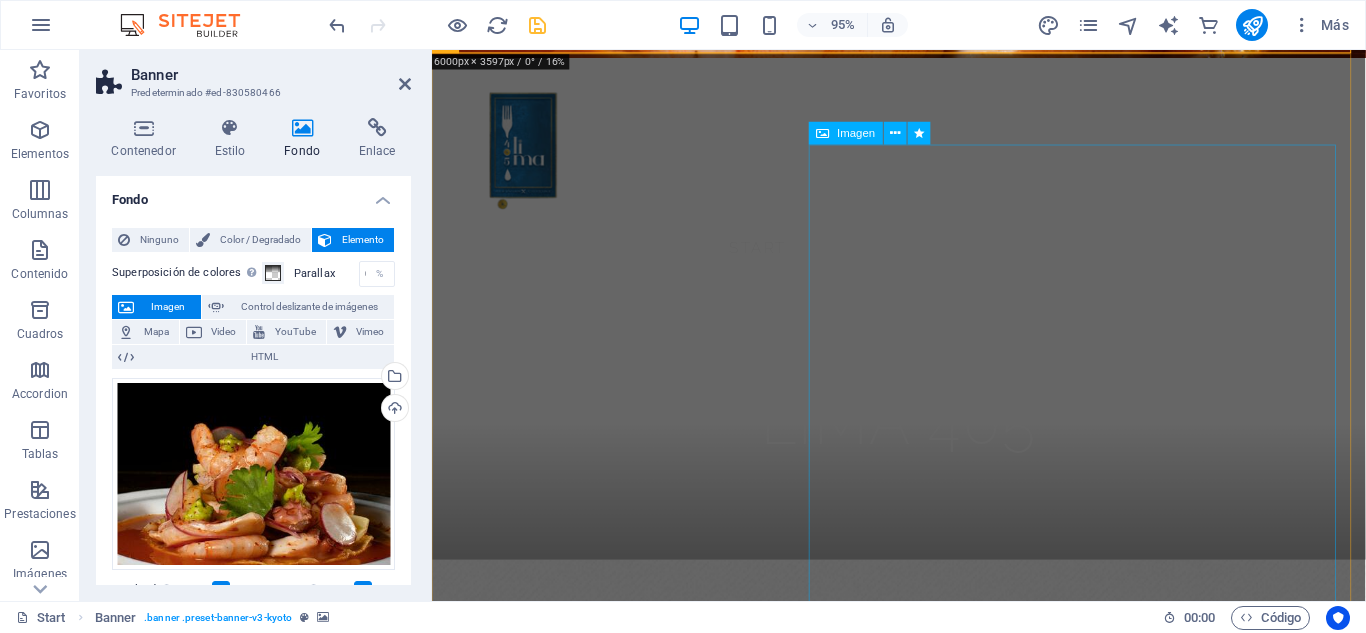 scroll, scrollTop: 583, scrollLeft: 0, axis: vertical 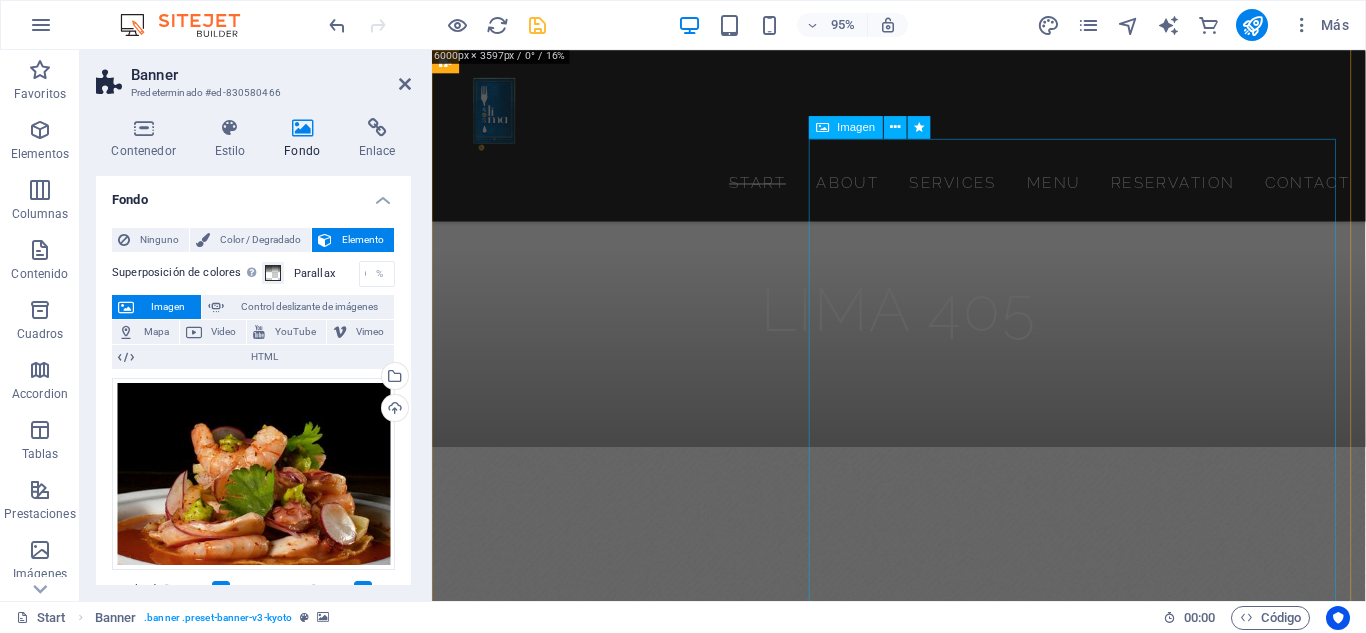 click at bounding box center (593, 1979) 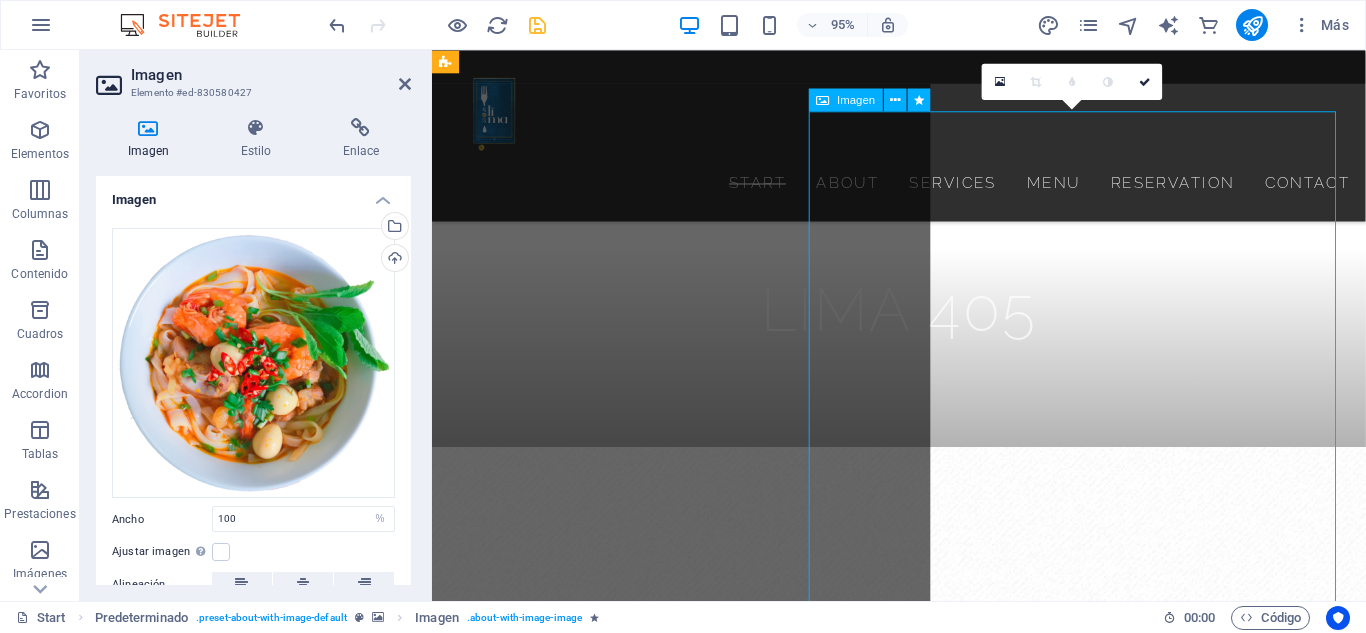 scroll, scrollTop: 612, scrollLeft: 0, axis: vertical 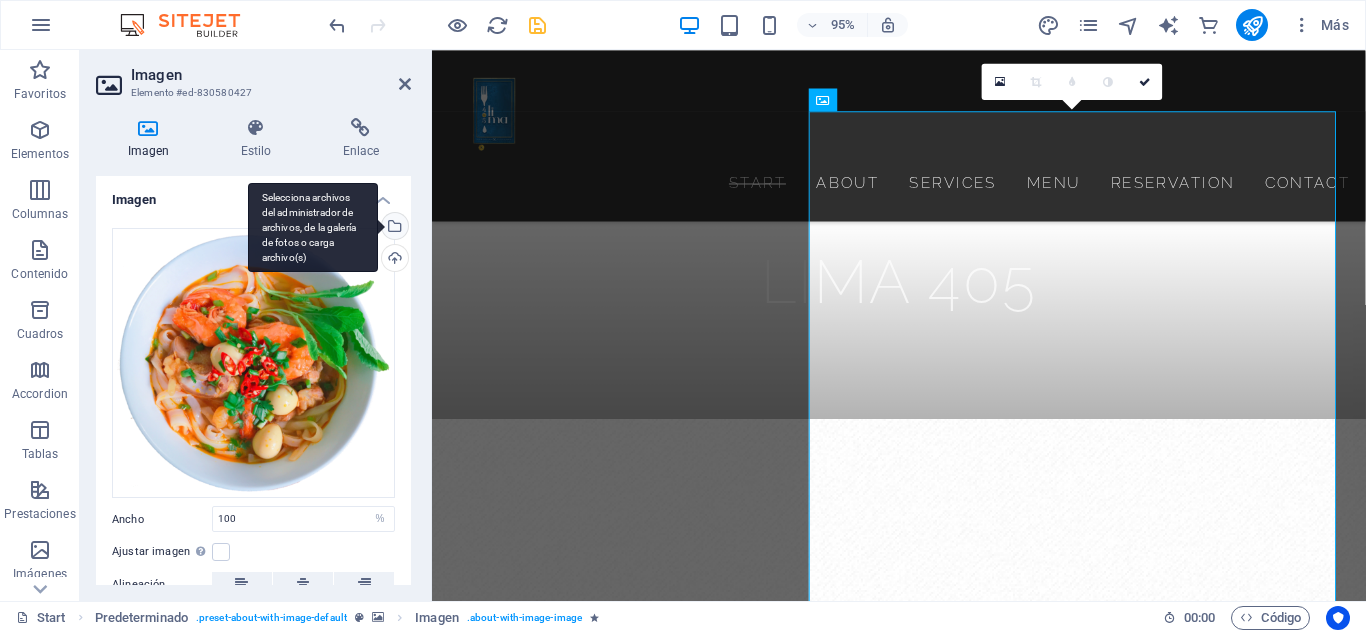 click on "Selecciona archivos del administrador de archivos, de la galería de fotos o carga archivo(s)" at bounding box center (393, 228) 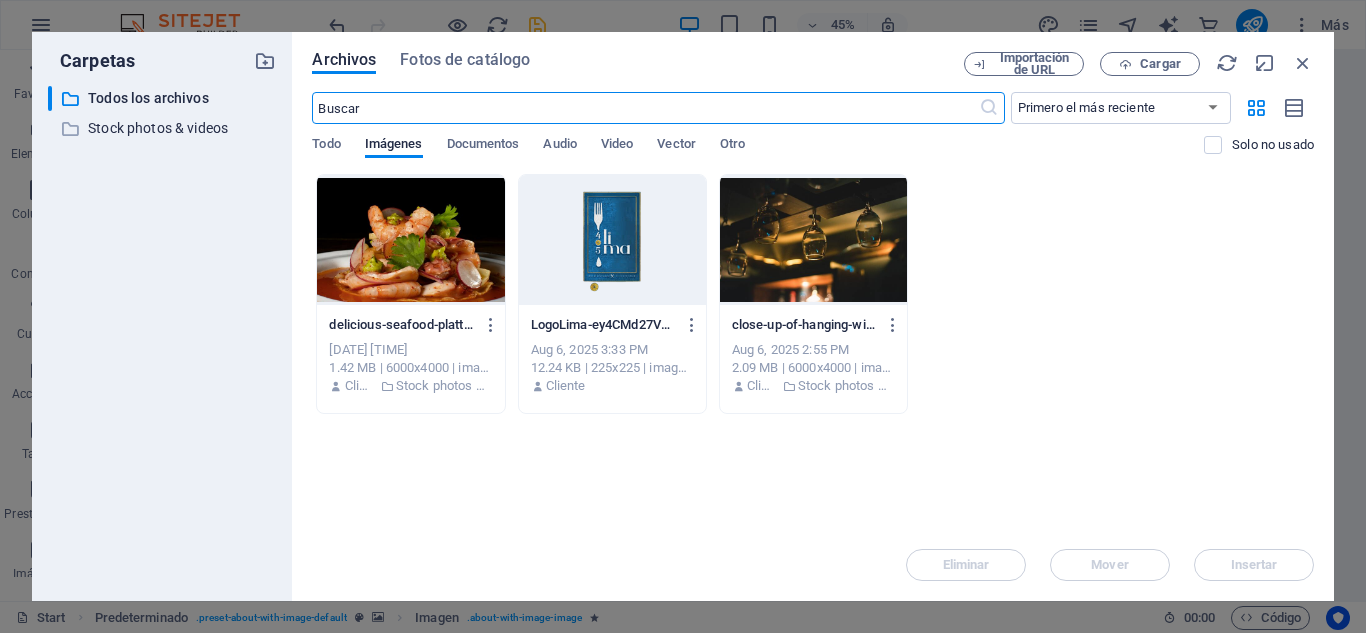 scroll, scrollTop: 1256, scrollLeft: 0, axis: vertical 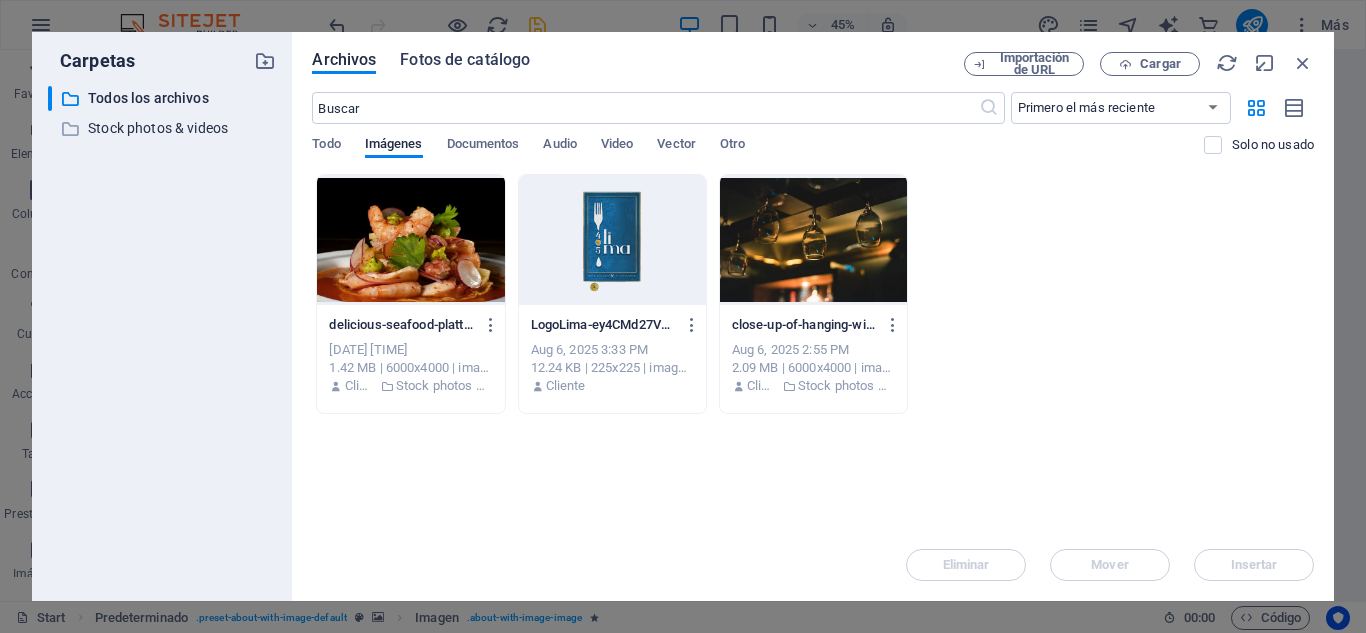 click on "Fotos de catálogo" at bounding box center (465, 60) 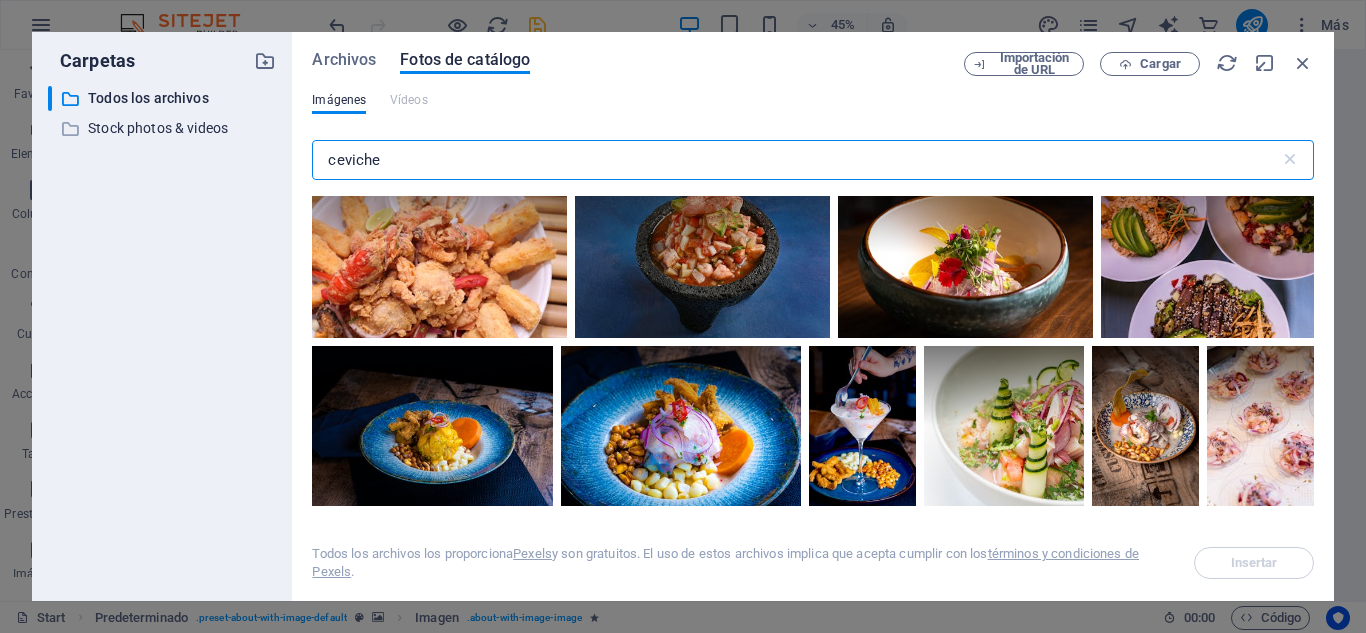 scroll, scrollTop: 587, scrollLeft: 0, axis: vertical 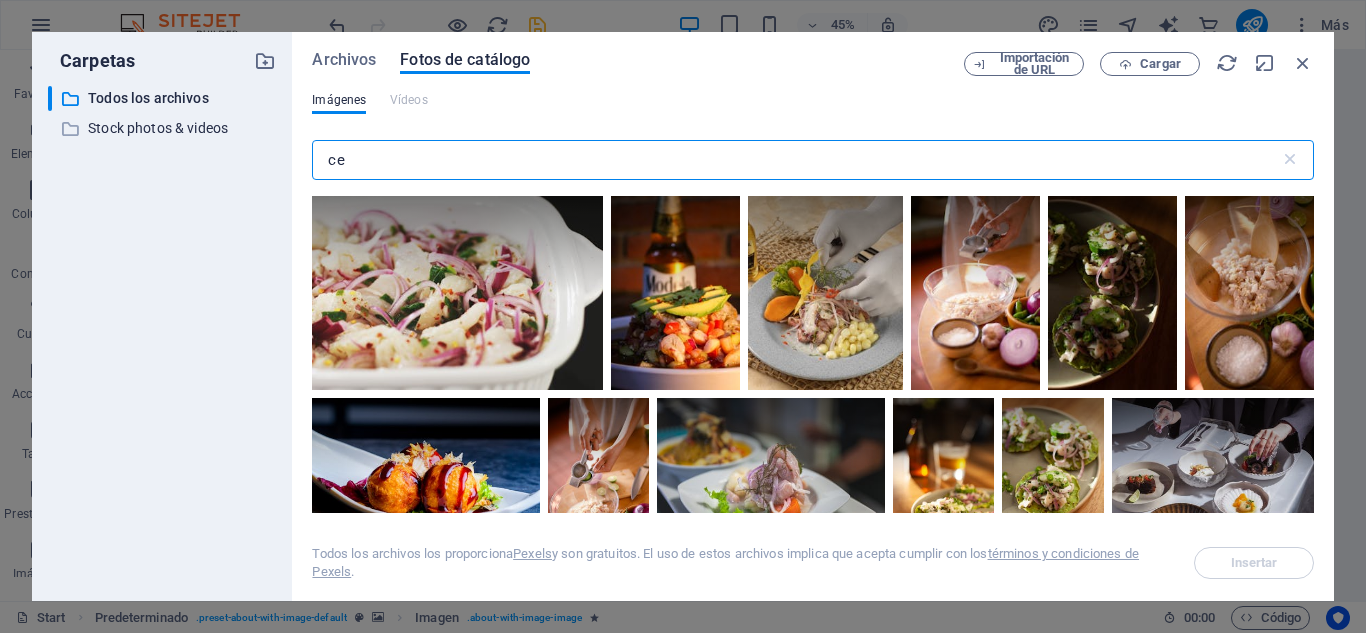 type on "c" 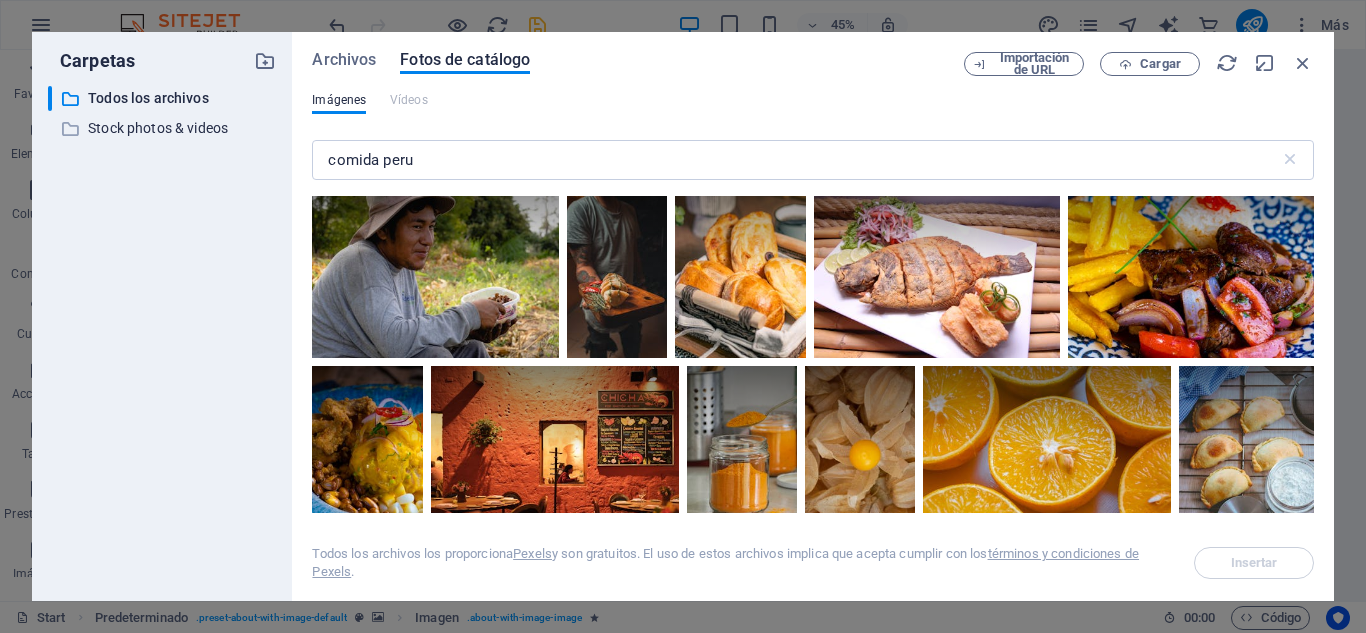 scroll, scrollTop: 2856, scrollLeft: 0, axis: vertical 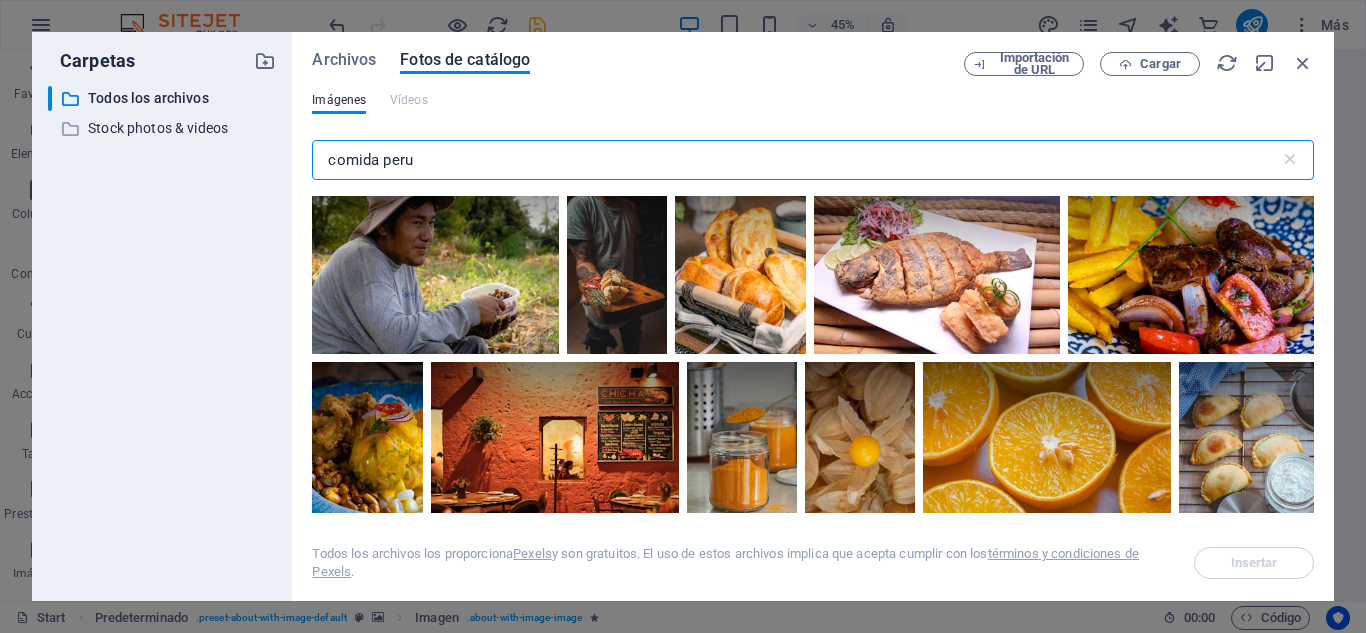 click on "comida peru" at bounding box center [795, 160] 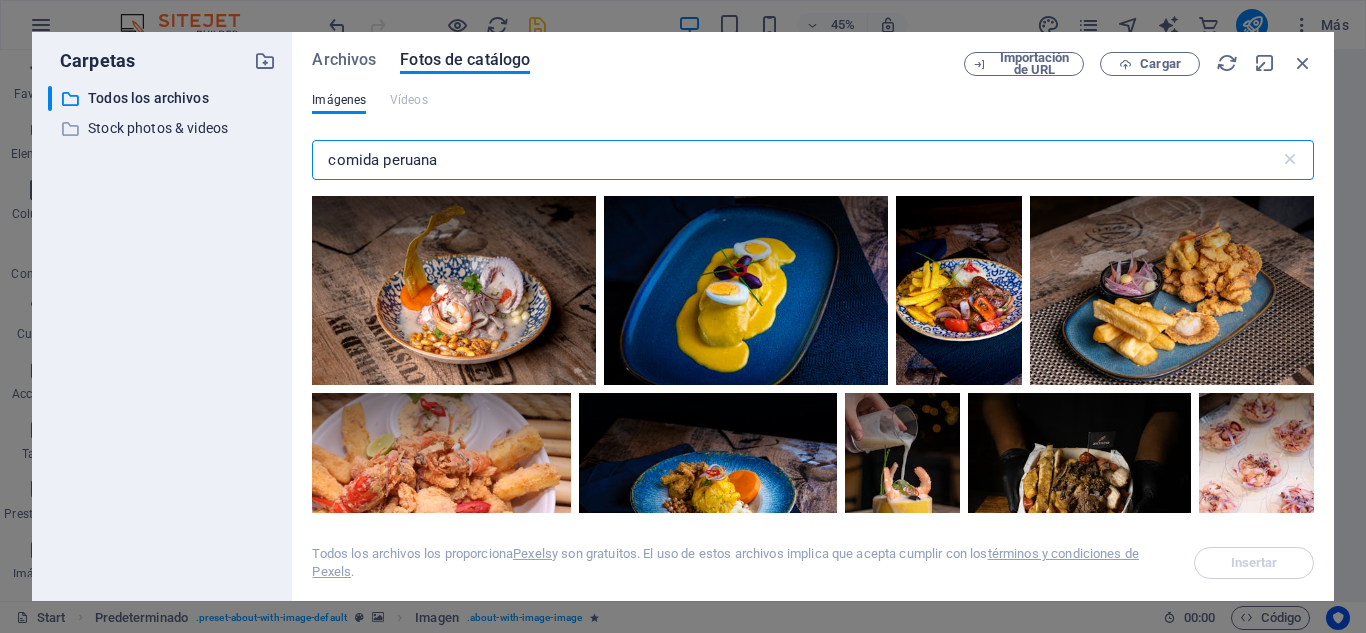 type on "comida peruana" 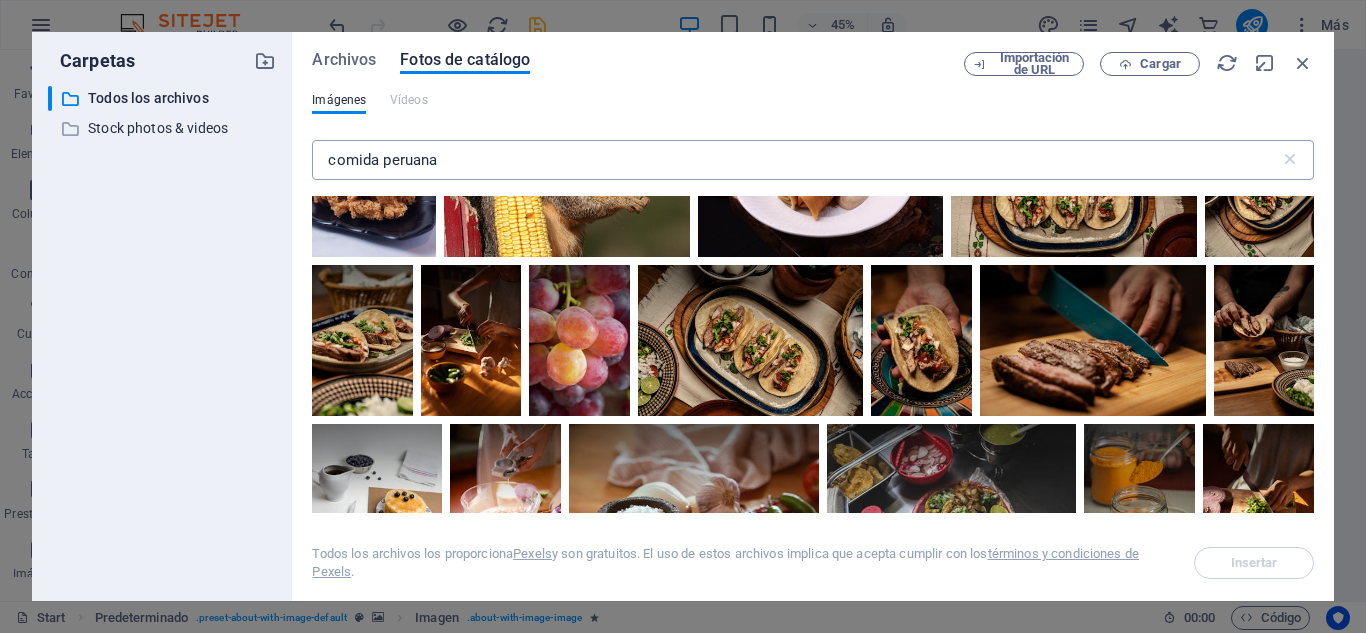 scroll, scrollTop: 5325, scrollLeft: 0, axis: vertical 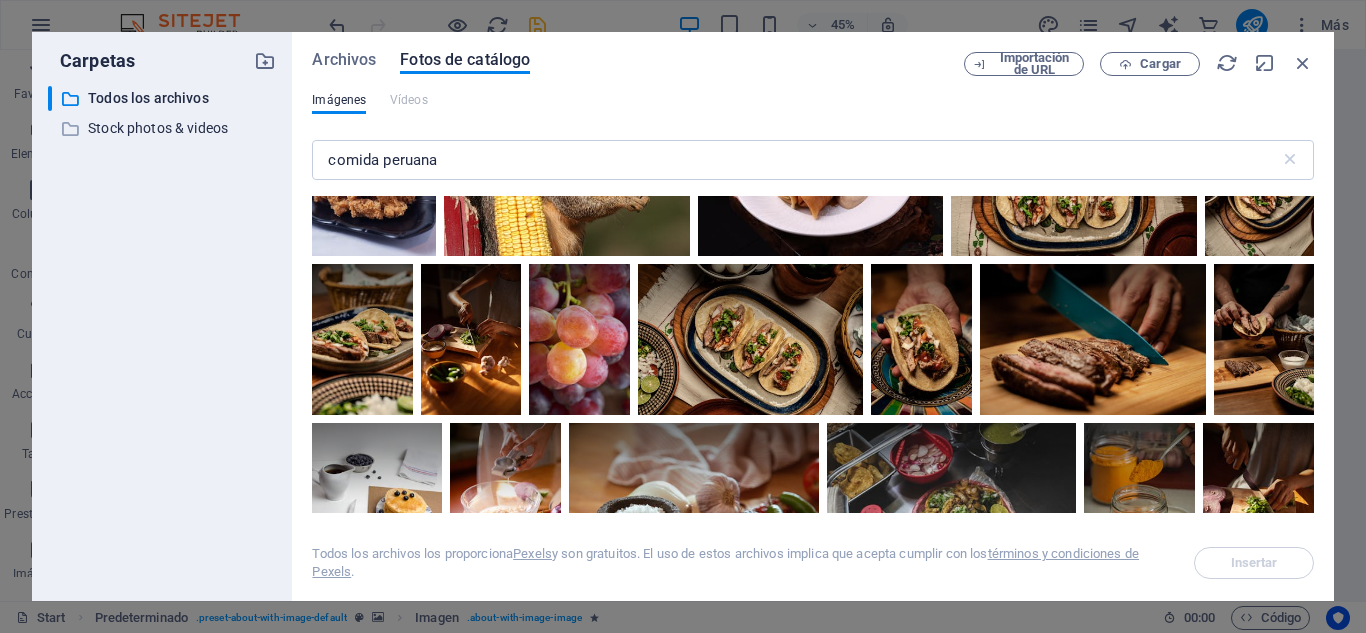 click on "Archivos Fotos de catálogo Importación de URL Cargar Imágenes Vídeos comida peruana ​ Todos los archivos los proporciona  Pexels  y son gratuitos. El uso de estos archivos implica que acepta cumplir con los  términos y condiciones de Pexels . Insertar" at bounding box center (813, 316) 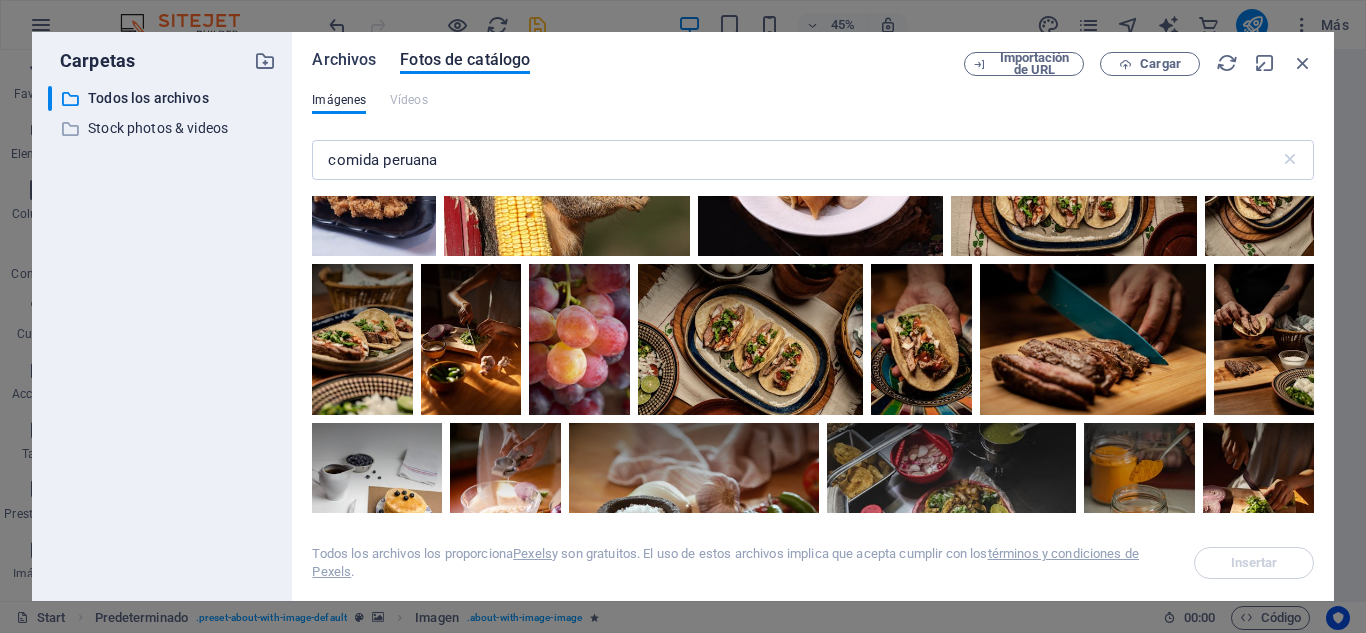 click on "Archivos" at bounding box center [344, 60] 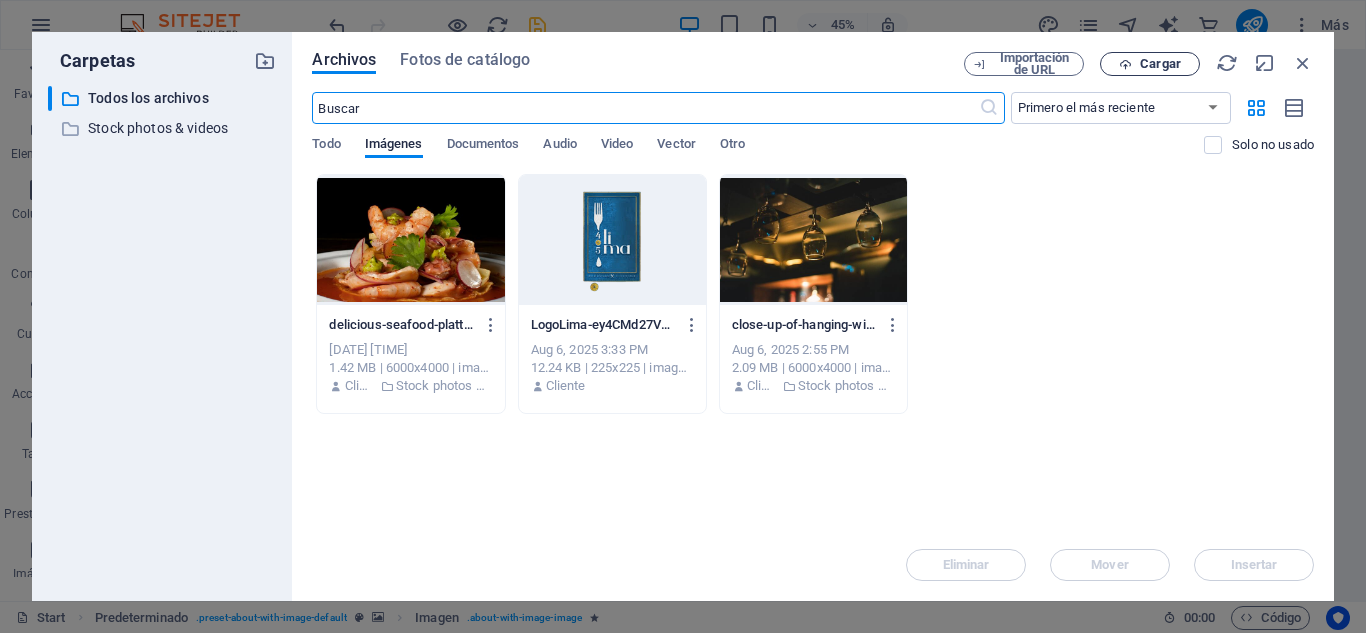 click on "Cargar" at bounding box center (1160, 64) 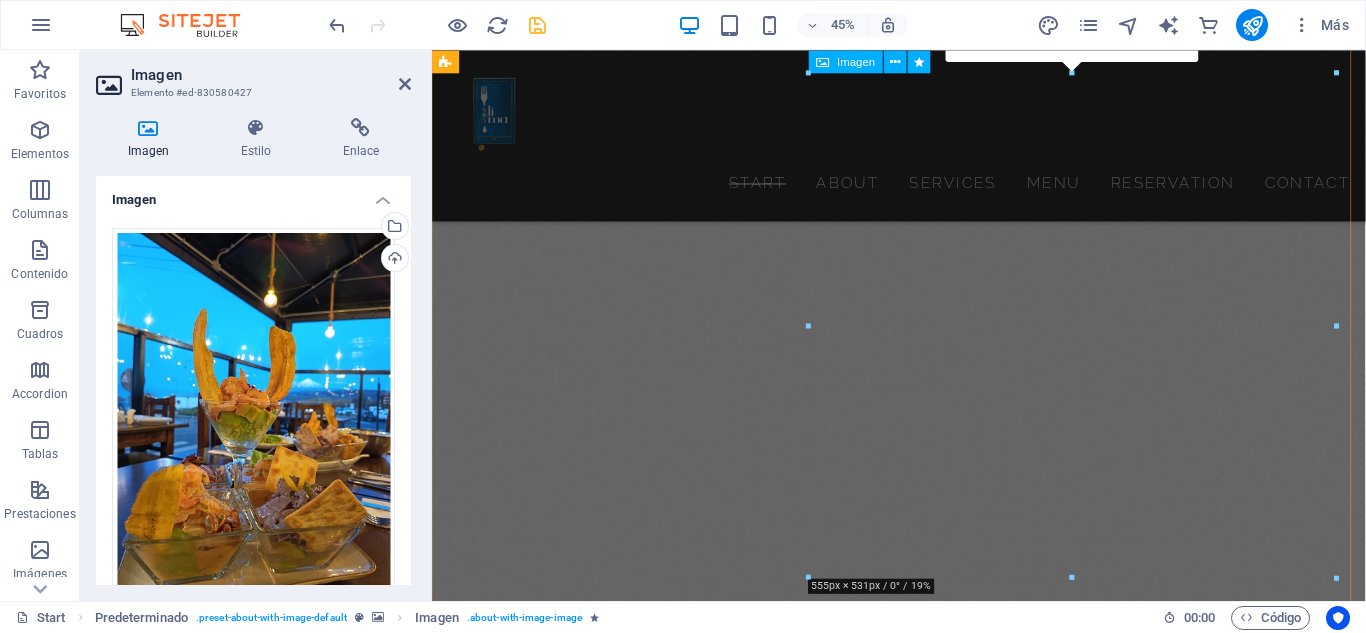 scroll, scrollTop: 652, scrollLeft: 0, axis: vertical 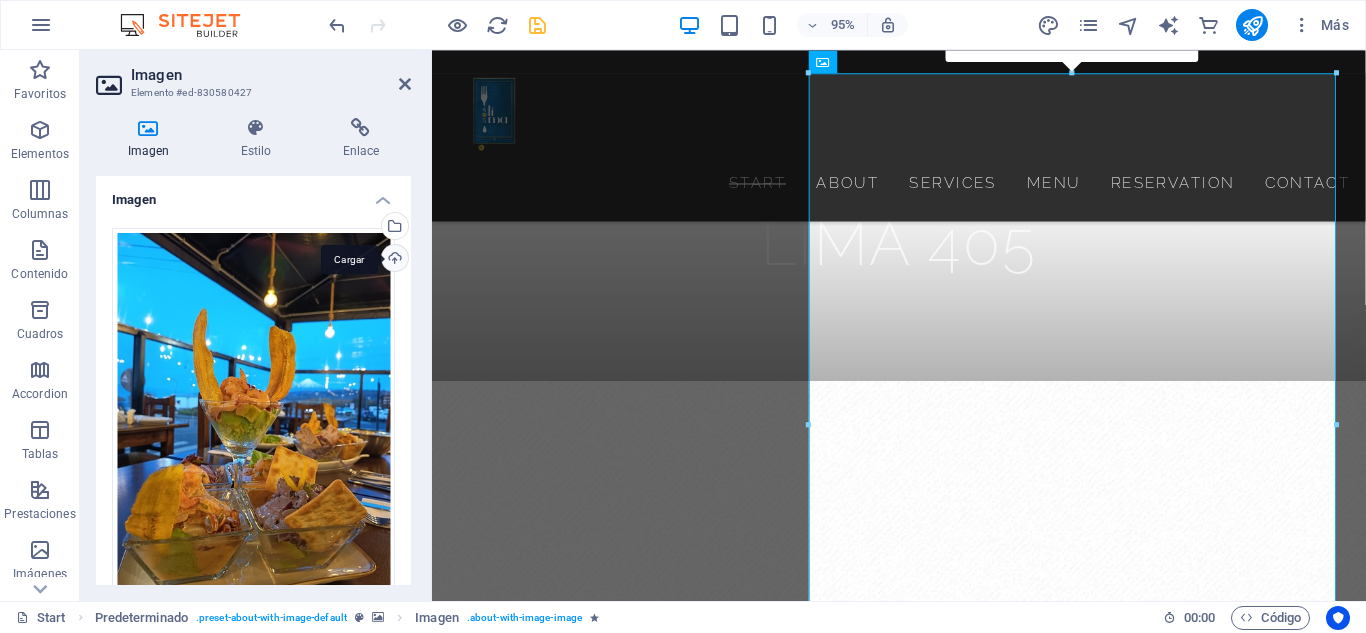 click on "Cargar" at bounding box center [393, 260] 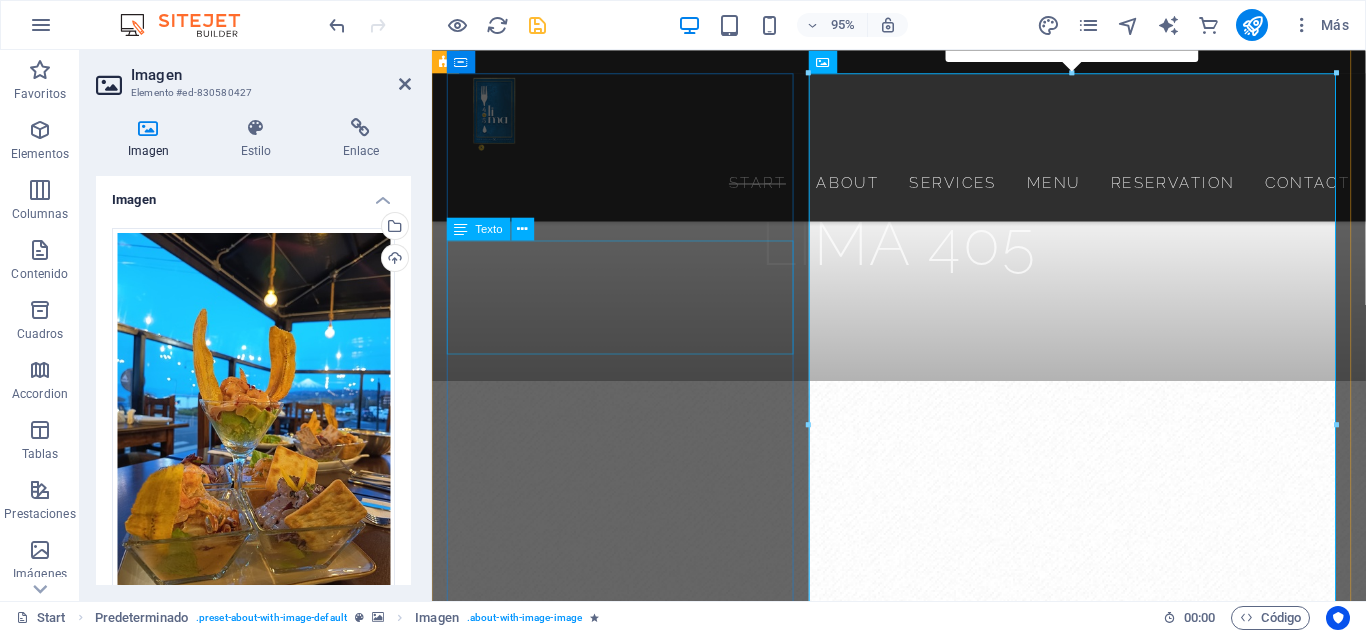 click on "Accusantium explicabo repudiandae molestiae itaque provident sit debitis aspernatur soluta deserunt incidunt ad cumque ex laboriosam. Distinctio, mollitia, molestias excepturi voluptatem veritatis iusto nam nulla." at bounding box center [923, 1542] 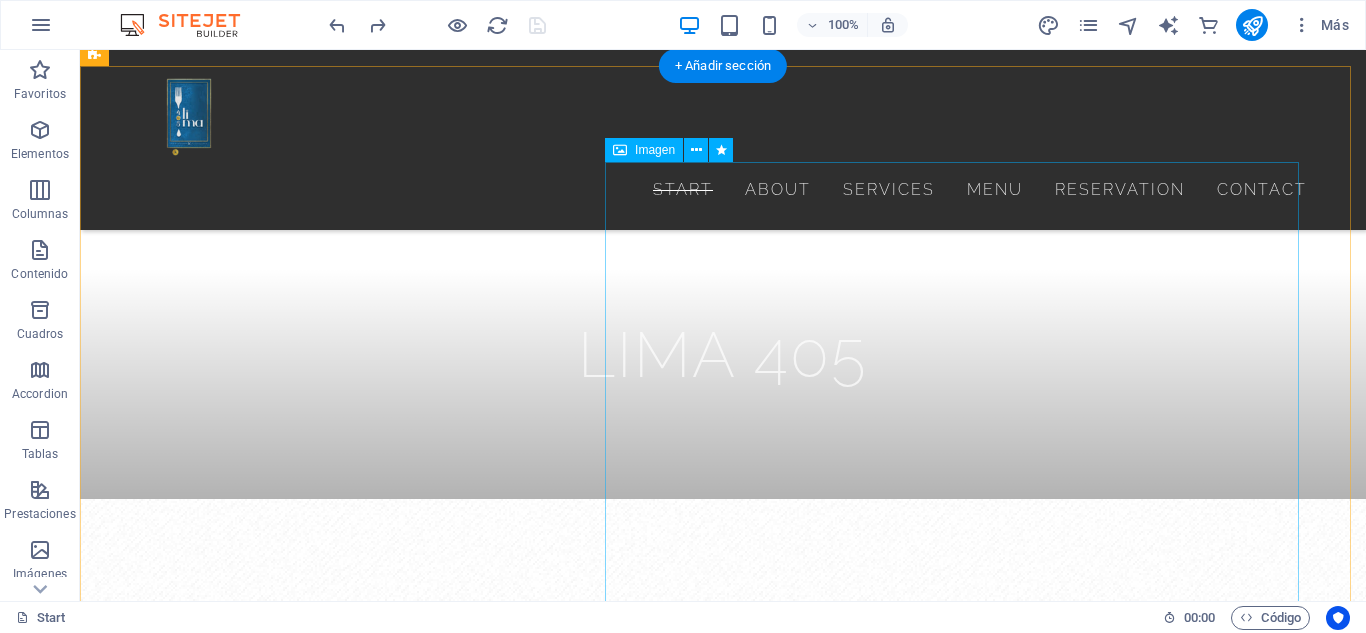 scroll, scrollTop: 564, scrollLeft: 0, axis: vertical 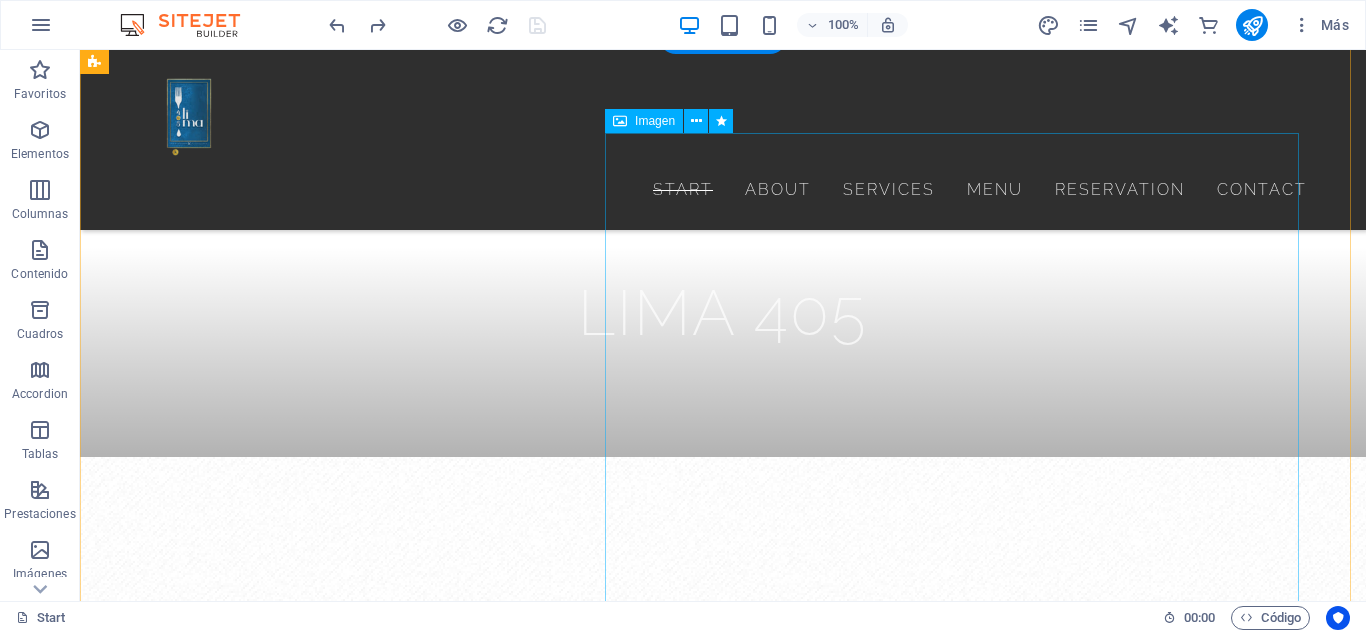 click at bounding box center (273, 1973) 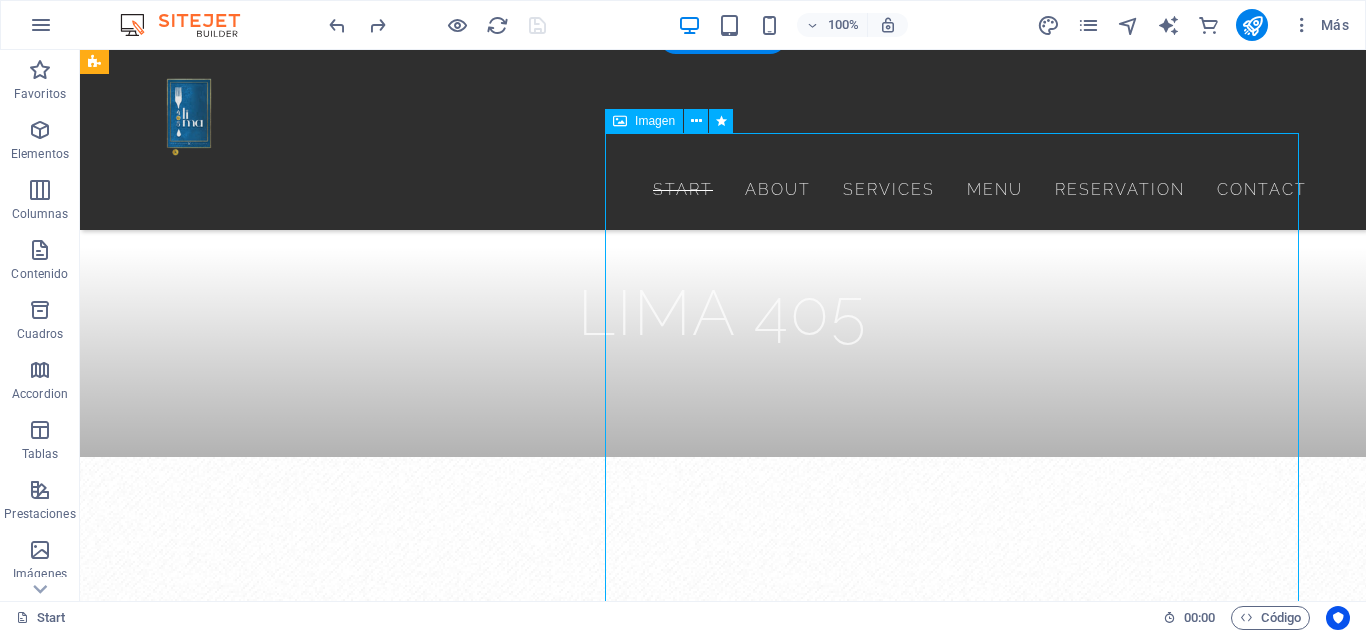 click at bounding box center [273, 1973] 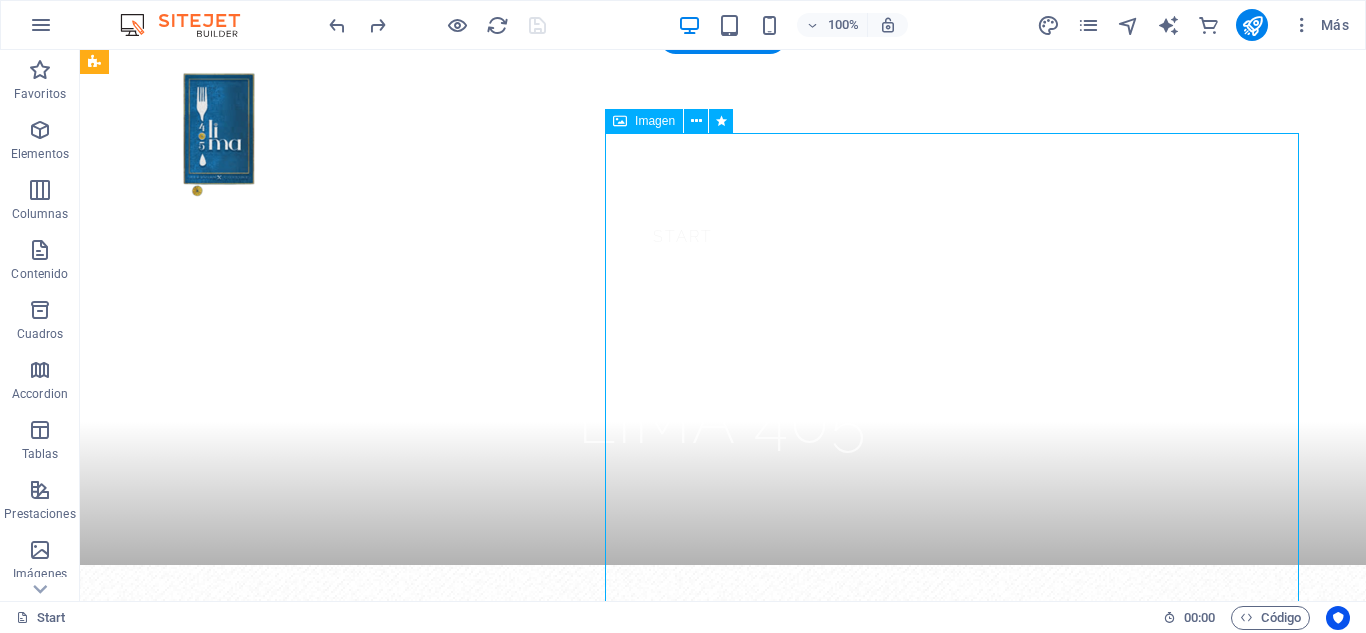 select on "%" 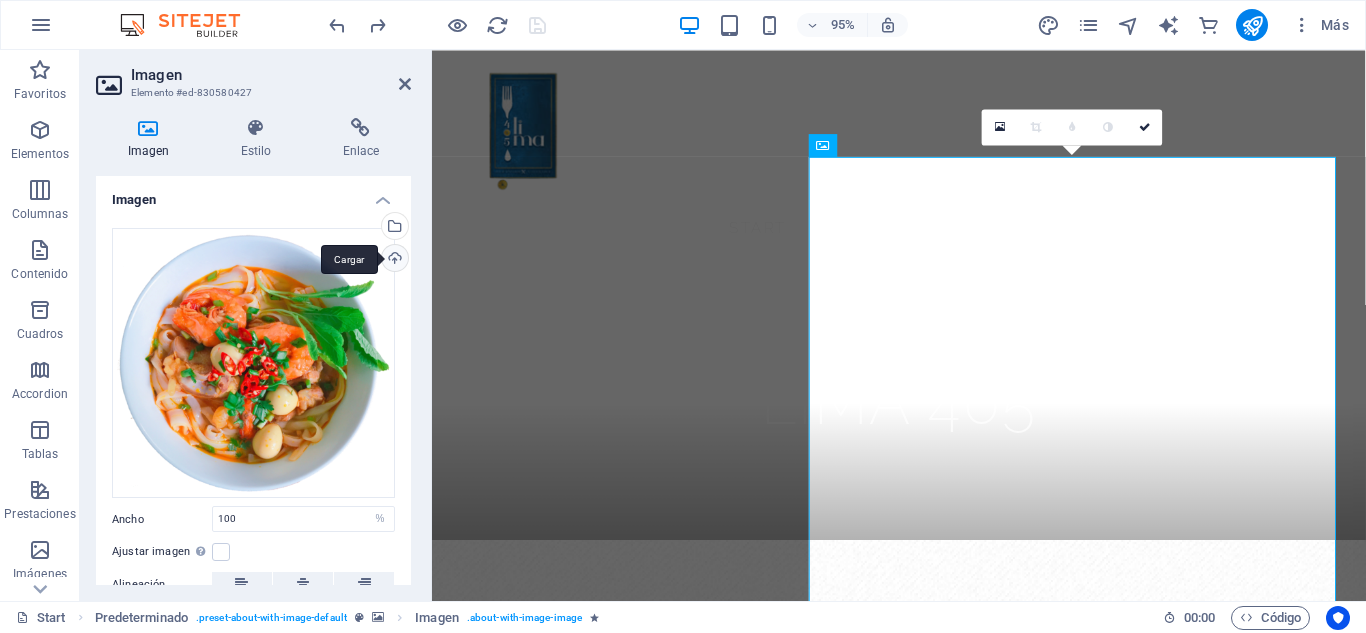 click on "Cargar" at bounding box center [393, 260] 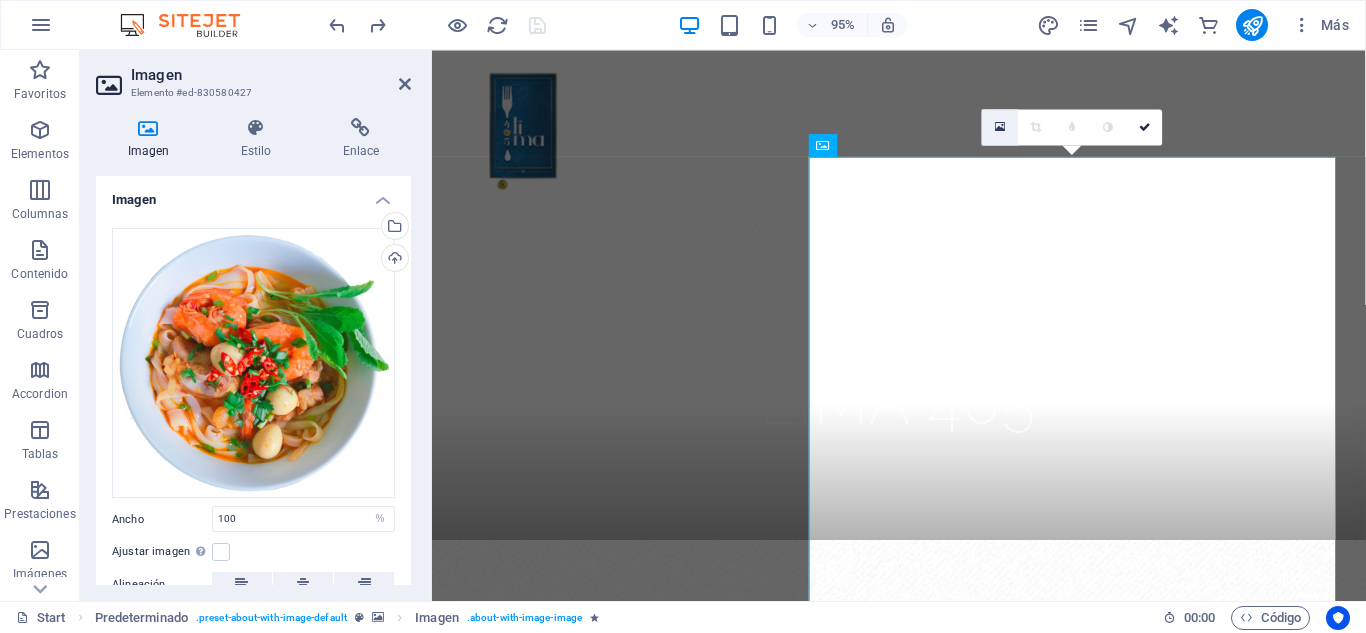 click at bounding box center (1000, 127) 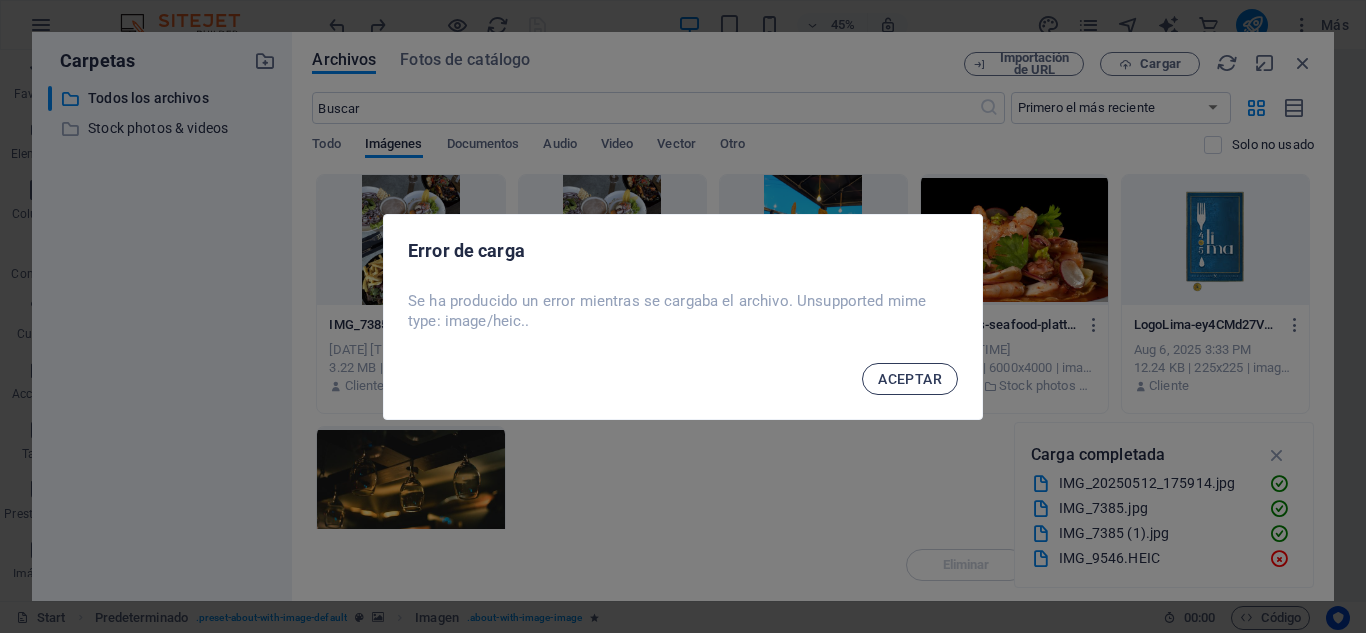 click on "ACEPTAR" at bounding box center [910, 379] 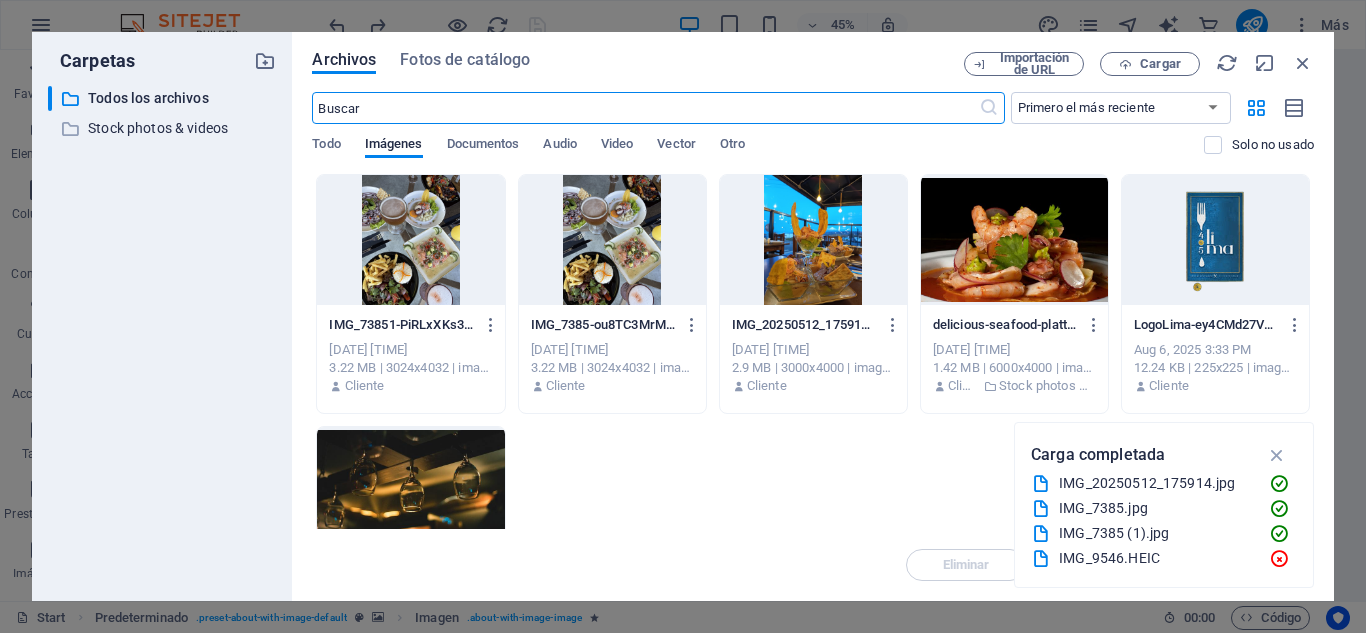 click on "Archivos Fotos de catálogo Importación de URL Cargar ​ Primero el más reciente Primero el más antiguo Nombre (A-Z) Nombre (Z-A) Tamaño (0-9) Tamaño (9-0) Resolución (0-9) Resolución (9-0) Todo Imágenes Documentos Audio Video Vector Otro Solo no usado Arrastra archivos aquí para cargarlos de inmediato IMG_[ID].jpg IMG_[ID].jpg [DATE] [TIME] 3.22 MB | 3024x4032 | image/jpeg Cliente IMG_[ID].jpg IMG_[ID].jpg [DATE] [TIME] 3.22 MB | 3024x4032 | image/jpeg Cliente IMG_[ID].jpg IMG_[ID].jpg [DATE] [TIME] 2.9 MB | 3000x4000 | image/jpeg Cliente Cliente delicious-seafood-platter-featuring-shrimp-and-octopus-with-spicy-sauce-and-garnishes-[ID].jpeg delicious-seafood-platter-featuring-shrimp-and-octopus-with-spicy-sauce-and-garnishes-[ID].jpeg [DATE] [TIME] 1.42 MB | 6000x4000 | image/jpeg Cliente" at bounding box center (813, 316) 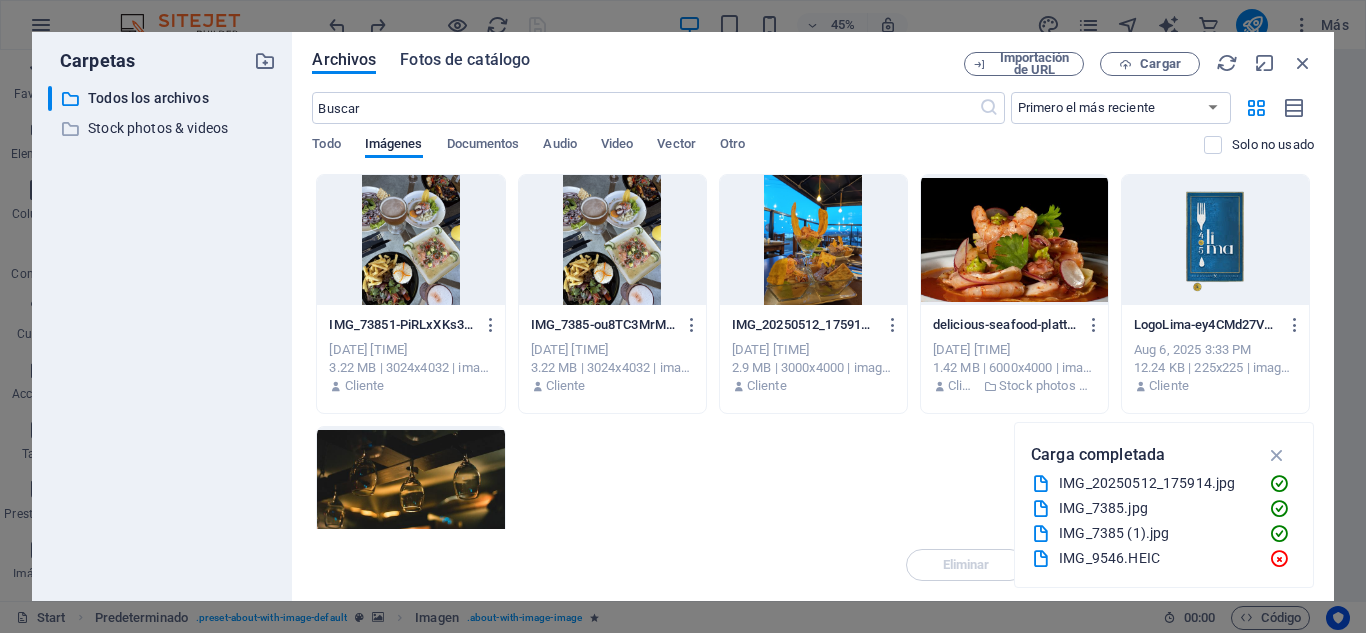 click on "Fotos de catálogo" at bounding box center [465, 60] 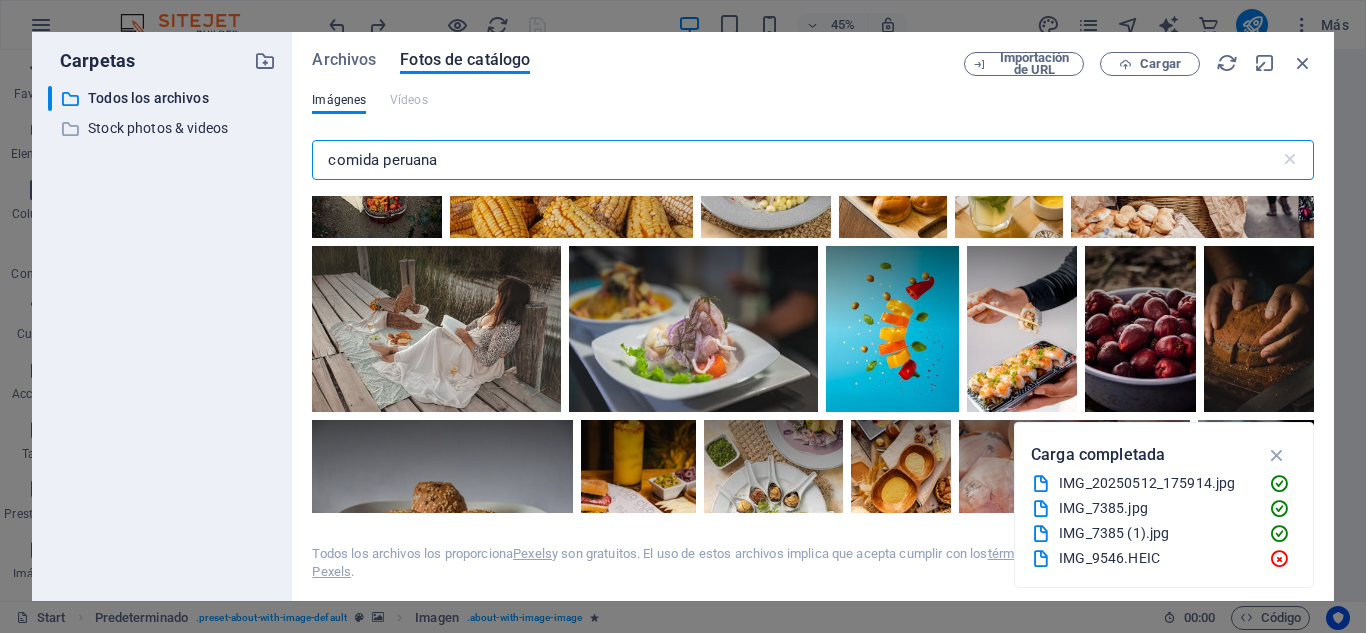 scroll, scrollTop: 1199, scrollLeft: 0, axis: vertical 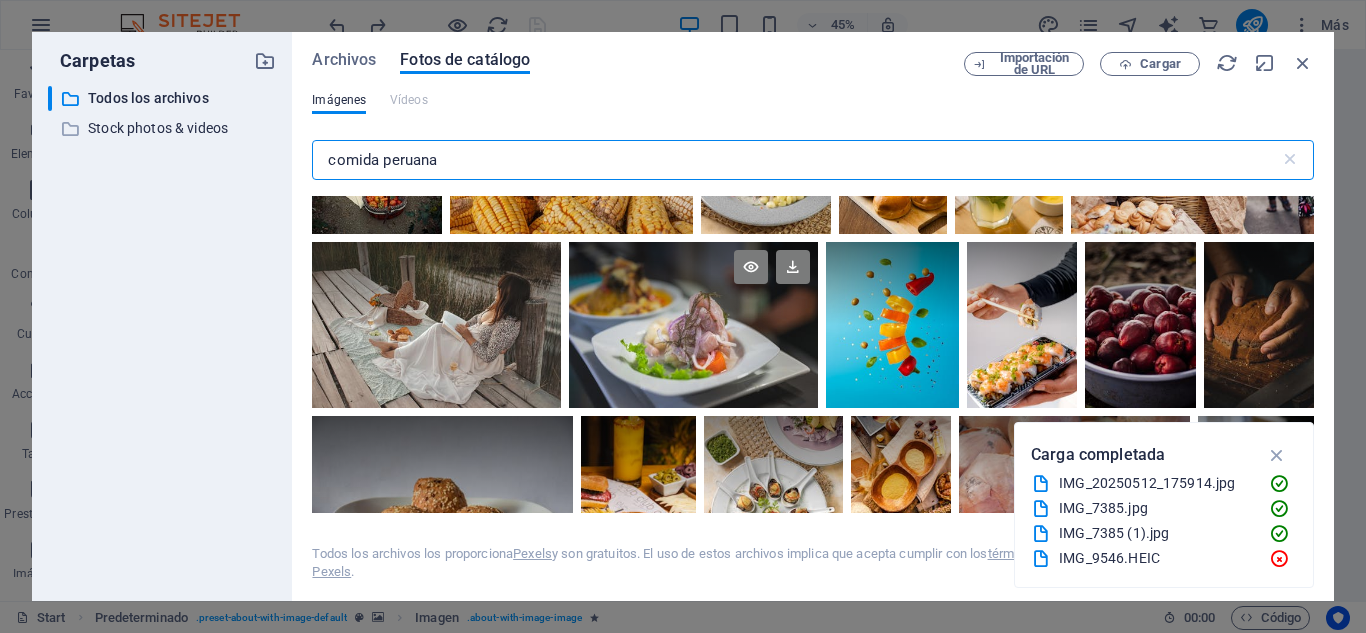 click at bounding box center [693, 283] 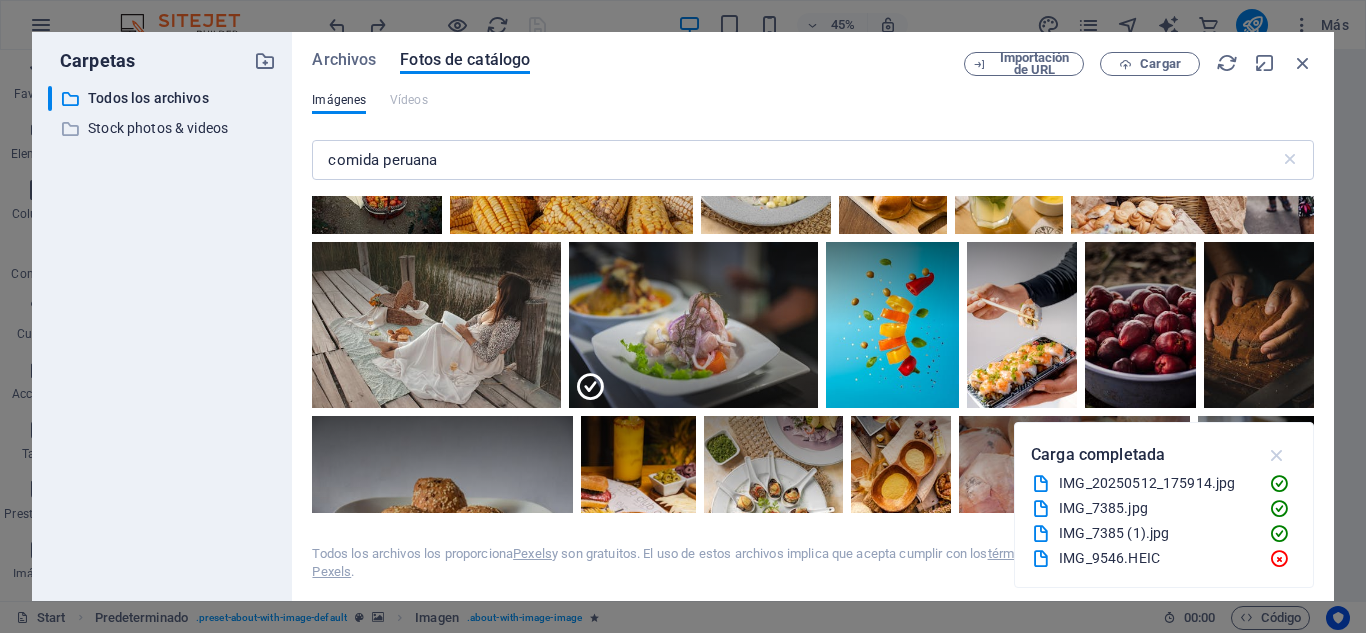 click at bounding box center (1277, 455) 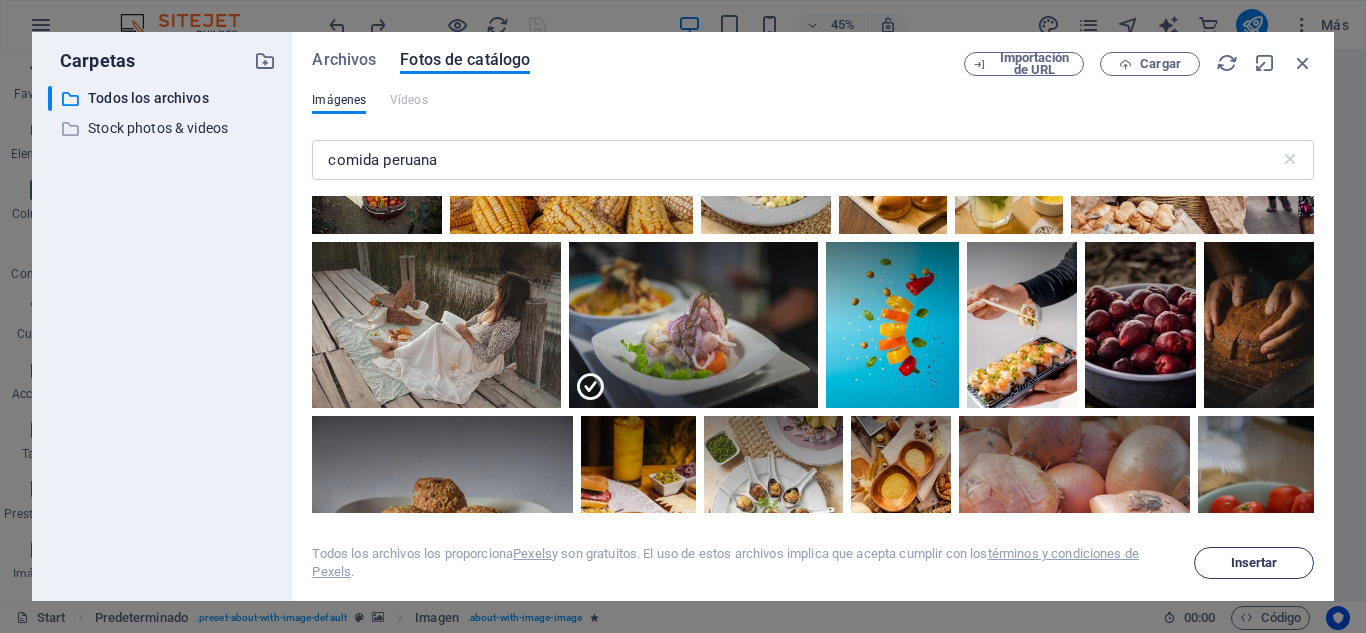 click on "Insertar" at bounding box center (1254, 563) 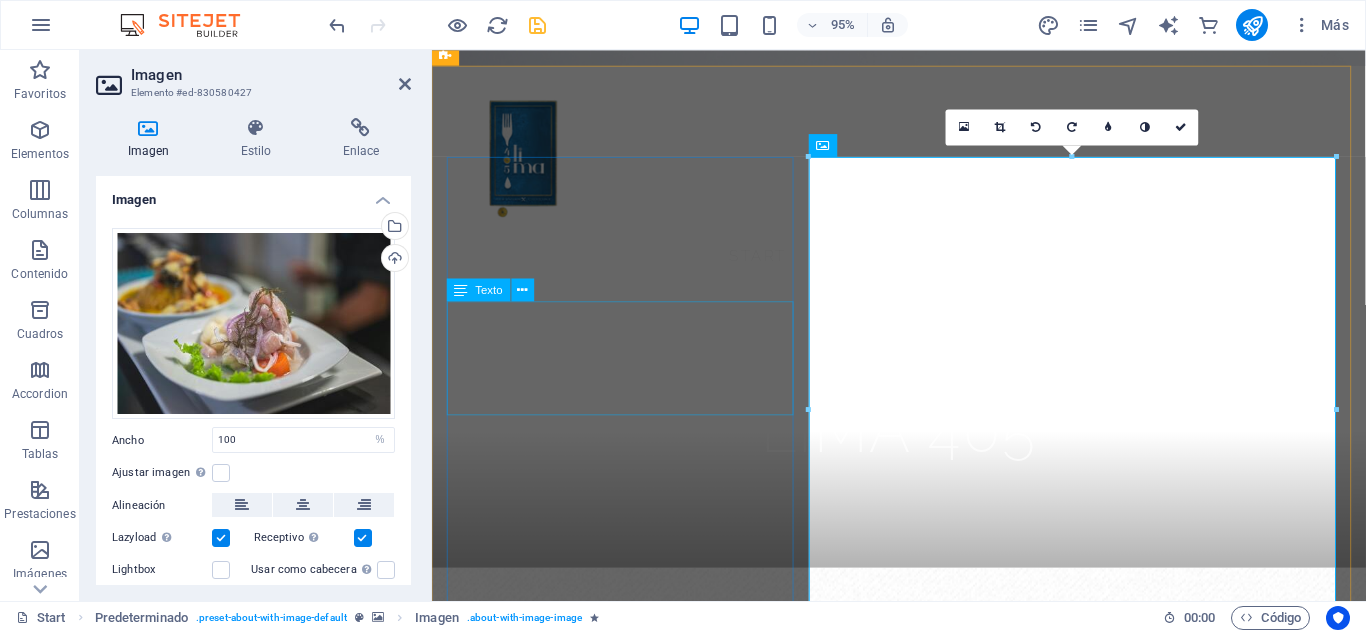 click on "Accusantium explicabo repudiandae molestiae itaque provident sit debitis aspernatur soluta deserunt incidunt ad cumque ex laboriosam. Distinctio, mollitia, molestias excepturi voluptatem veritatis iusto nam nulla." at bounding box center [923, 1690] 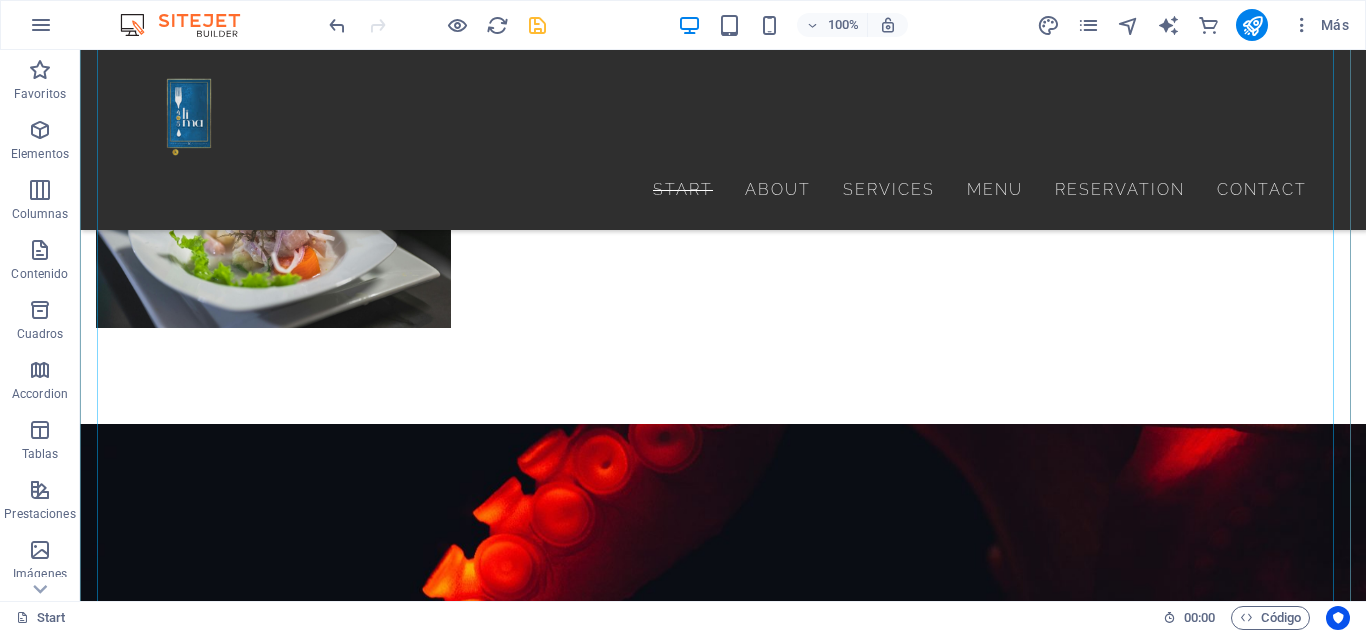 scroll, scrollTop: 2259, scrollLeft: 0, axis: vertical 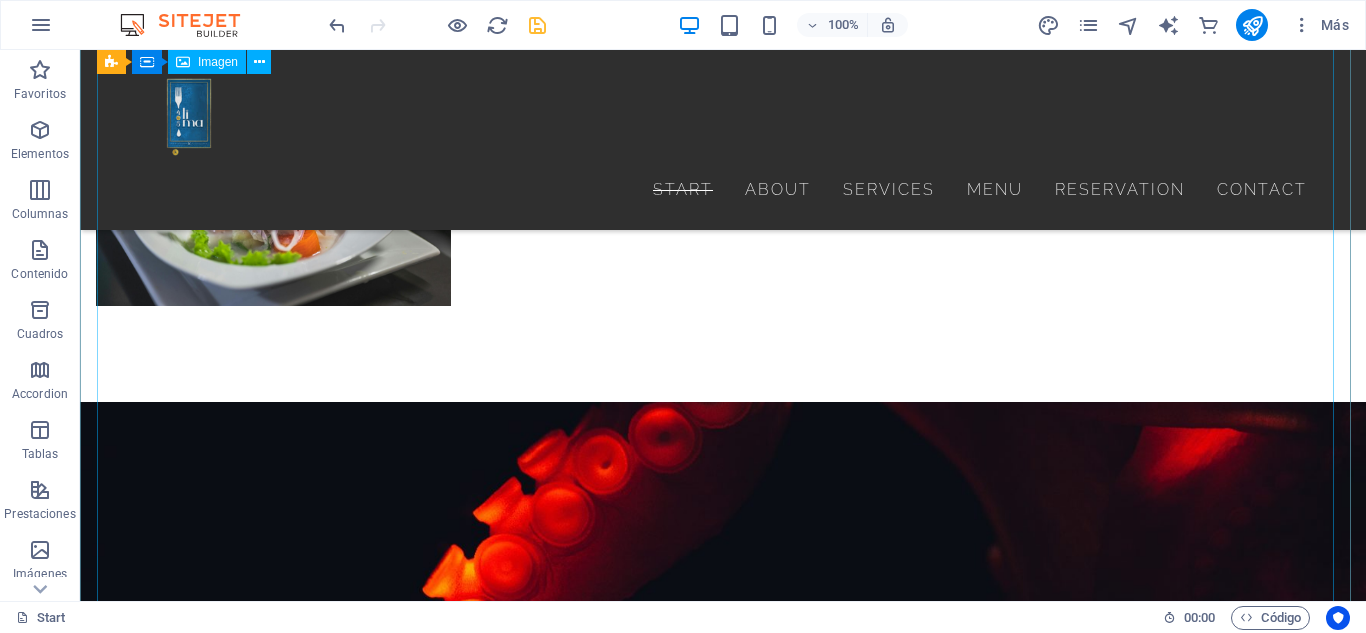 click at bounding box center (723, 2587) 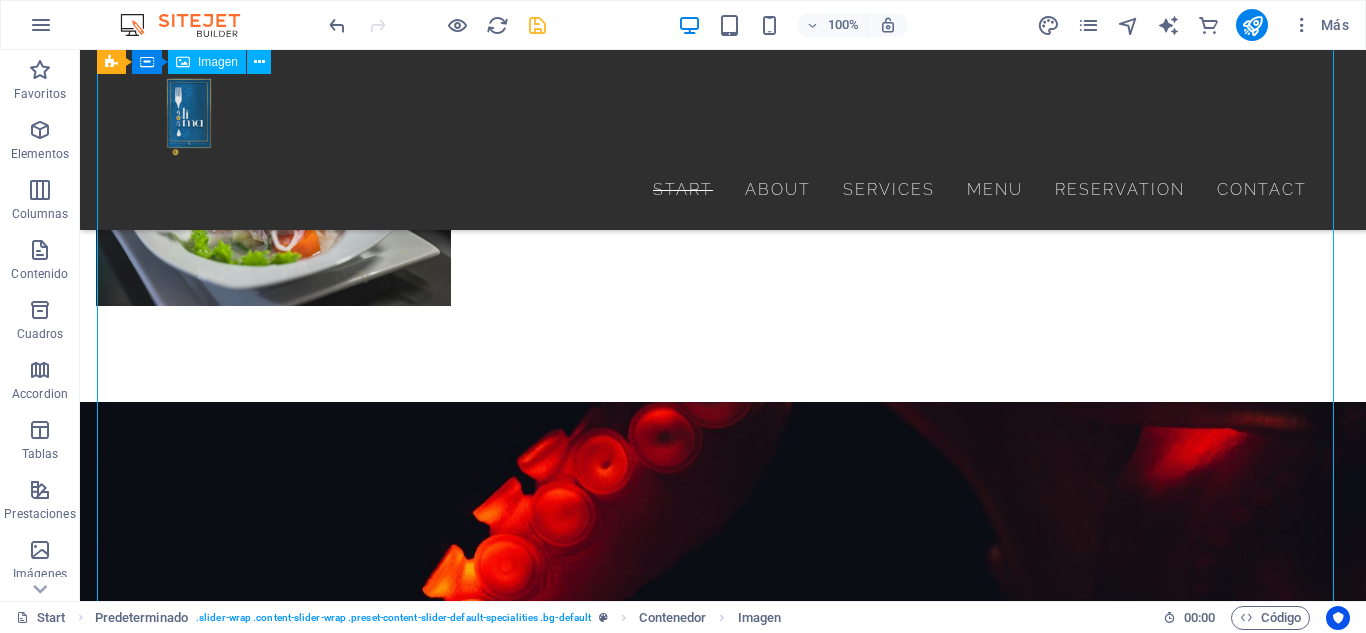 click at bounding box center [723, 2587] 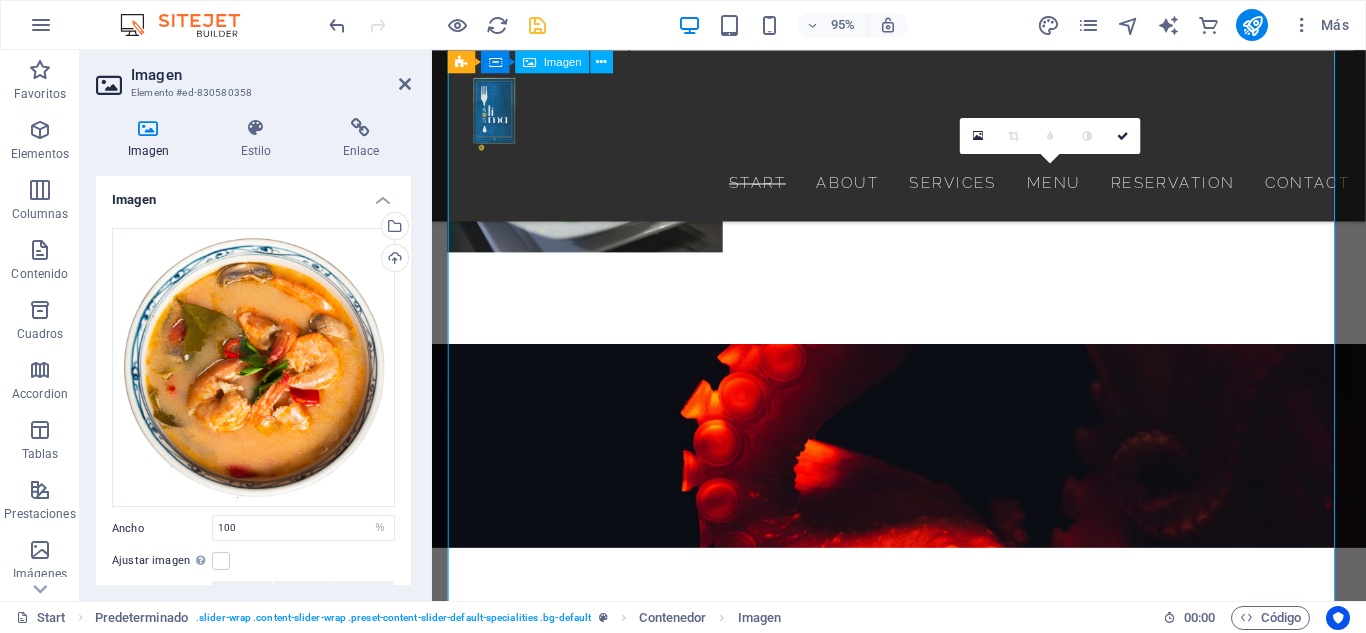 scroll, scrollTop: 2369, scrollLeft: 0, axis: vertical 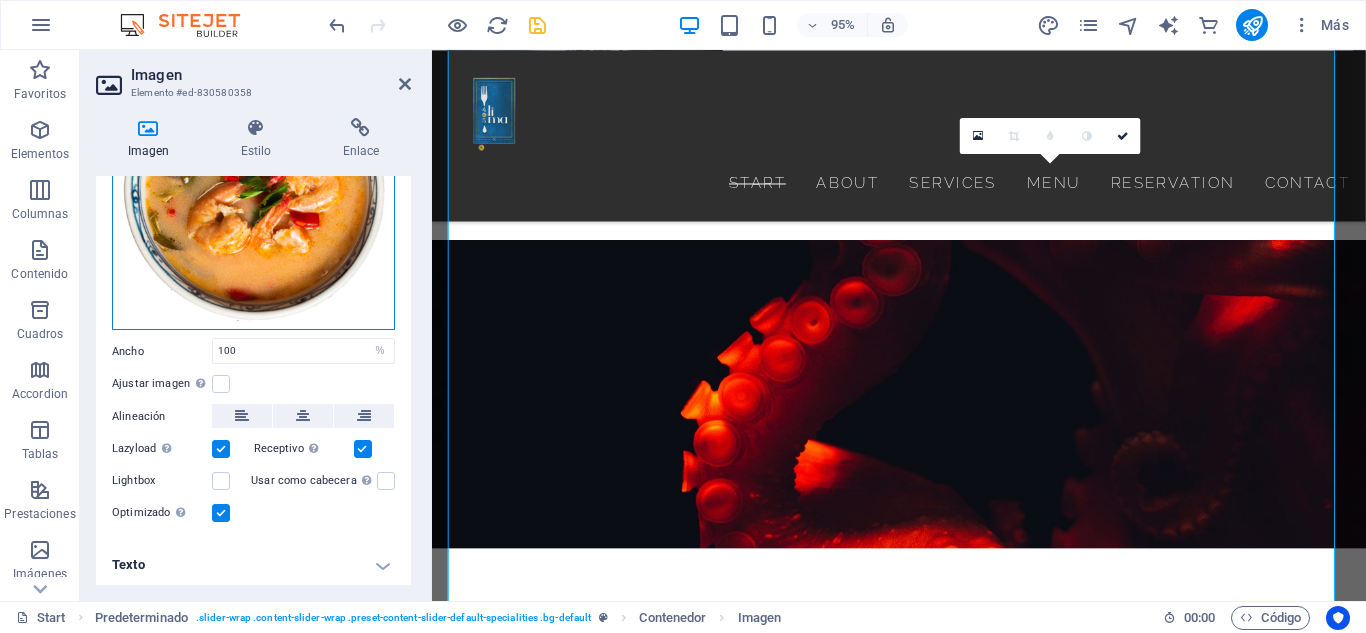 click on "Arrastra archivos aquí, haz clic para escoger archivos o  selecciona archivos de Archivos o de nuestra galería gratuita de fotos y vídeos" at bounding box center (253, 191) 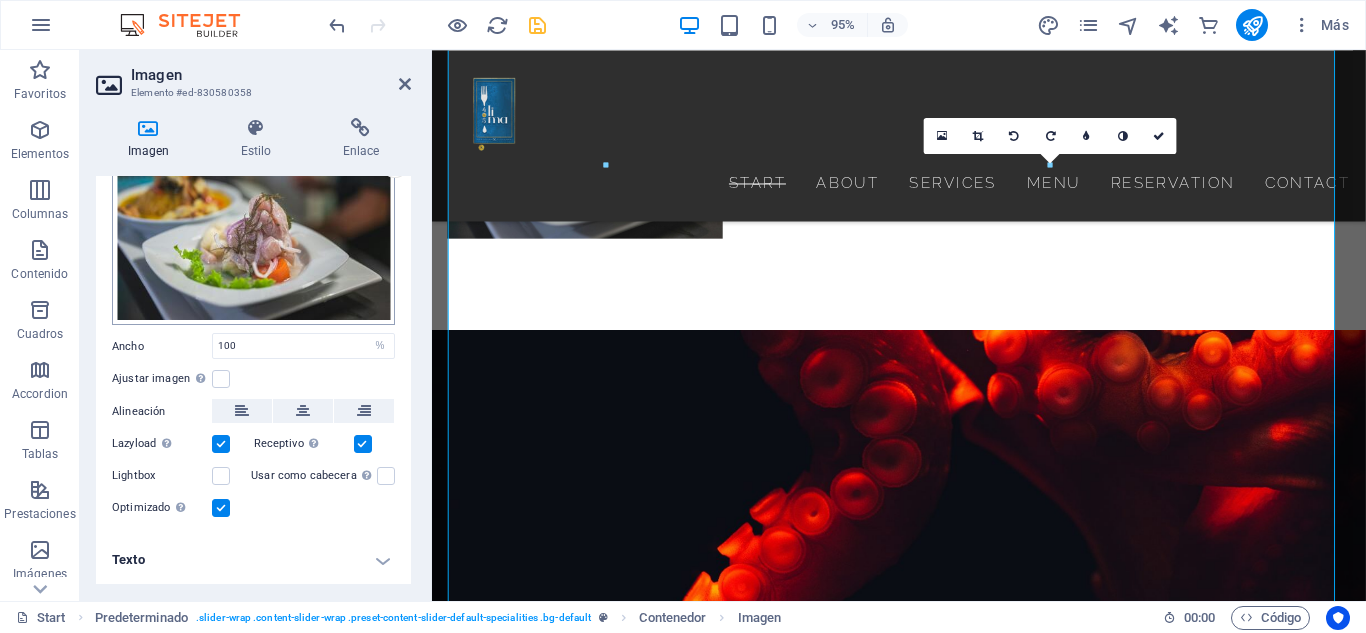 scroll, scrollTop: 91, scrollLeft: 0, axis: vertical 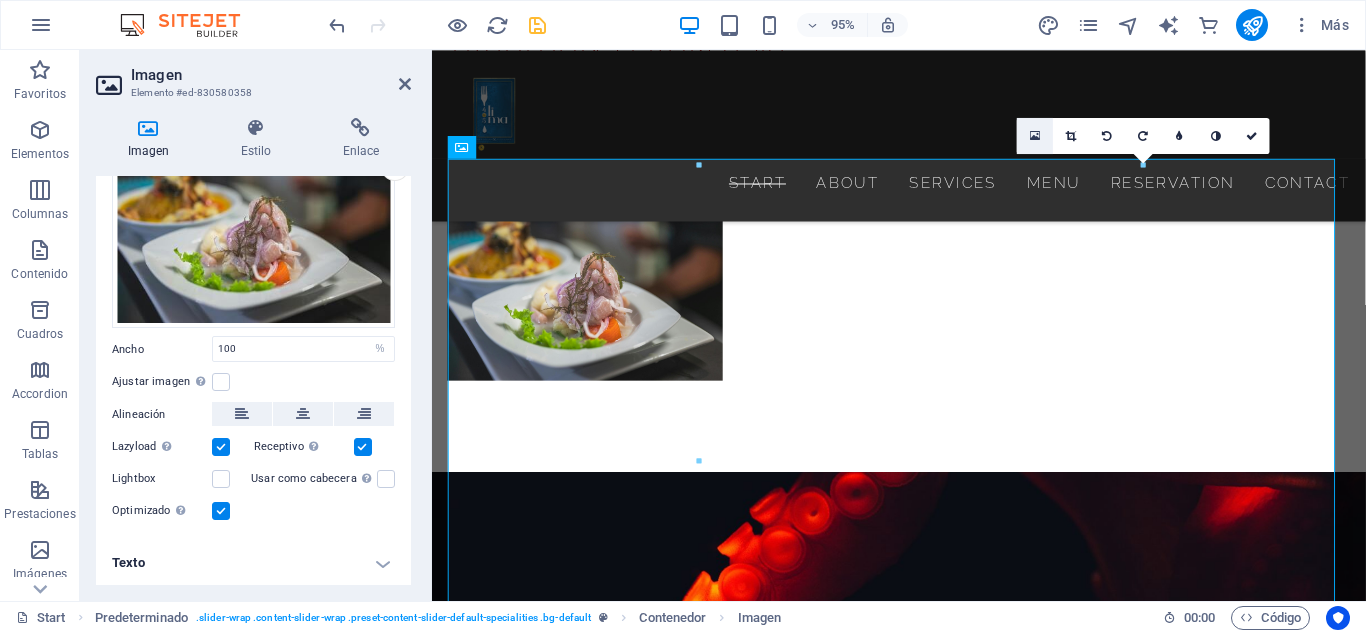 click at bounding box center (1035, 136) 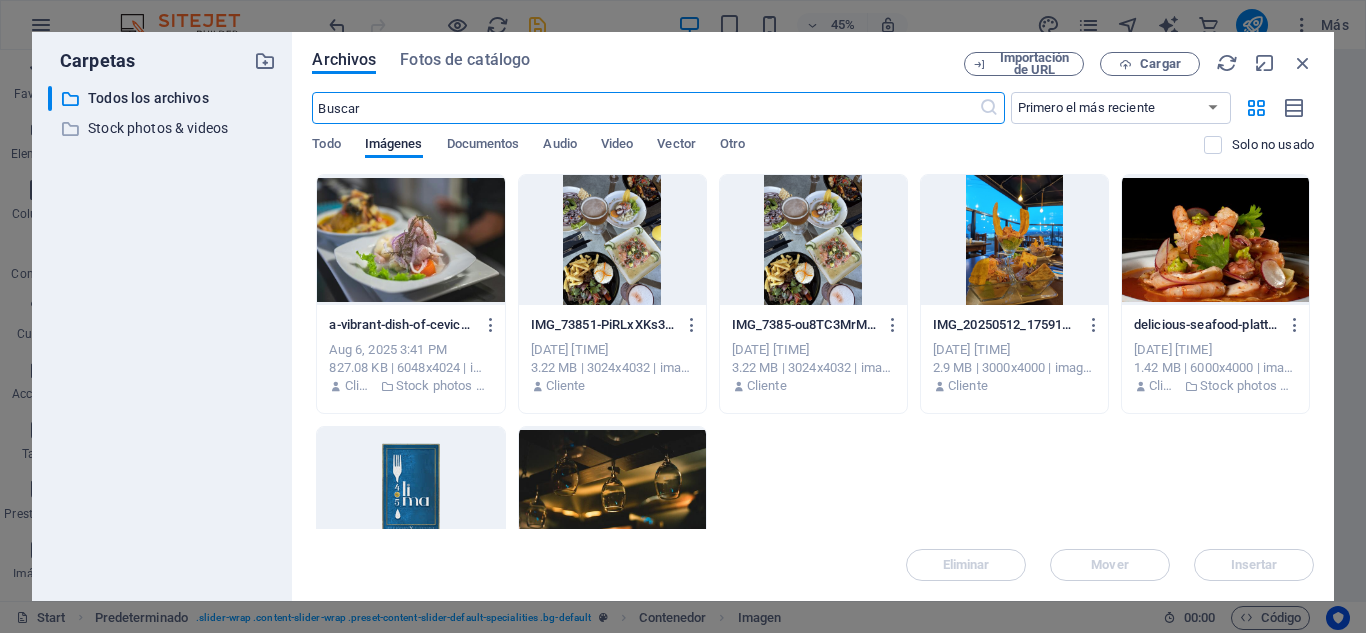 scroll, scrollTop: 2863, scrollLeft: 0, axis: vertical 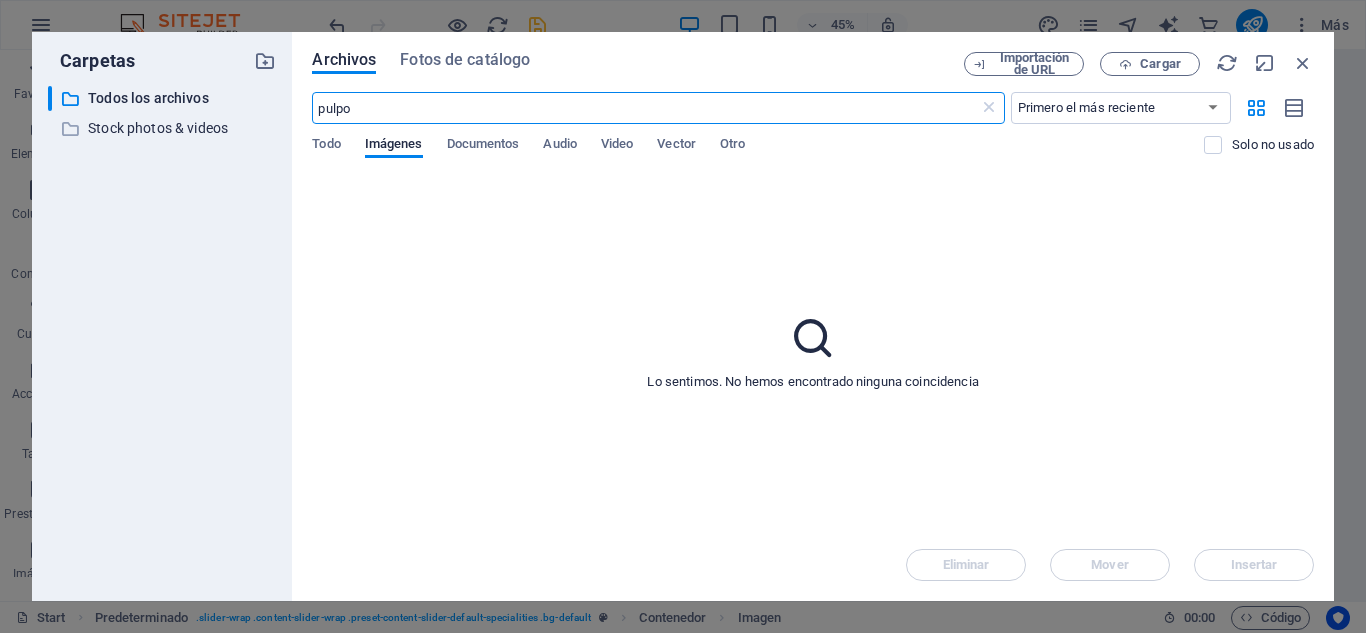 type on "pulpo" 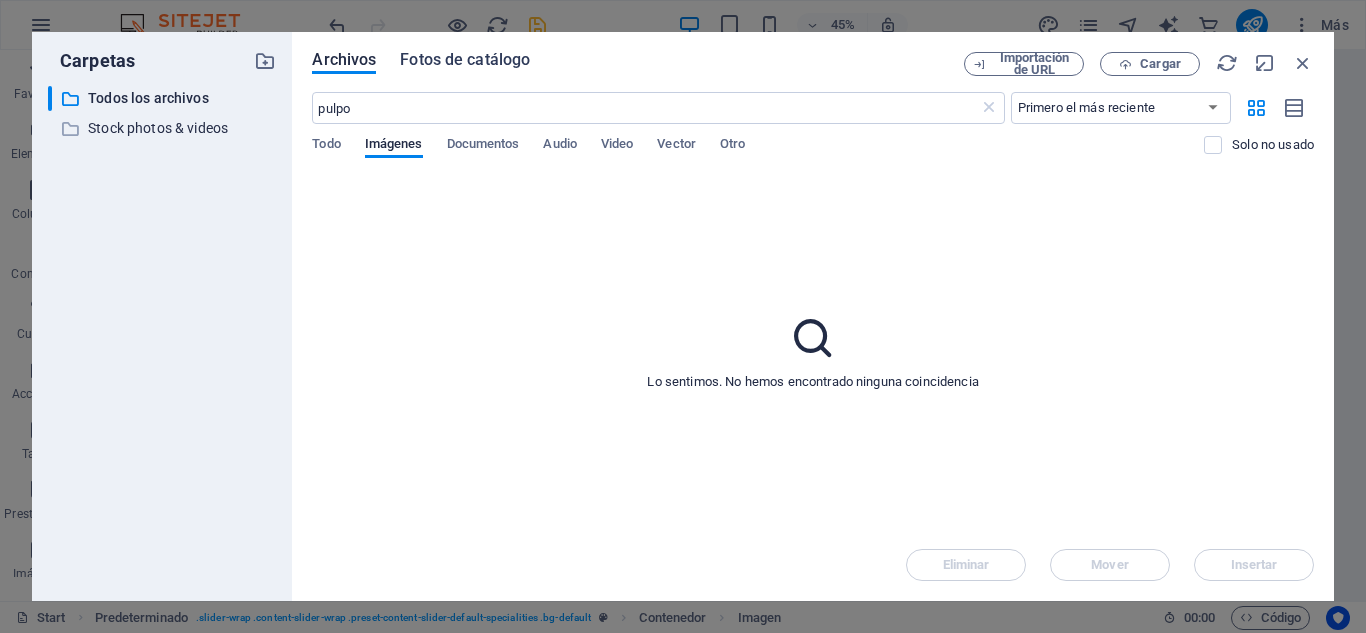click on "Fotos de catálogo" at bounding box center (465, 60) 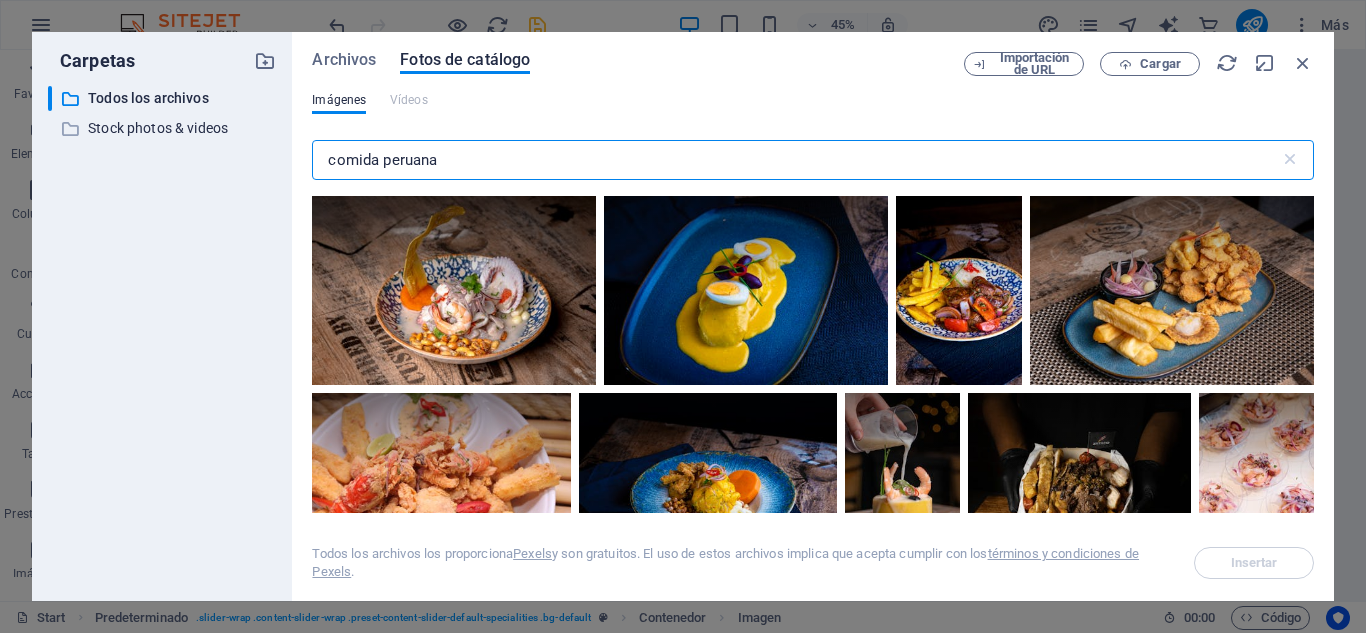 click on "comida peruana" at bounding box center [795, 160] 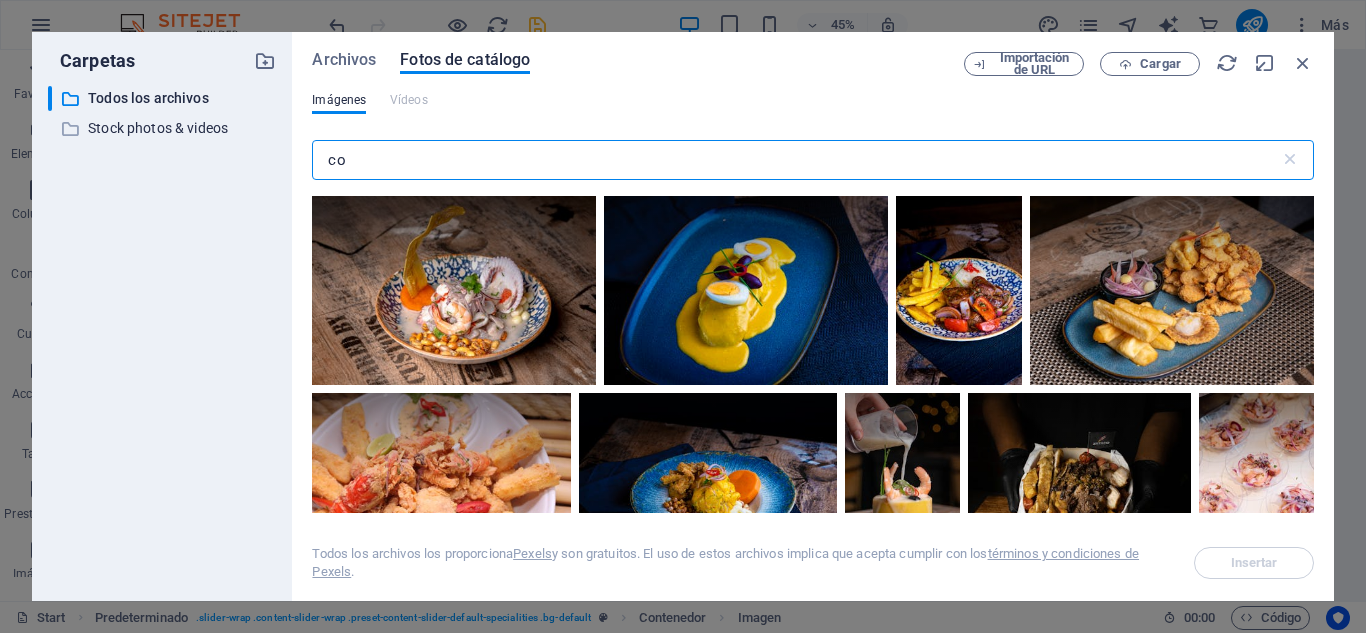 type on "c" 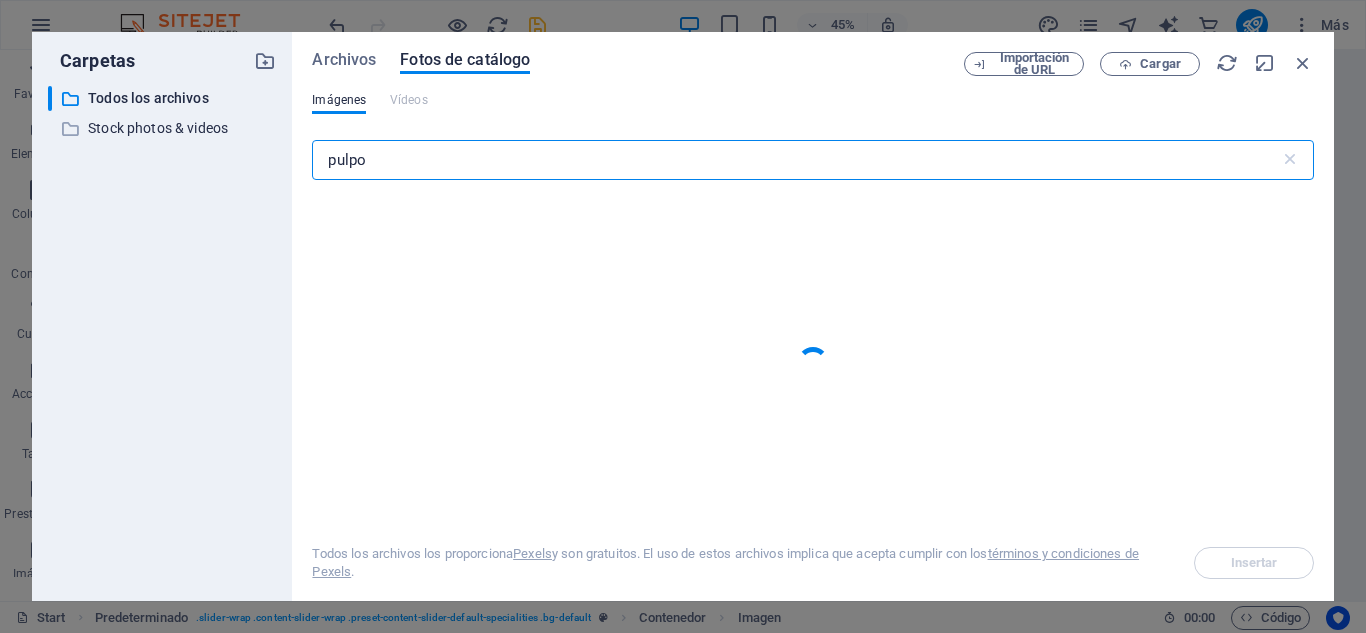 type on "pulpo" 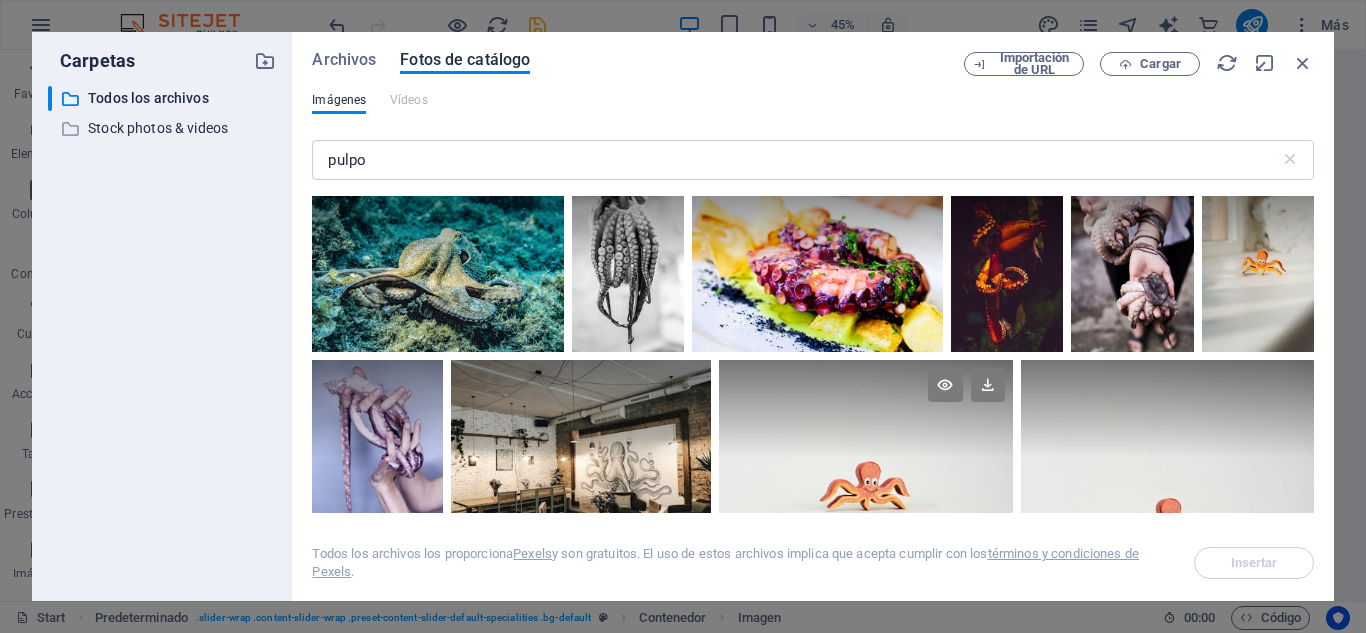 scroll, scrollTop: 13, scrollLeft: 0, axis: vertical 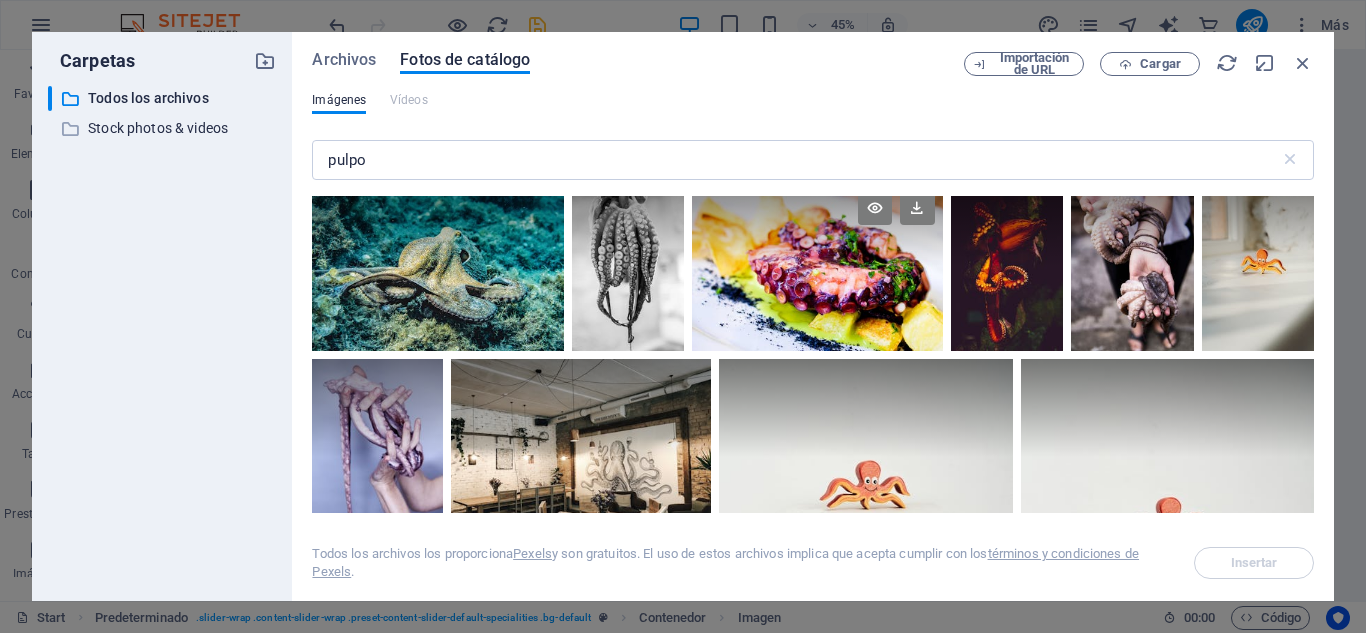 click at bounding box center [817, 267] 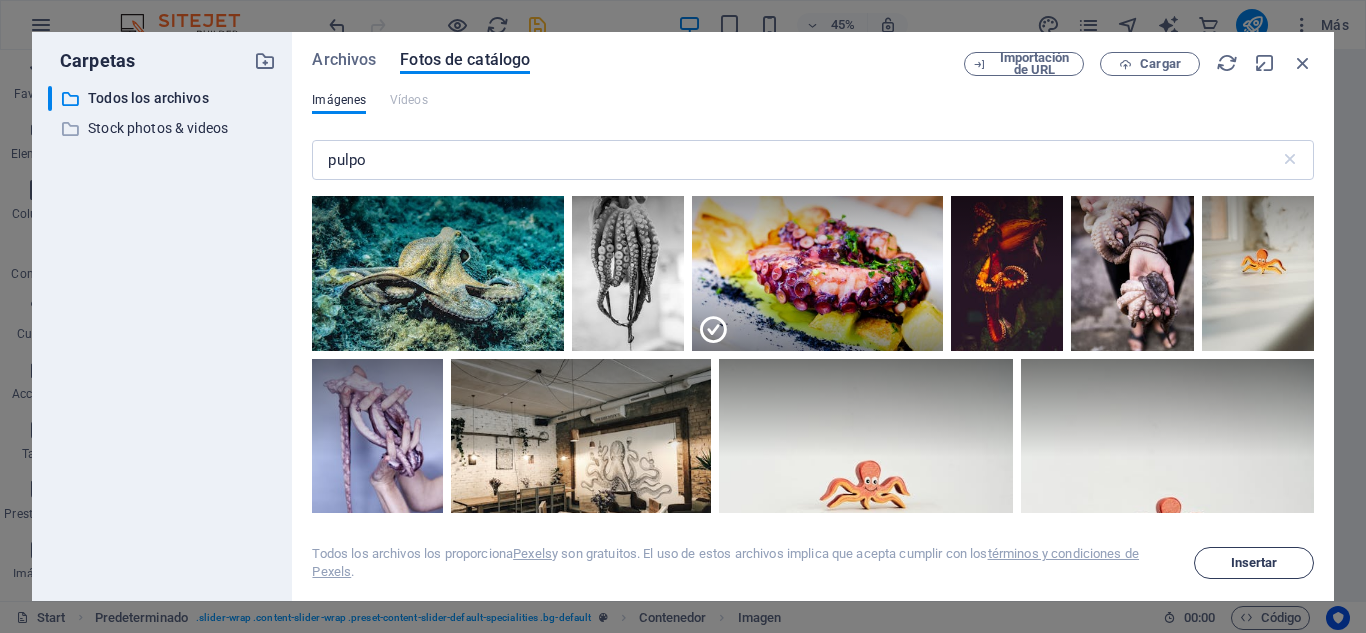click on "Insertar" at bounding box center (1254, 563) 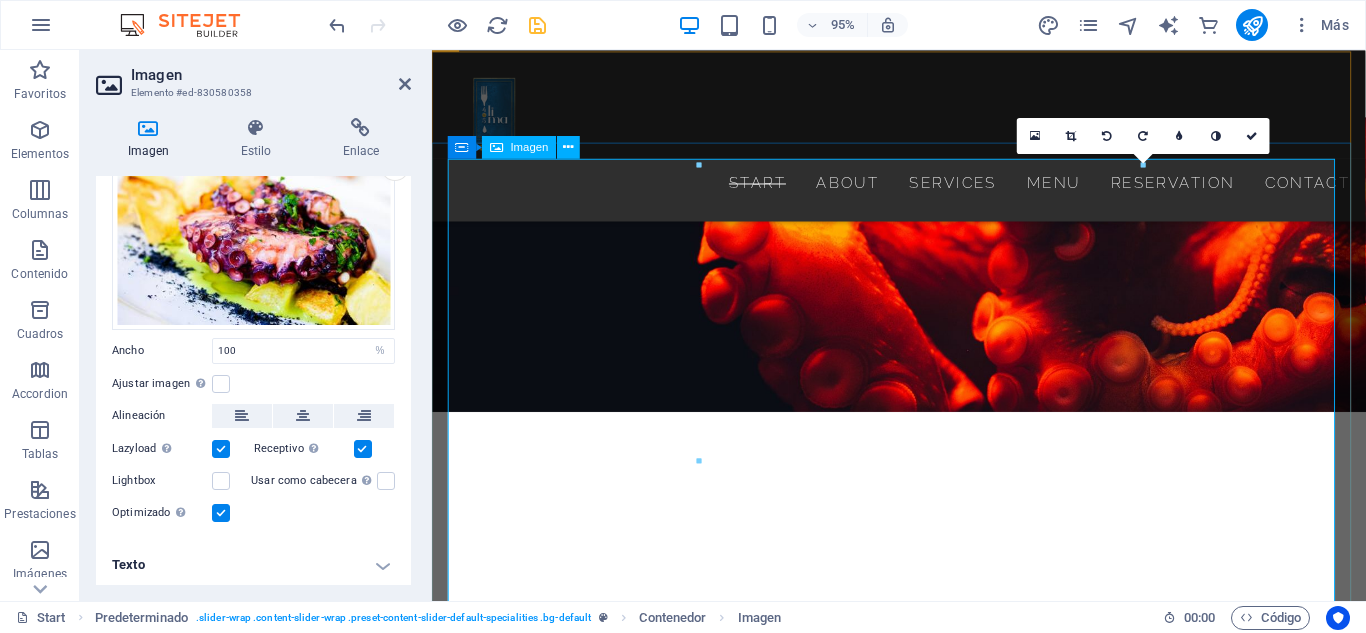 scroll, scrollTop: 2219, scrollLeft: 0, axis: vertical 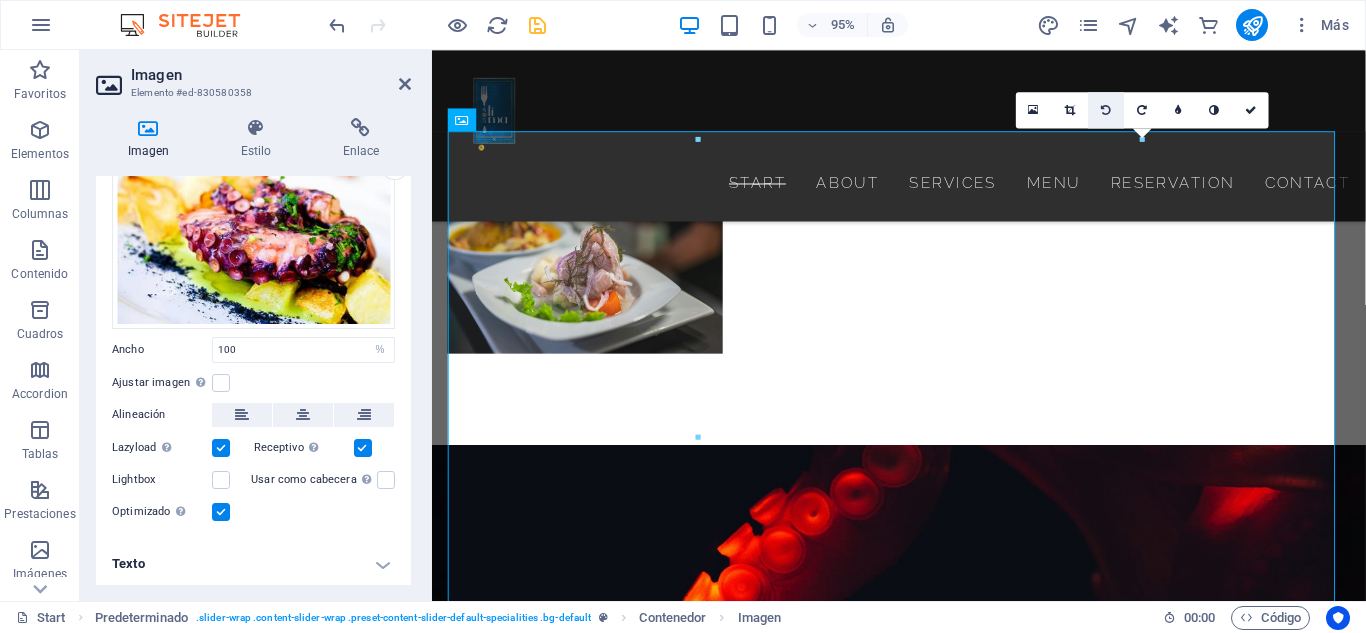 click at bounding box center [1107, 109] 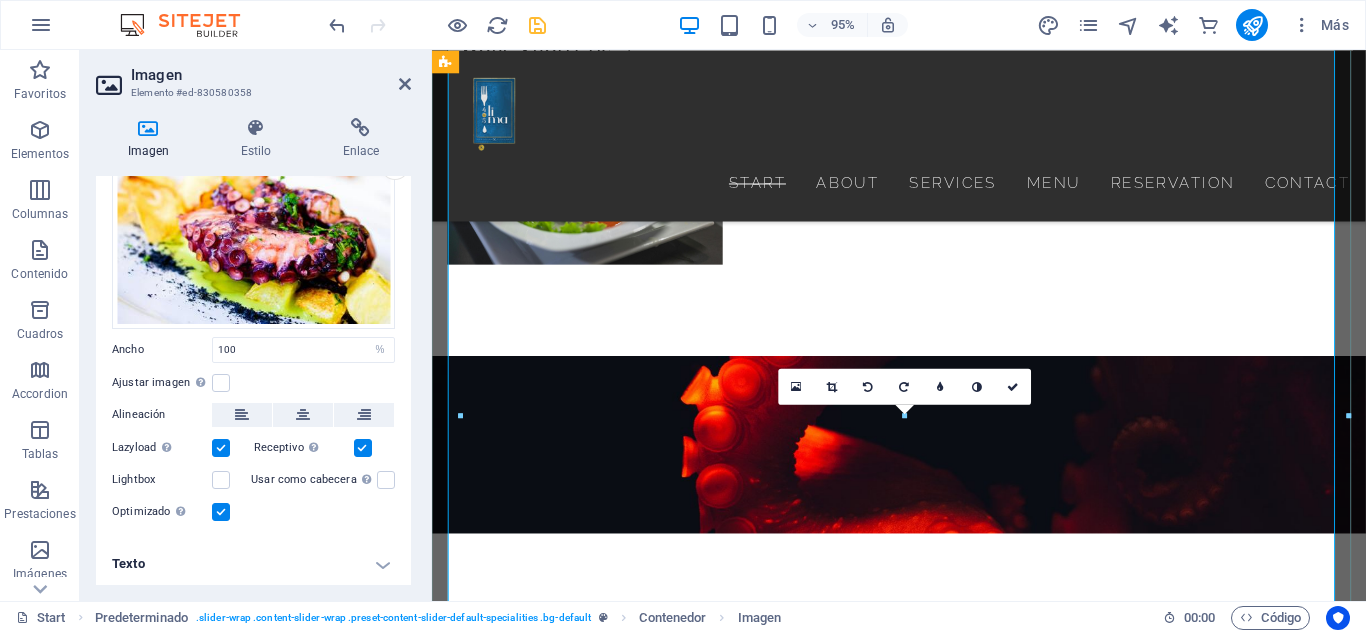 scroll, scrollTop: 2343, scrollLeft: 0, axis: vertical 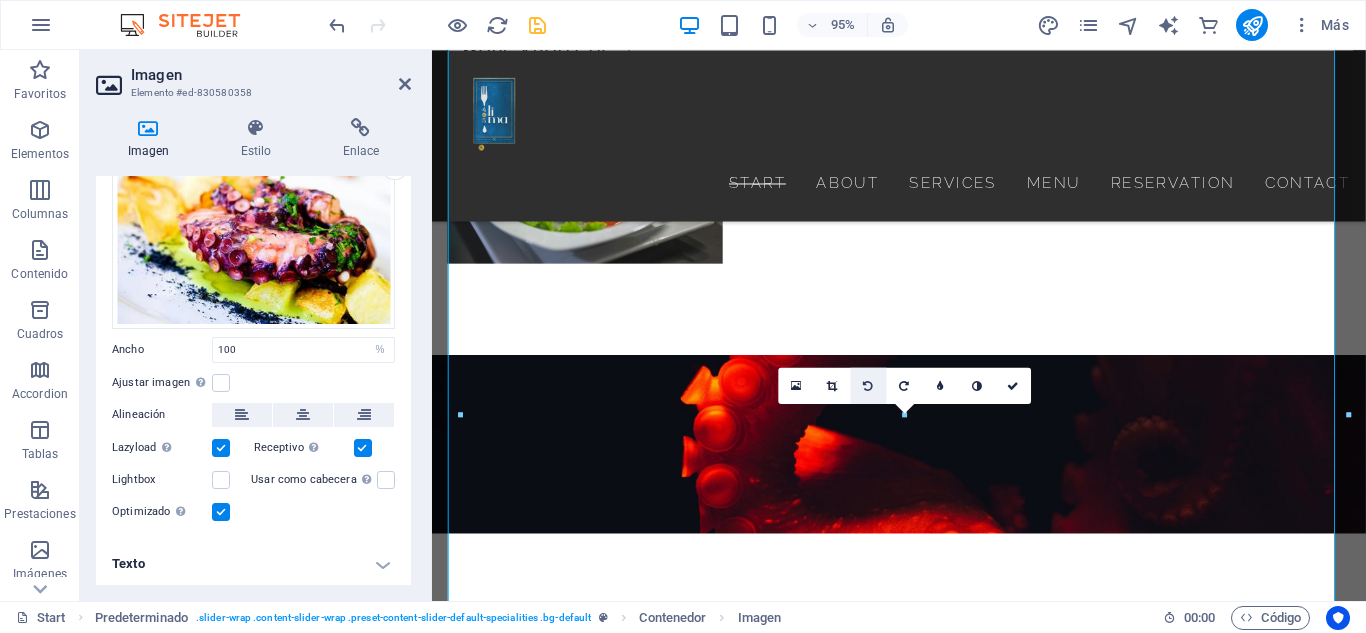 click at bounding box center [869, 385] 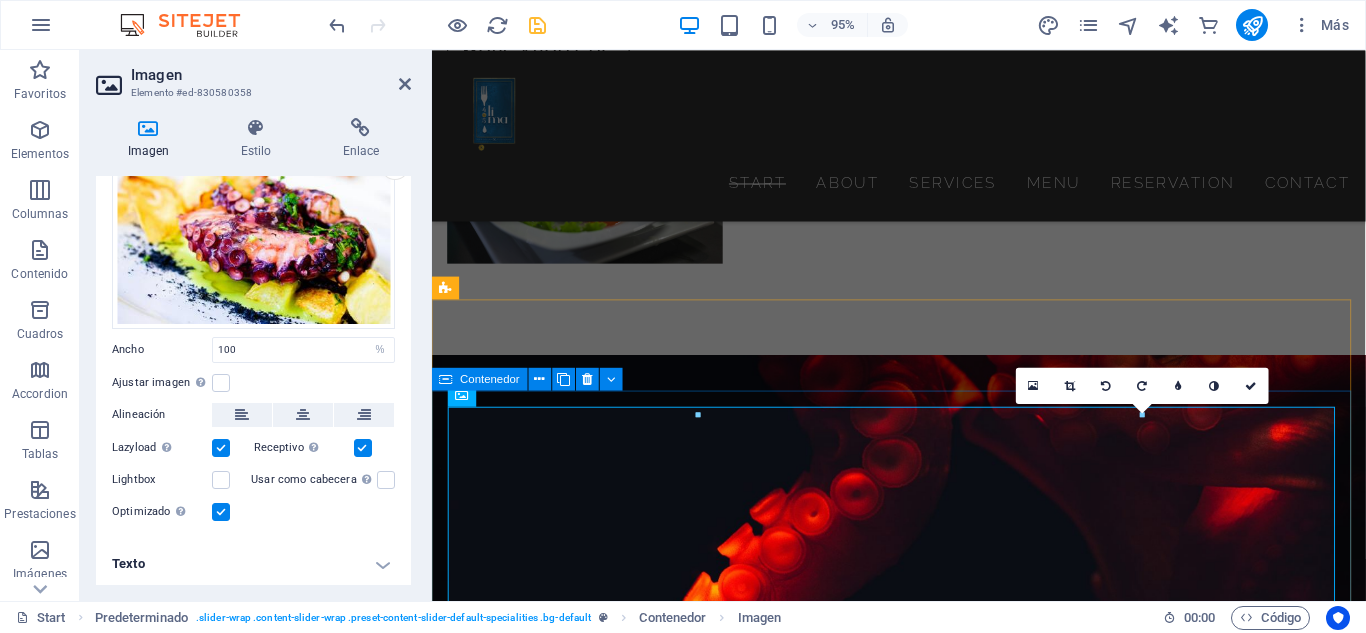 scroll, scrollTop: 1958, scrollLeft: 0, axis: vertical 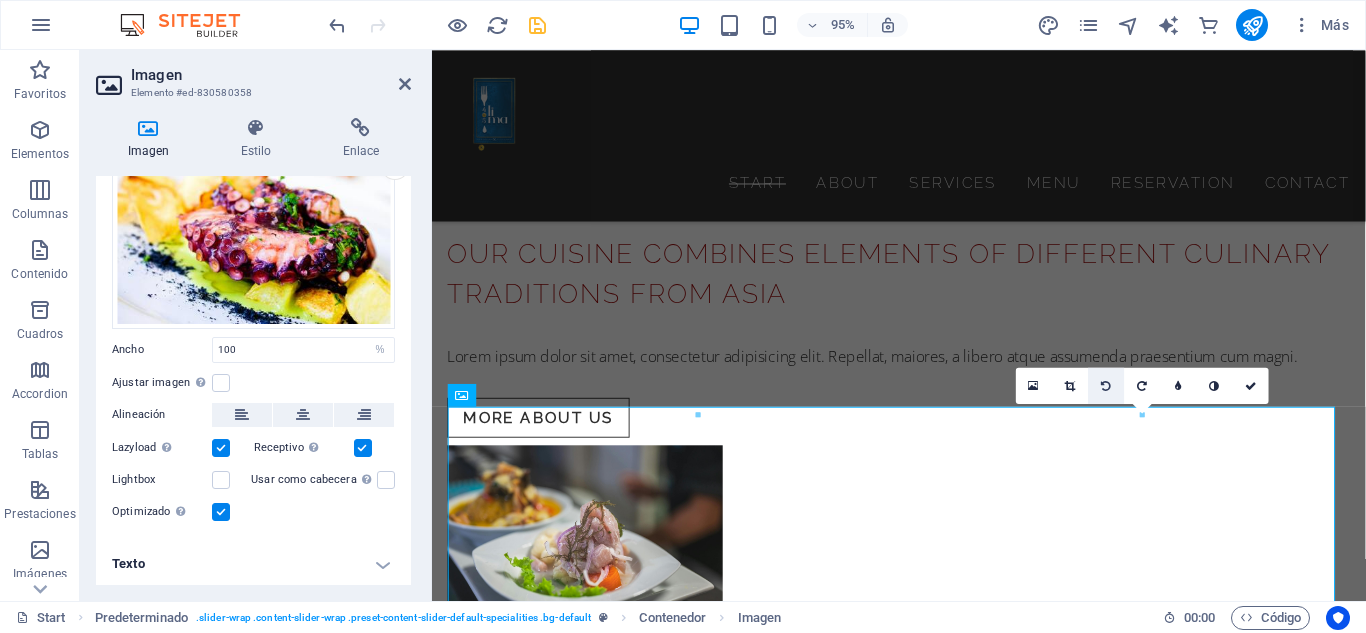 click at bounding box center [1106, 385] 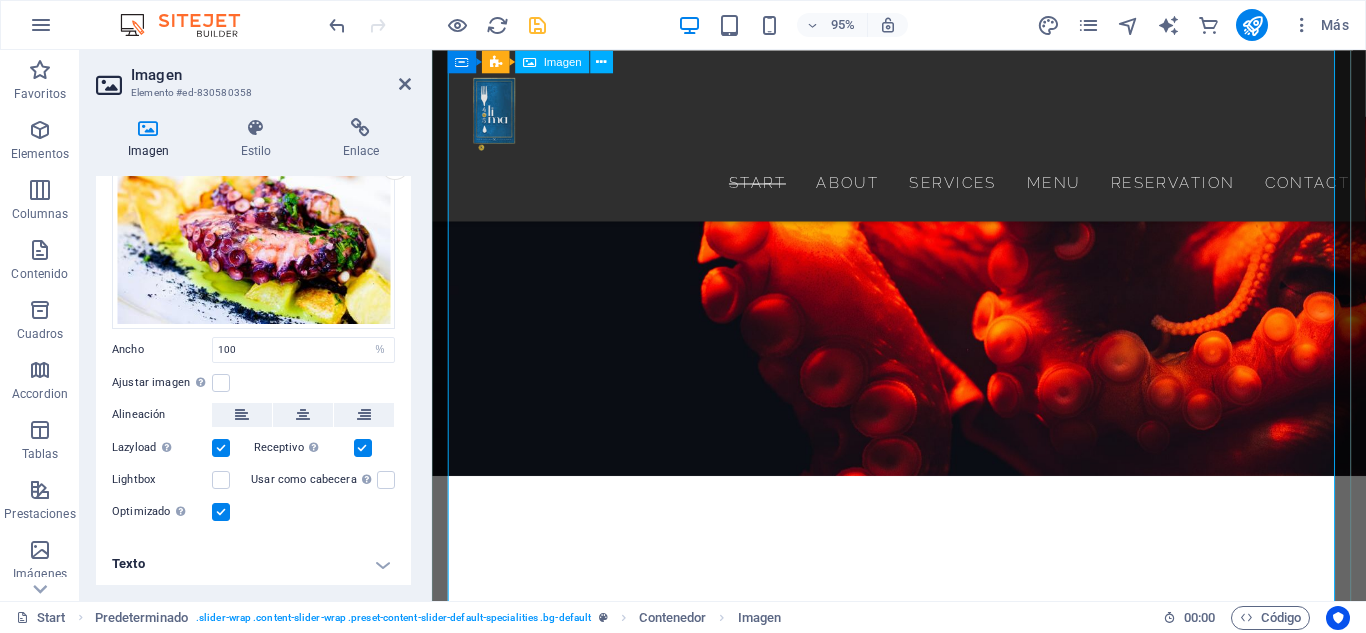 scroll, scrollTop: 2796, scrollLeft: 0, axis: vertical 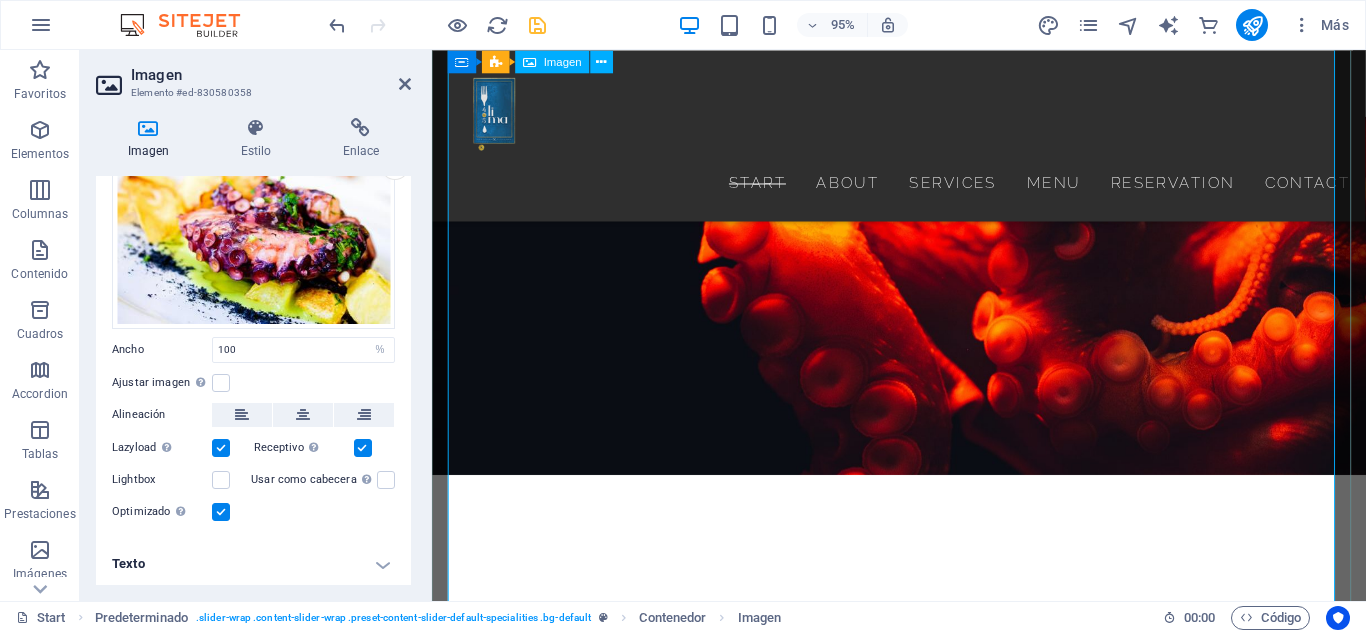 click at bounding box center [923, 2316] 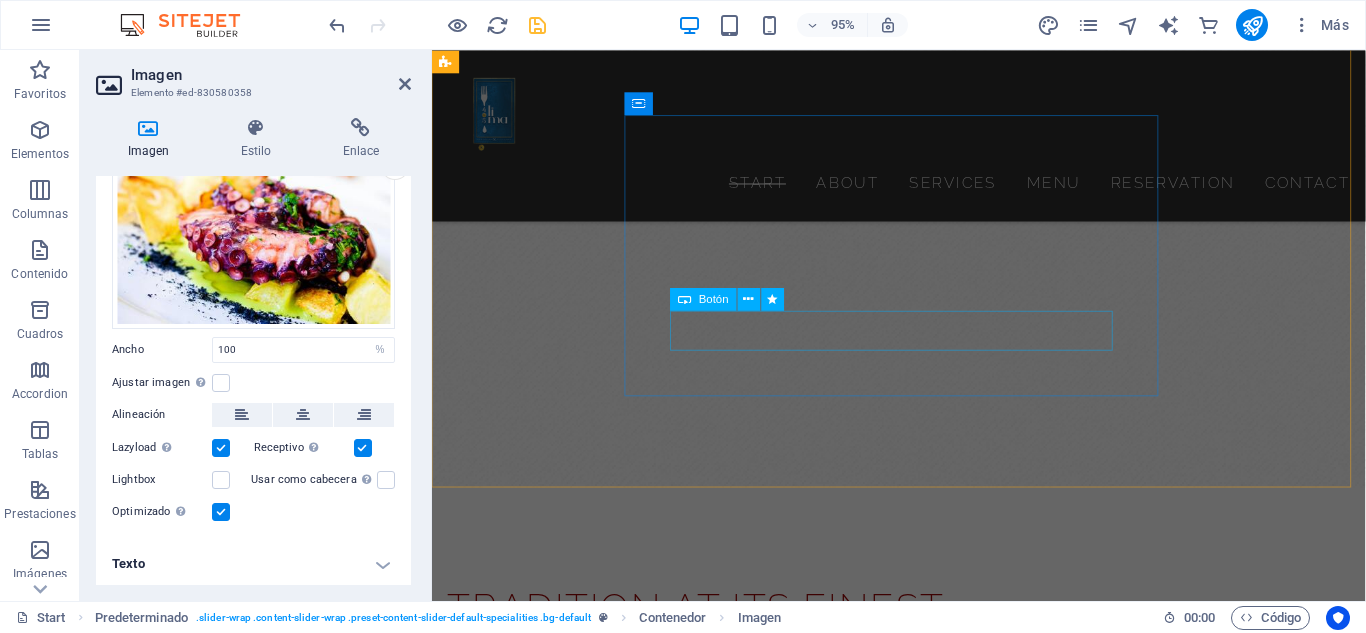 scroll, scrollTop: 1409, scrollLeft: 0, axis: vertical 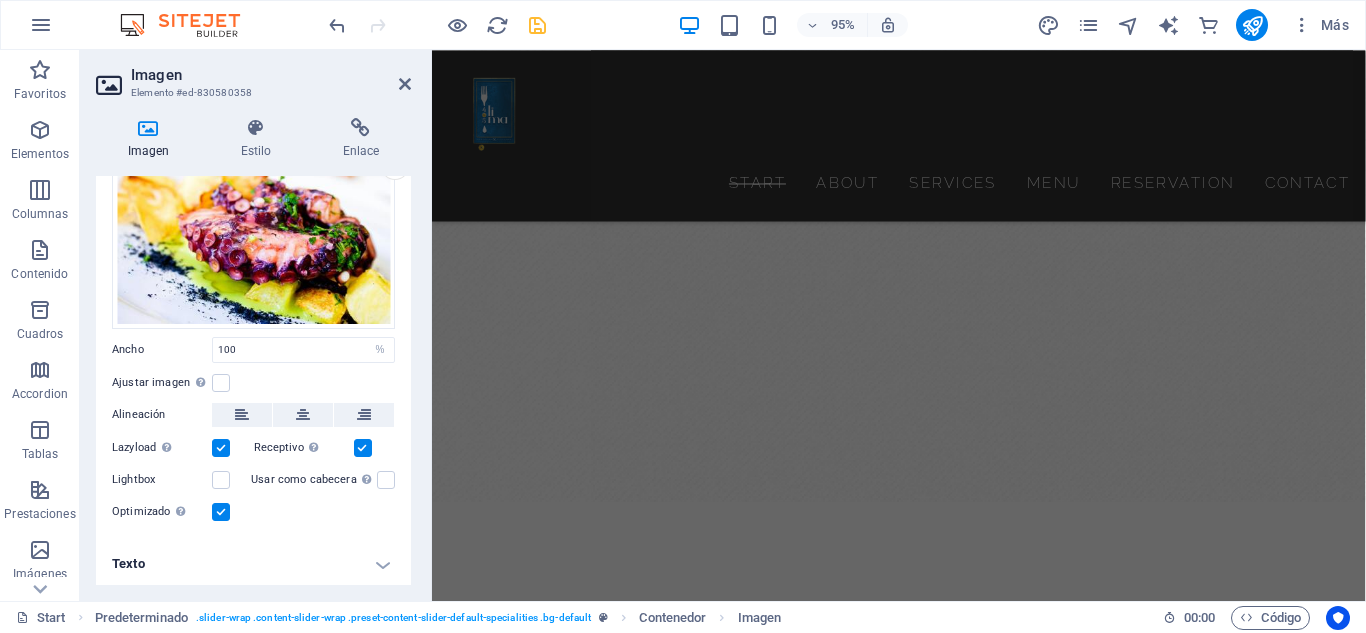 click at bounding box center (437, 25) 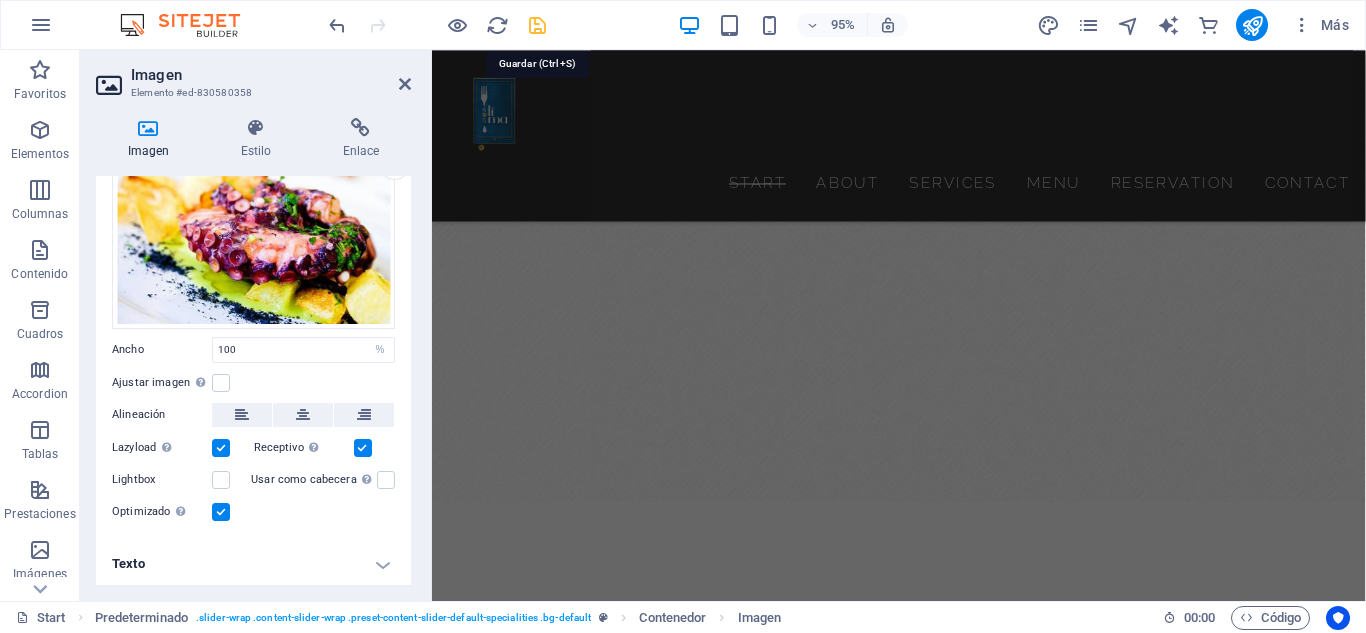 click at bounding box center (537, 25) 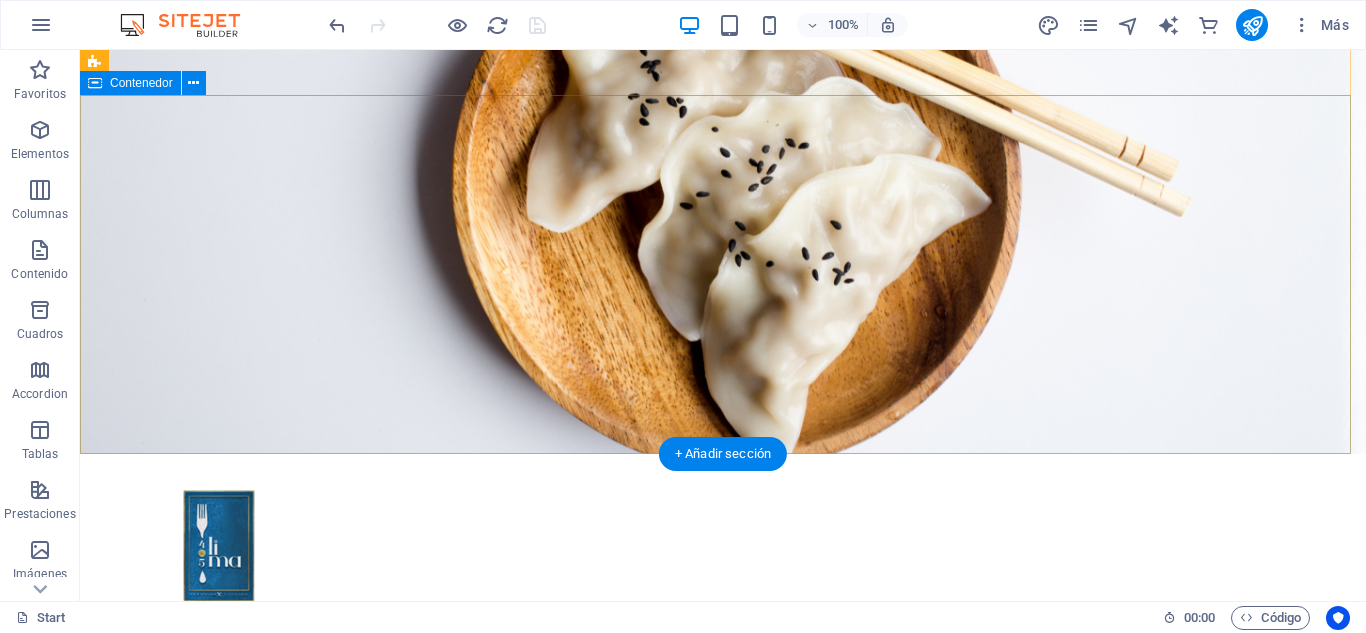 scroll, scrollTop: 0, scrollLeft: 0, axis: both 